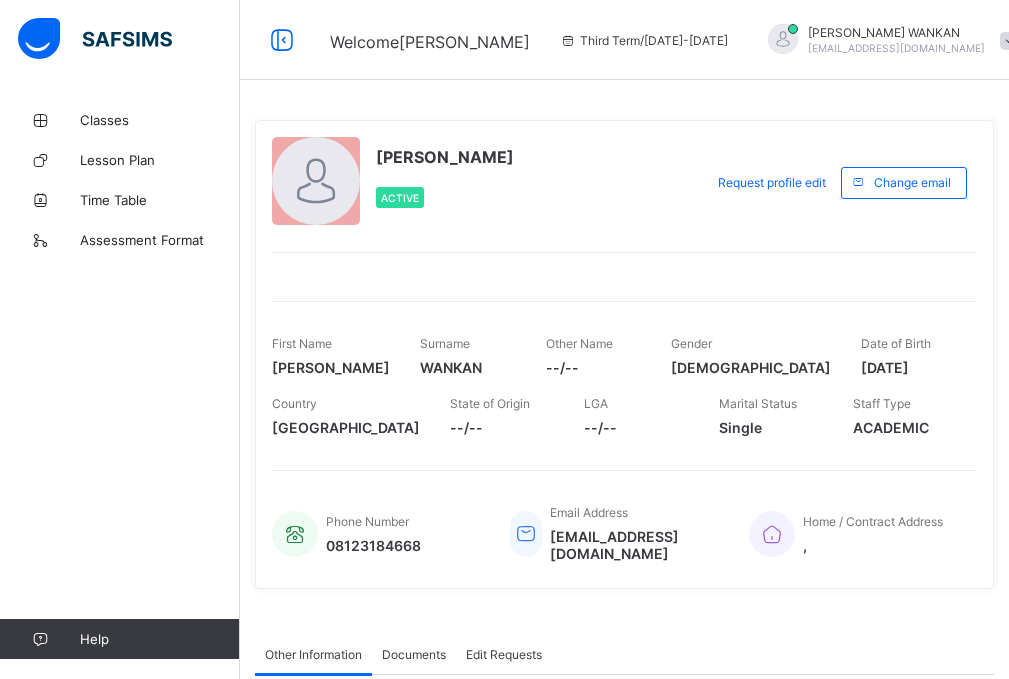 scroll, scrollTop: 0, scrollLeft: 0, axis: both 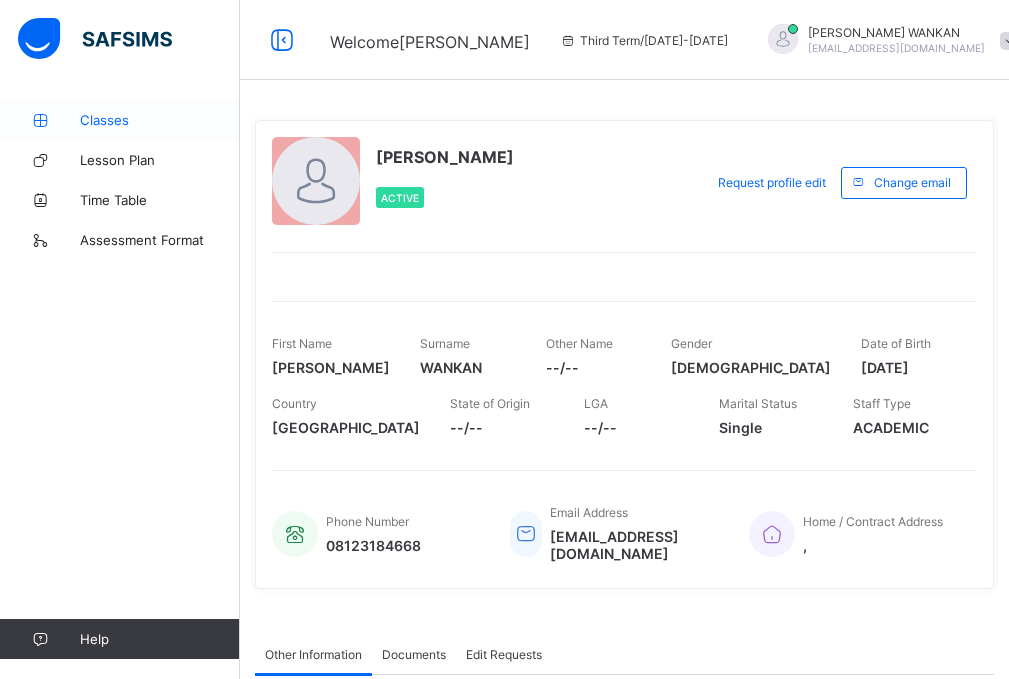 click on "Classes" at bounding box center (160, 120) 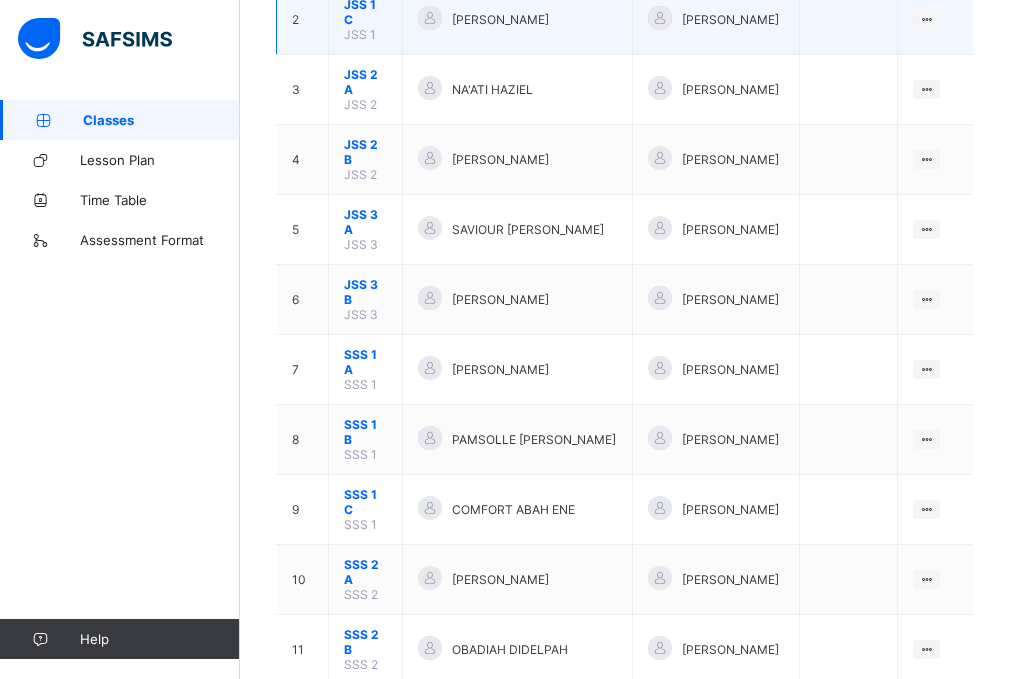 scroll, scrollTop: 400, scrollLeft: 0, axis: vertical 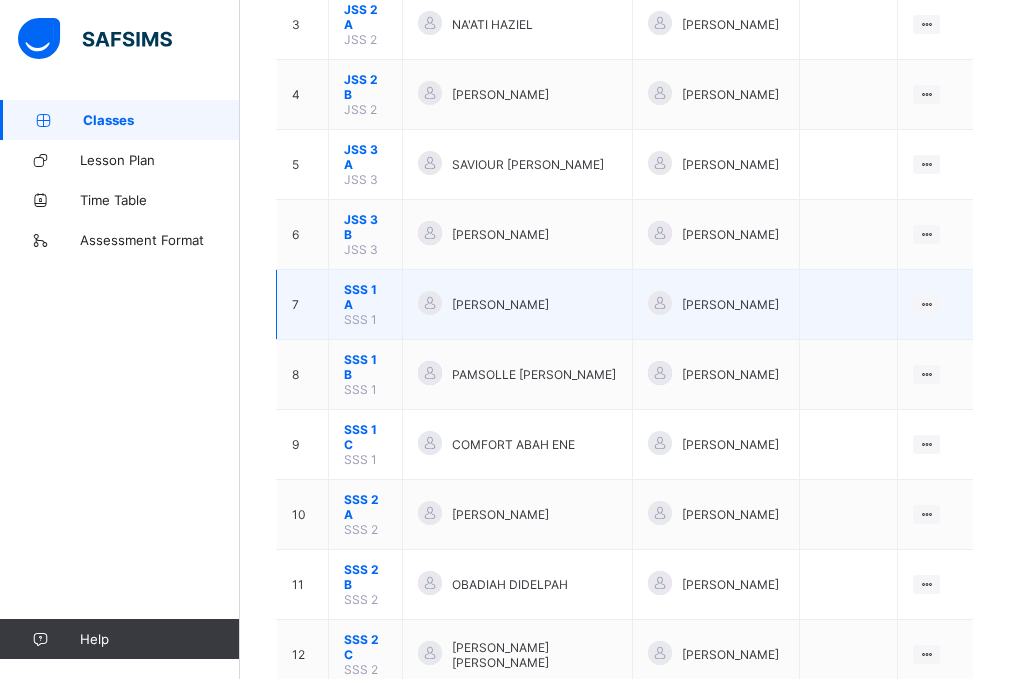 click on "SSS 1   A" at bounding box center [365, 297] 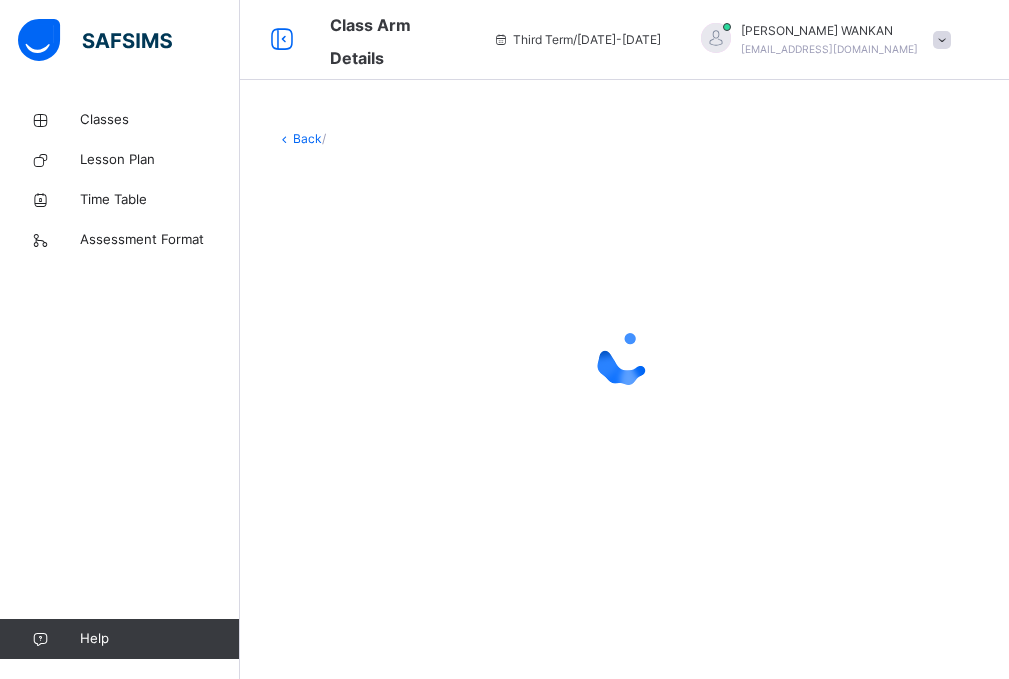 scroll, scrollTop: 0, scrollLeft: 0, axis: both 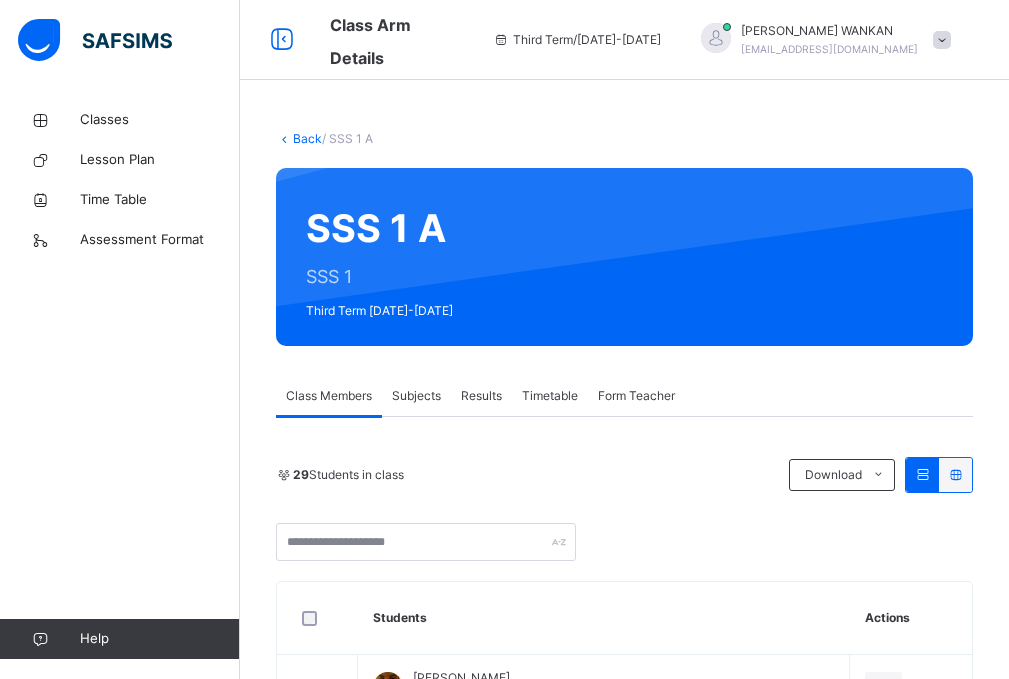 click on "Subjects" at bounding box center (416, 396) 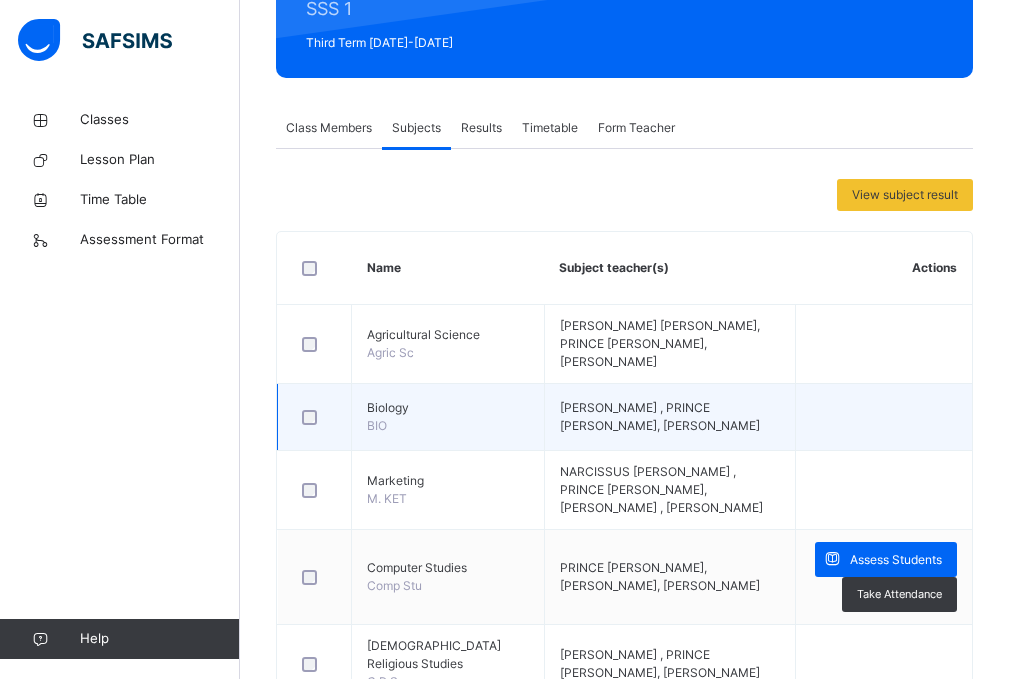 scroll, scrollTop: 500, scrollLeft: 0, axis: vertical 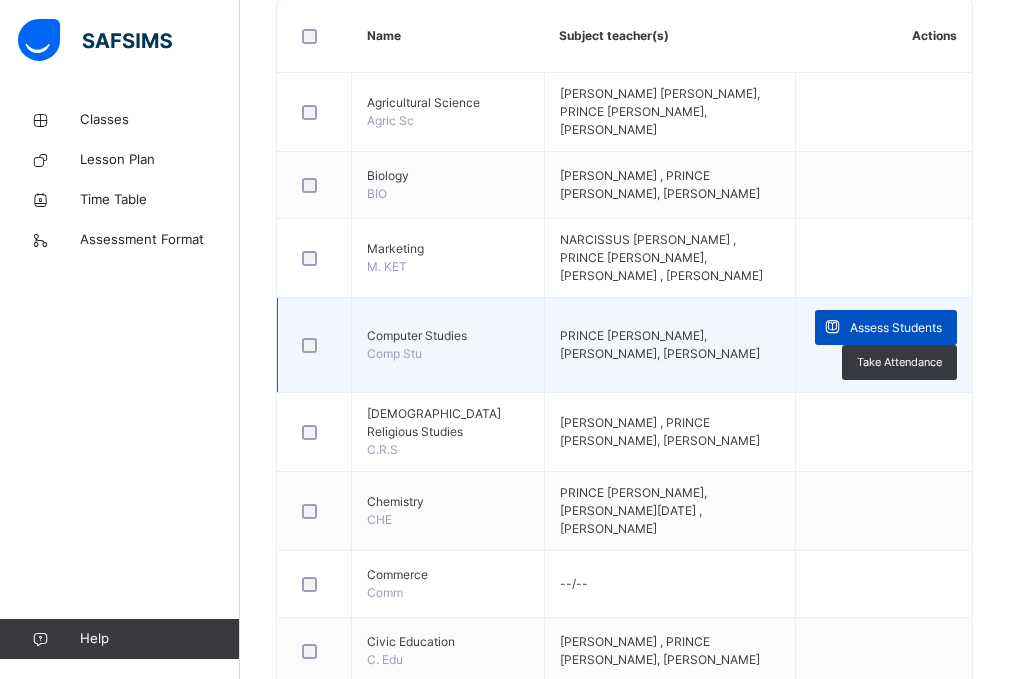 click at bounding box center (832, 327) 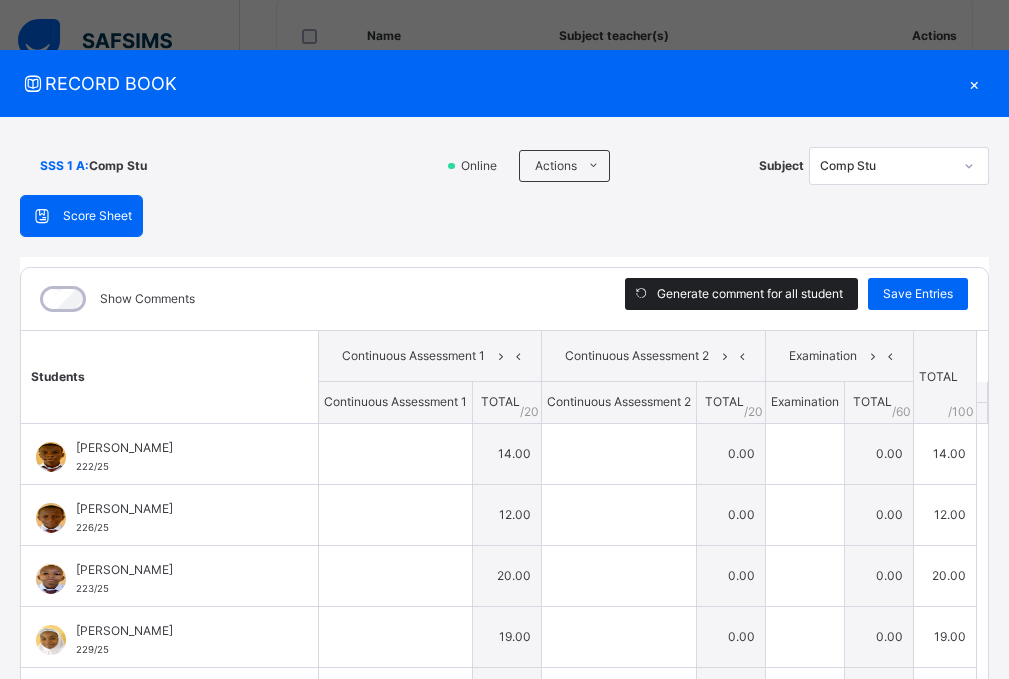 type on "**" 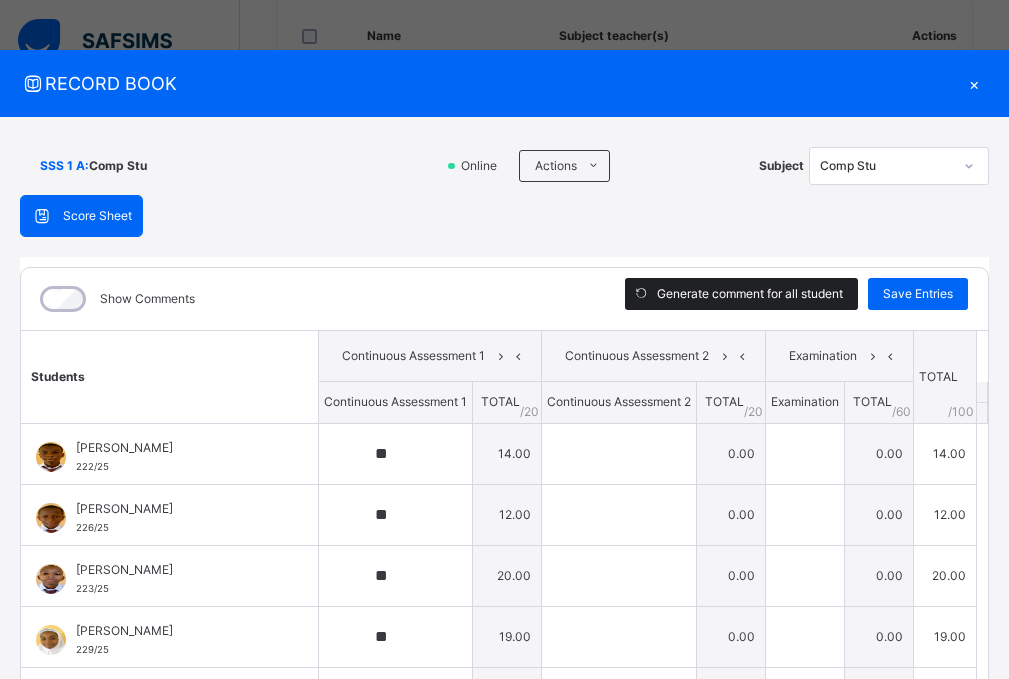 scroll, scrollTop: 47, scrollLeft: 0, axis: vertical 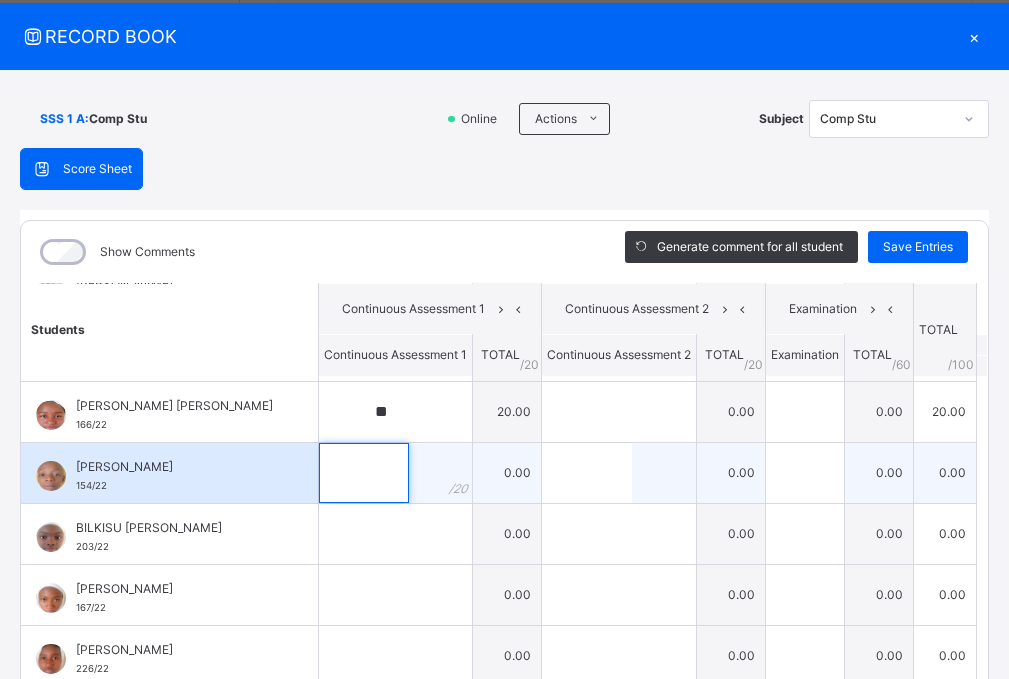 click at bounding box center [364, 473] 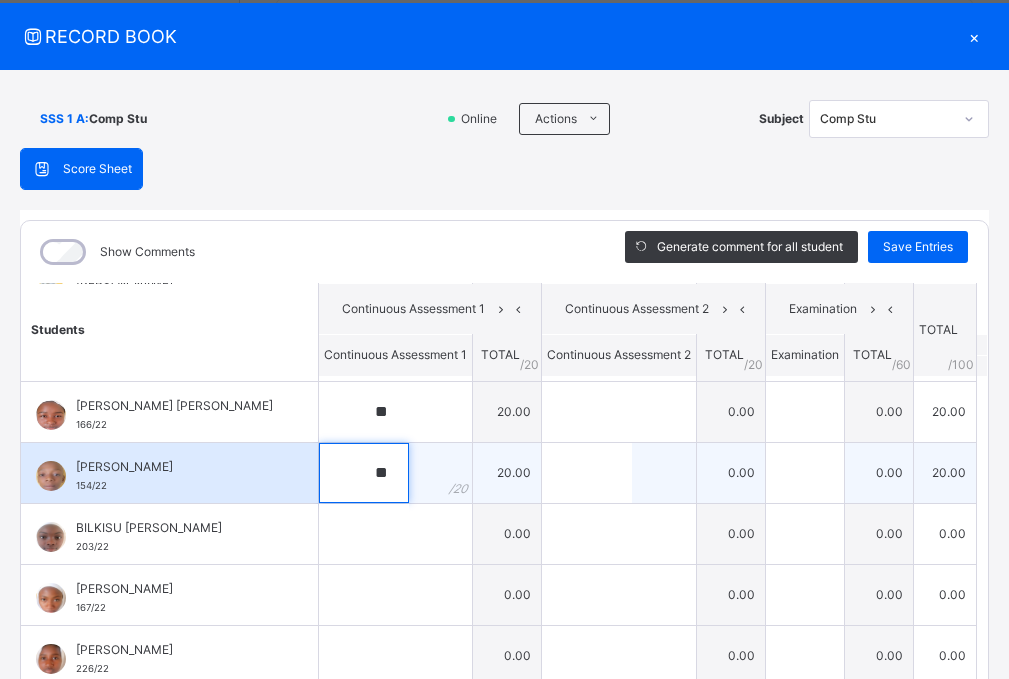 type on "**" 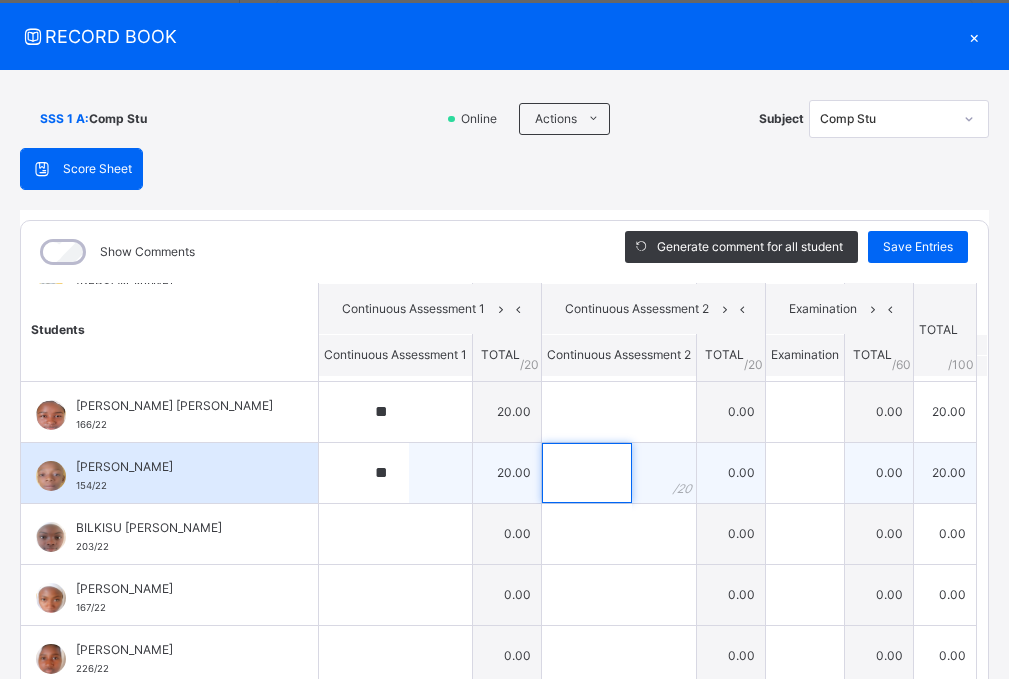 click at bounding box center [587, 473] 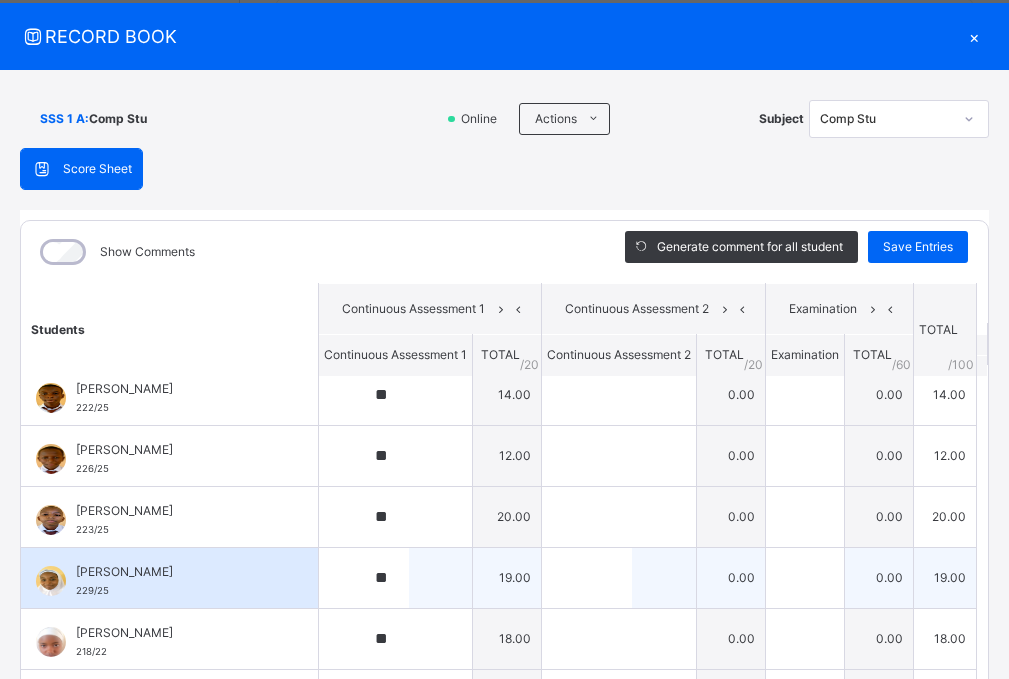 scroll, scrollTop: 0, scrollLeft: 0, axis: both 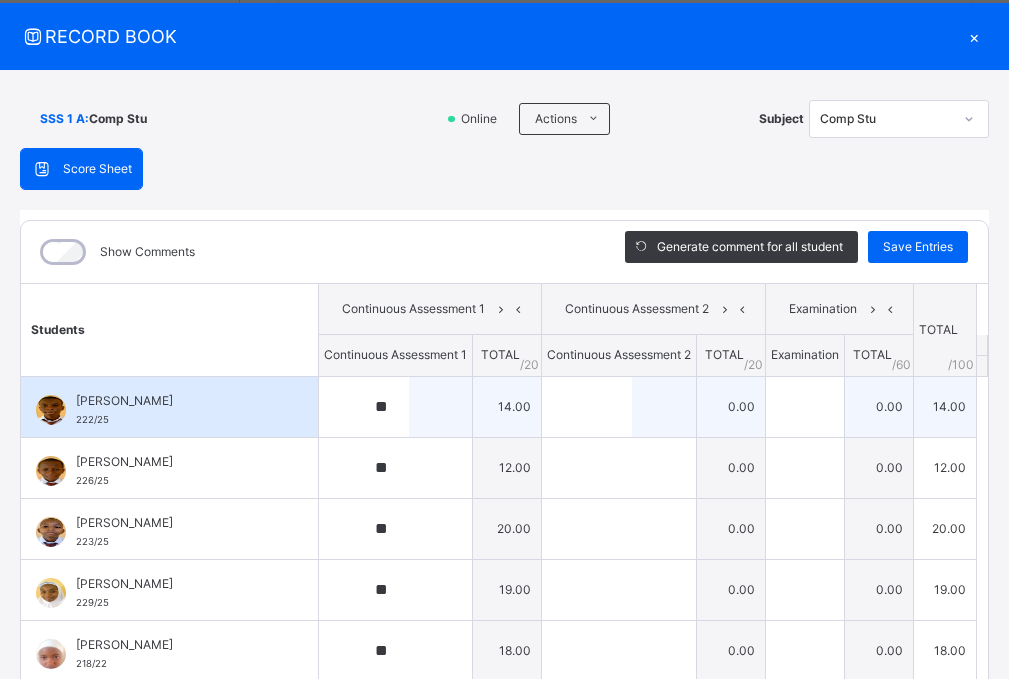 type on "**" 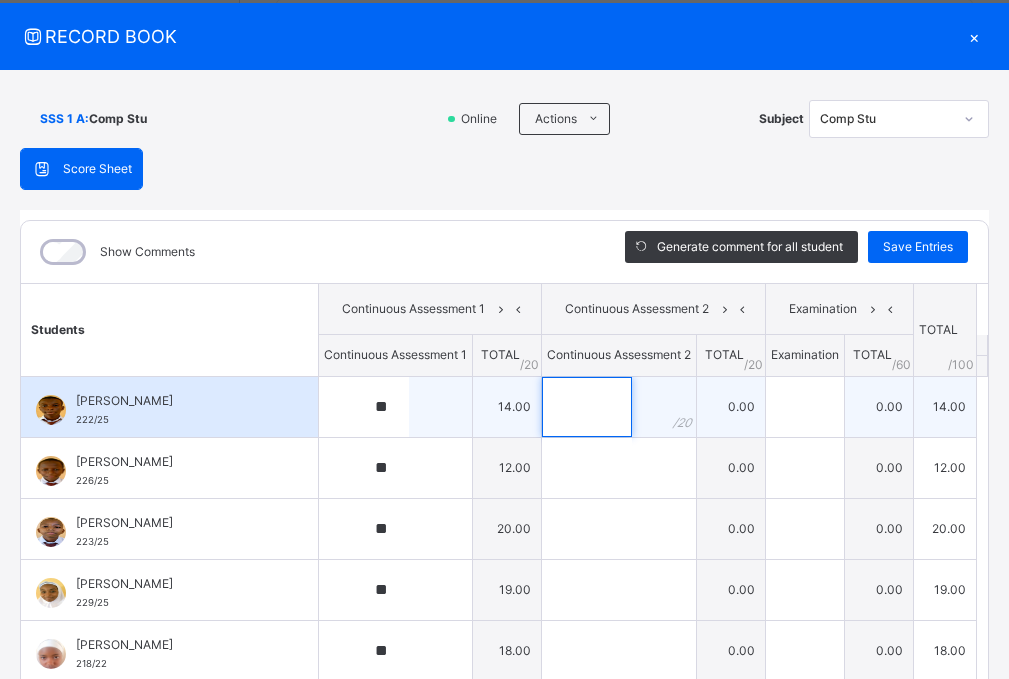 click at bounding box center [587, 407] 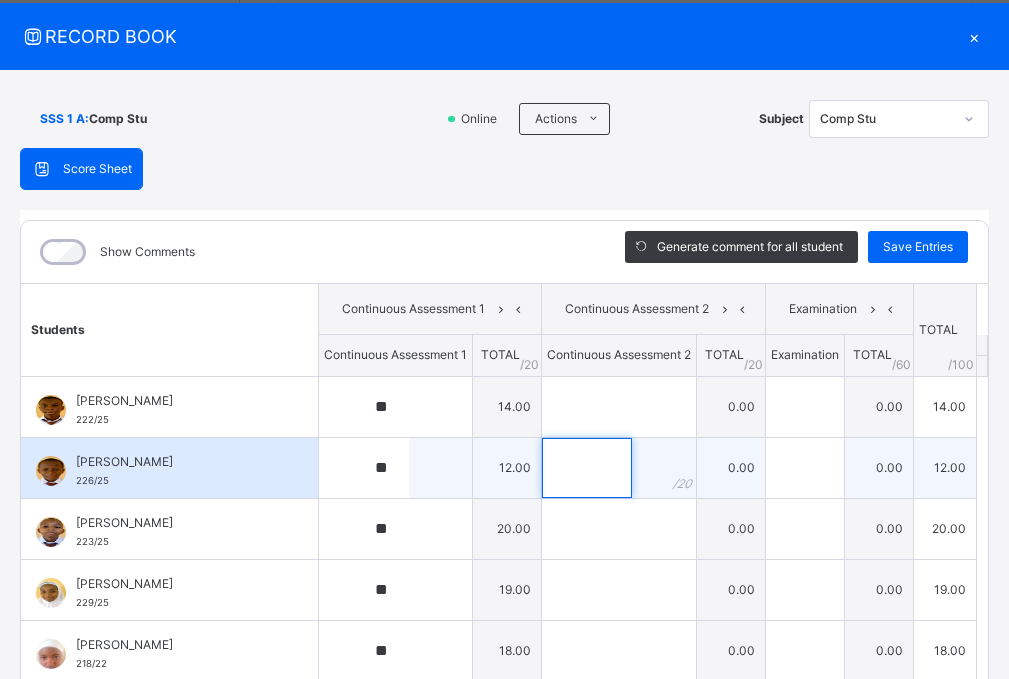 click at bounding box center (587, 468) 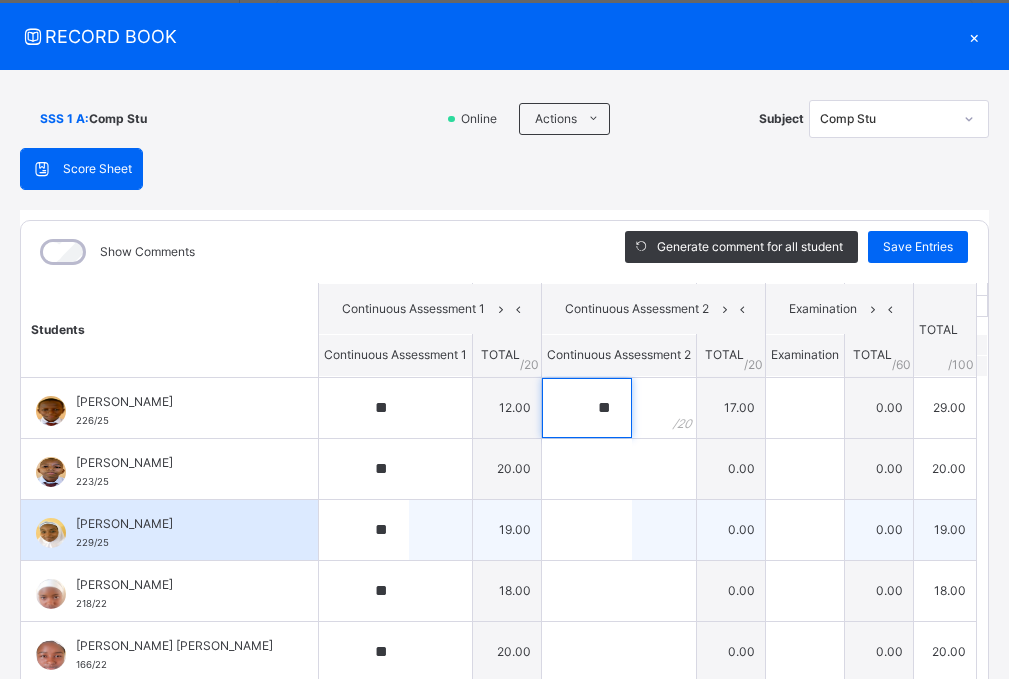 scroll, scrollTop: 100, scrollLeft: 0, axis: vertical 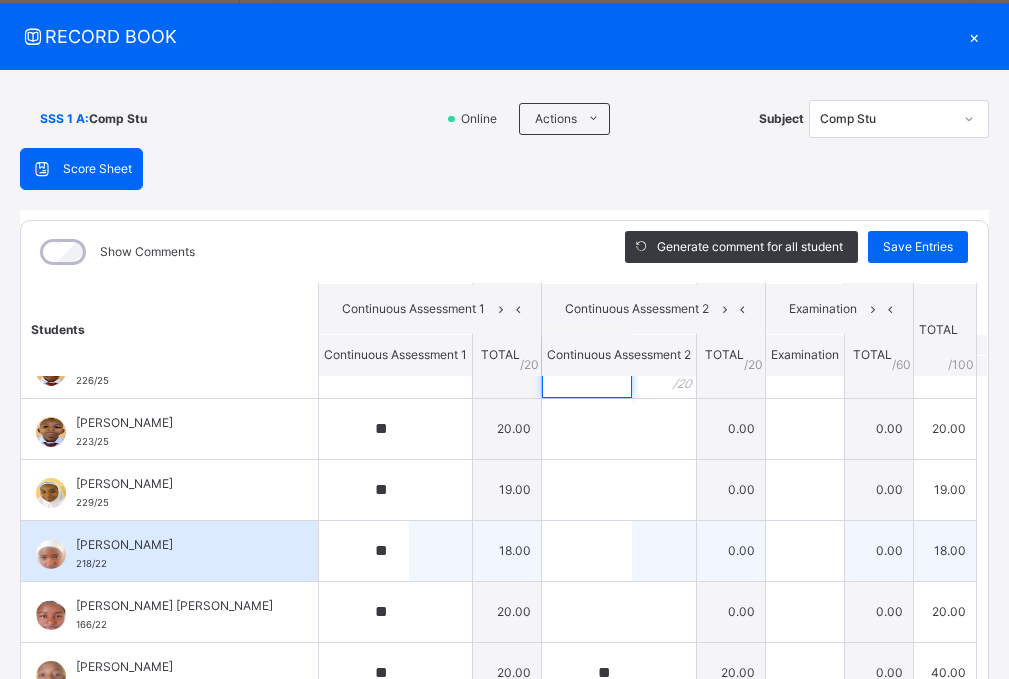 type on "**" 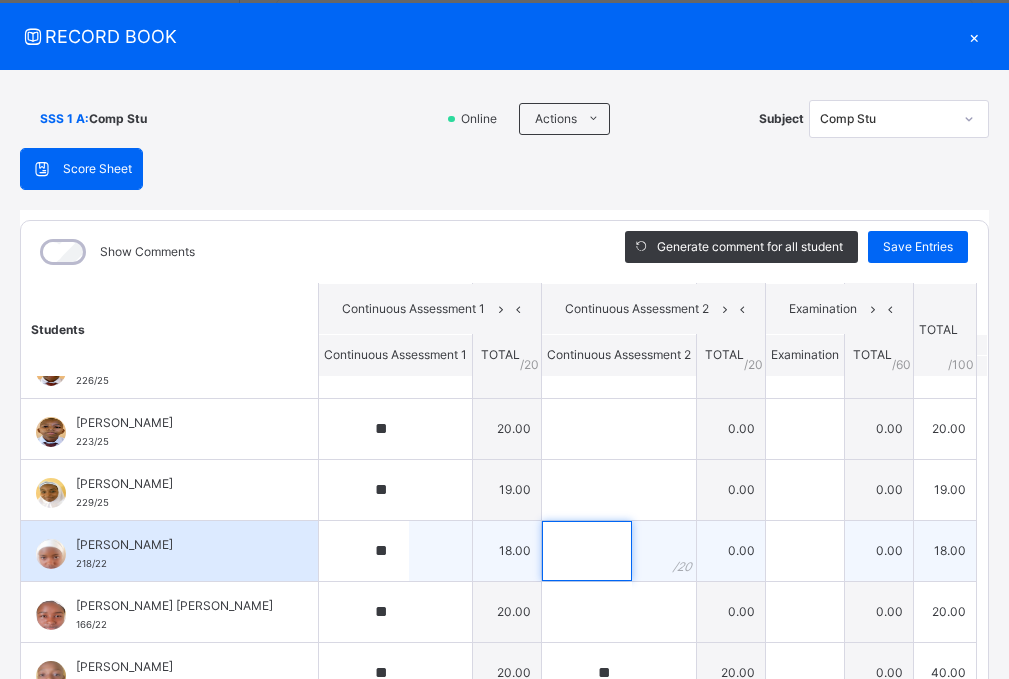 click at bounding box center [587, 551] 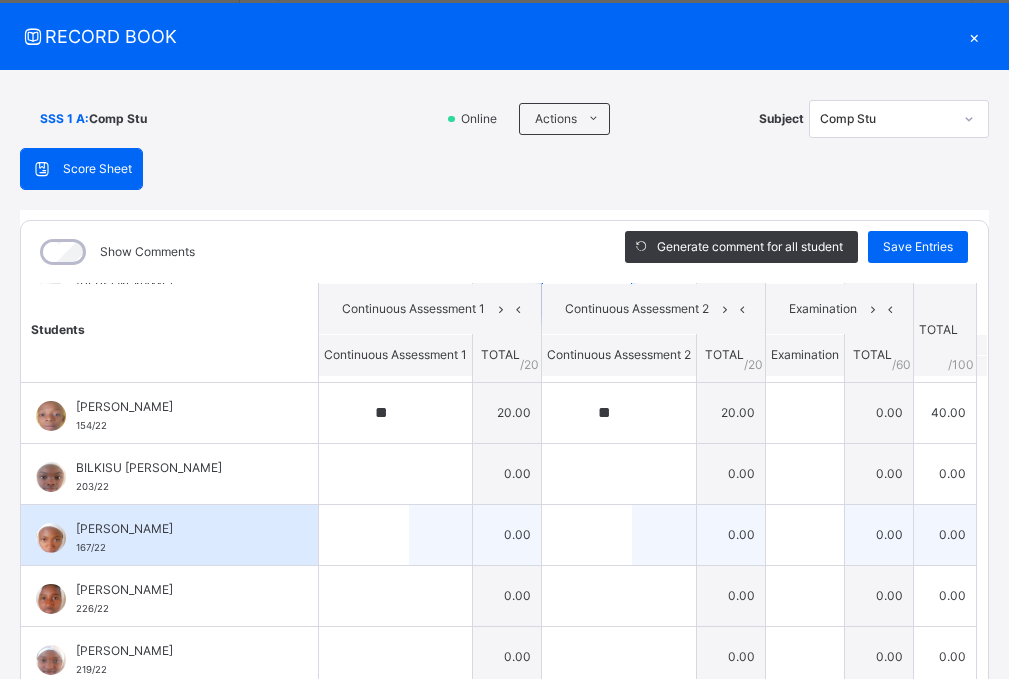 scroll, scrollTop: 400, scrollLeft: 0, axis: vertical 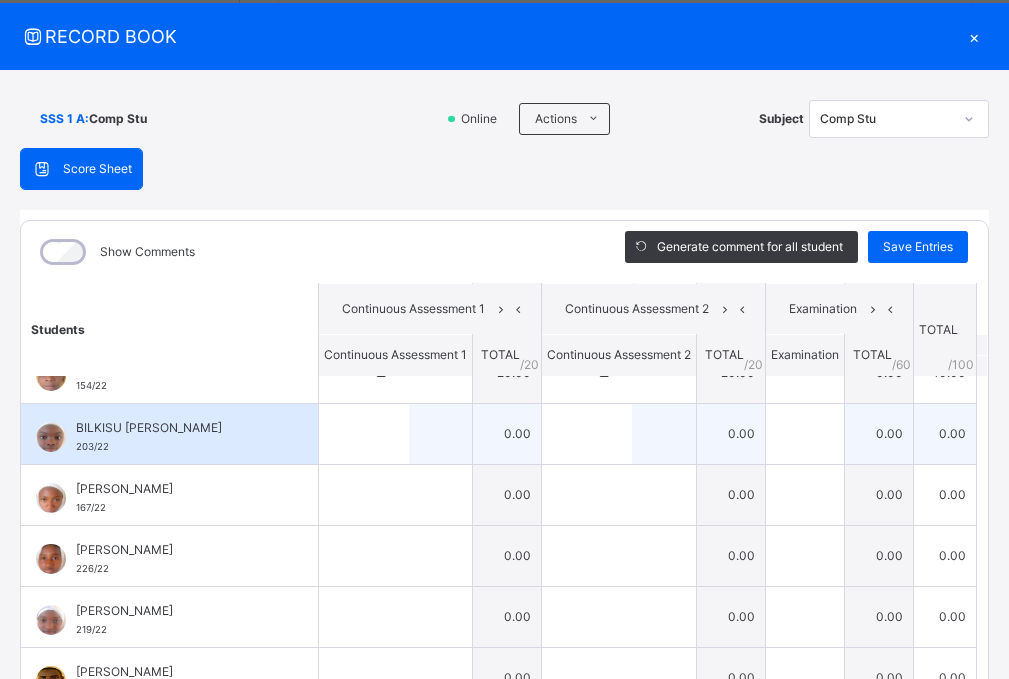 type on "**" 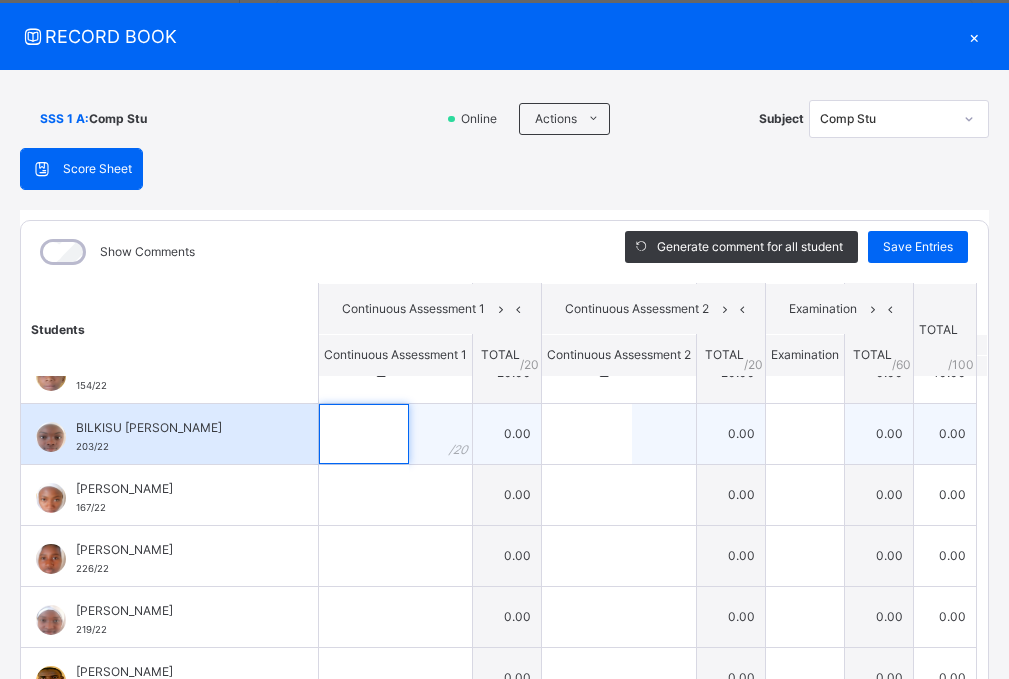 click at bounding box center (364, 434) 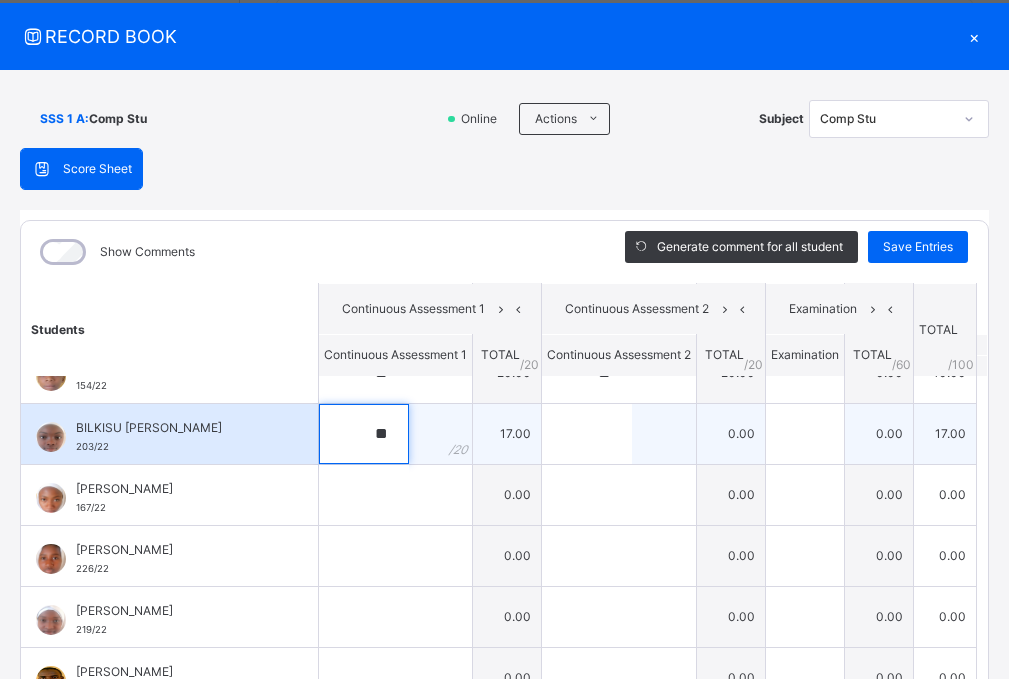 type on "**" 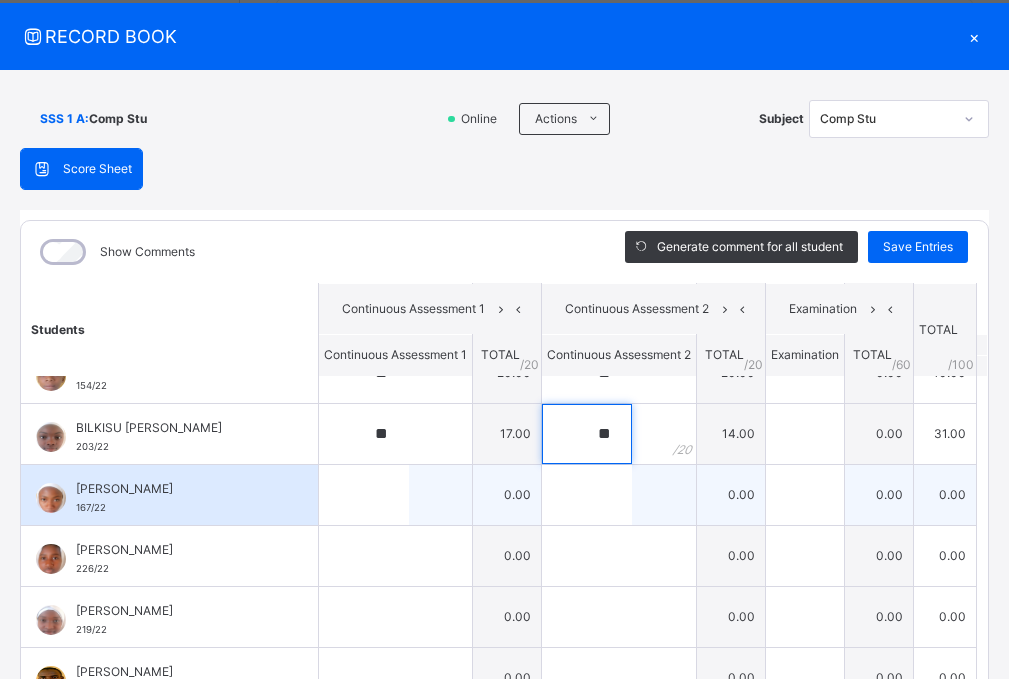 type on "**" 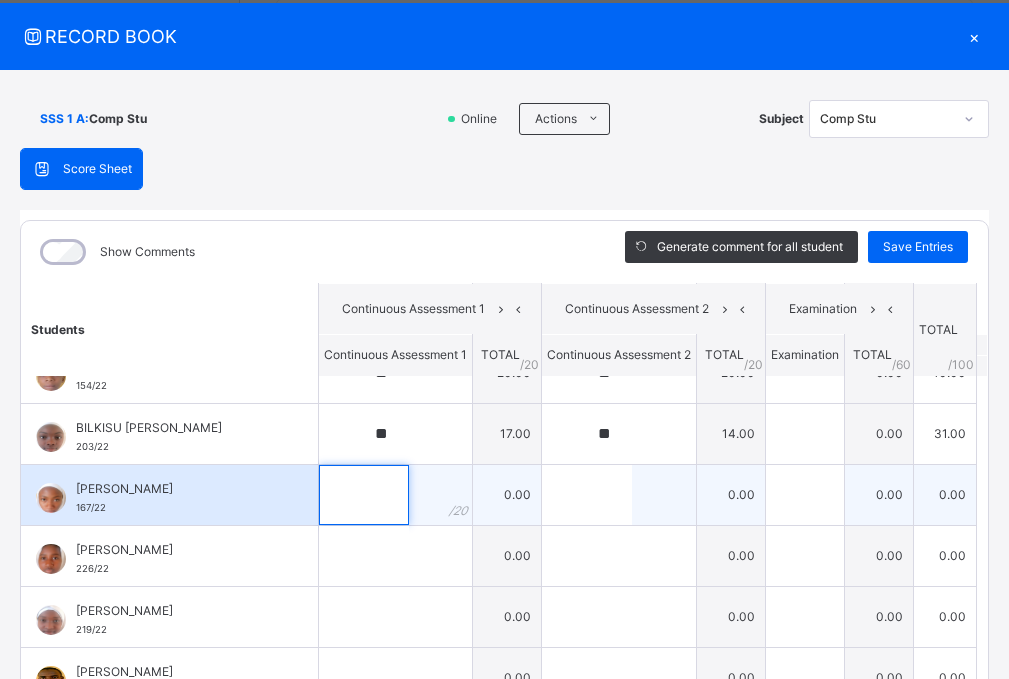 click at bounding box center (364, 495) 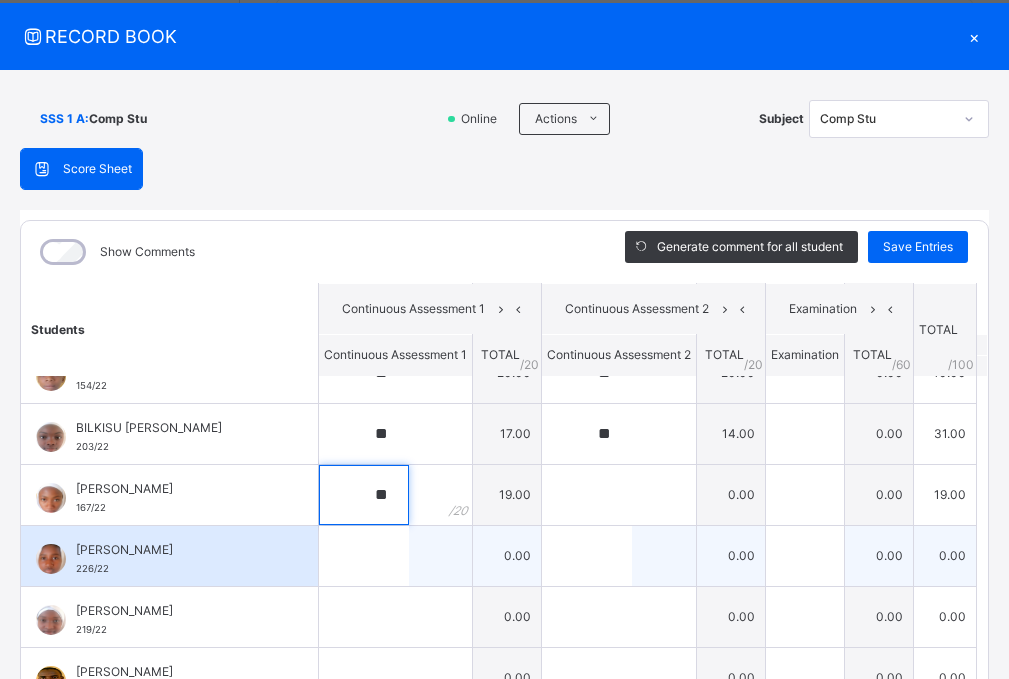 type on "**" 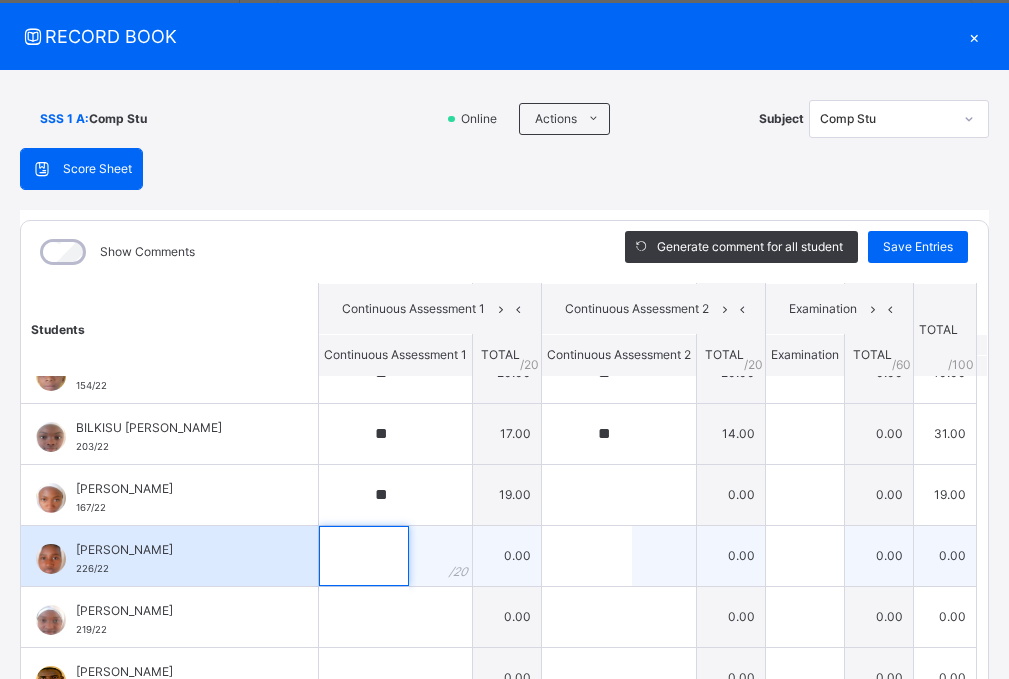 click at bounding box center (364, 556) 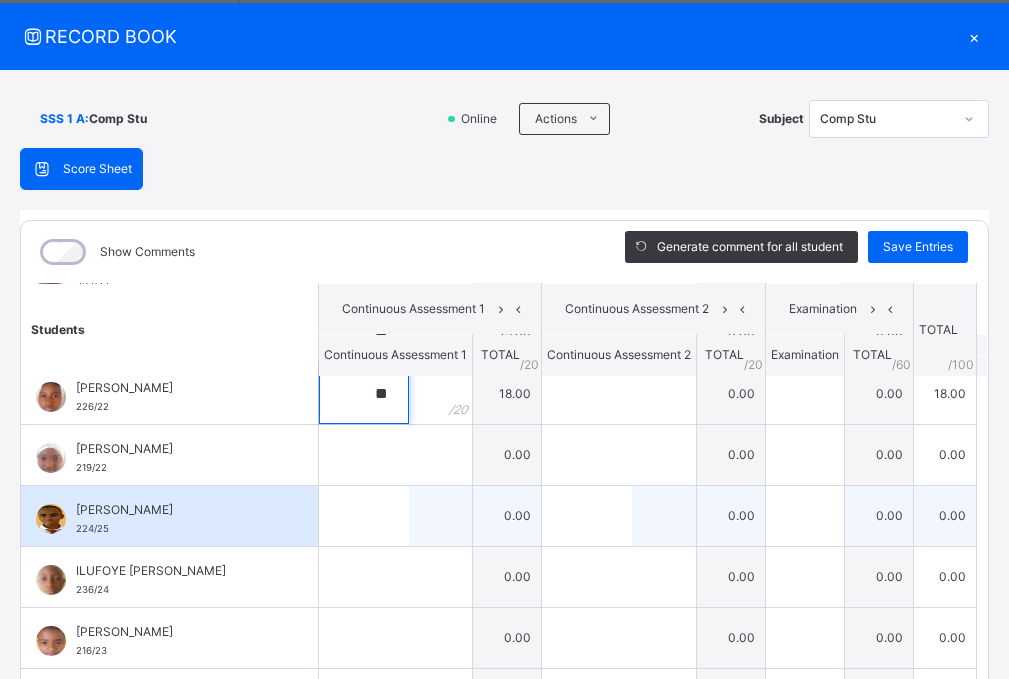 scroll, scrollTop: 600, scrollLeft: 0, axis: vertical 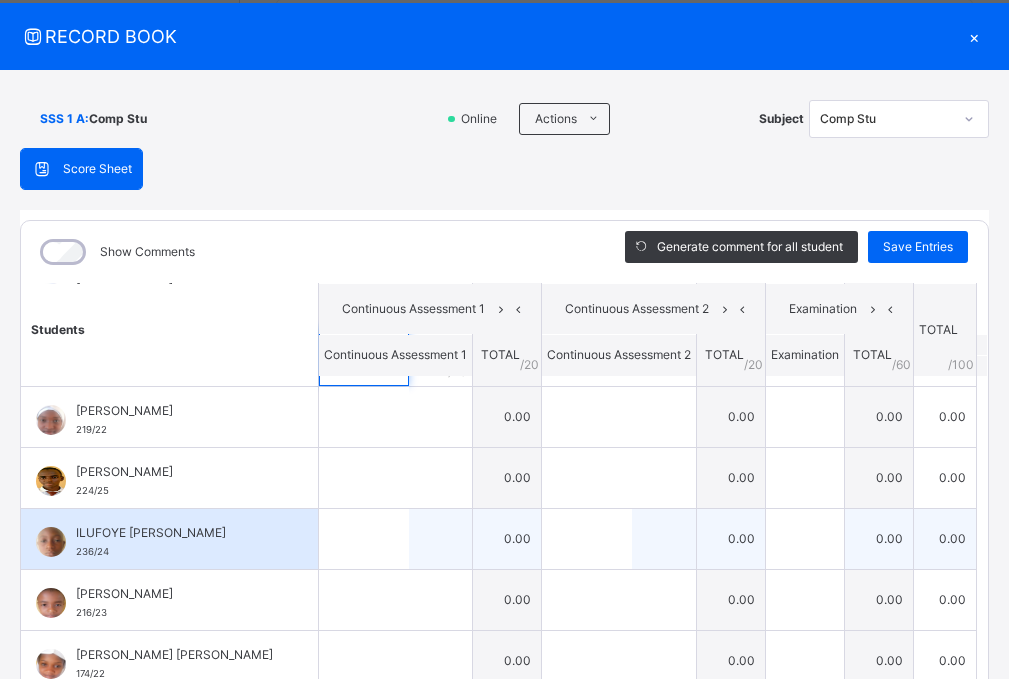 type on "**" 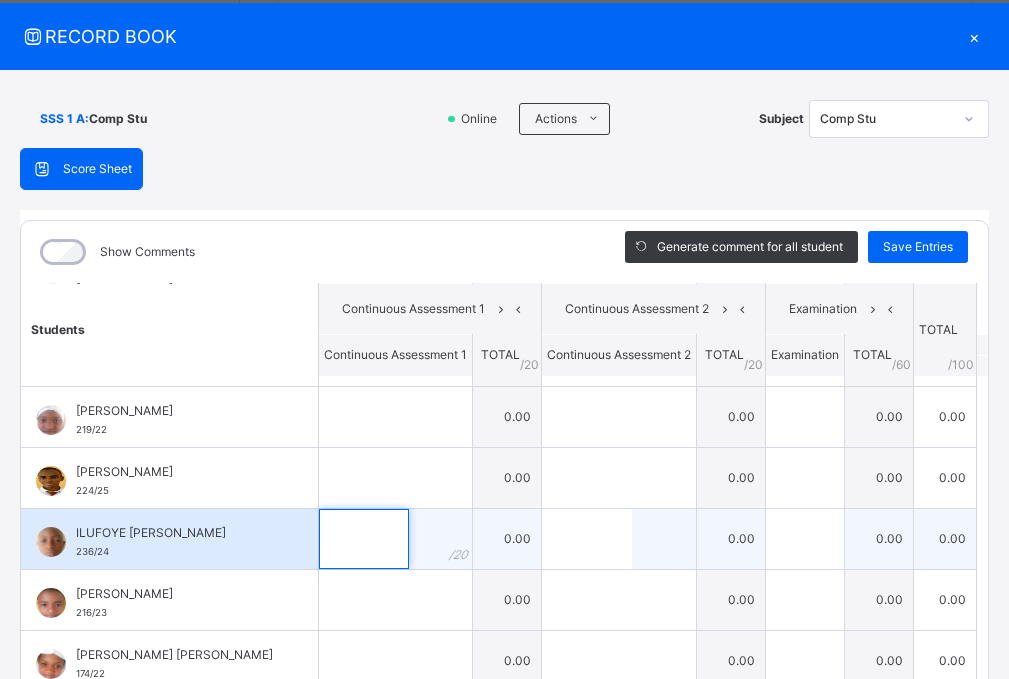 click at bounding box center [364, 539] 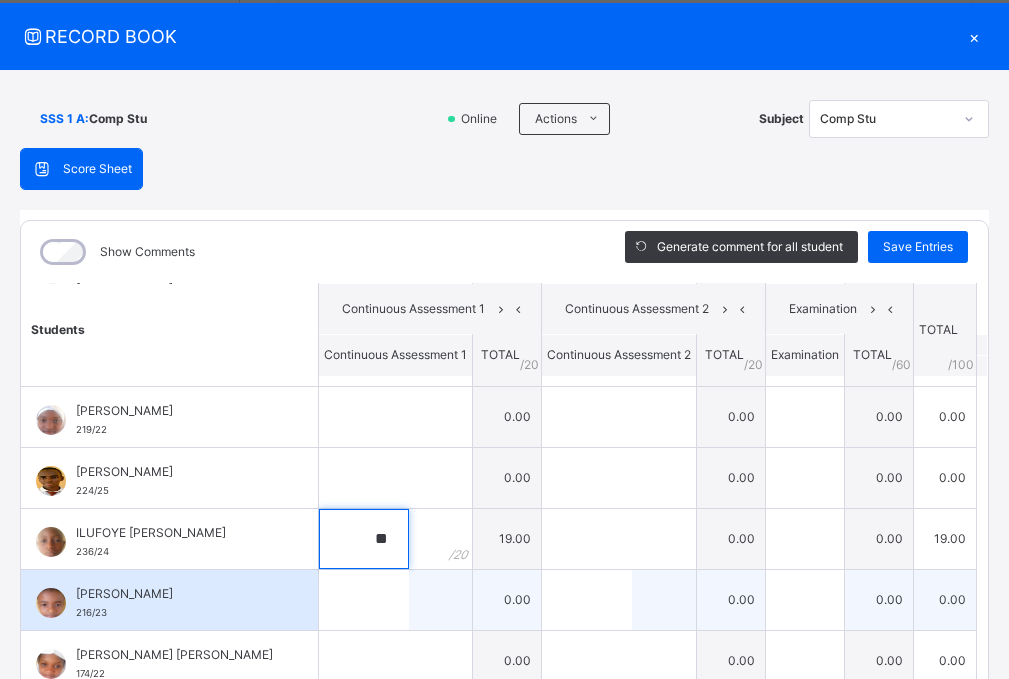 type on "**" 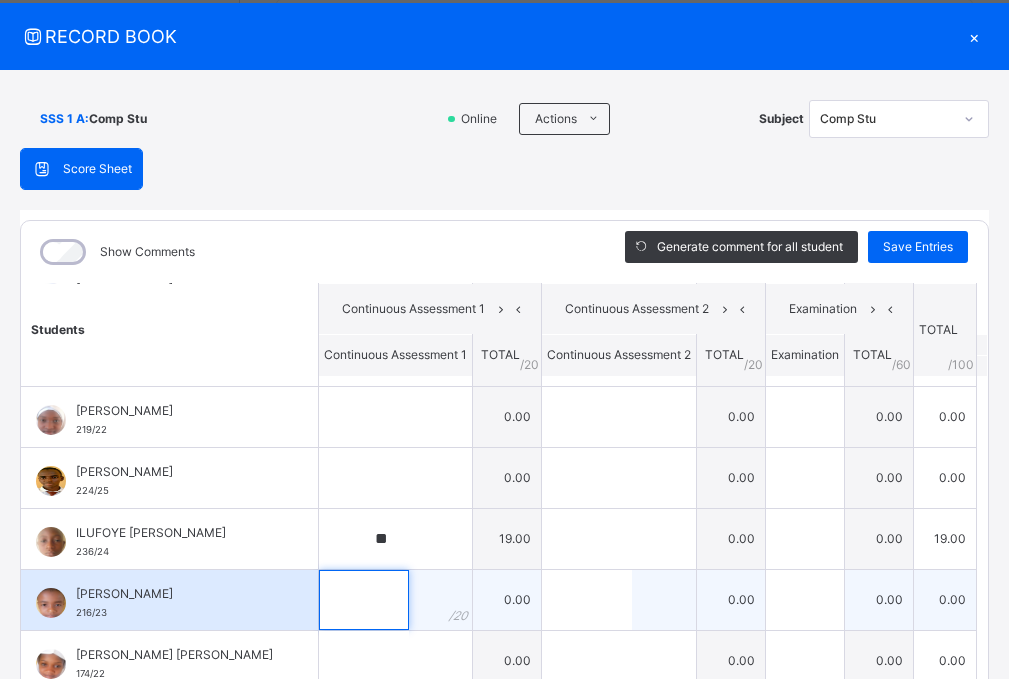 click at bounding box center [364, 600] 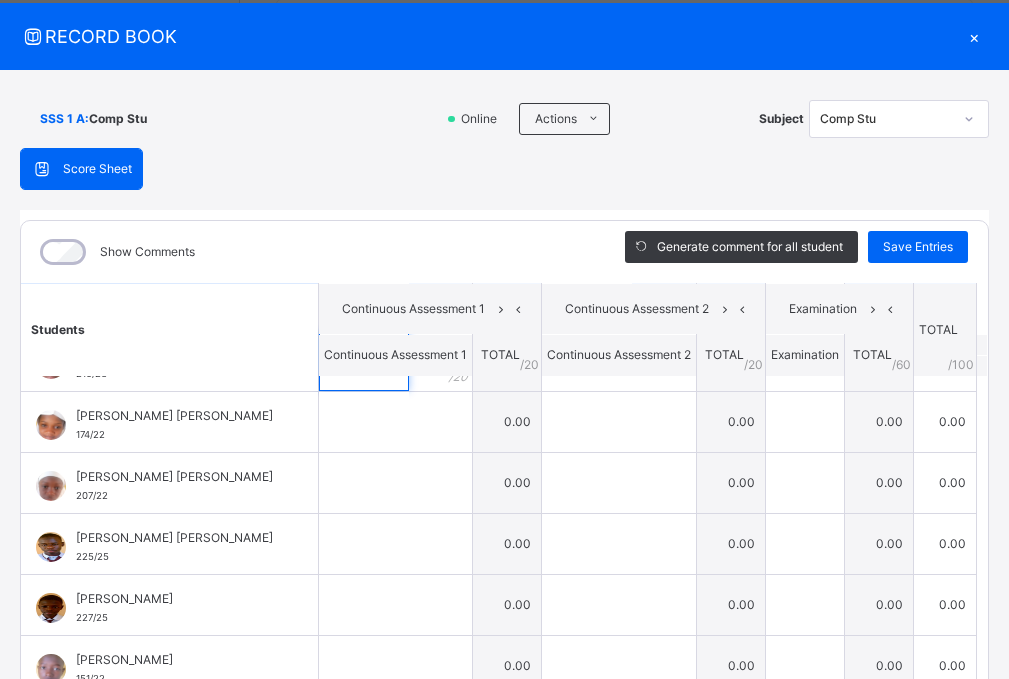 scroll, scrollTop: 800, scrollLeft: 0, axis: vertical 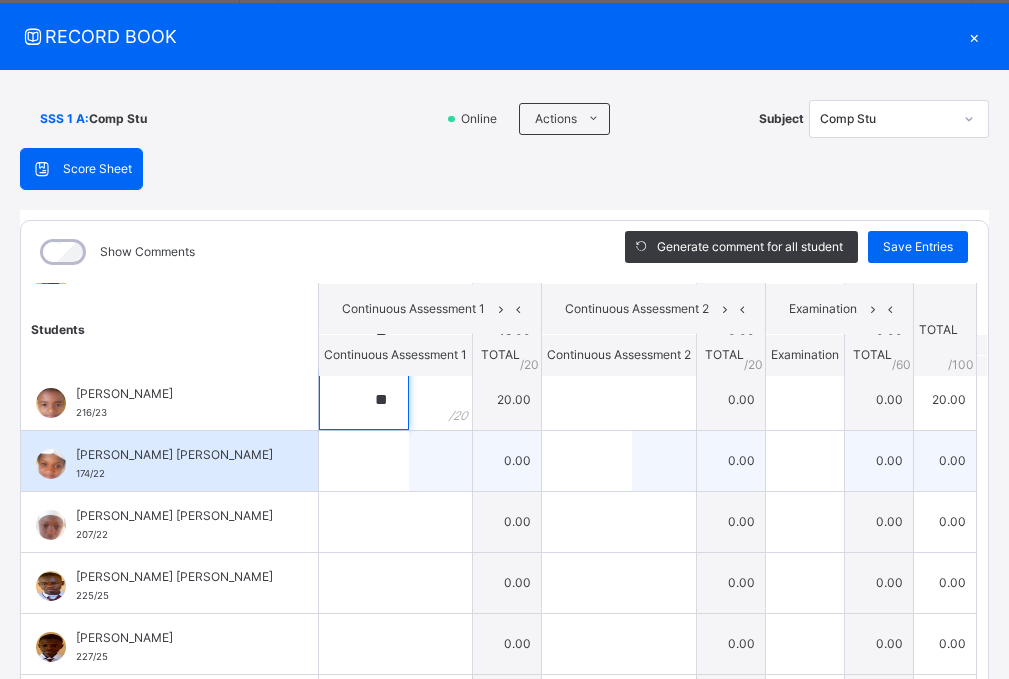 type on "**" 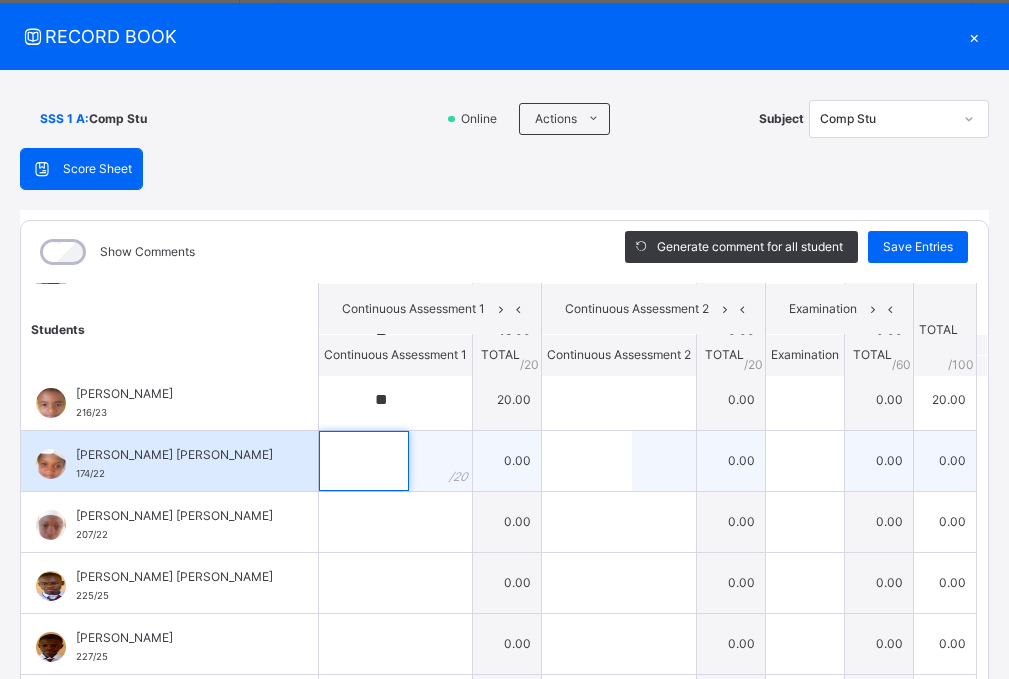 click at bounding box center (364, 461) 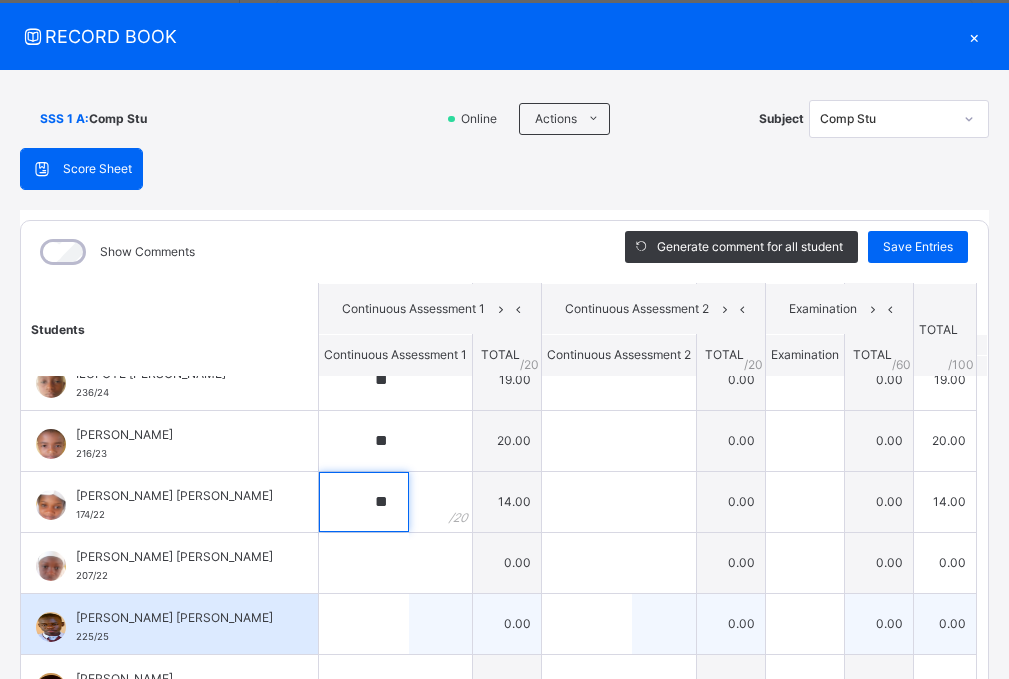 scroll, scrollTop: 800, scrollLeft: 0, axis: vertical 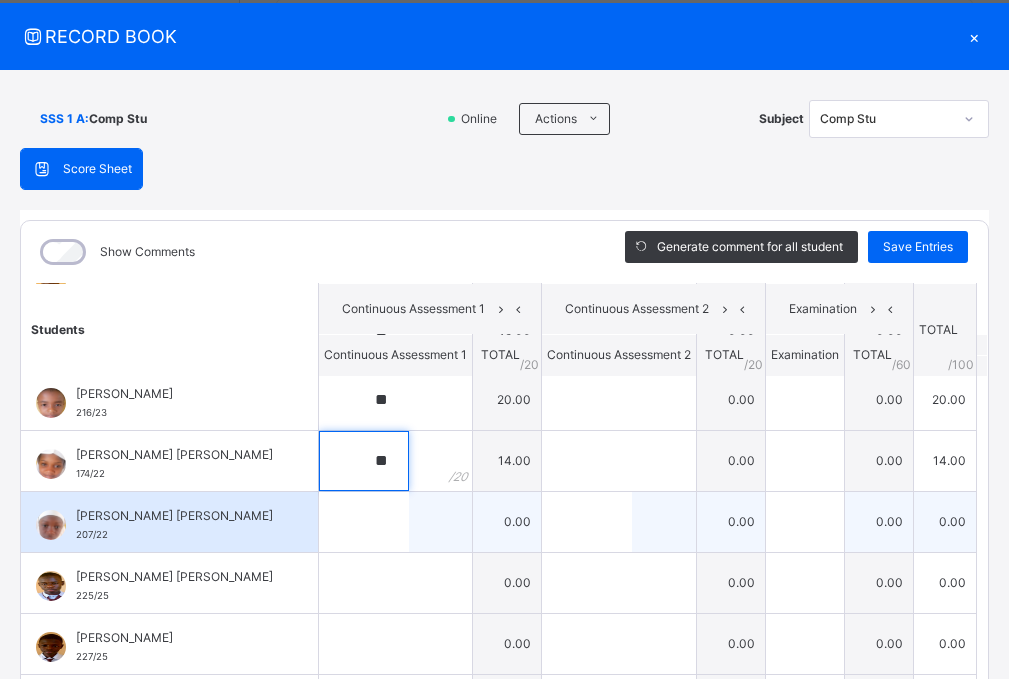 type on "**" 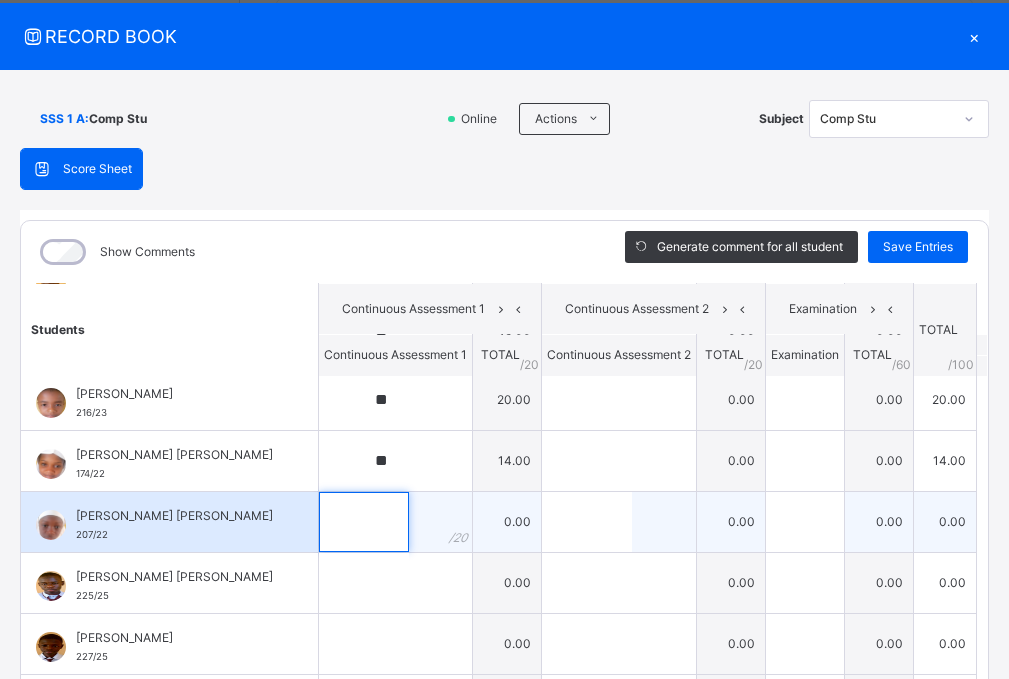 click at bounding box center (364, 522) 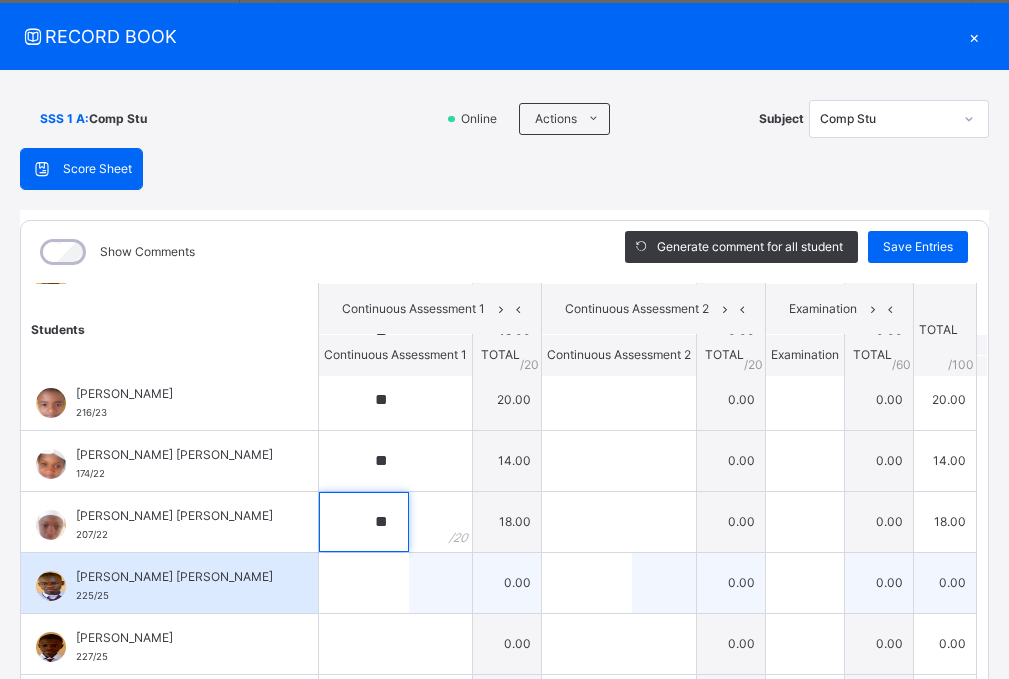 type on "**" 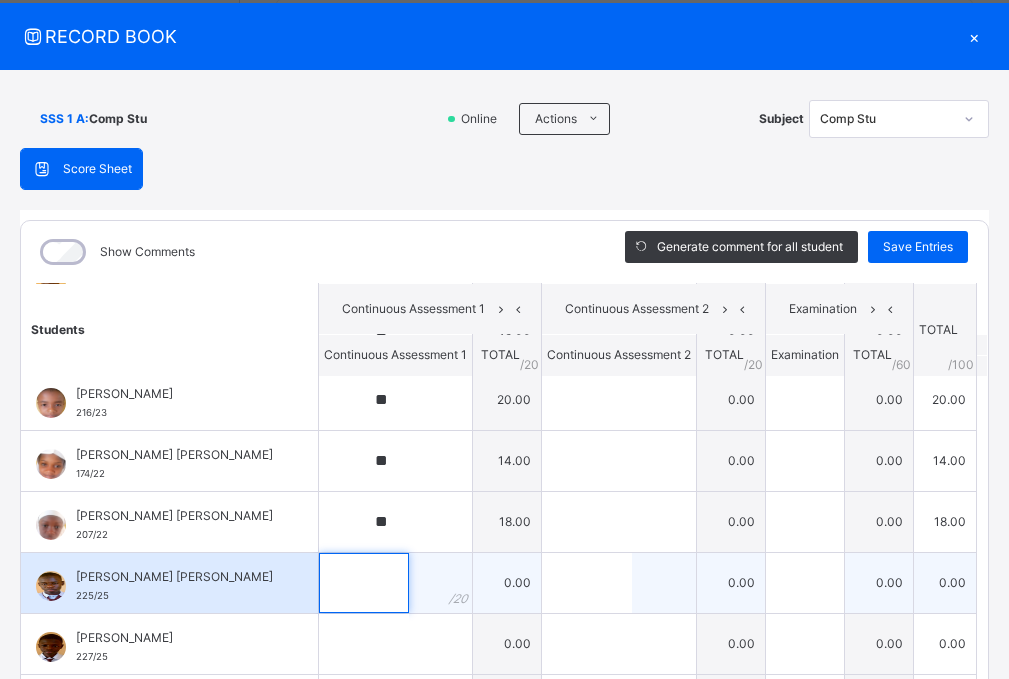 click at bounding box center (364, 583) 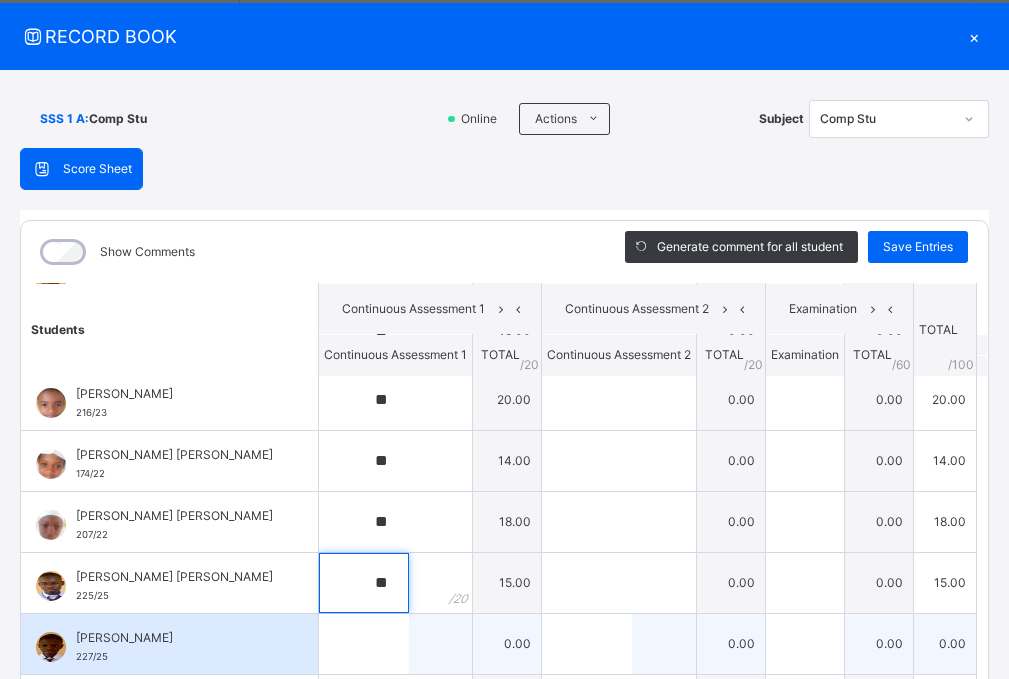 type on "**" 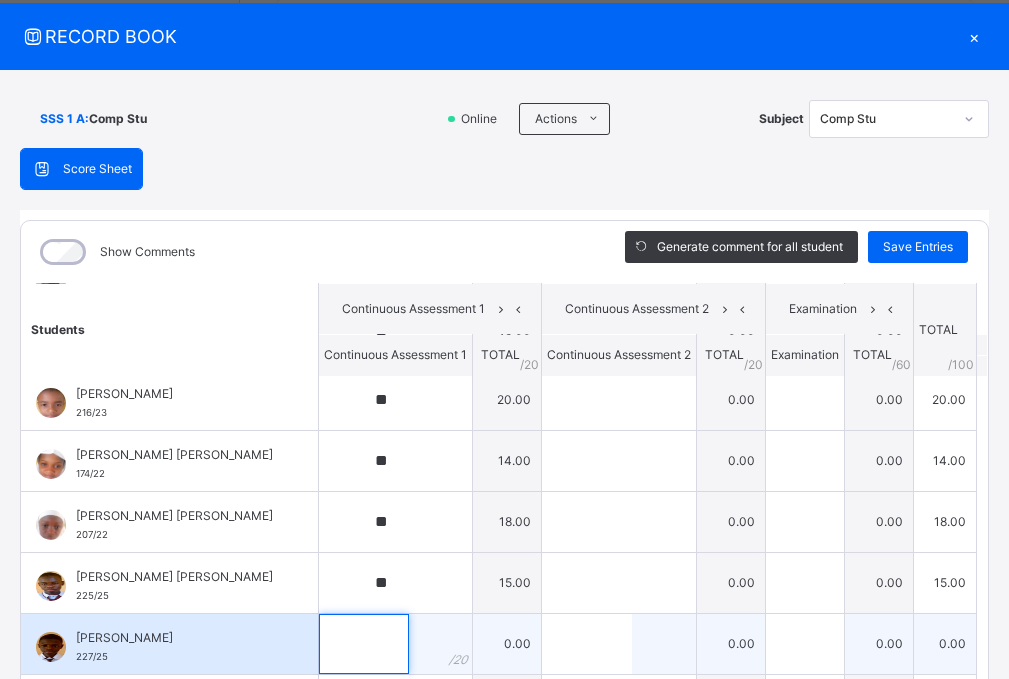 click at bounding box center (364, 644) 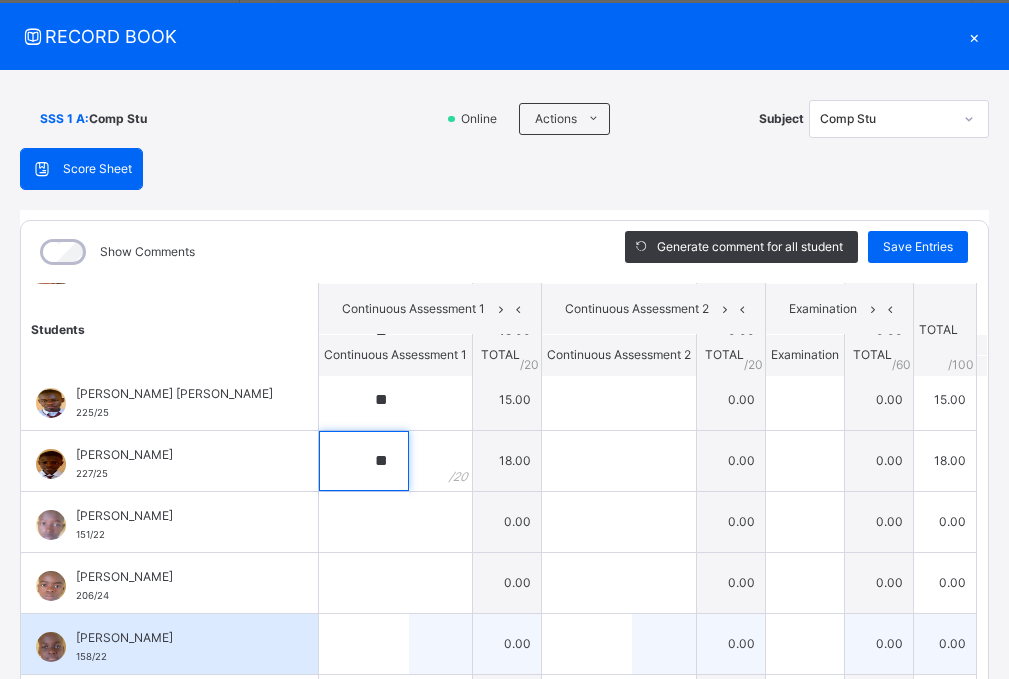 scroll, scrollTop: 1000, scrollLeft: 0, axis: vertical 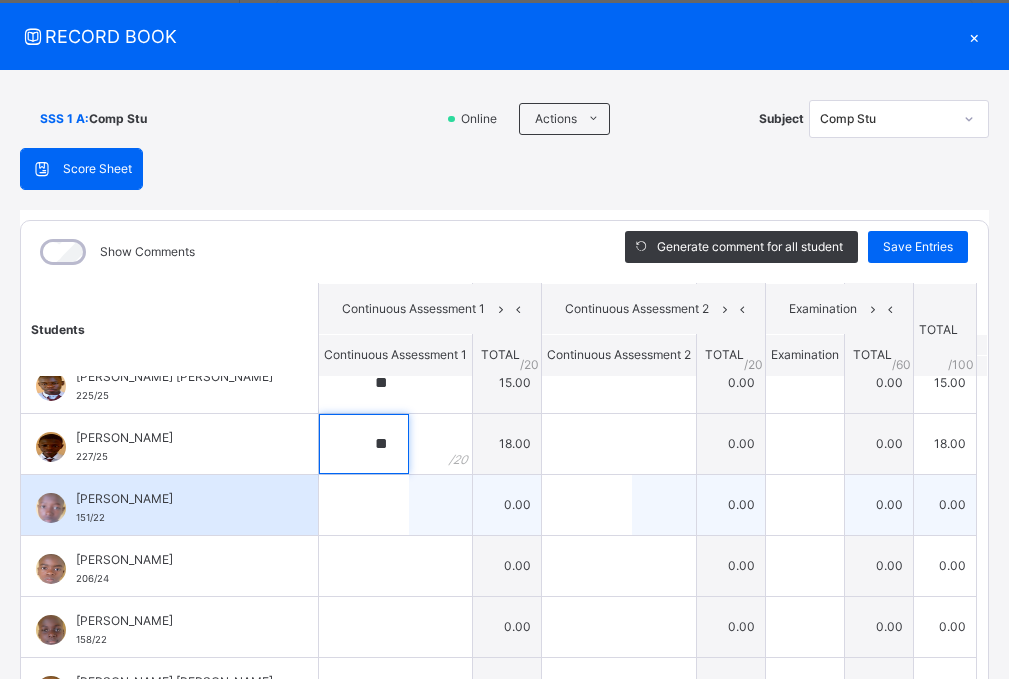 type on "**" 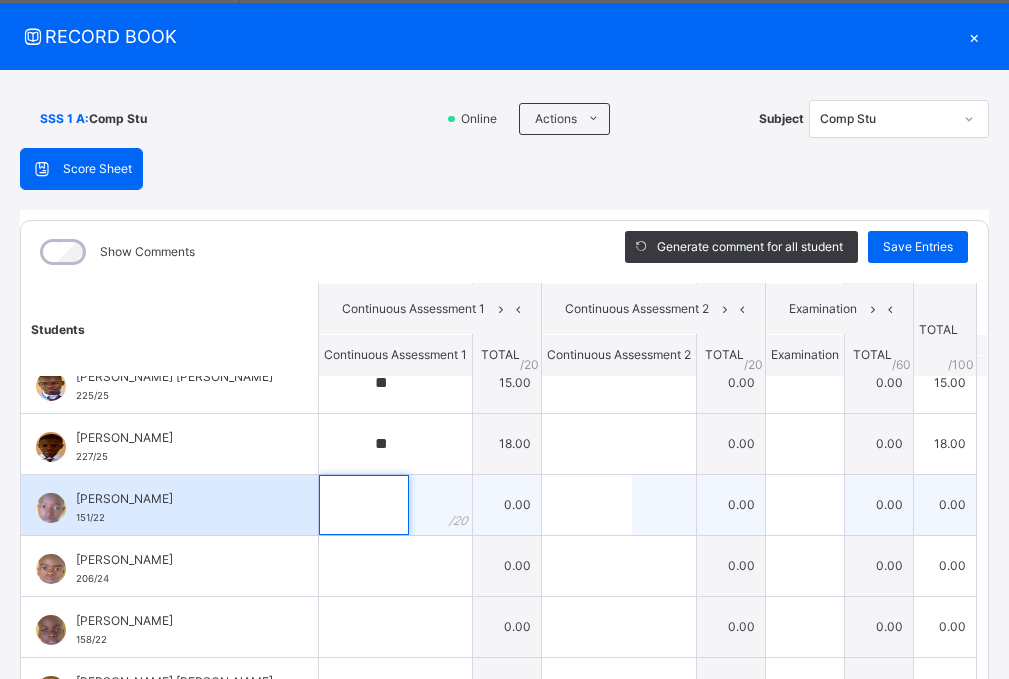 click at bounding box center [364, 505] 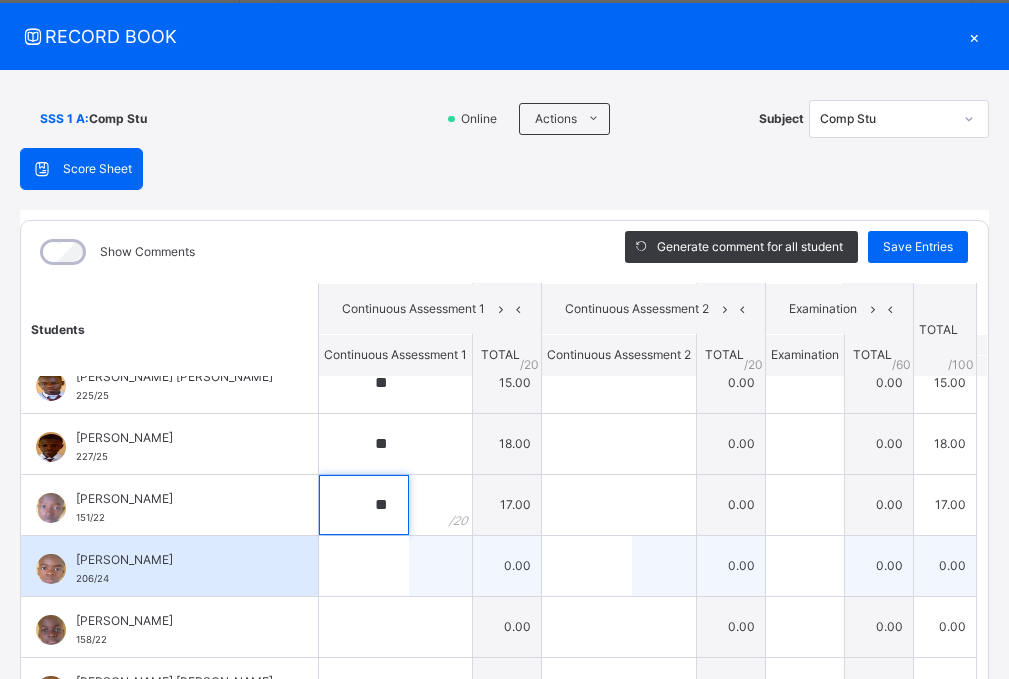 type on "**" 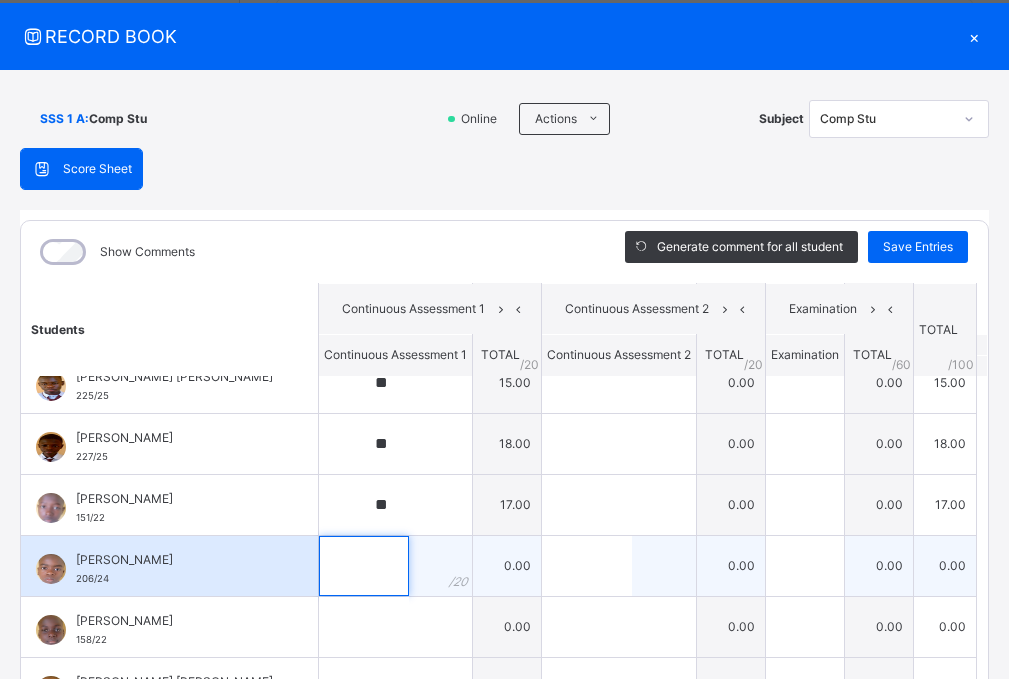 drag, startPoint x: 386, startPoint y: 561, endPoint x: 374, endPoint y: 544, distance: 20.808653 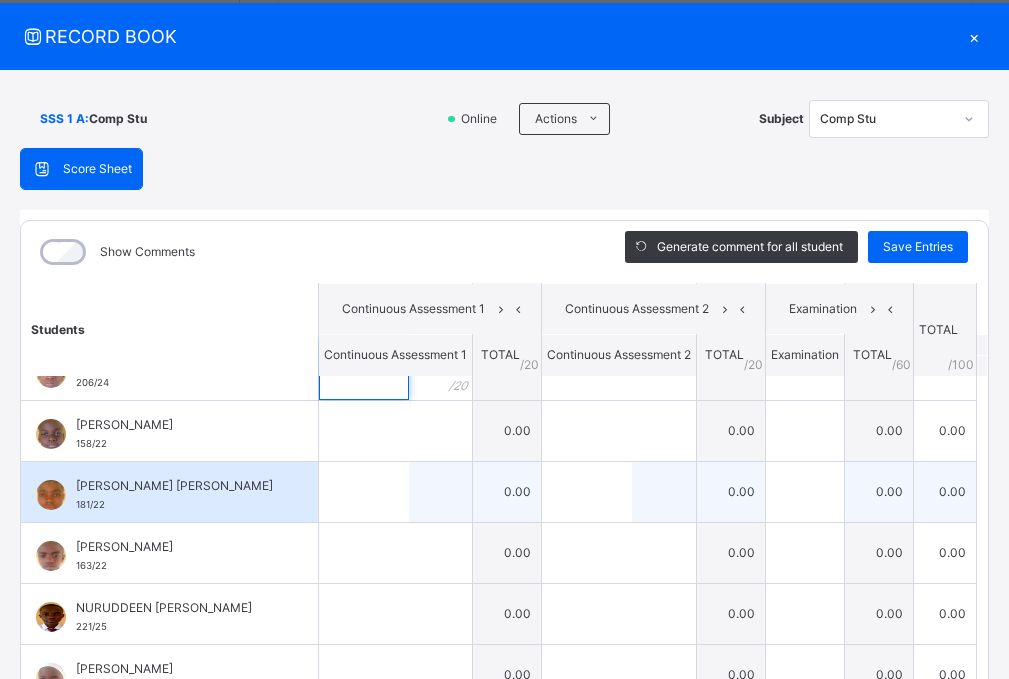 scroll, scrollTop: 1200, scrollLeft: 0, axis: vertical 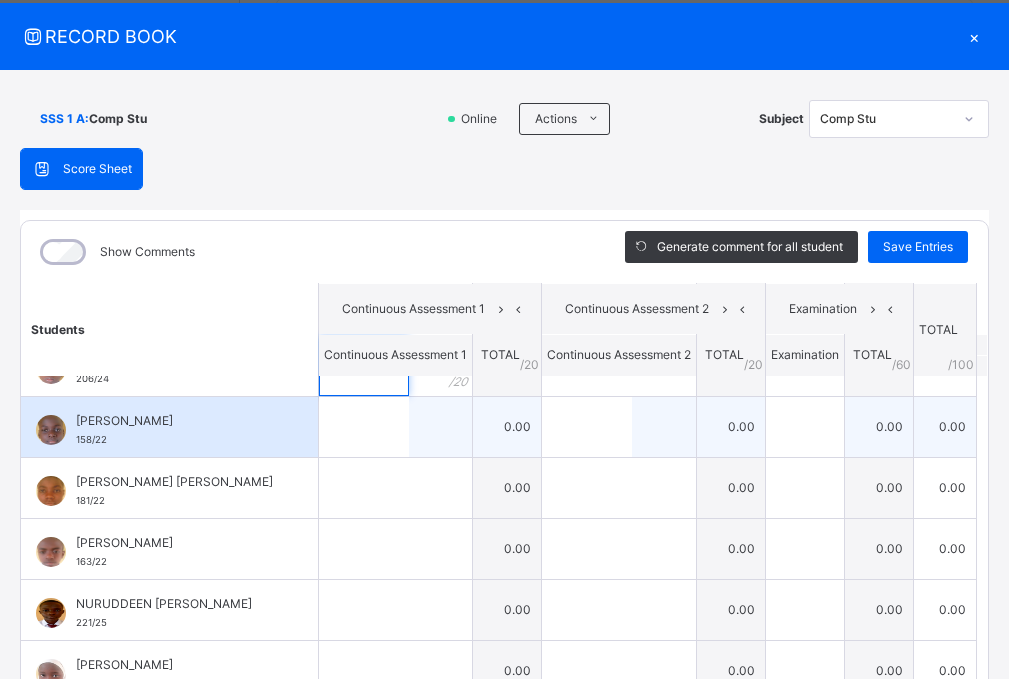 type on "**" 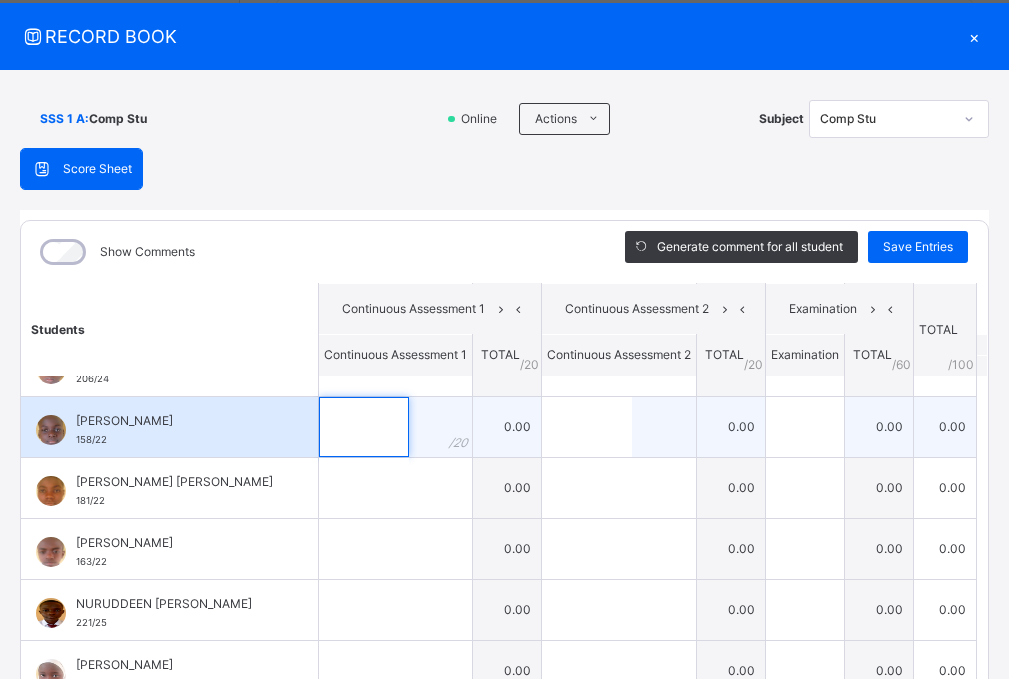 click at bounding box center (364, 427) 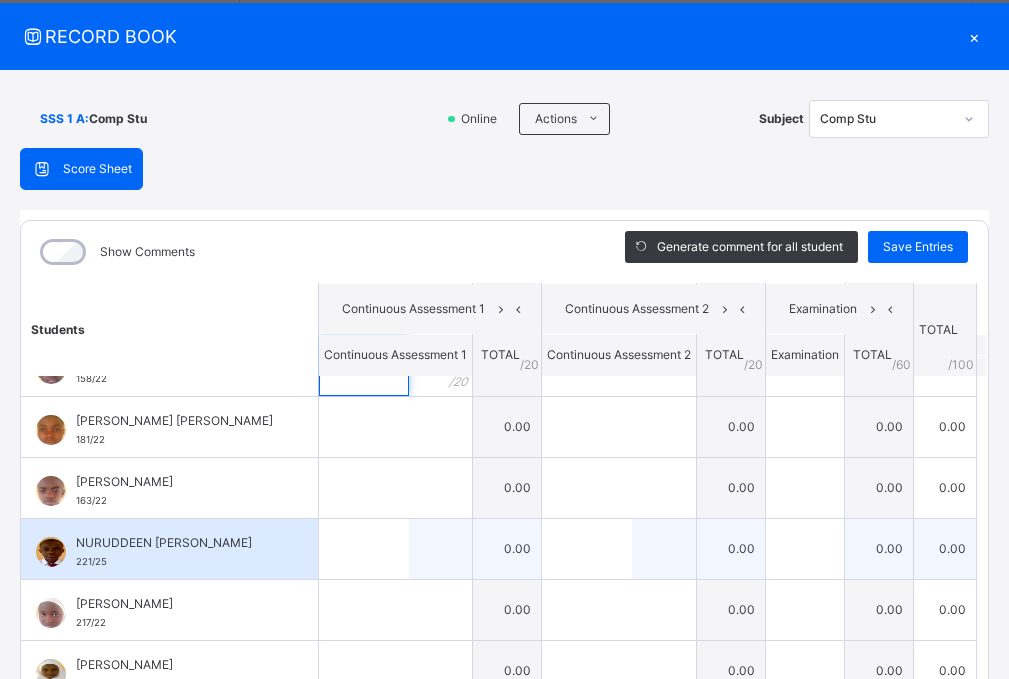 scroll, scrollTop: 1300, scrollLeft: 0, axis: vertical 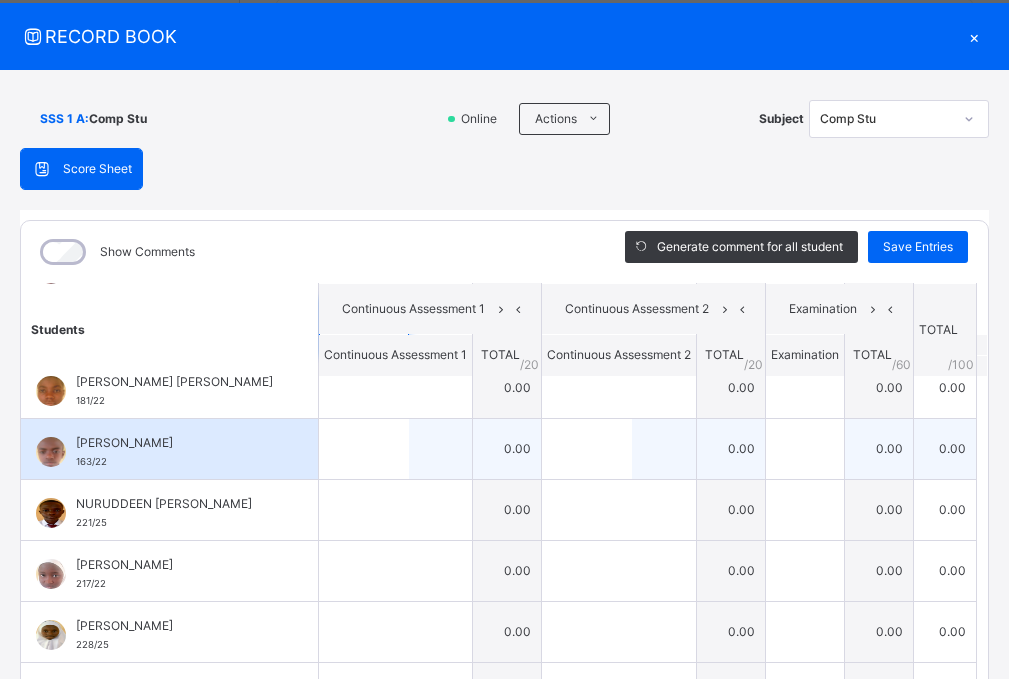 type on "**" 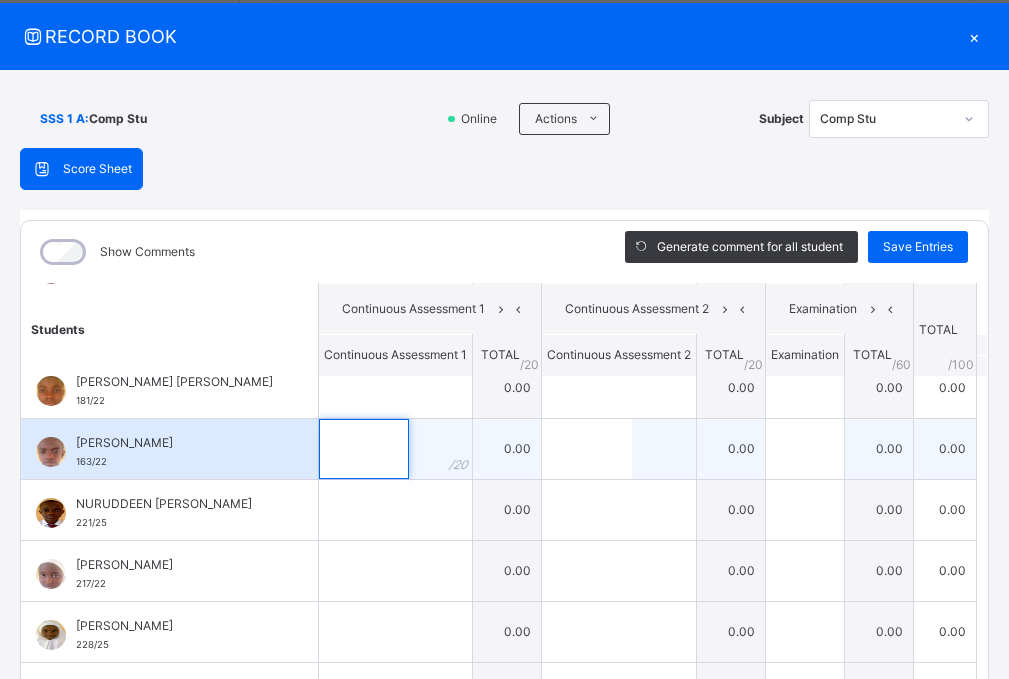 click at bounding box center (364, 449) 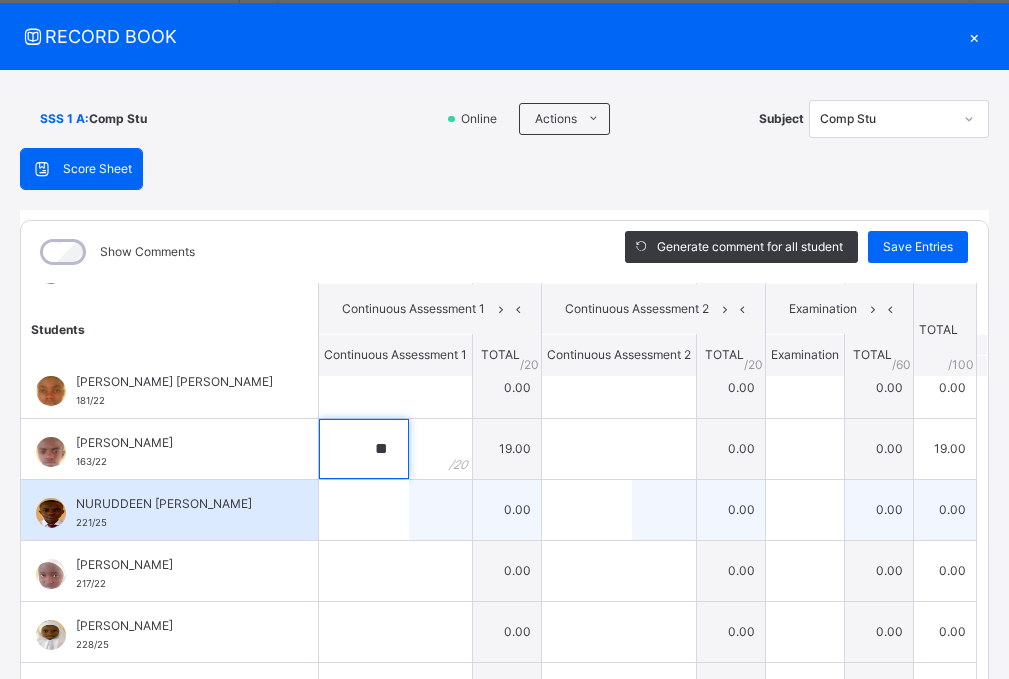 type on "**" 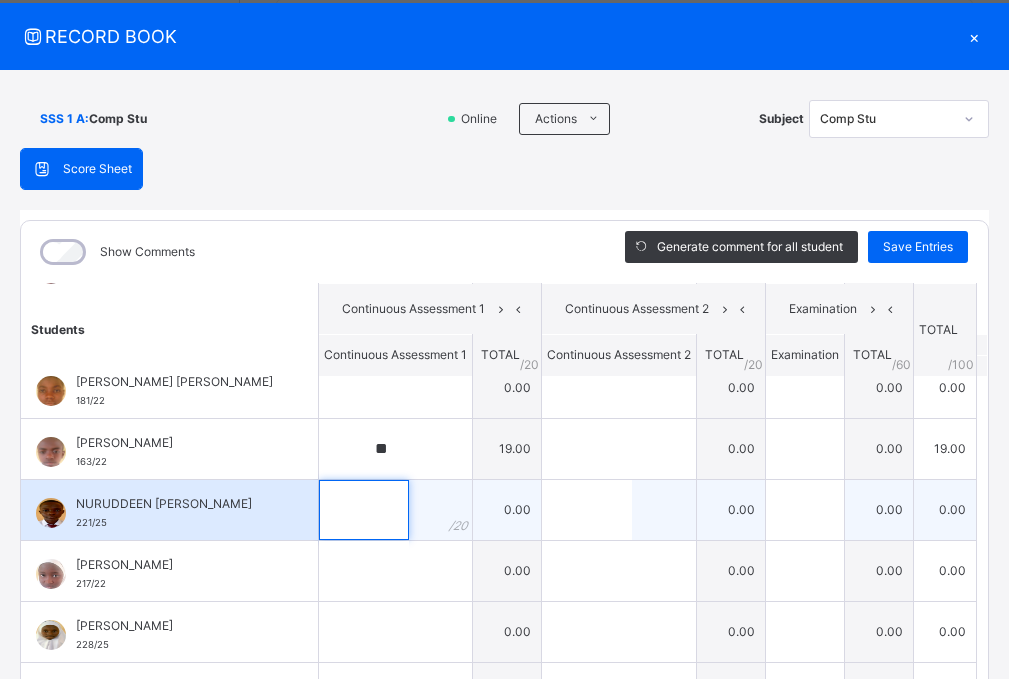 click at bounding box center [364, 510] 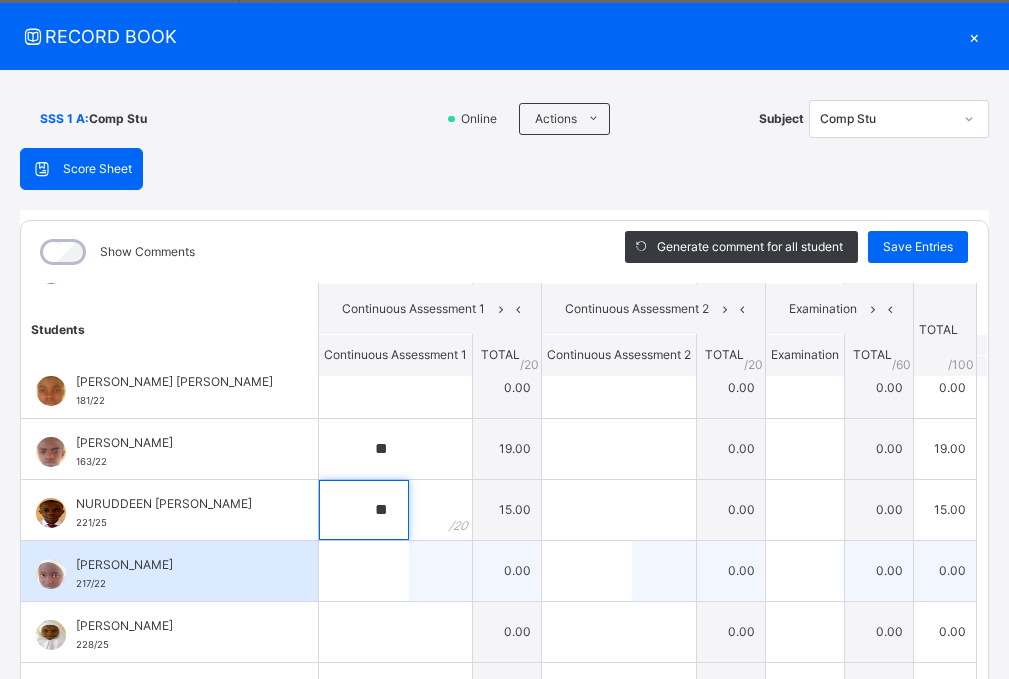 type on "**" 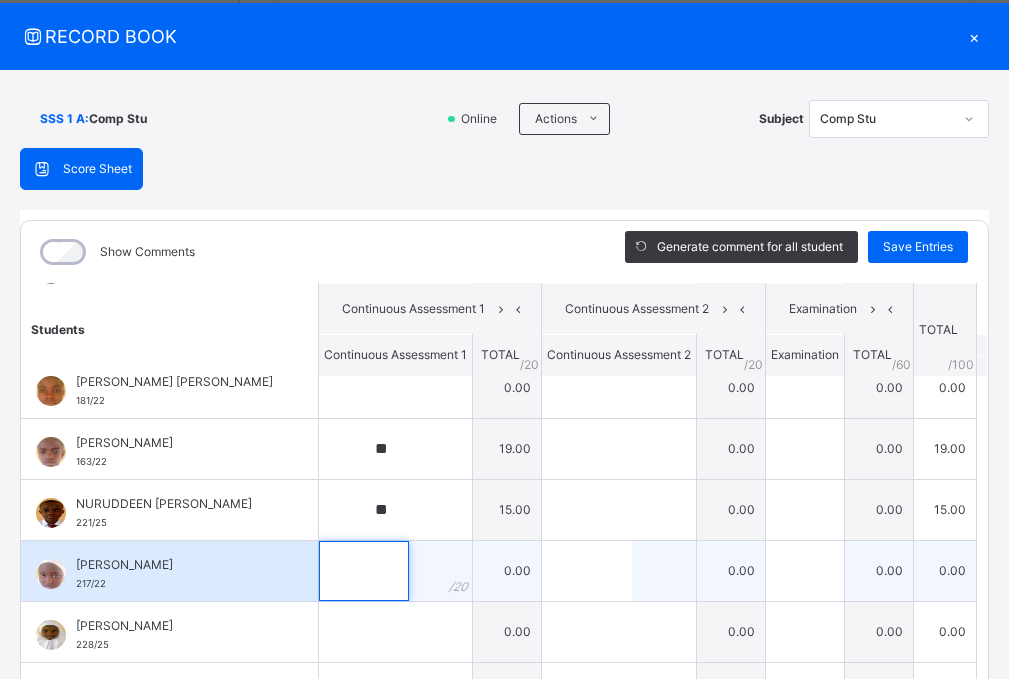 click at bounding box center [364, 571] 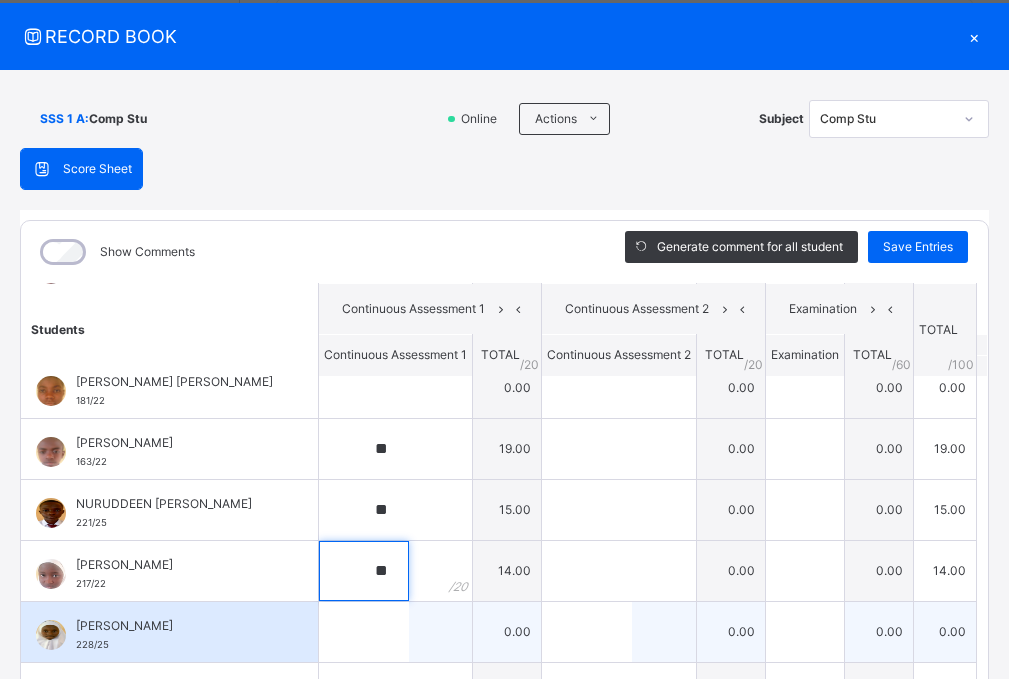 type on "**" 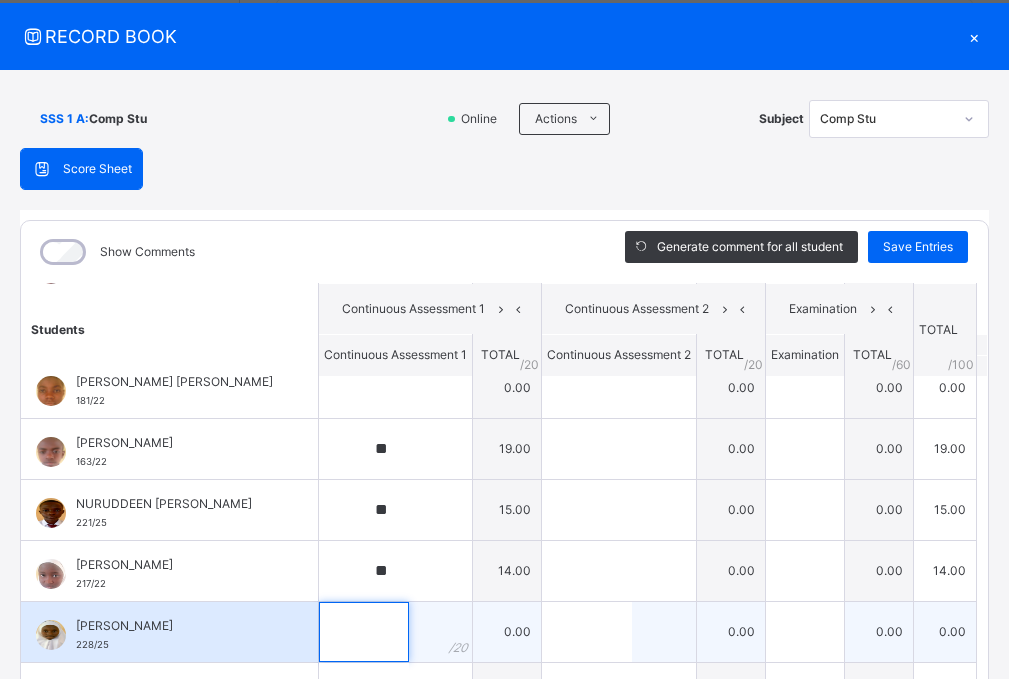click at bounding box center [364, 632] 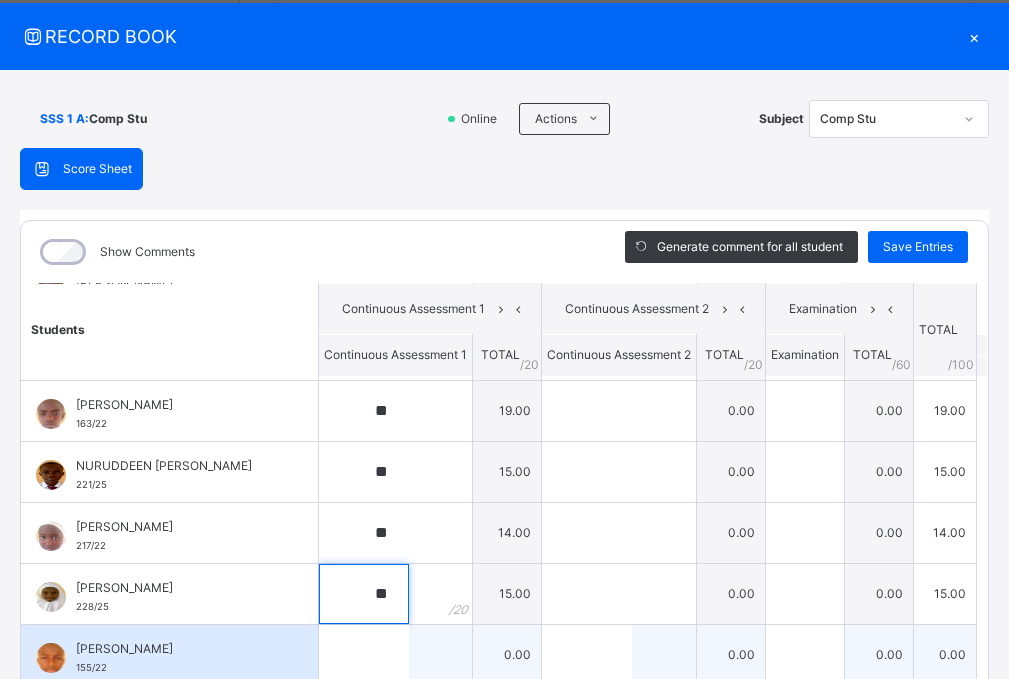scroll, scrollTop: 1363, scrollLeft: 0, axis: vertical 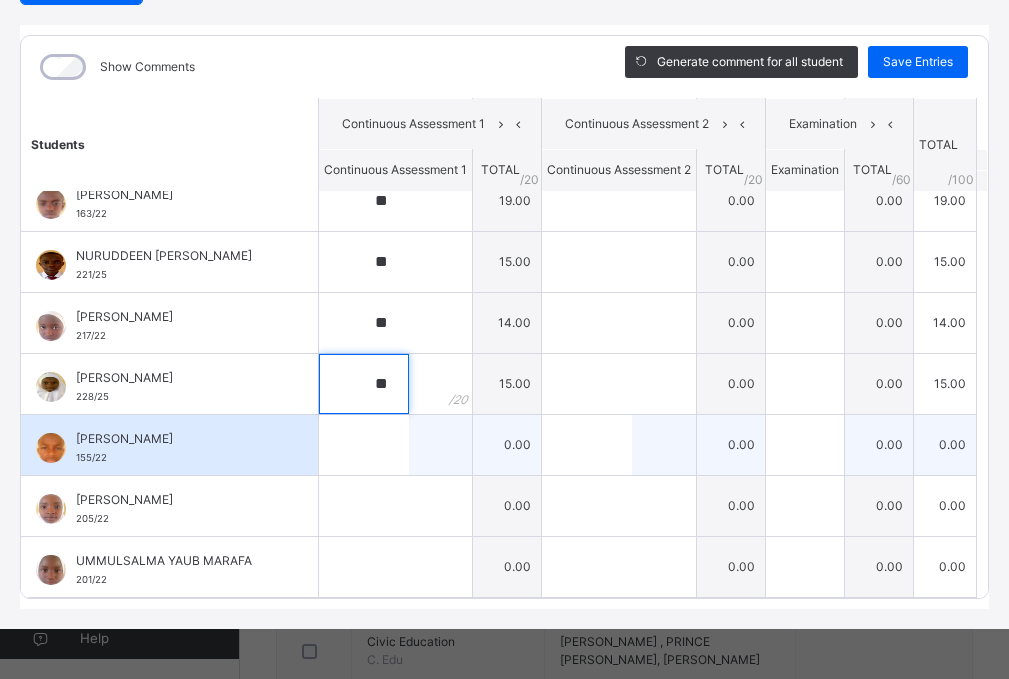 type on "**" 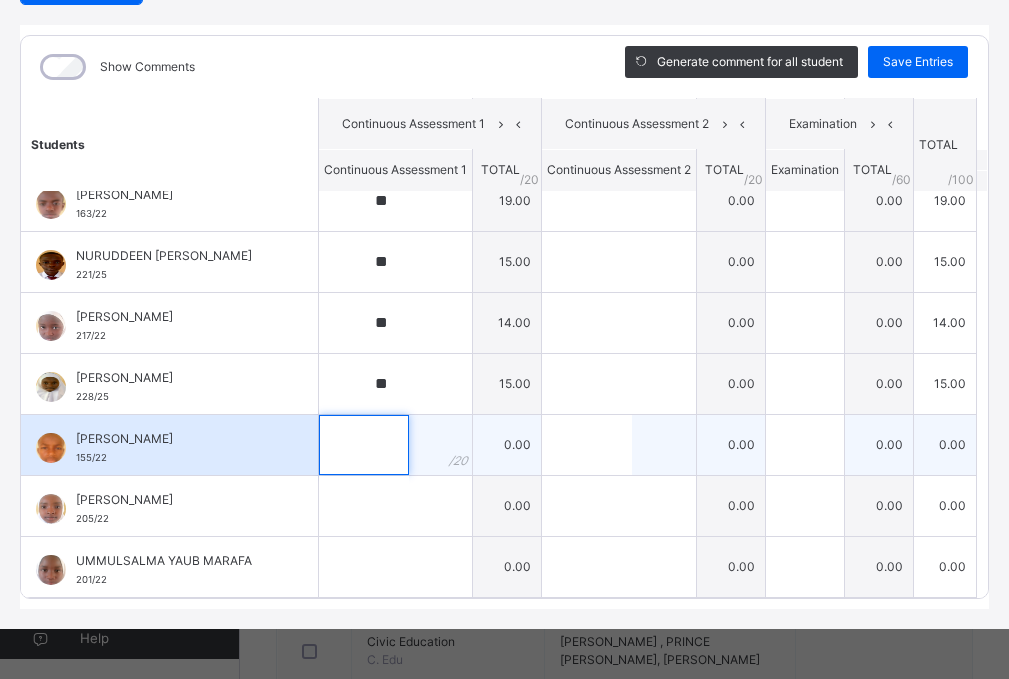 drag, startPoint x: 361, startPoint y: 430, endPoint x: 392, endPoint y: 421, distance: 32.280025 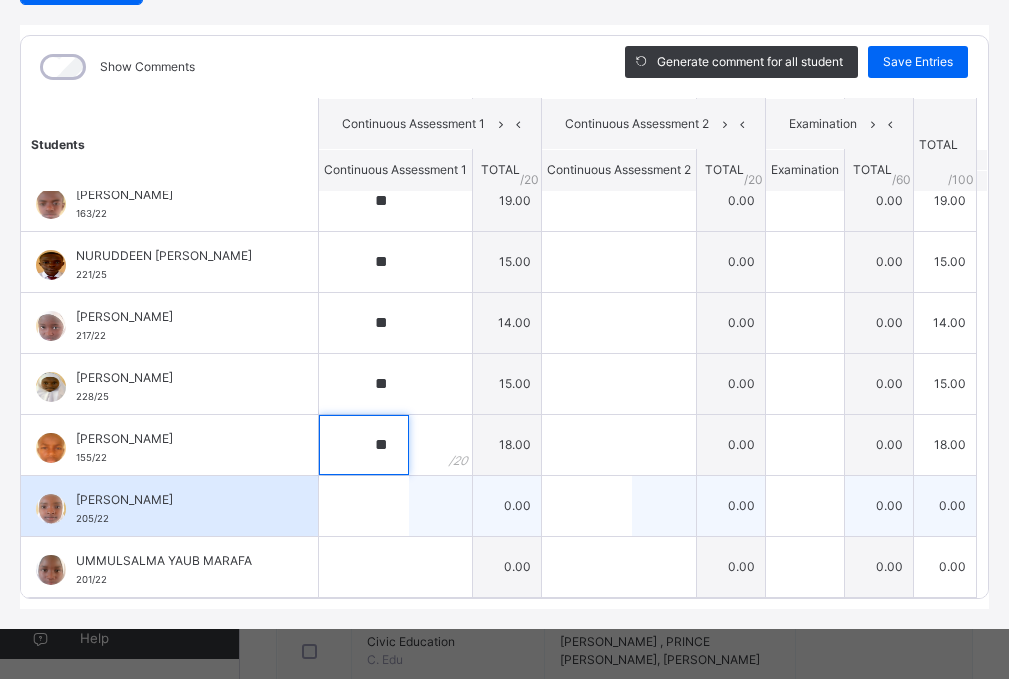 type on "**" 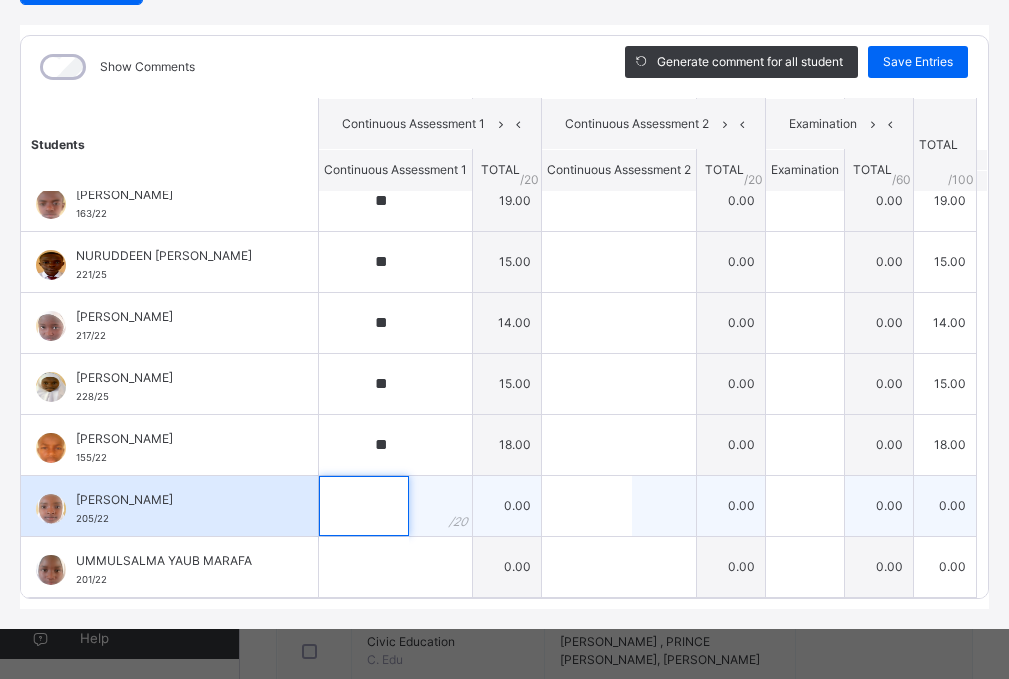 click at bounding box center [364, 506] 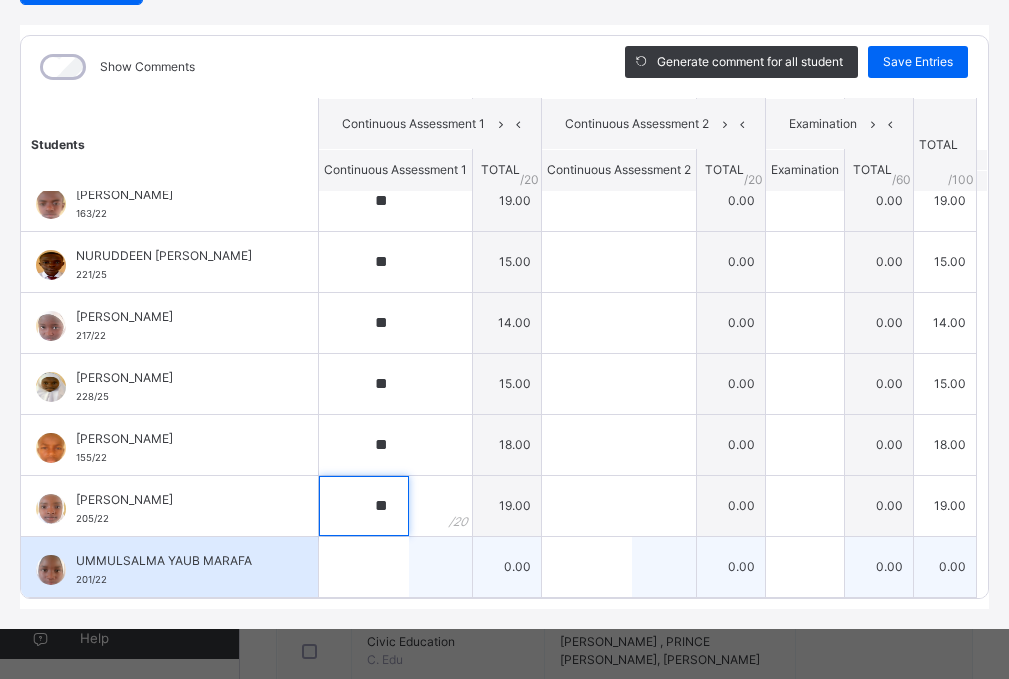type on "**" 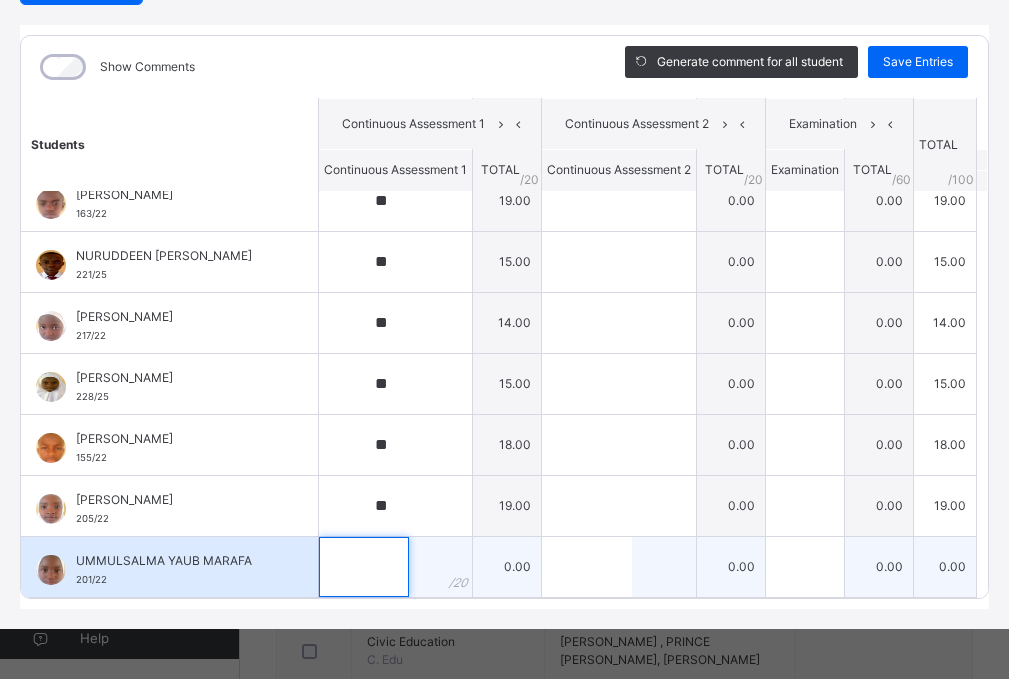 click at bounding box center (364, 567) 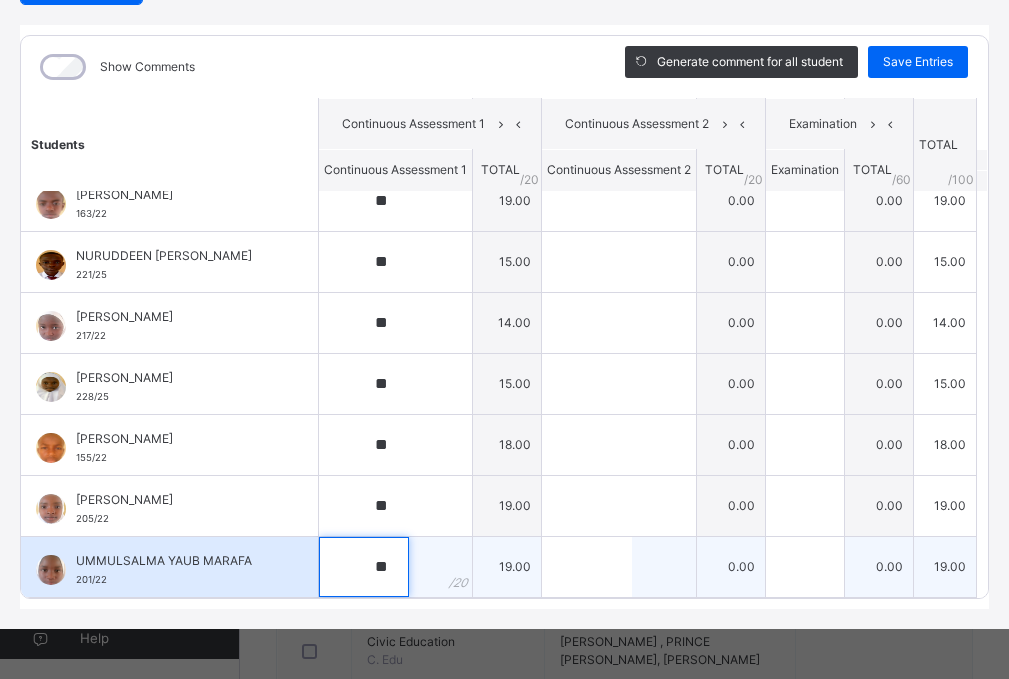 type on "**" 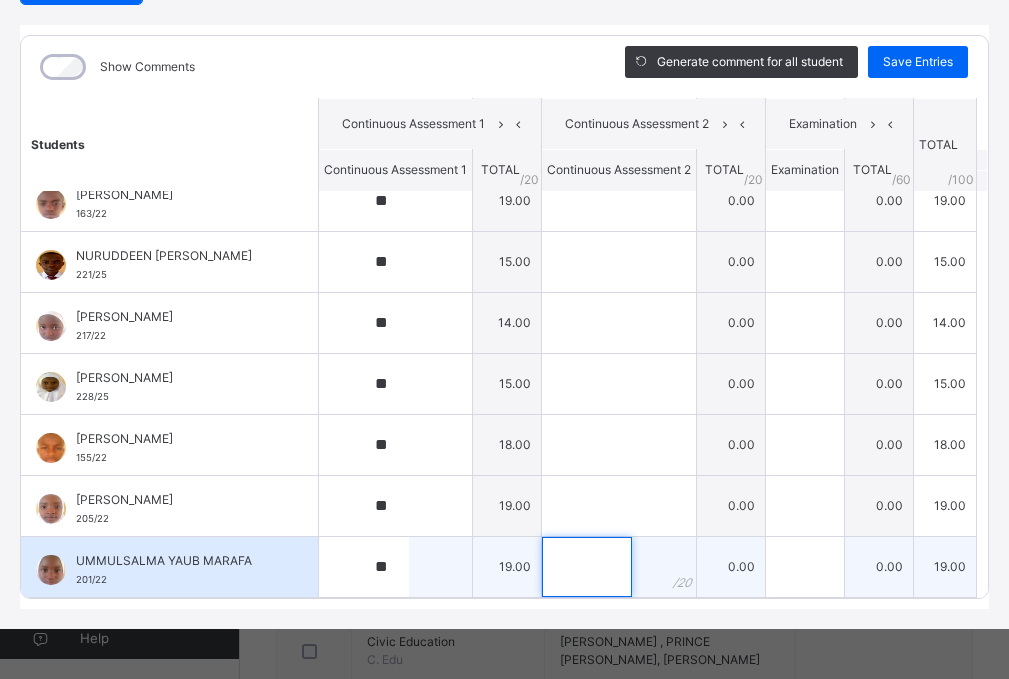 click at bounding box center (587, 567) 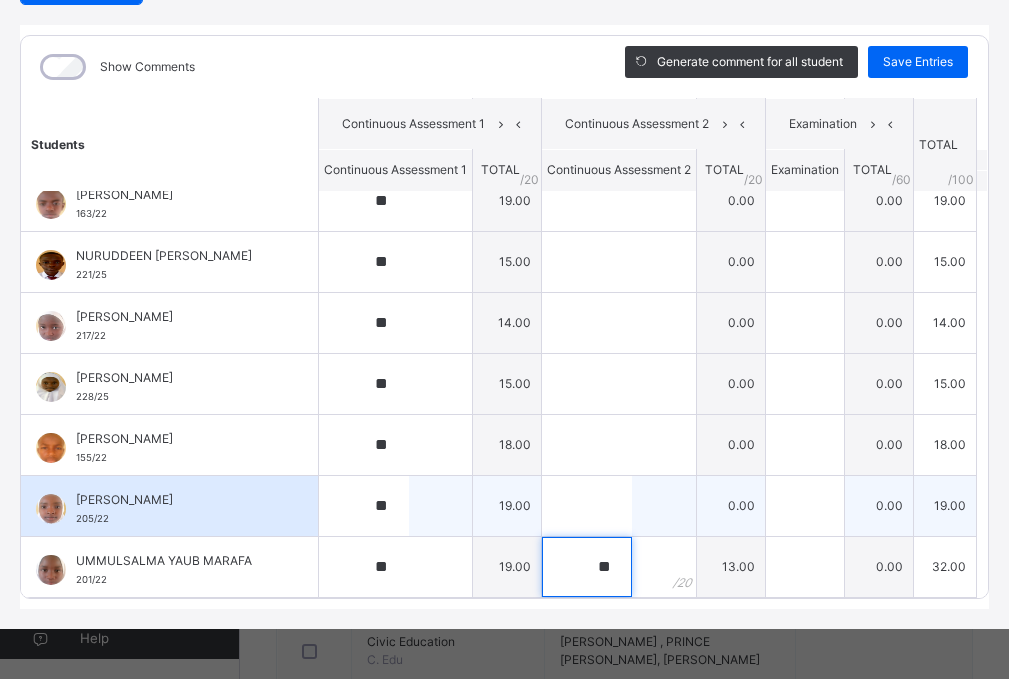 type on "**" 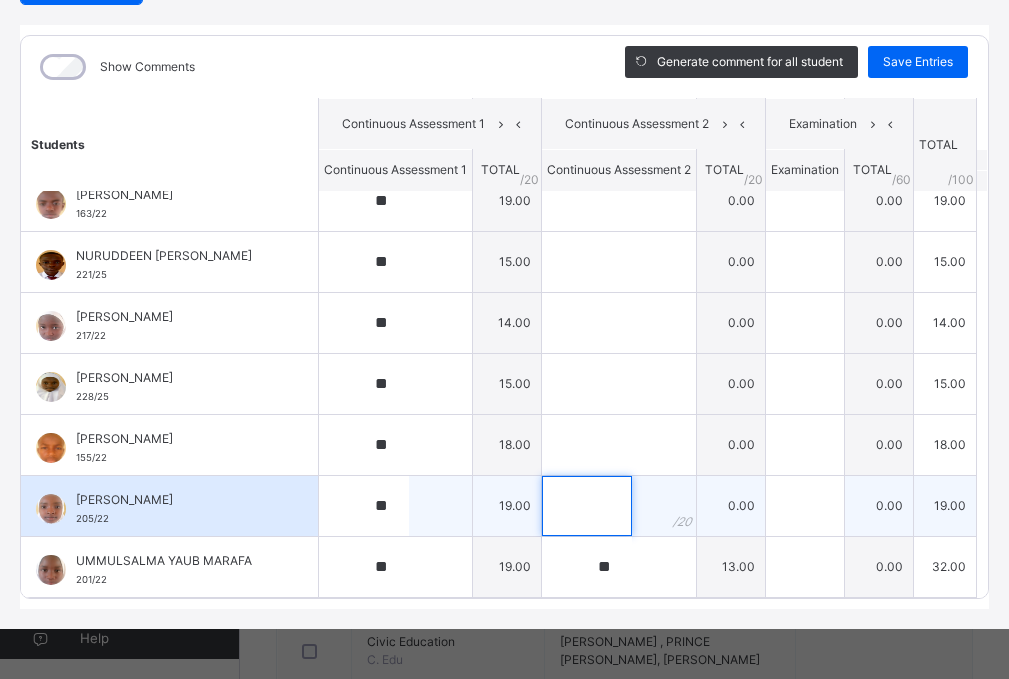 click at bounding box center [587, 506] 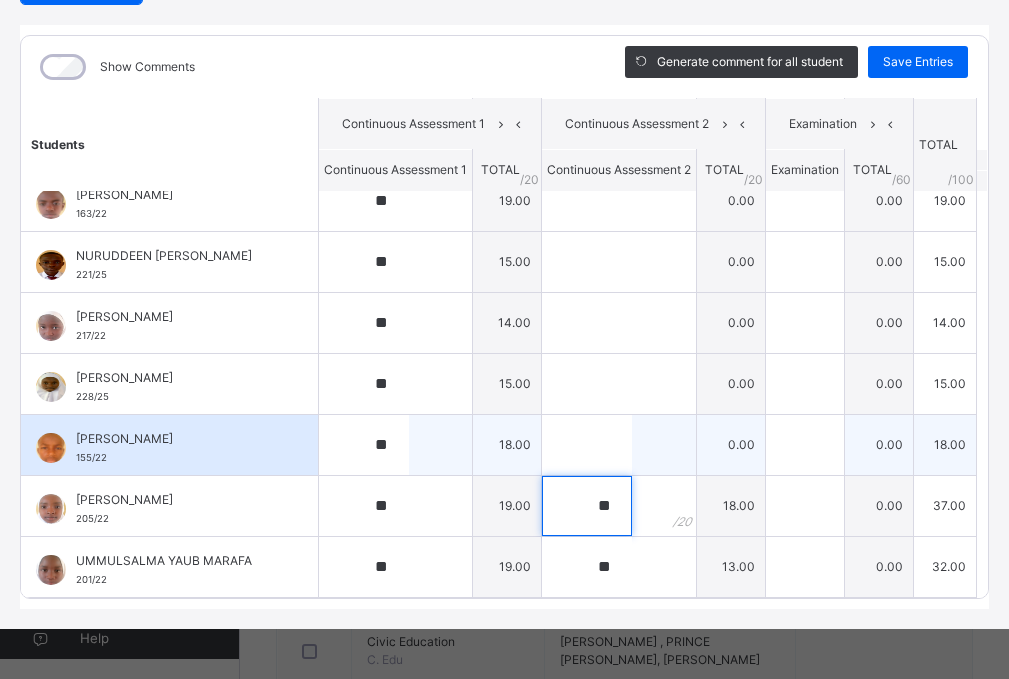 type on "**" 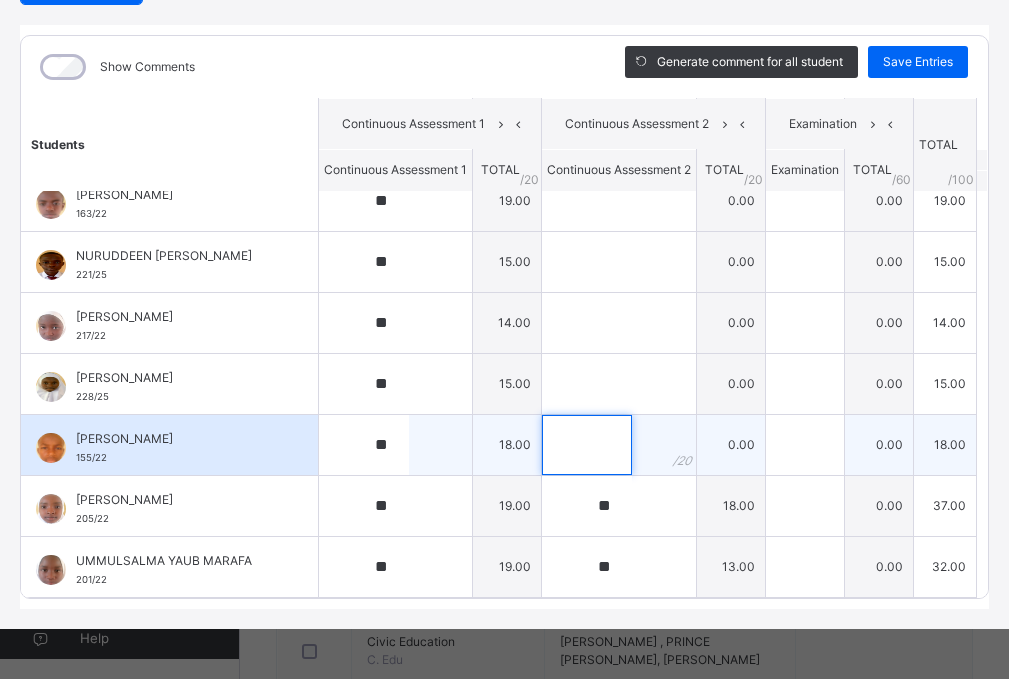 click at bounding box center [587, 445] 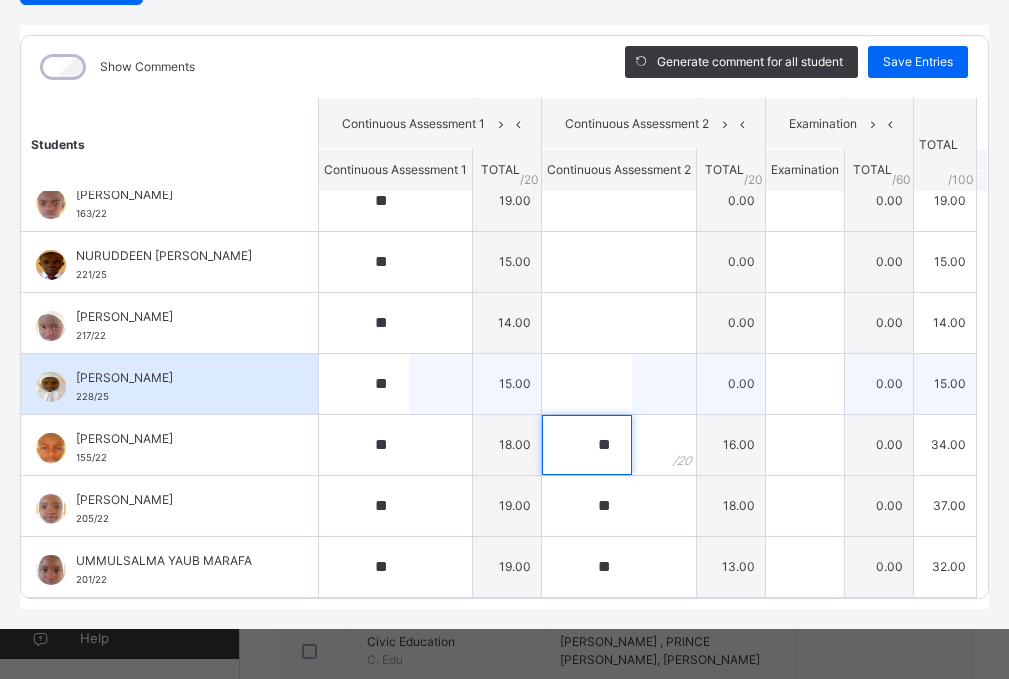 type on "**" 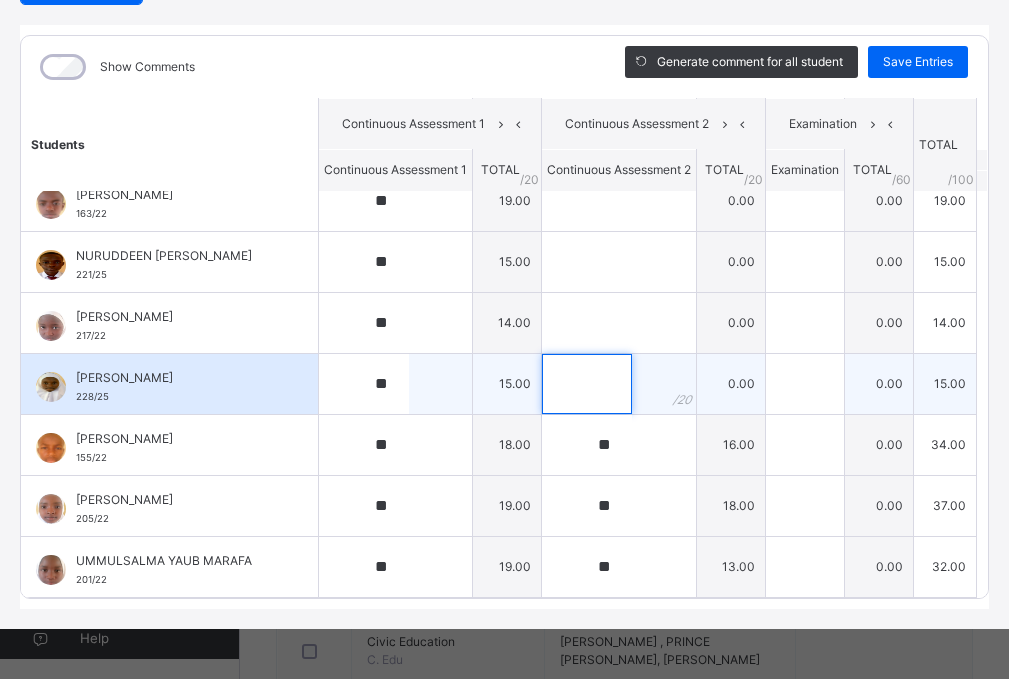 click at bounding box center [587, 384] 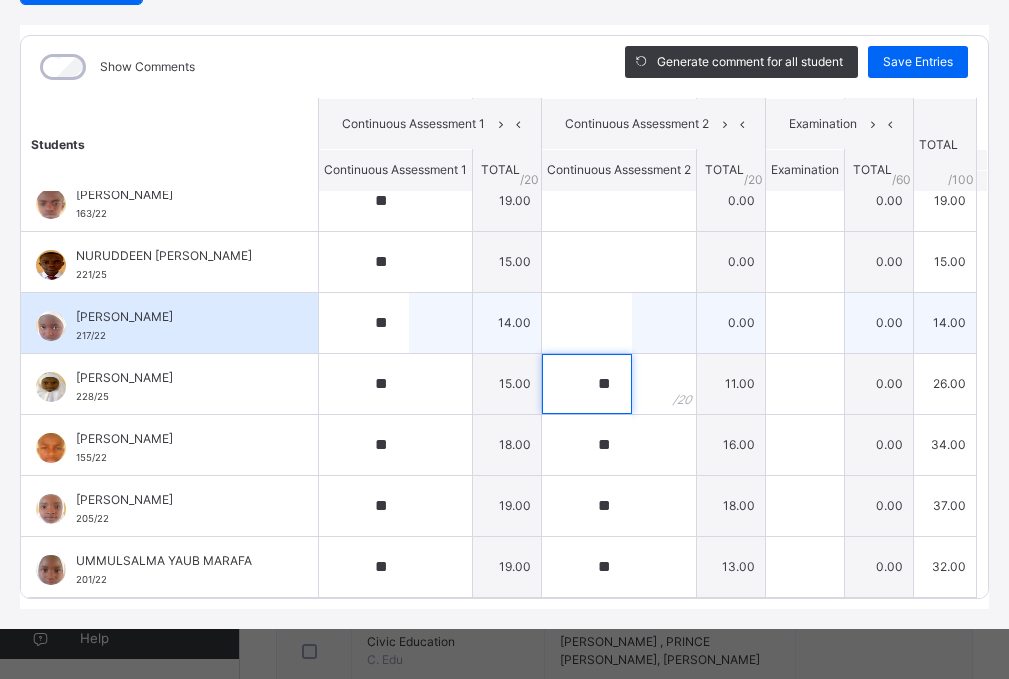 scroll, scrollTop: 1263, scrollLeft: 0, axis: vertical 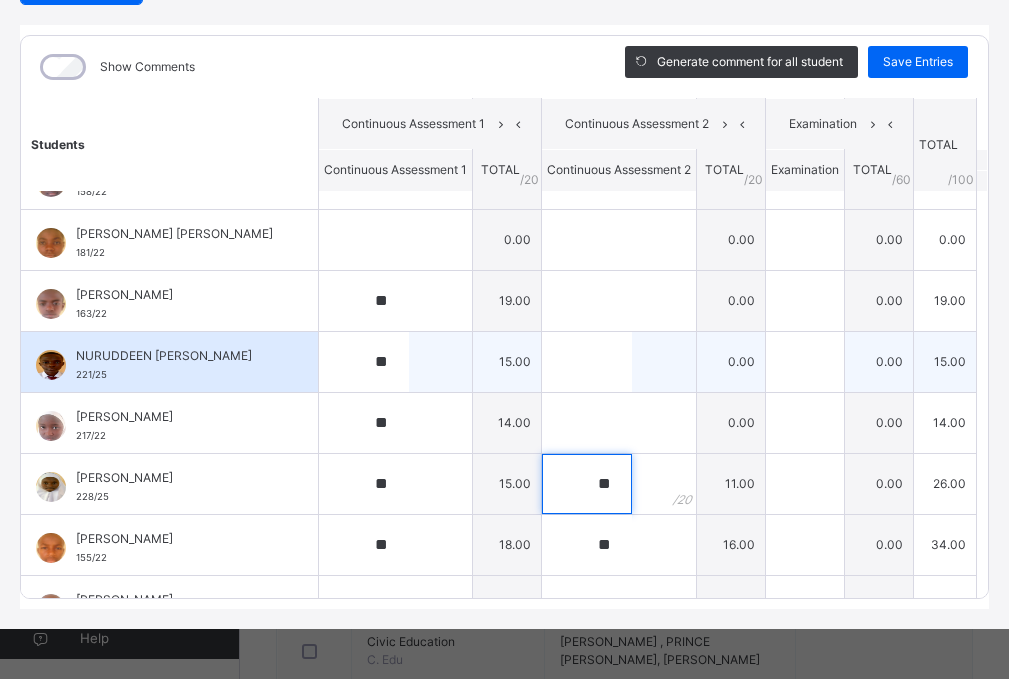 type on "**" 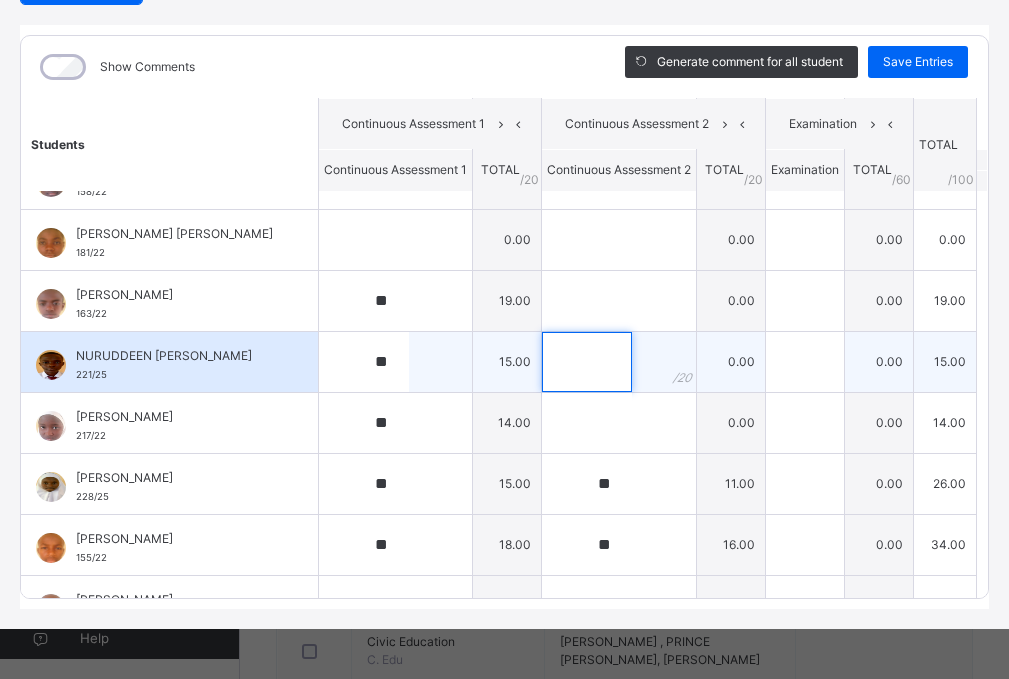 click at bounding box center [587, 362] 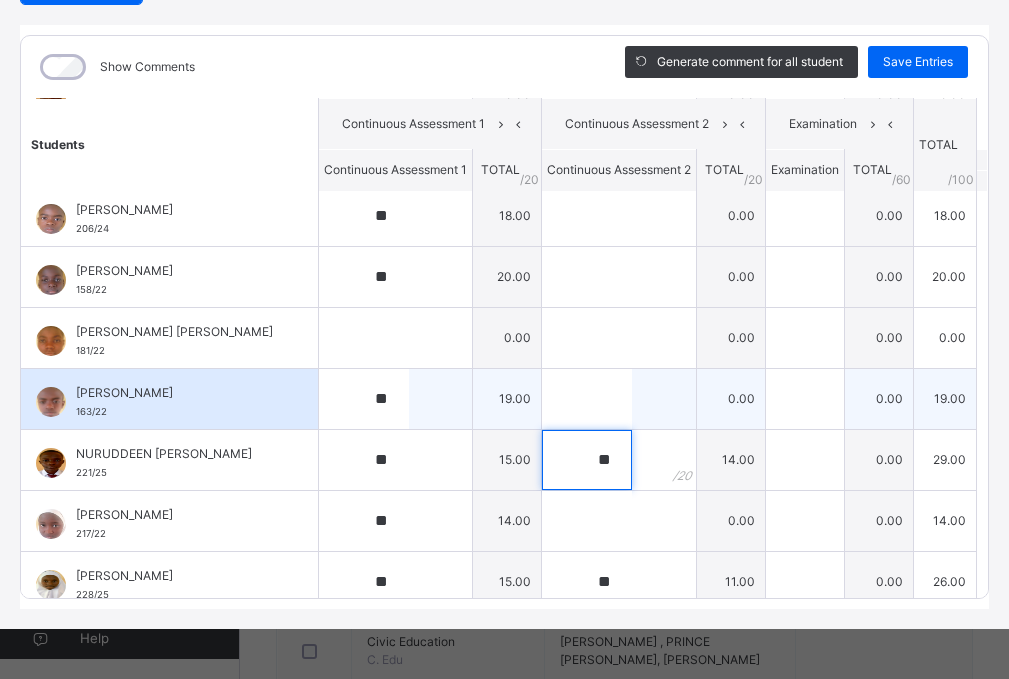 scroll, scrollTop: 1063, scrollLeft: 0, axis: vertical 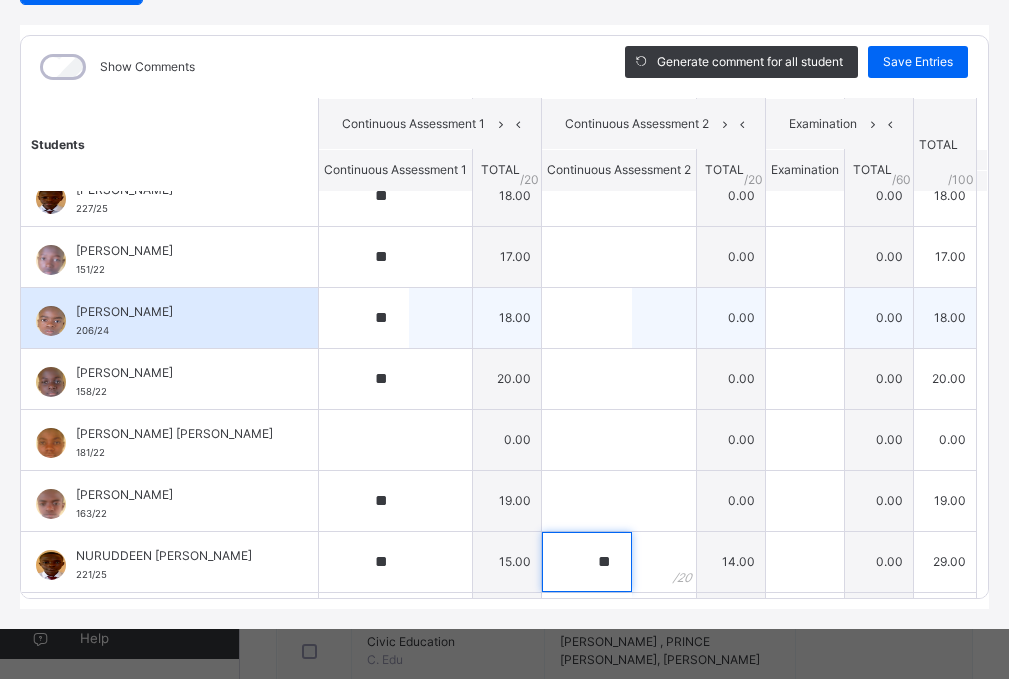 type on "**" 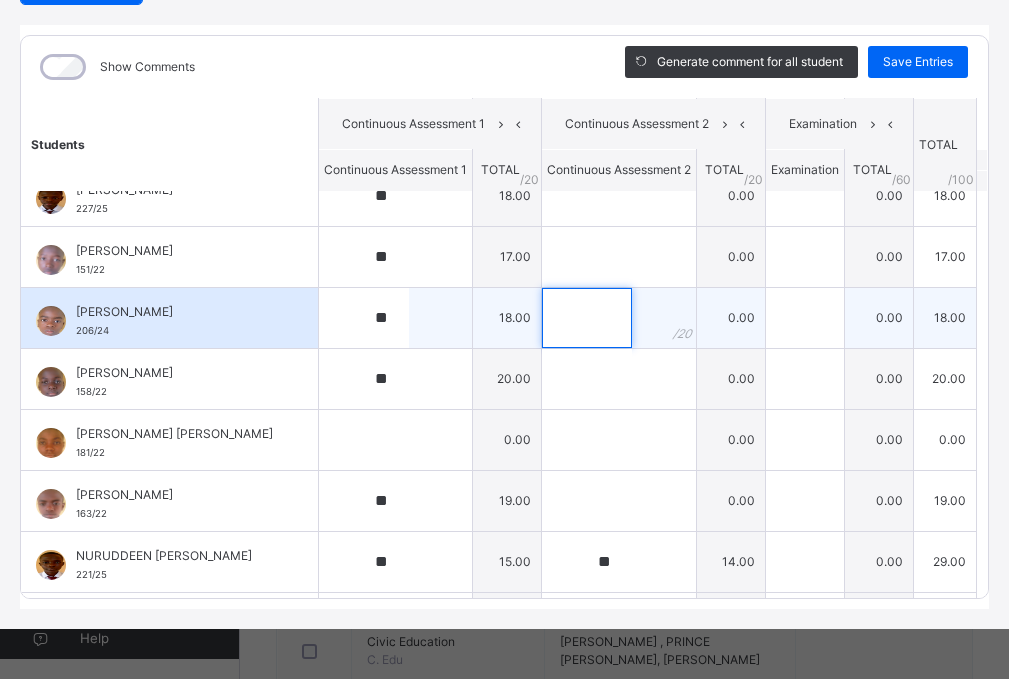 click at bounding box center (587, 318) 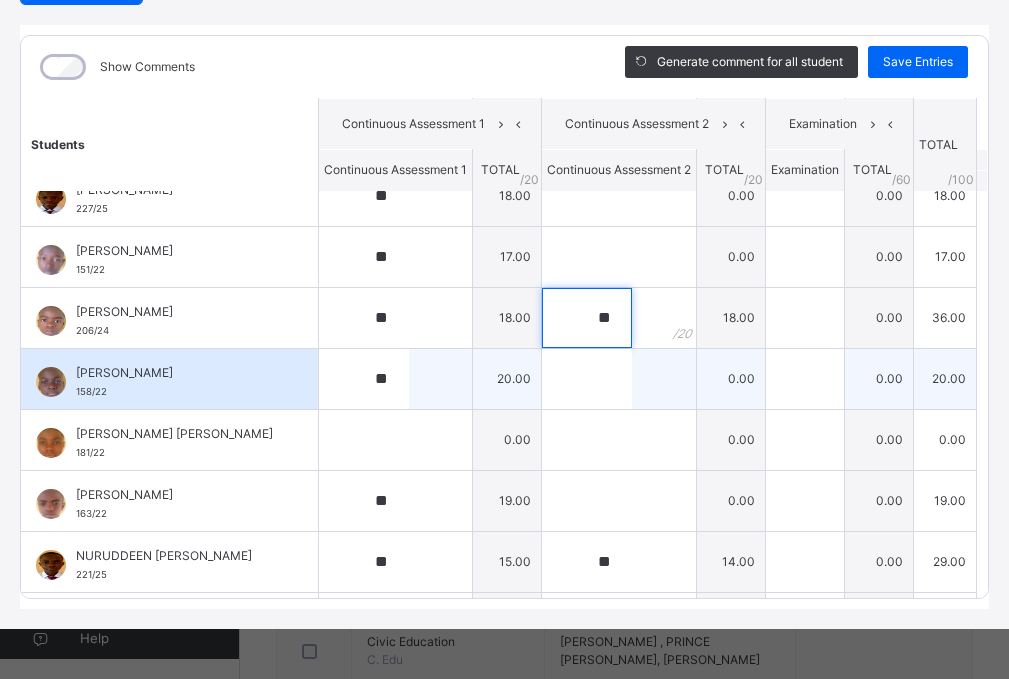 scroll, scrollTop: 963, scrollLeft: 0, axis: vertical 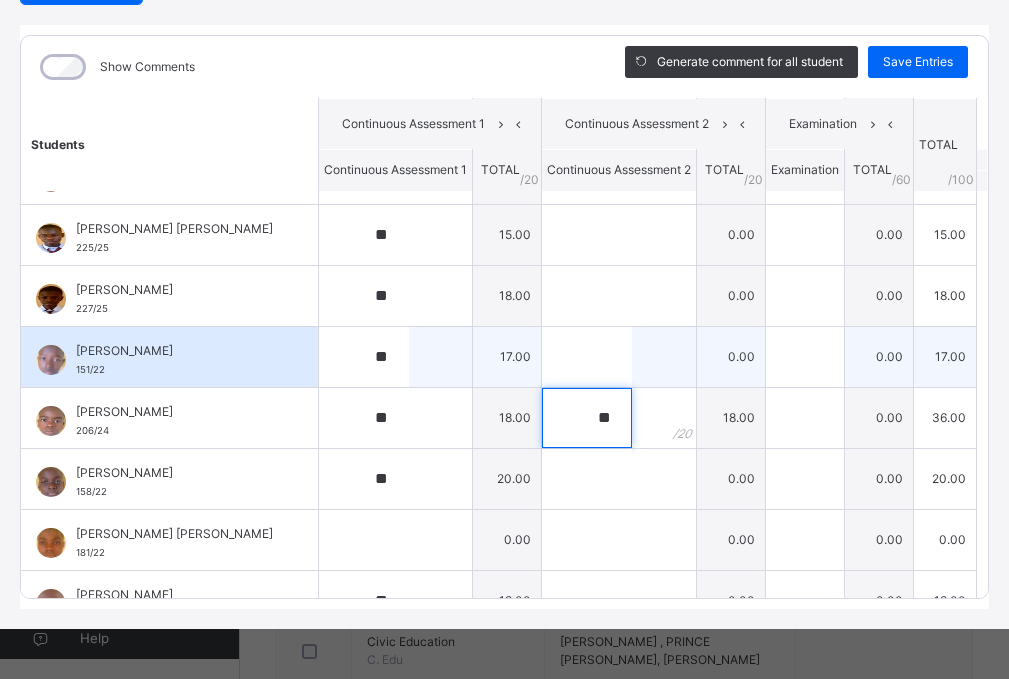 type on "**" 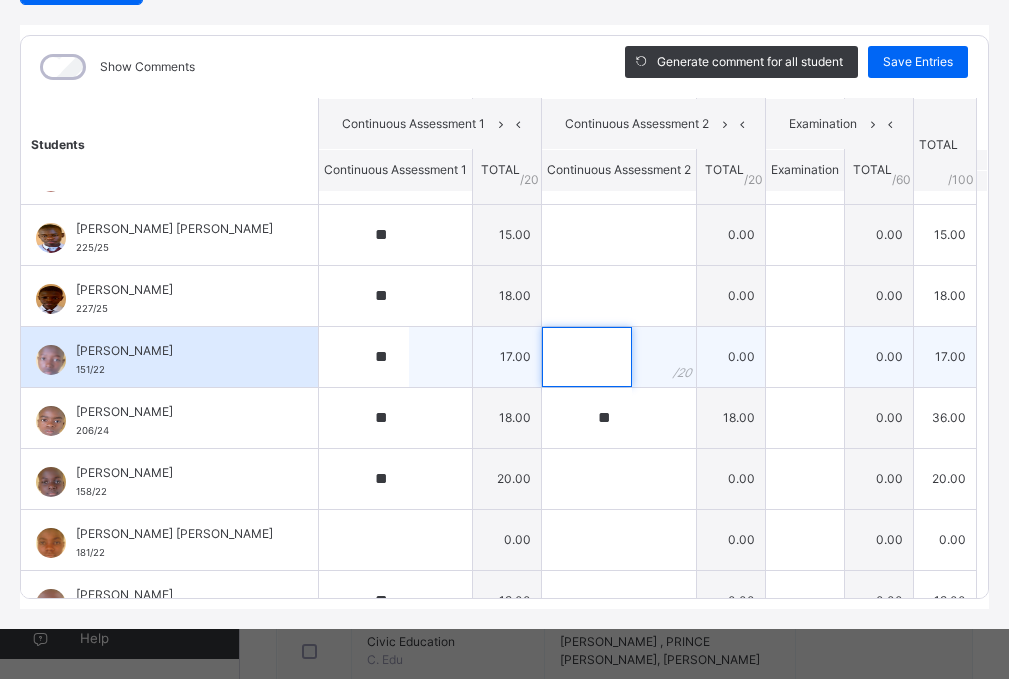 click at bounding box center [587, 357] 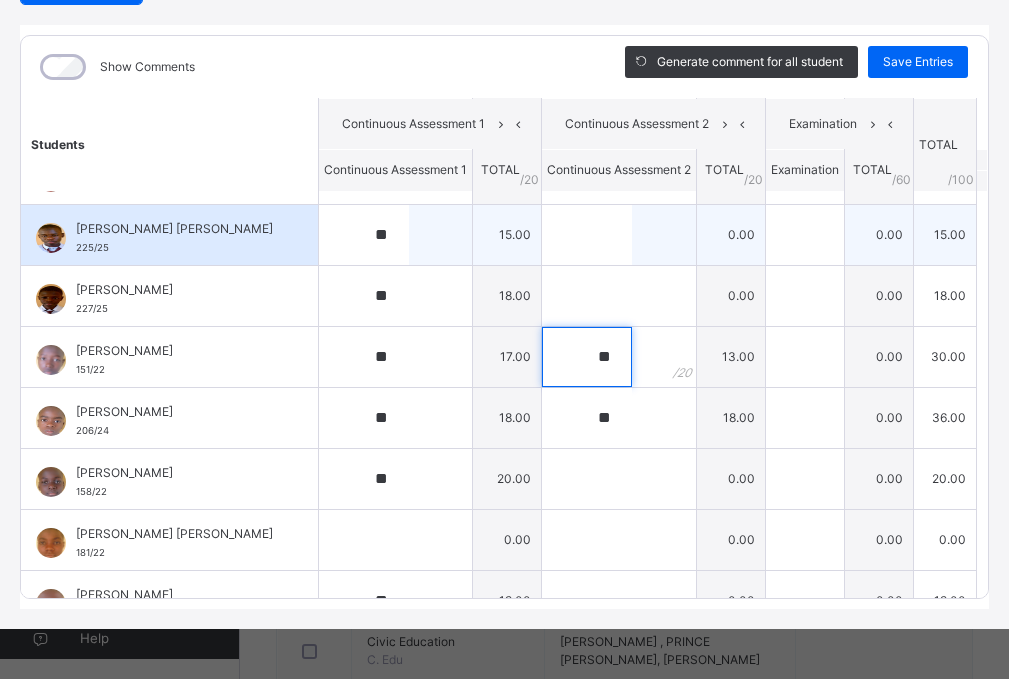 scroll, scrollTop: 863, scrollLeft: 0, axis: vertical 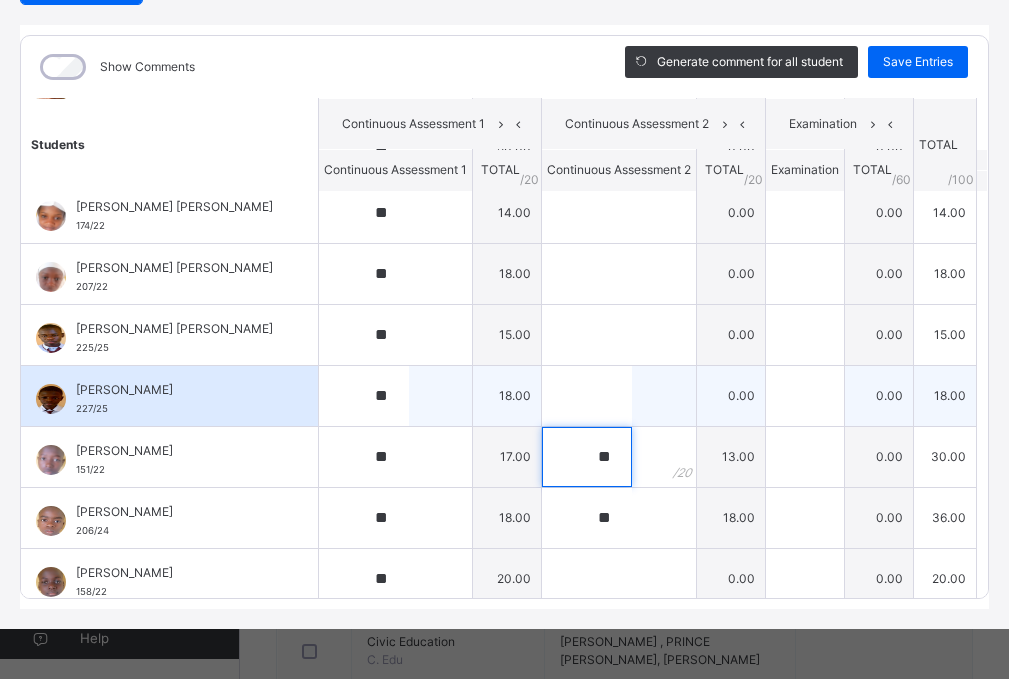 type on "**" 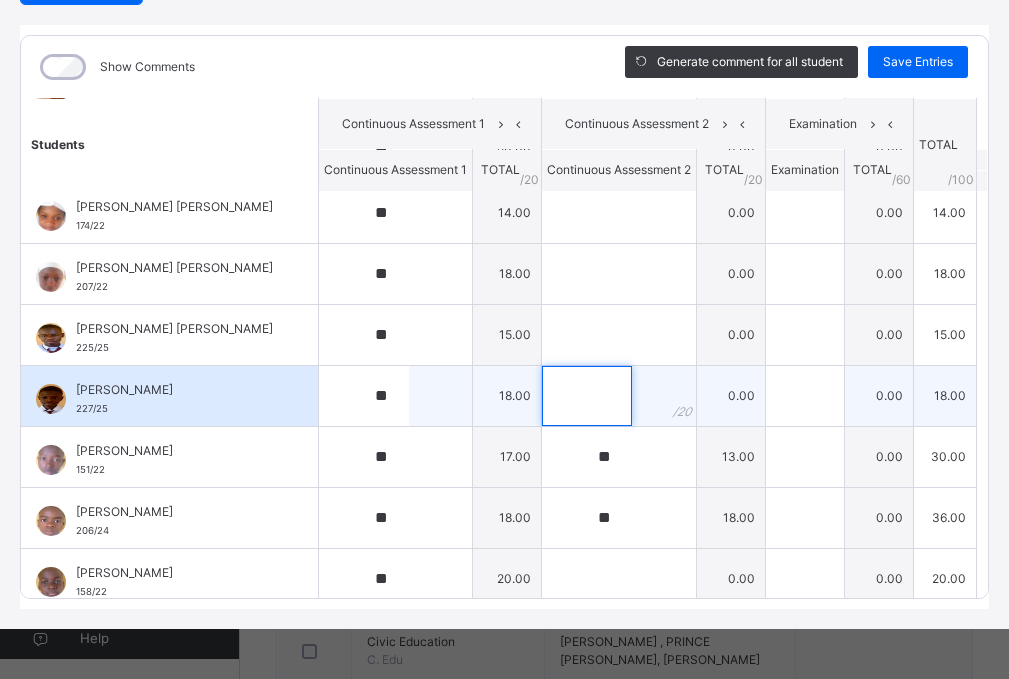 click at bounding box center (587, 396) 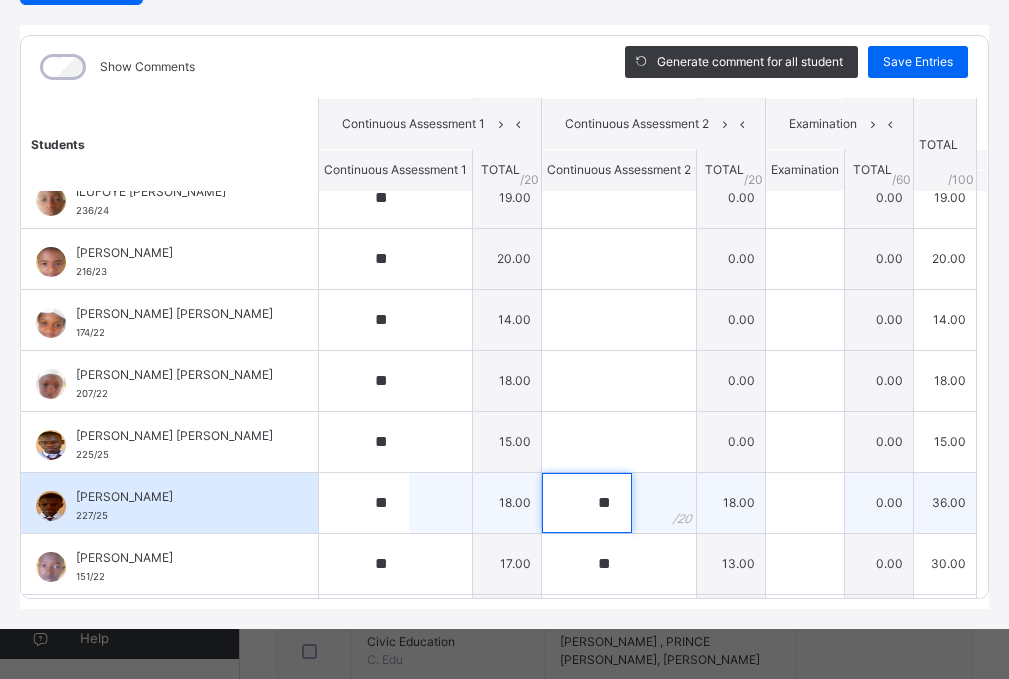 scroll, scrollTop: 663, scrollLeft: 0, axis: vertical 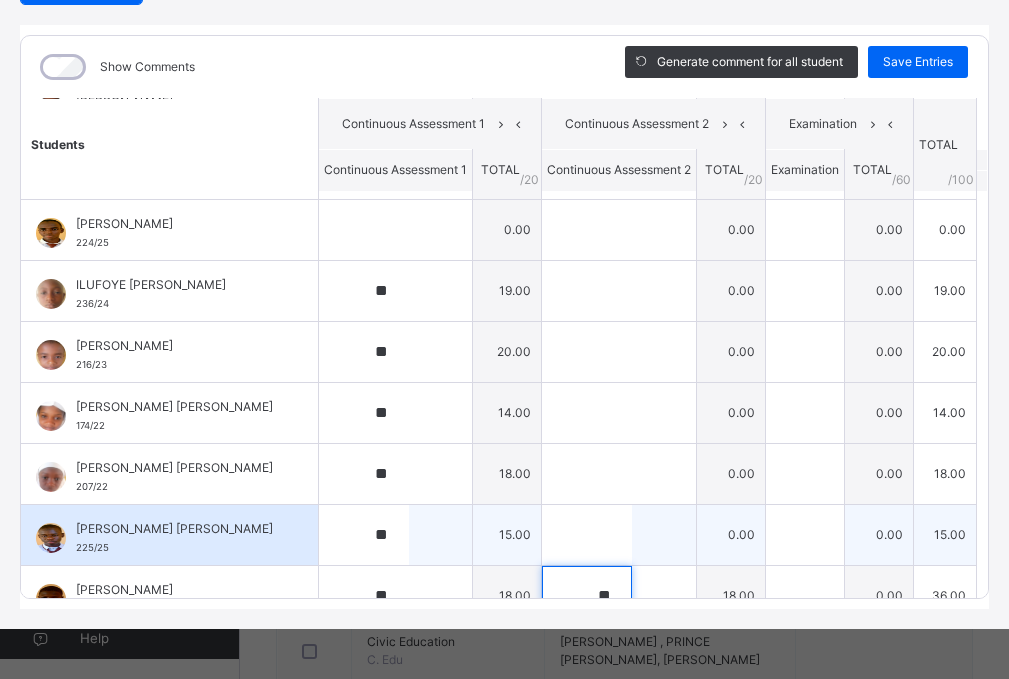 type on "**" 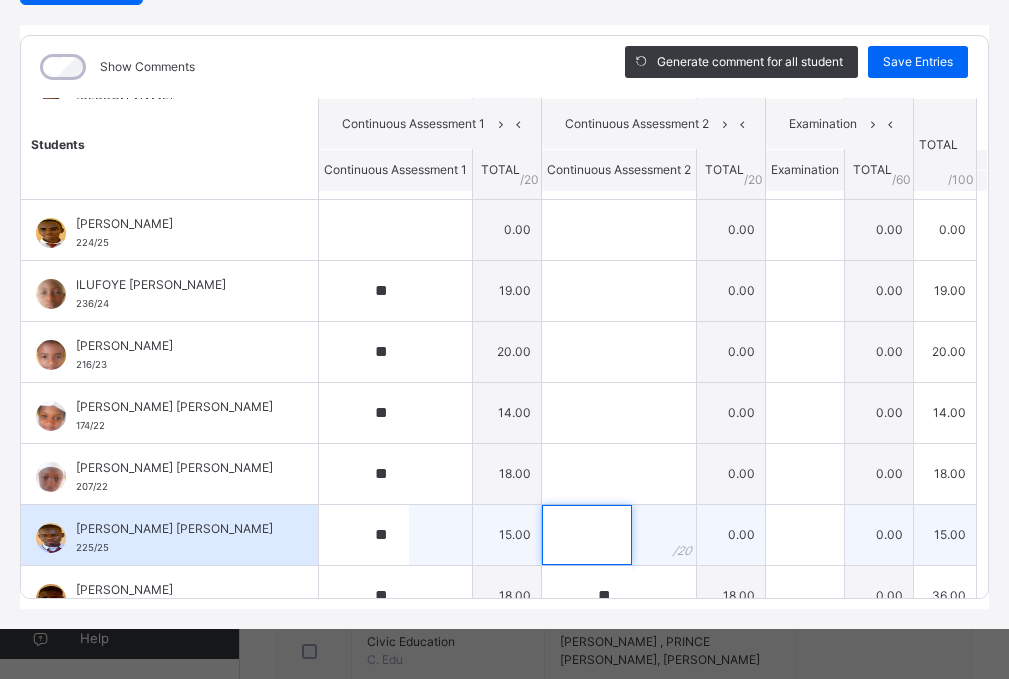 drag, startPoint x: 584, startPoint y: 528, endPoint x: 602, endPoint y: 520, distance: 19.697716 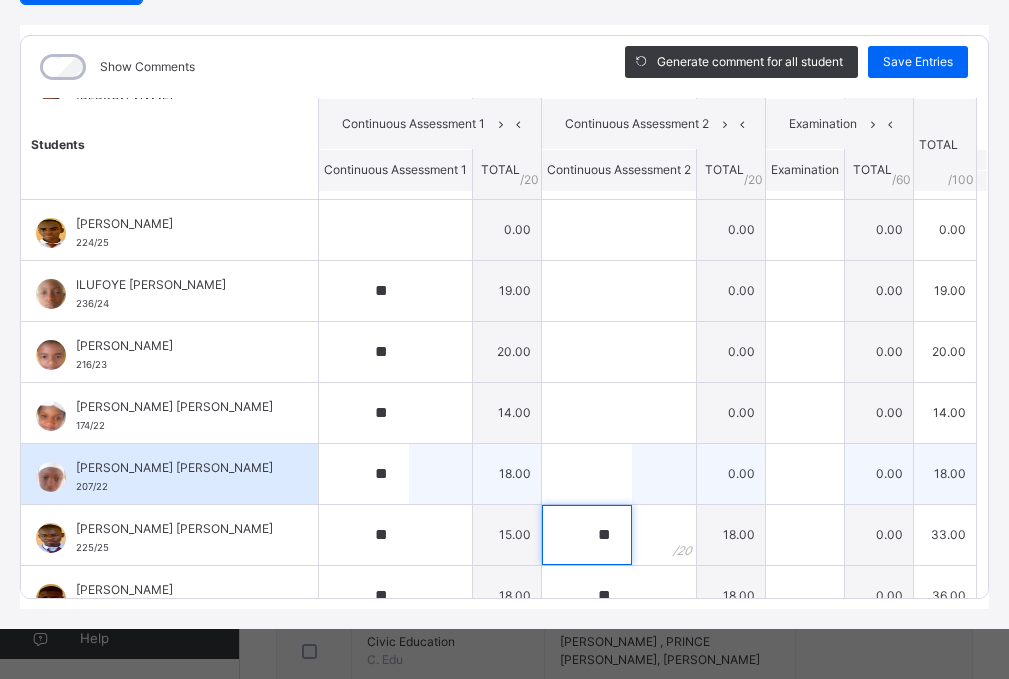 type on "**" 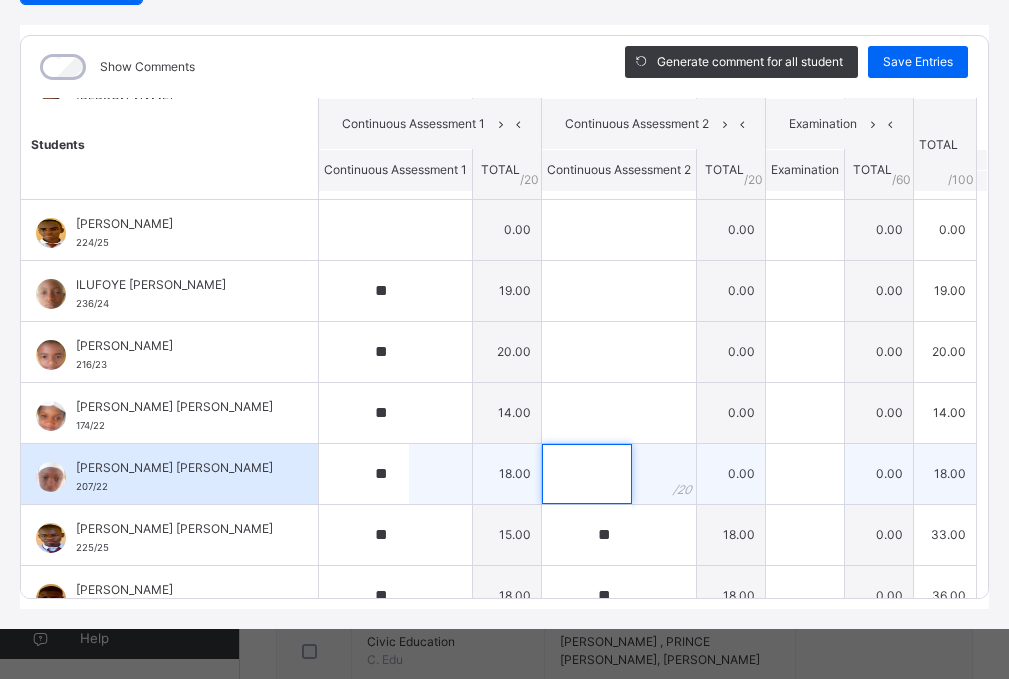 click at bounding box center (587, 474) 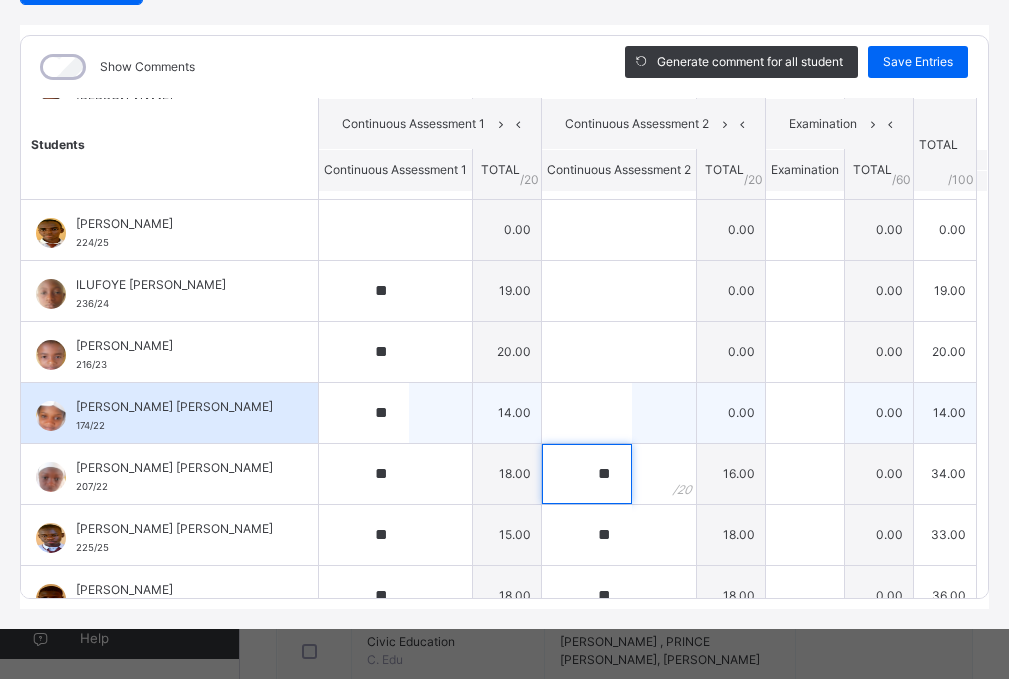type on "**" 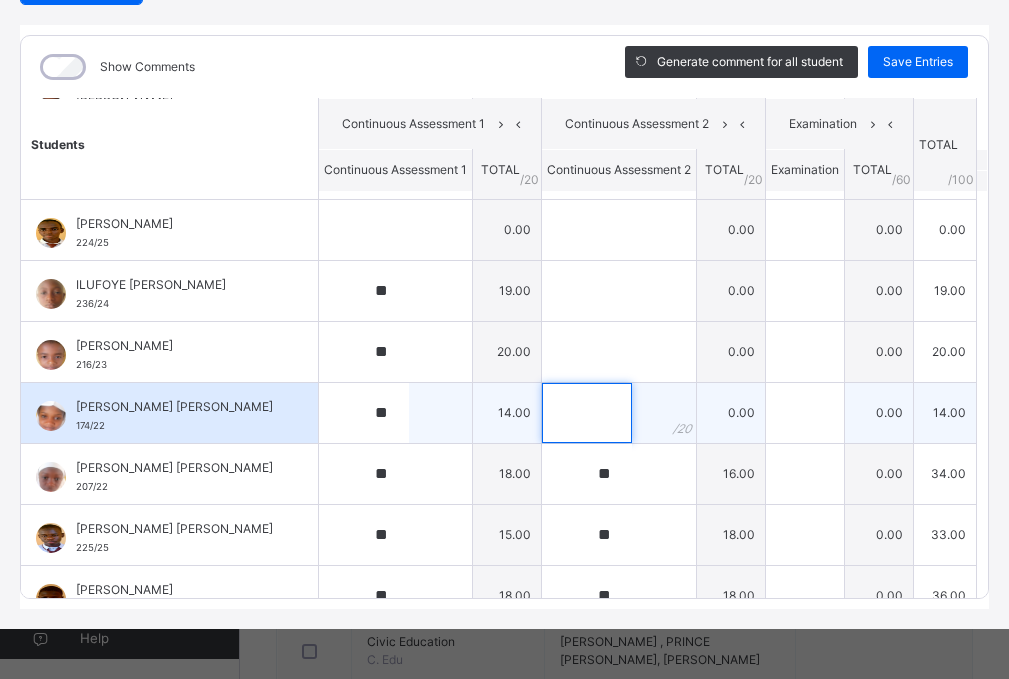 click at bounding box center (587, 413) 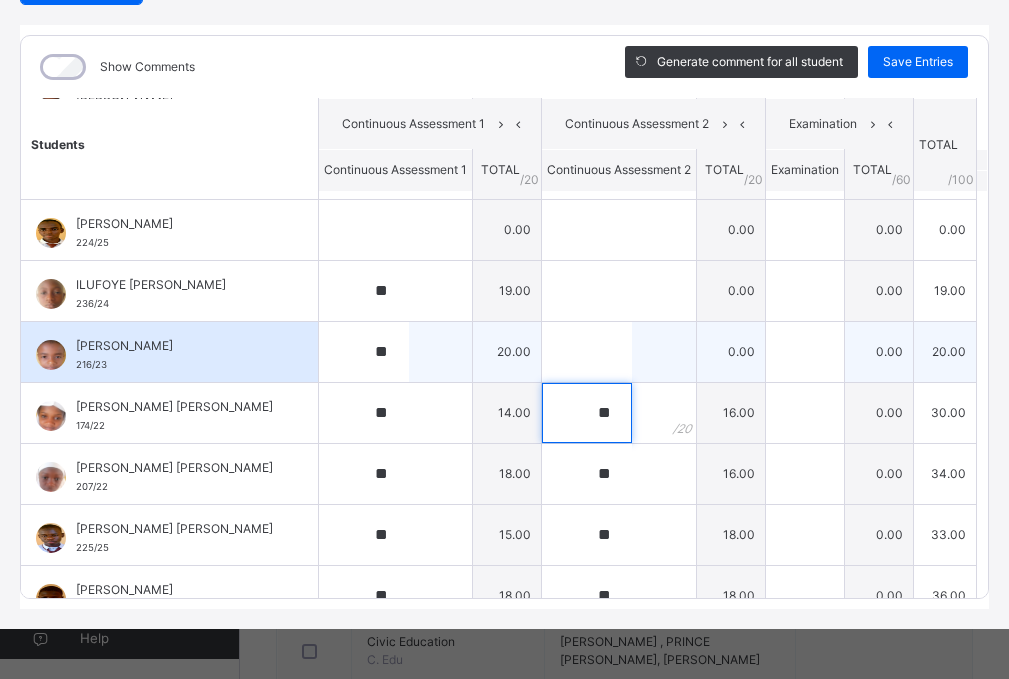 type on "**" 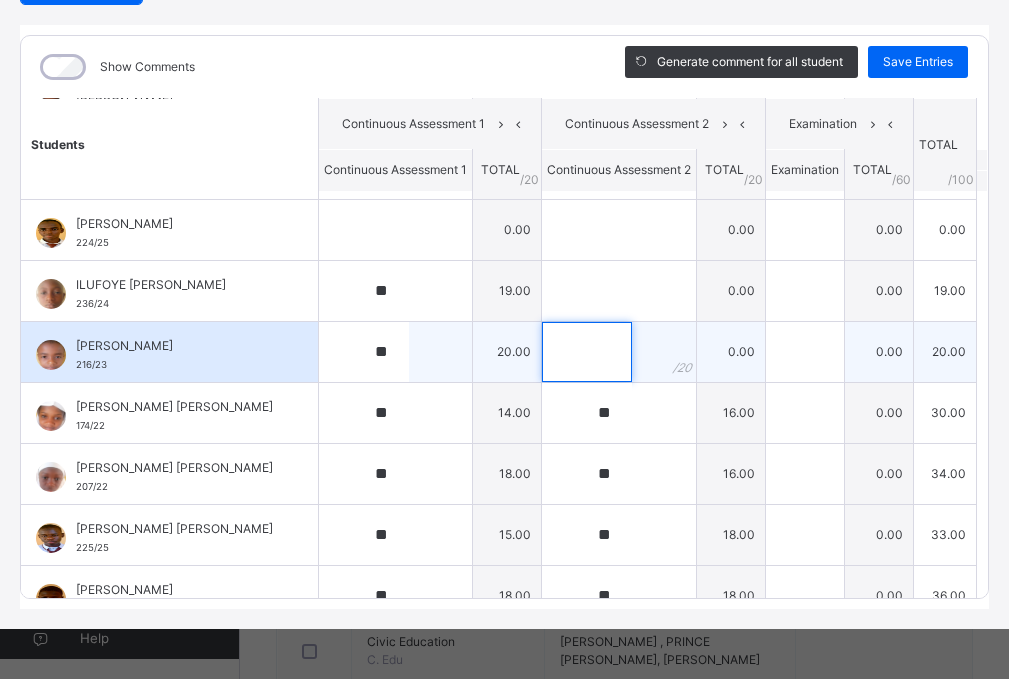 click at bounding box center [587, 352] 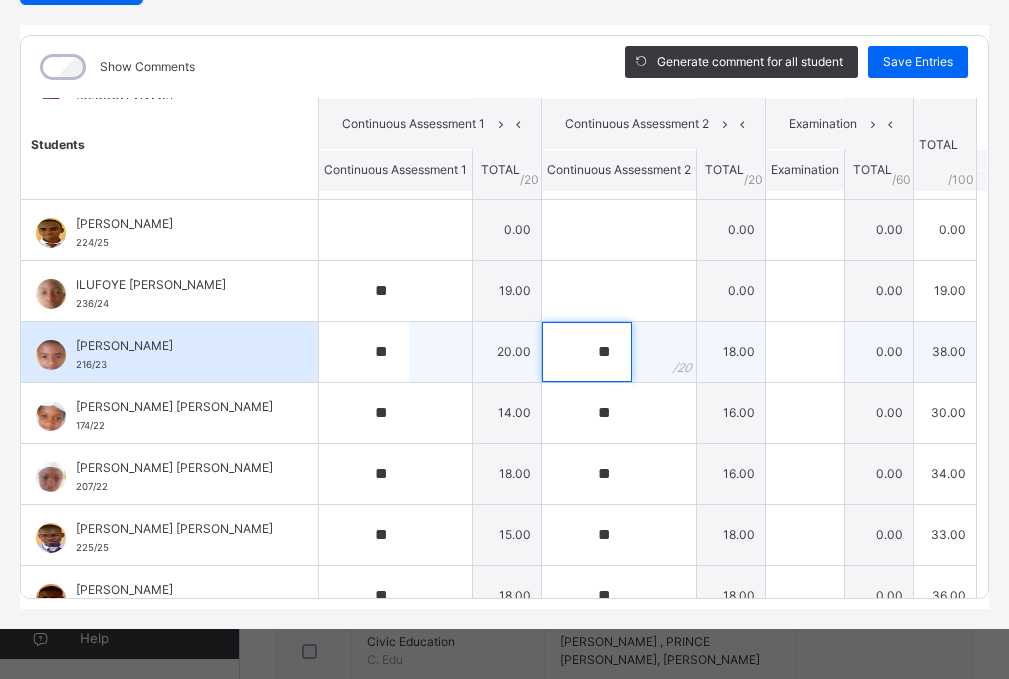 scroll, scrollTop: 563, scrollLeft: 0, axis: vertical 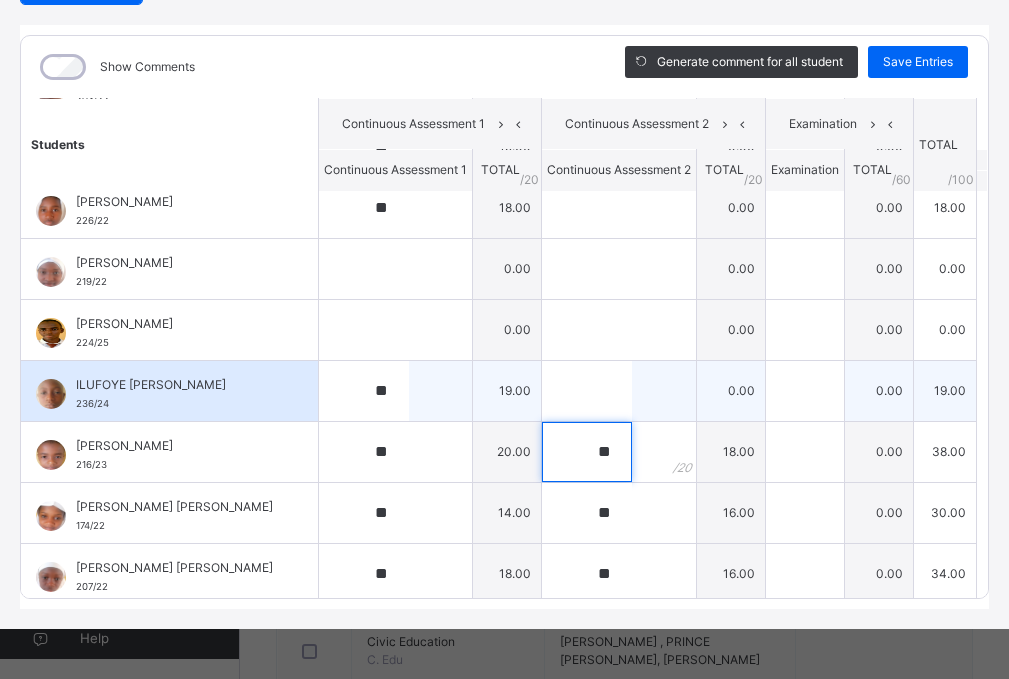 type on "**" 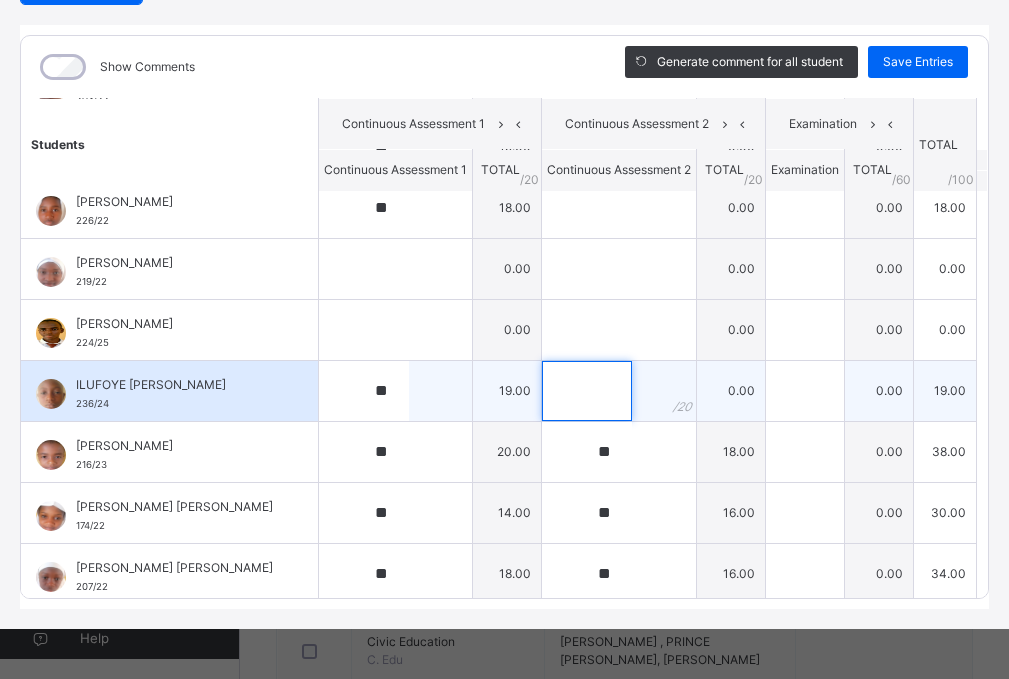 click at bounding box center [587, 391] 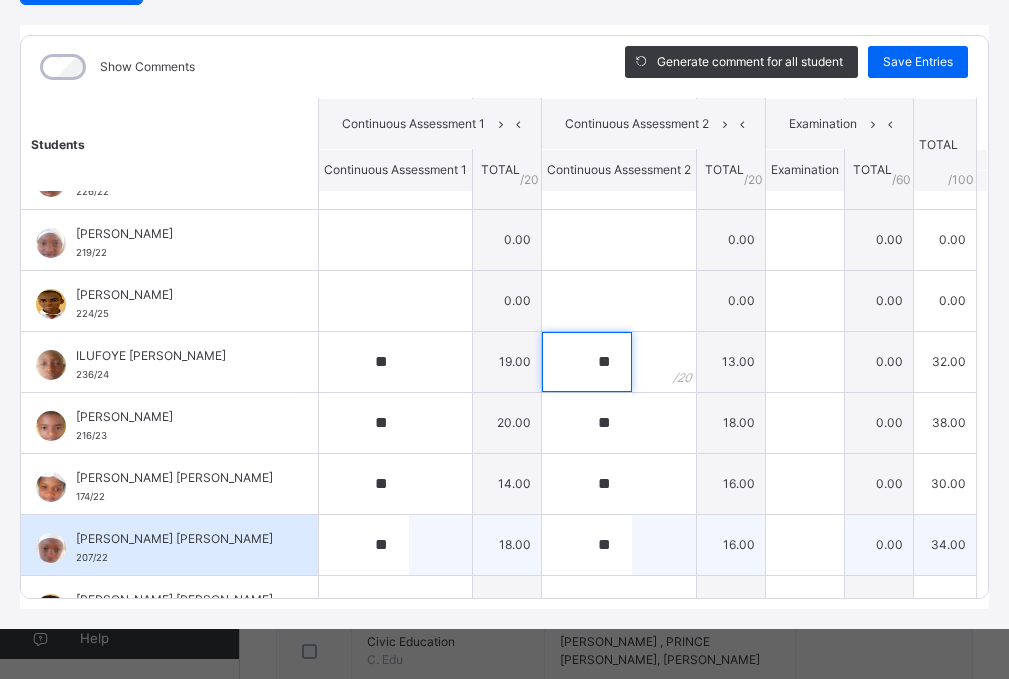 scroll, scrollTop: 563, scrollLeft: 0, axis: vertical 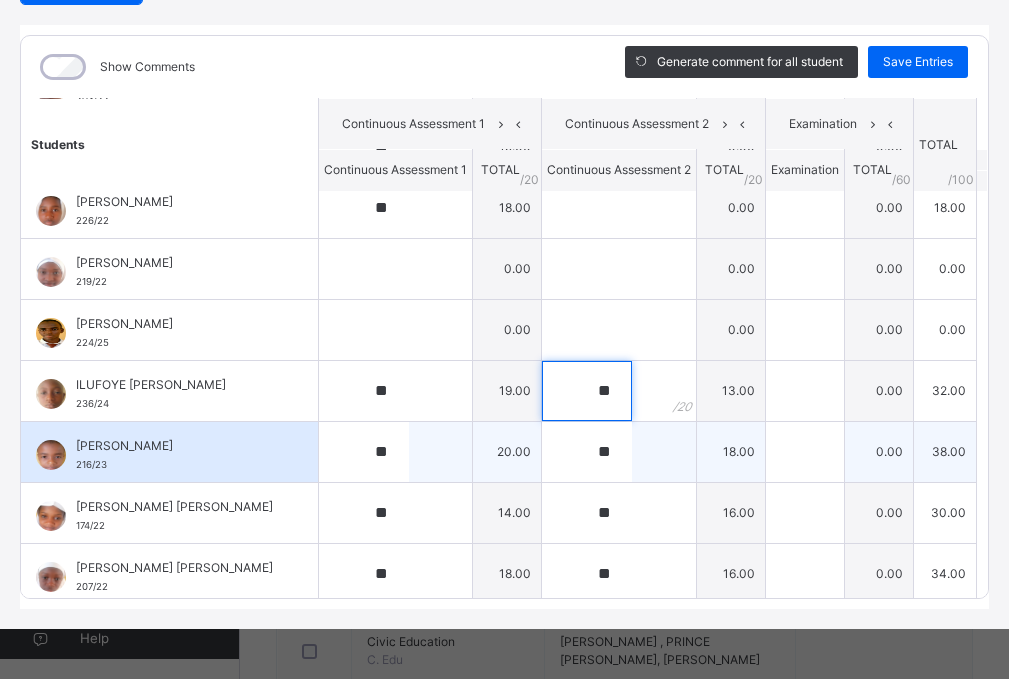 type on "*" 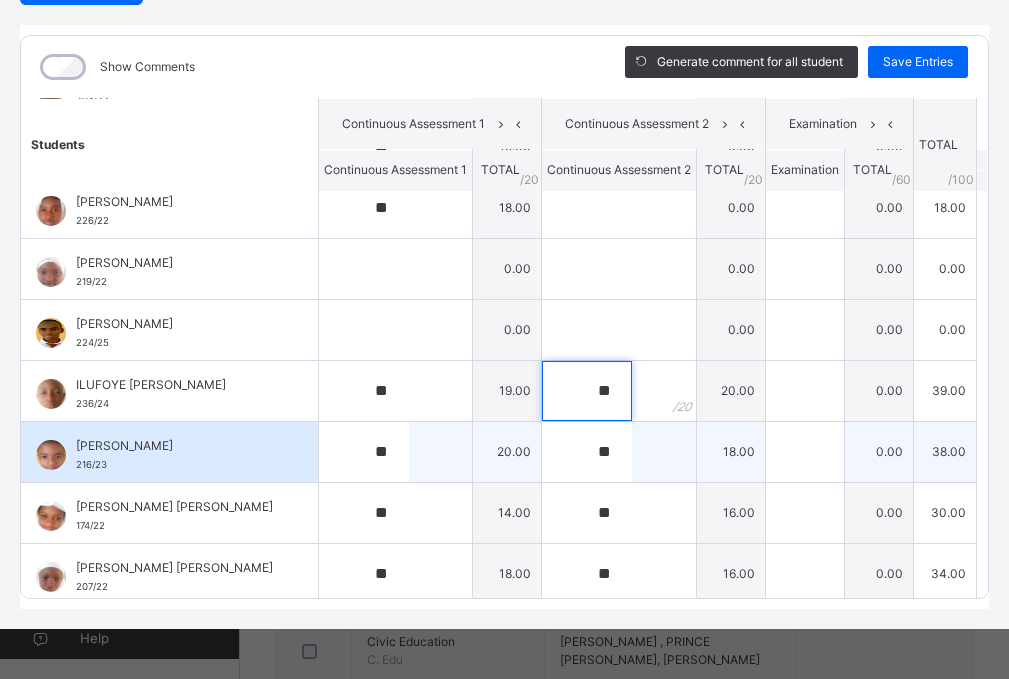 type on "**" 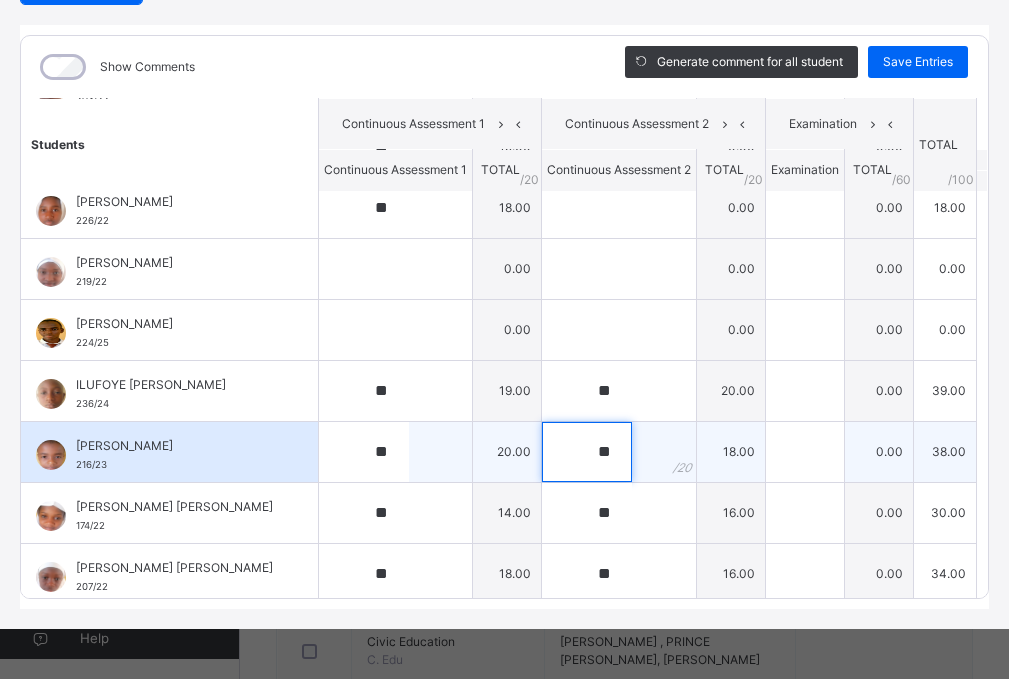 click on "**" at bounding box center (587, 452) 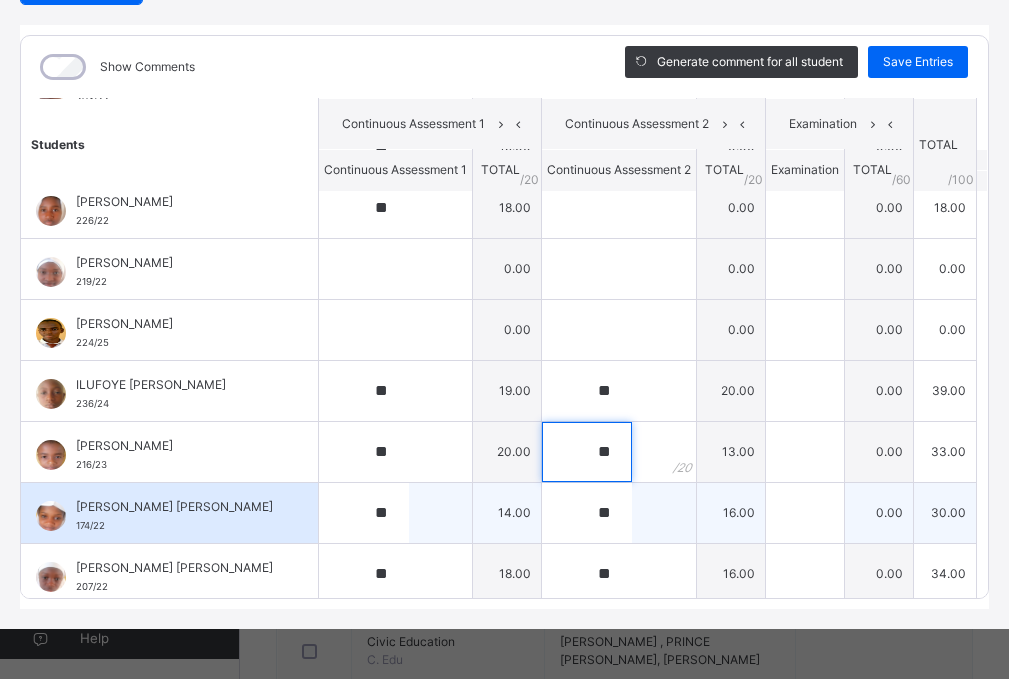 type on "**" 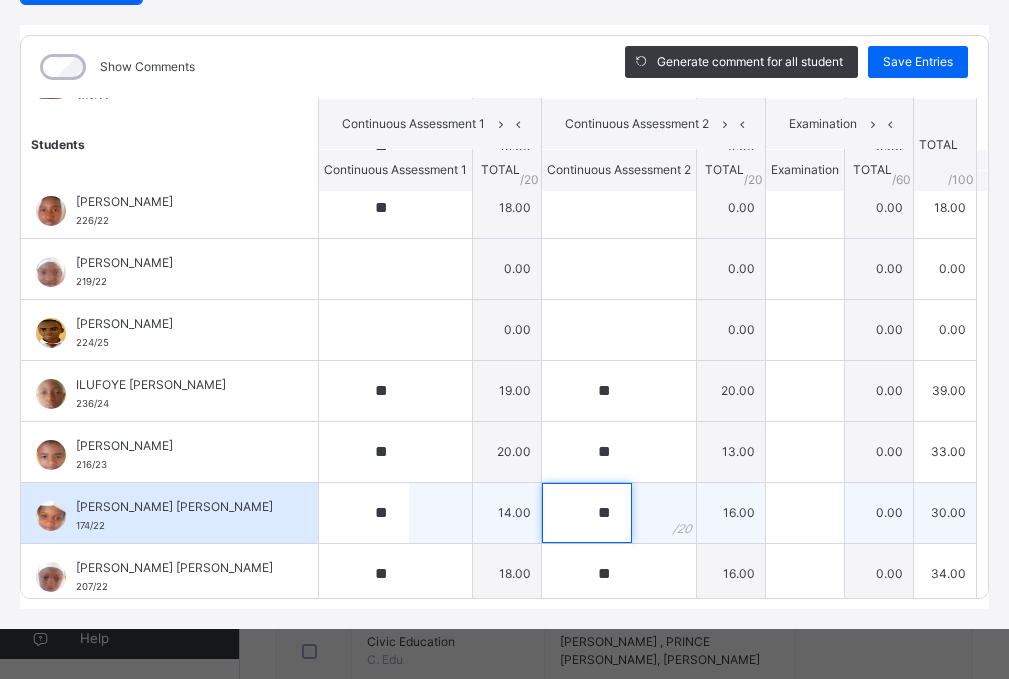 click on "**" at bounding box center [587, 513] 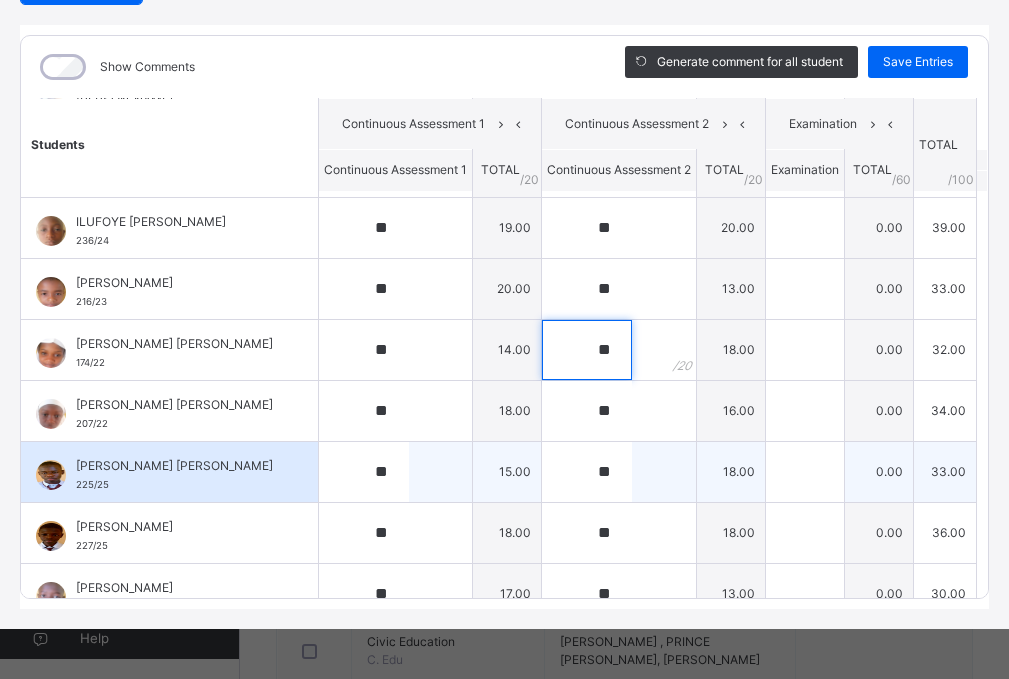 scroll, scrollTop: 763, scrollLeft: 0, axis: vertical 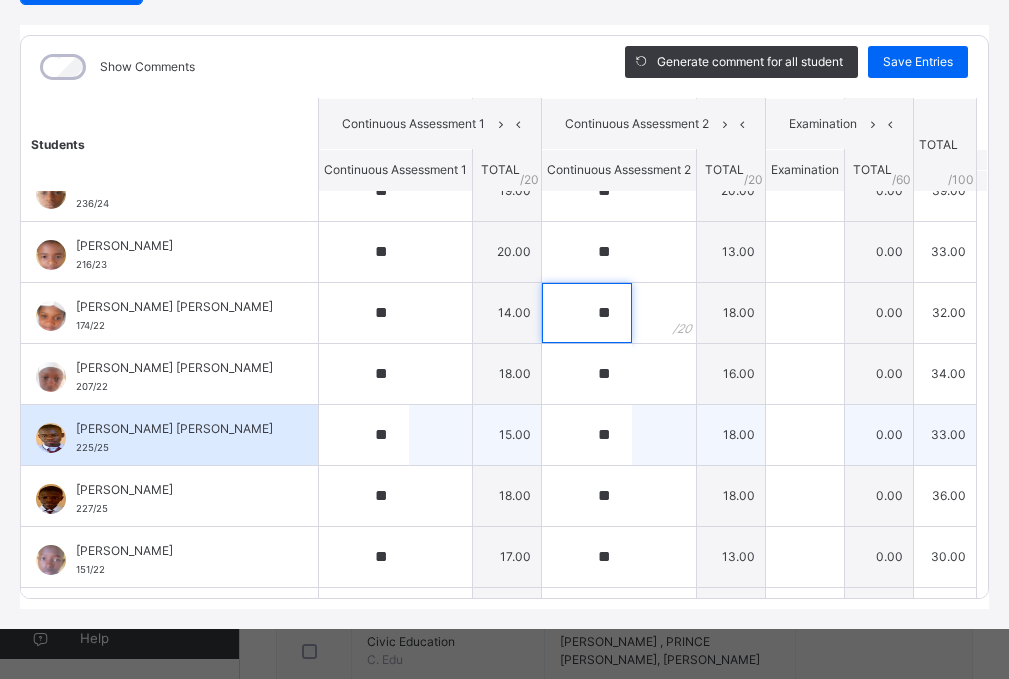 type on "**" 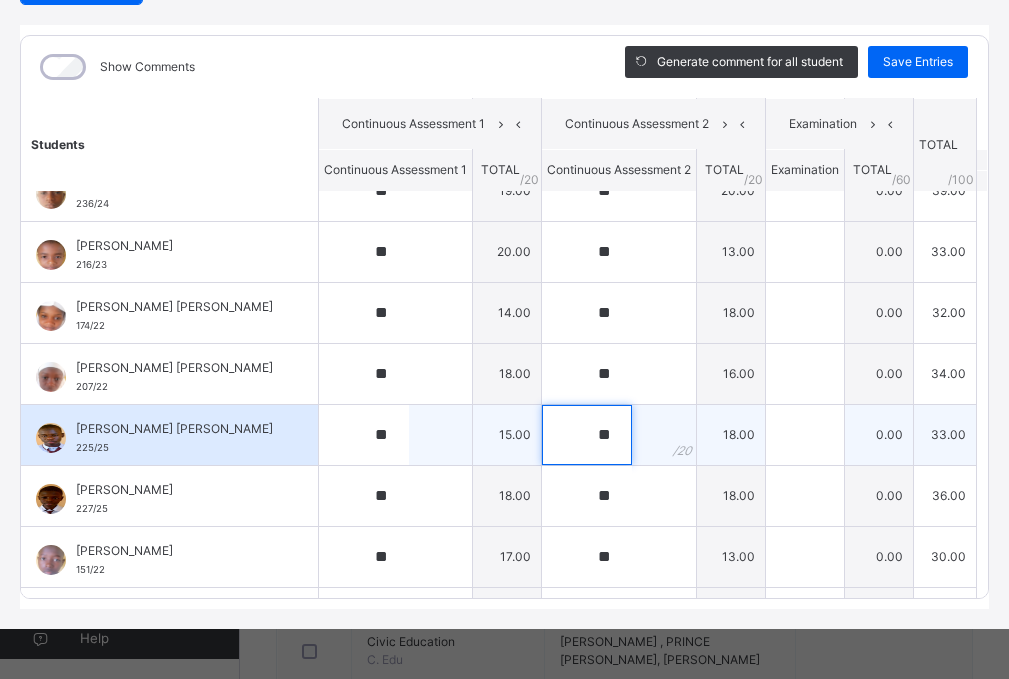 click on "**" at bounding box center [587, 435] 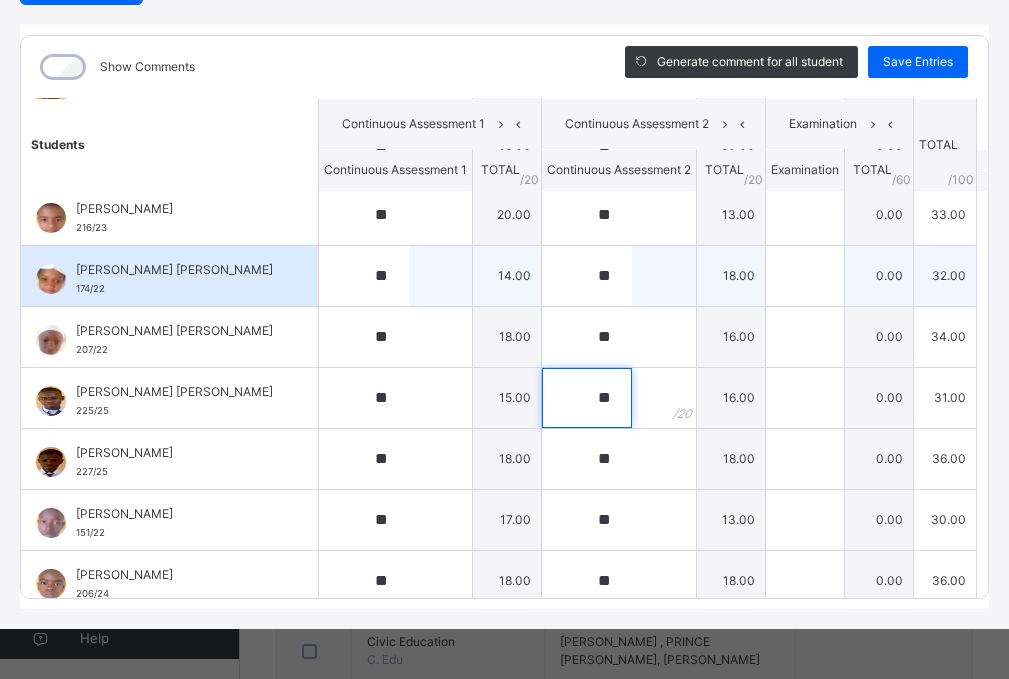 scroll, scrollTop: 763, scrollLeft: 0, axis: vertical 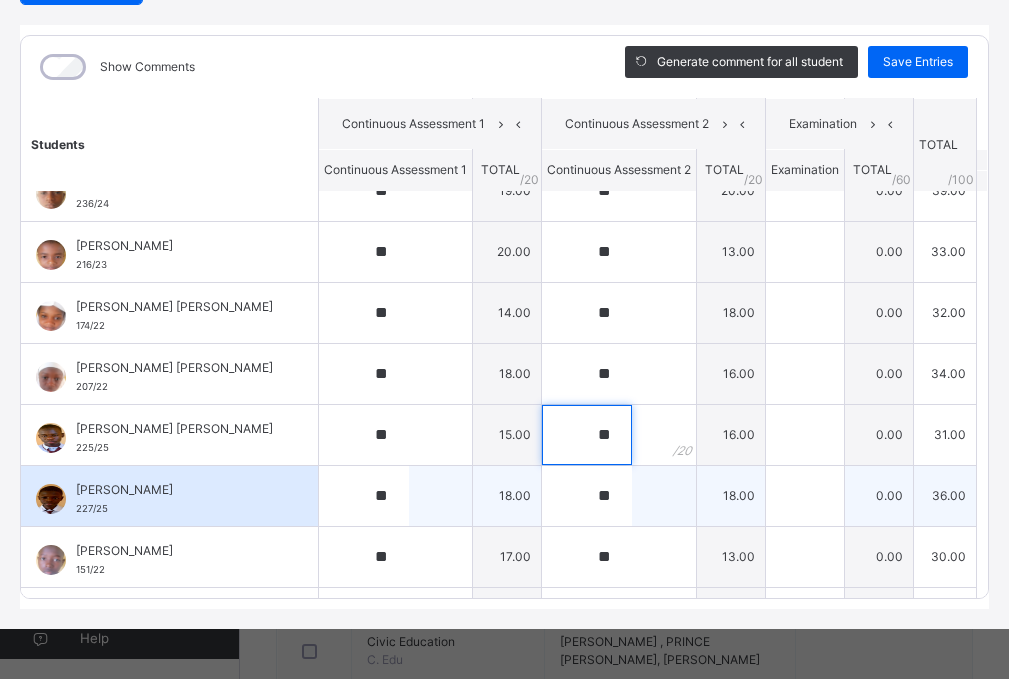 type on "**" 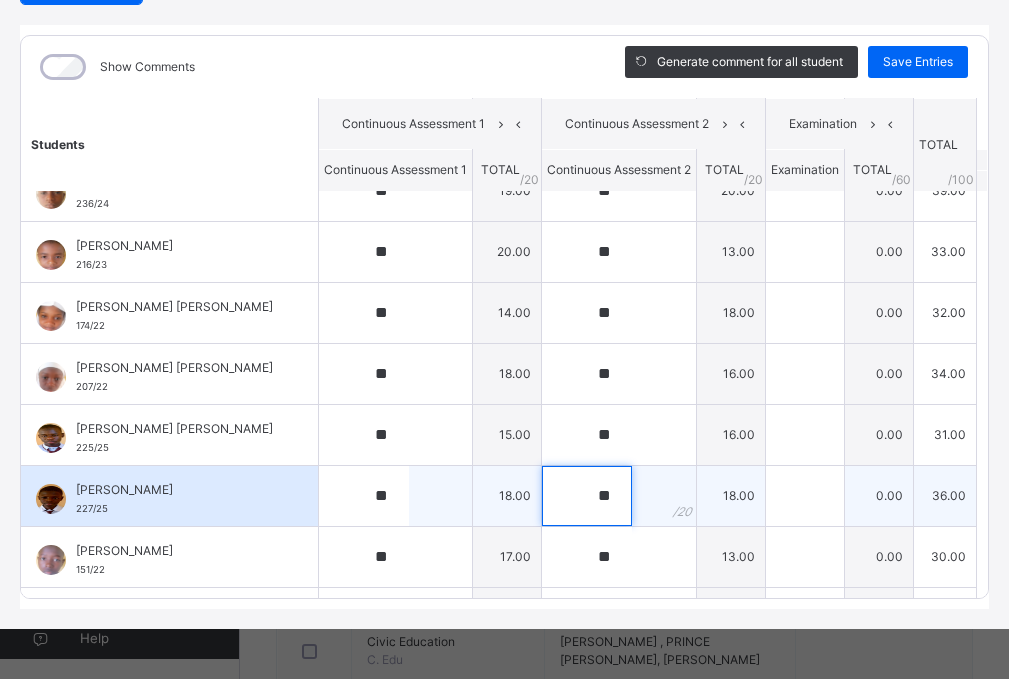 click on "**" at bounding box center [587, 496] 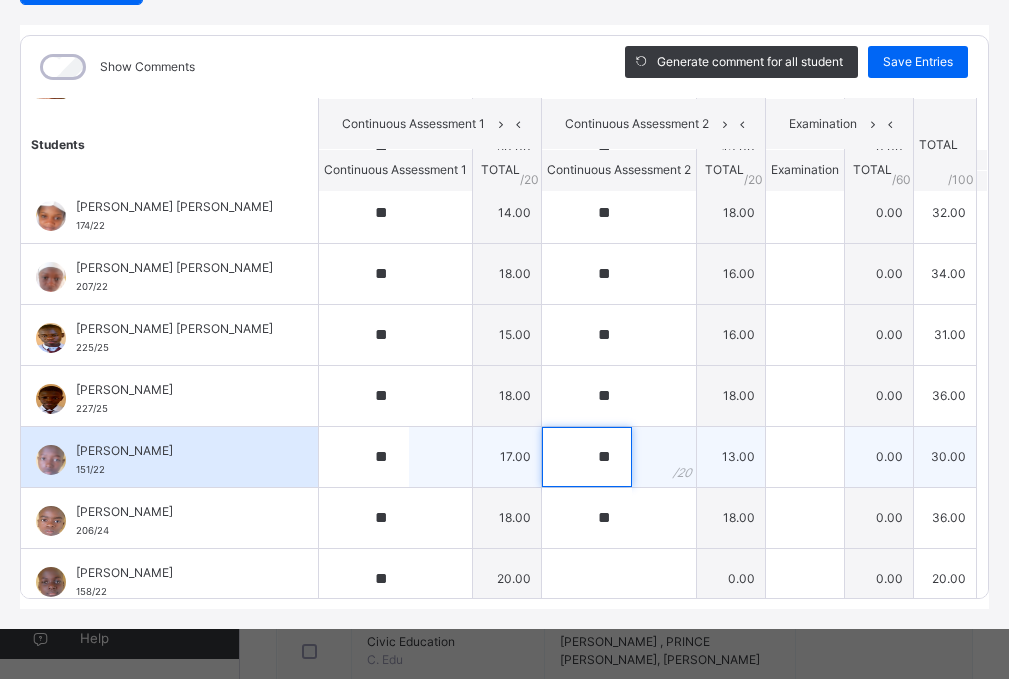 click on "**" at bounding box center (587, 457) 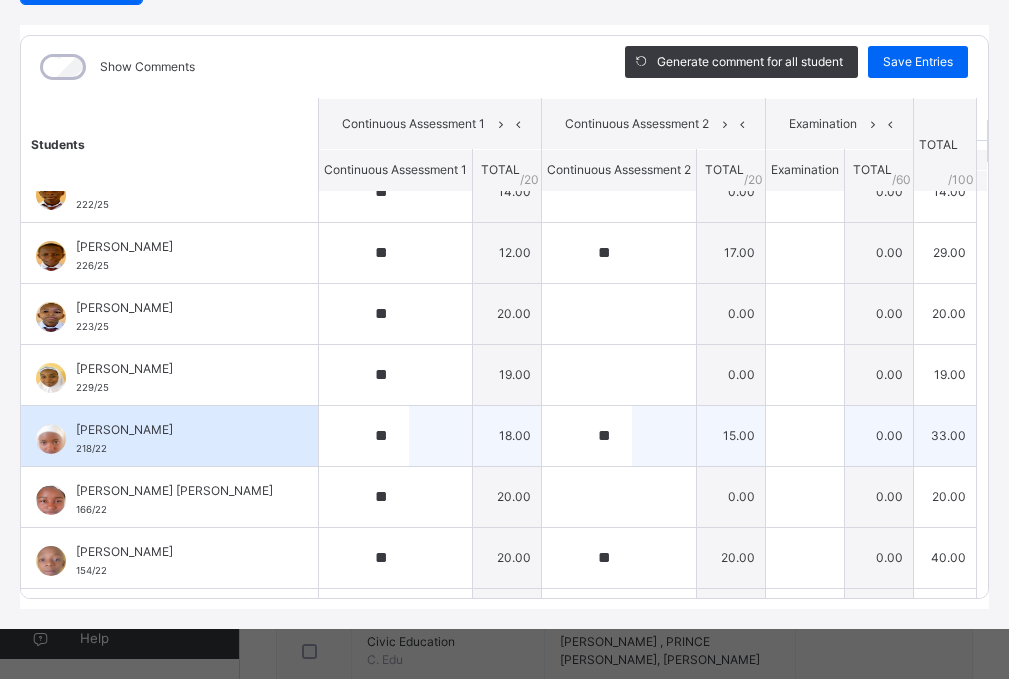 scroll, scrollTop: 0, scrollLeft: 0, axis: both 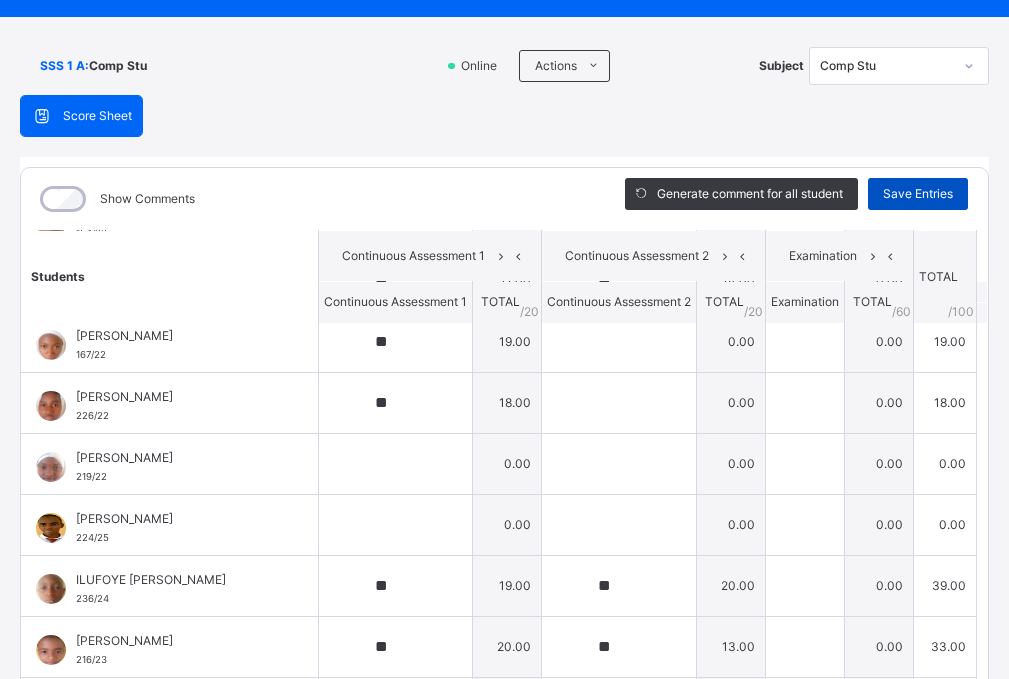 click on "Save Entries" at bounding box center (918, 194) 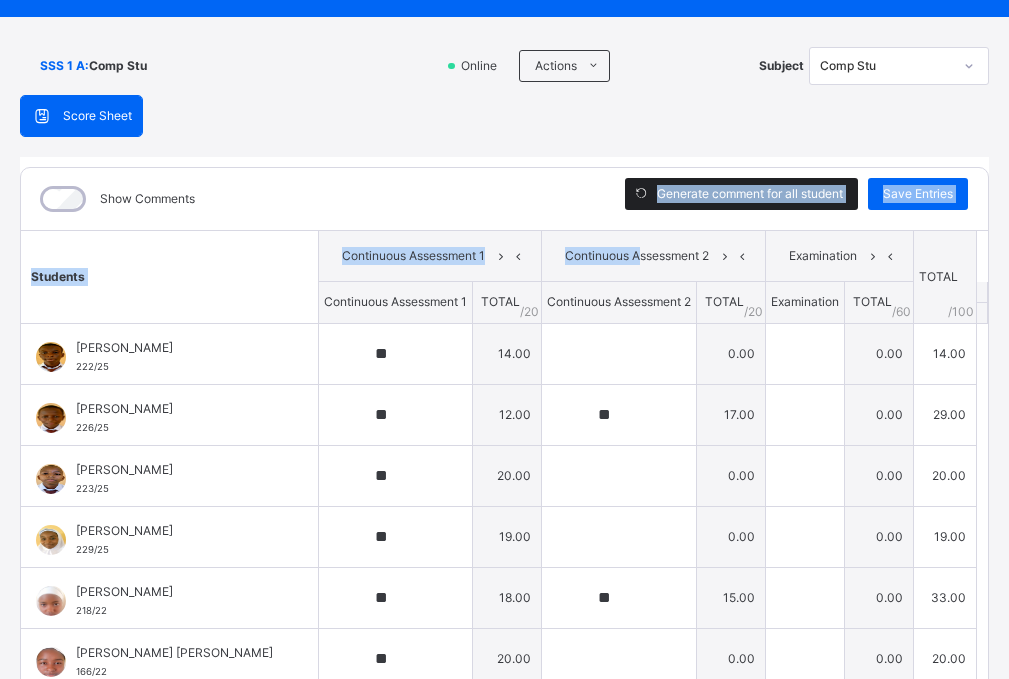 drag, startPoint x: 627, startPoint y: 436, endPoint x: 647, endPoint y: 208, distance: 228.87552 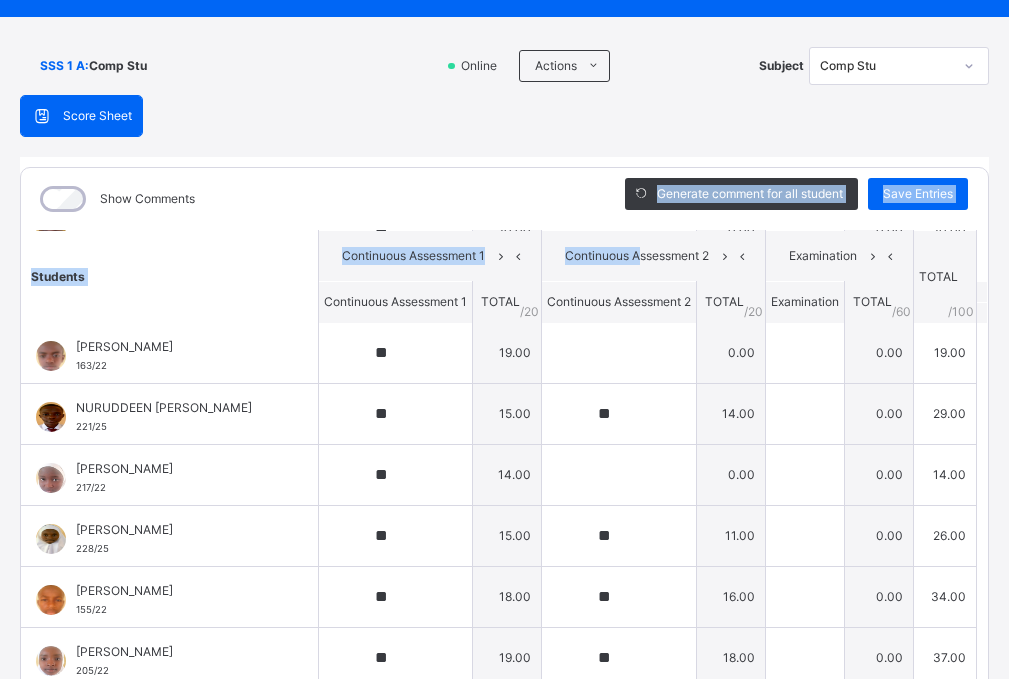 scroll, scrollTop: 1363, scrollLeft: 0, axis: vertical 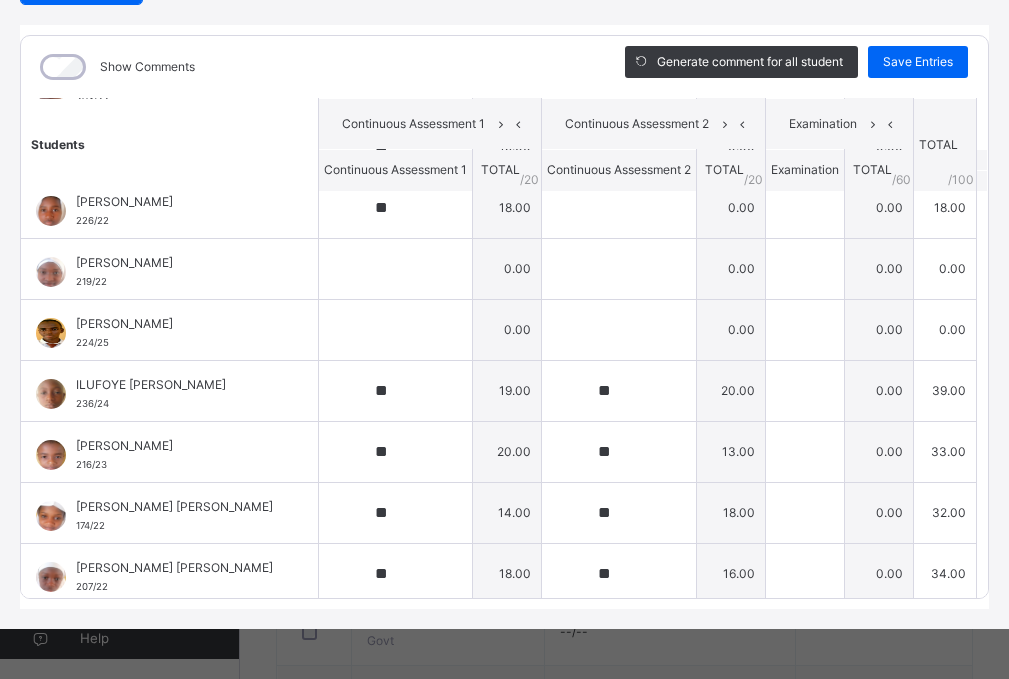 click on "Show Comments" at bounding box center (308, 67) 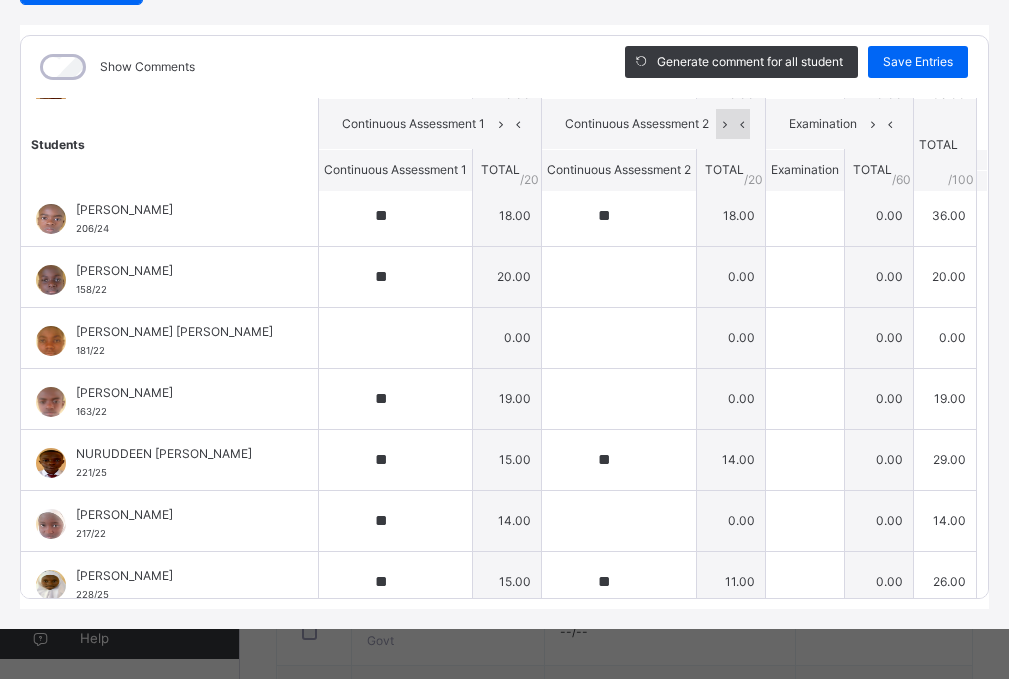 scroll, scrollTop: 1363, scrollLeft: 0, axis: vertical 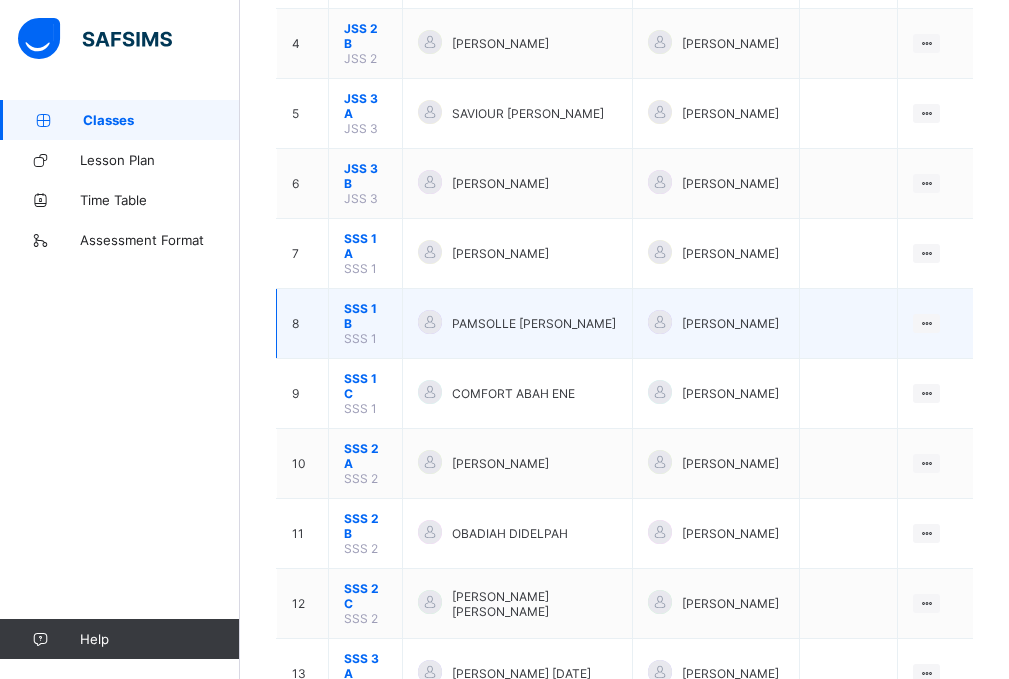 click on "SSS 1   B" at bounding box center (365, 316) 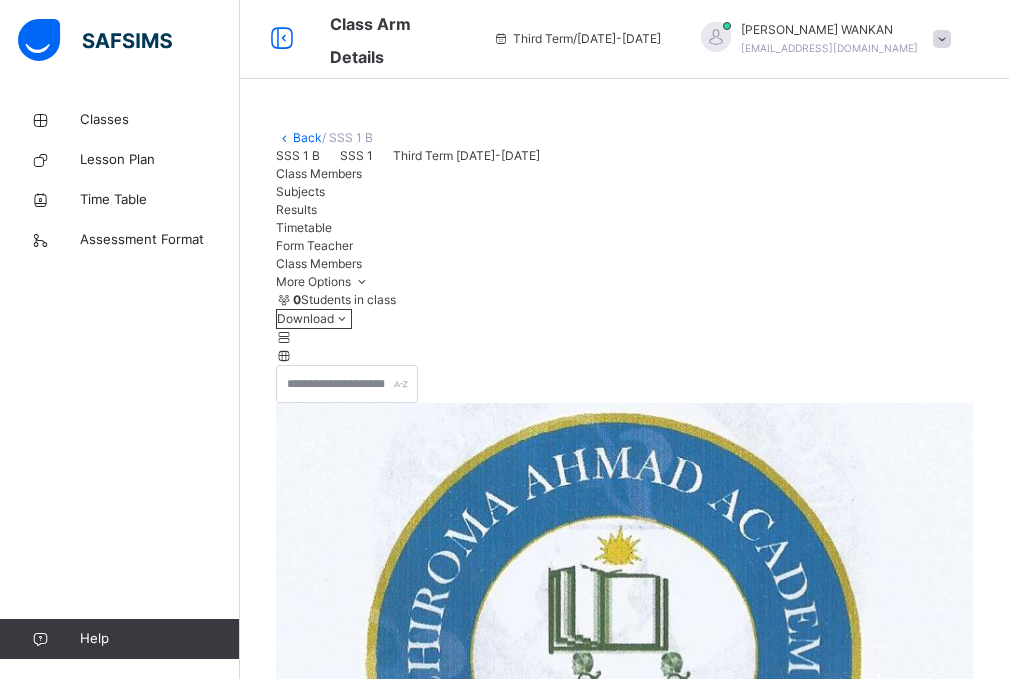 scroll, scrollTop: 0, scrollLeft: 0, axis: both 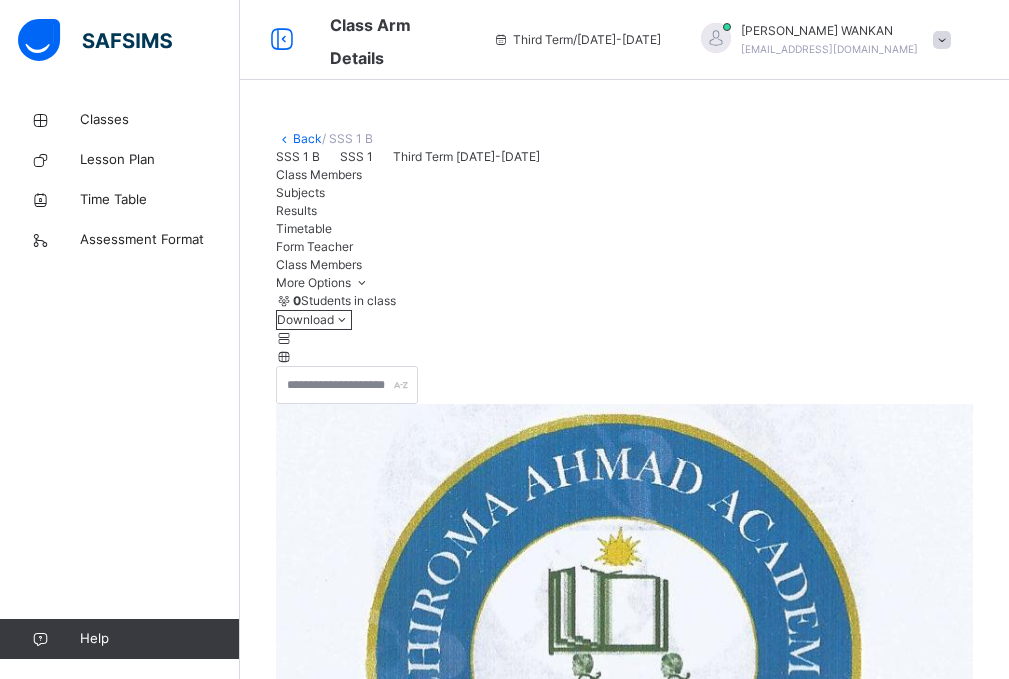 click on "Subjects" at bounding box center [300, 192] 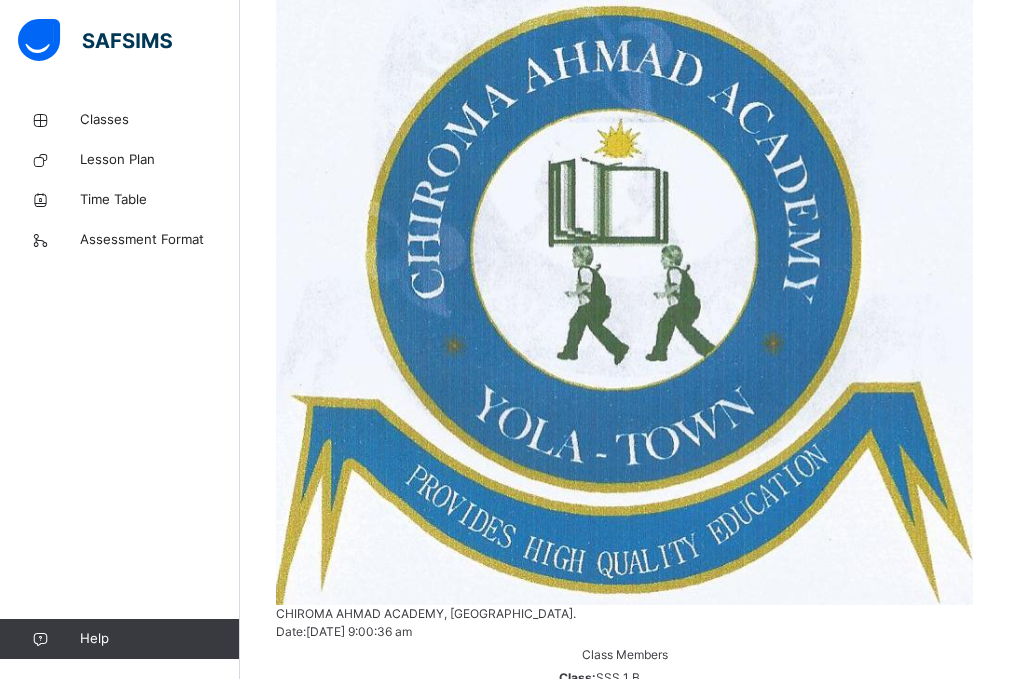 scroll, scrollTop: 600, scrollLeft: 0, axis: vertical 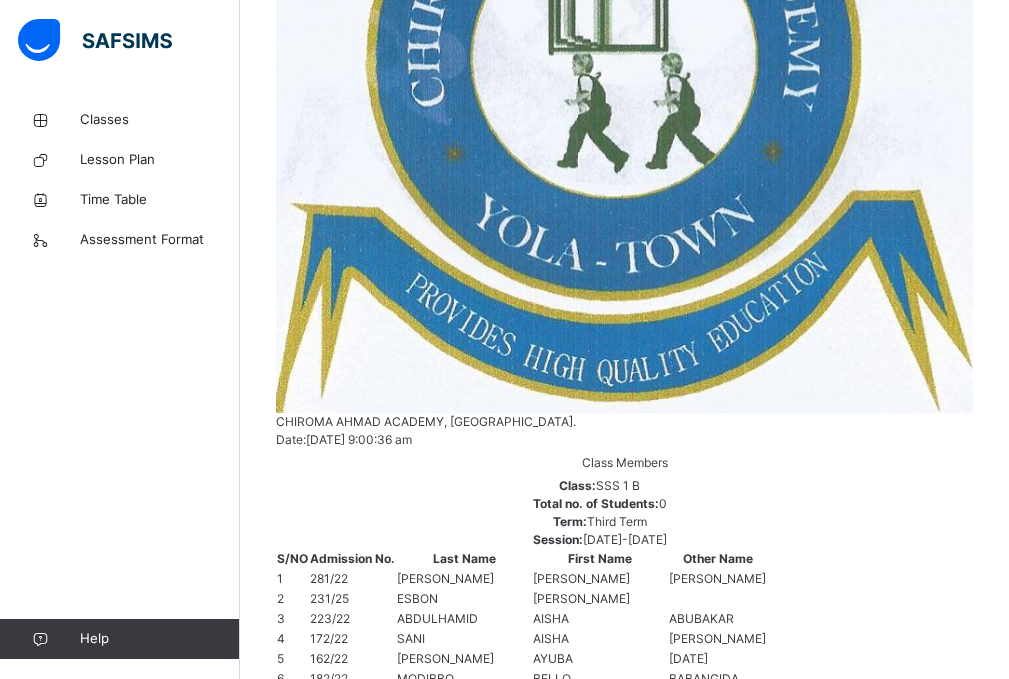click on "Assess Students" at bounding box center (947, 1809) 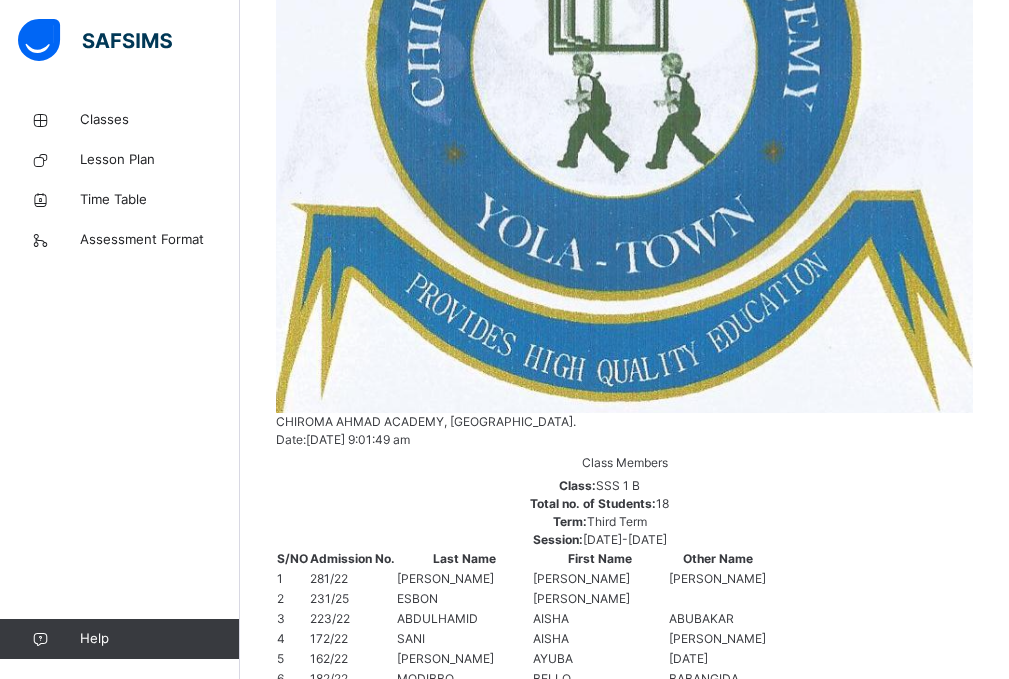 scroll, scrollTop: 0, scrollLeft: 0, axis: both 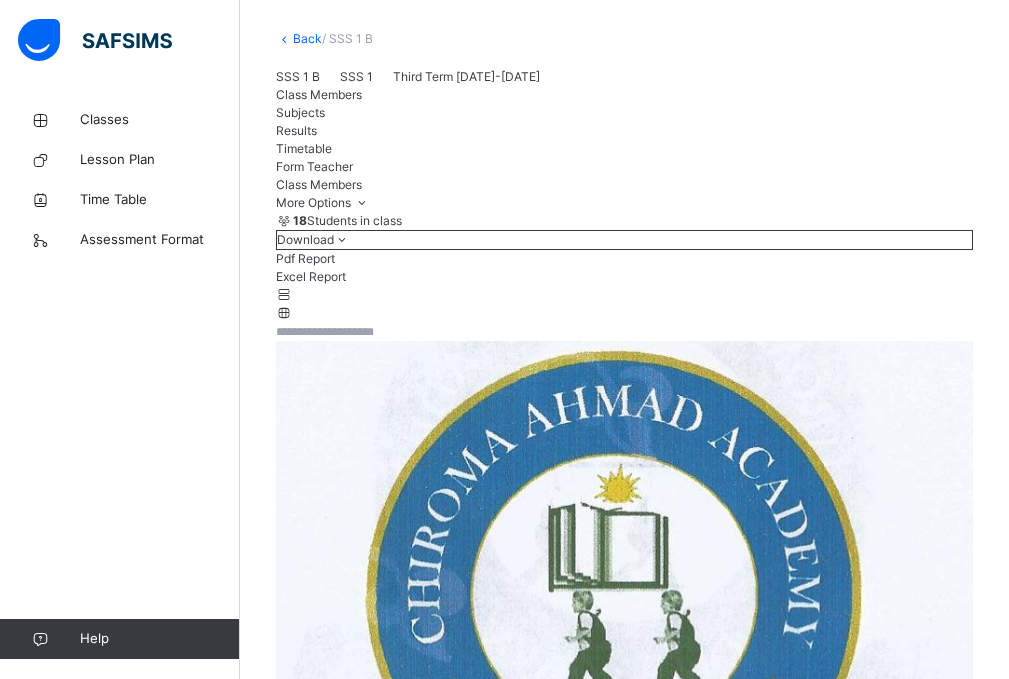 click on "Subjects" at bounding box center (624, 113) 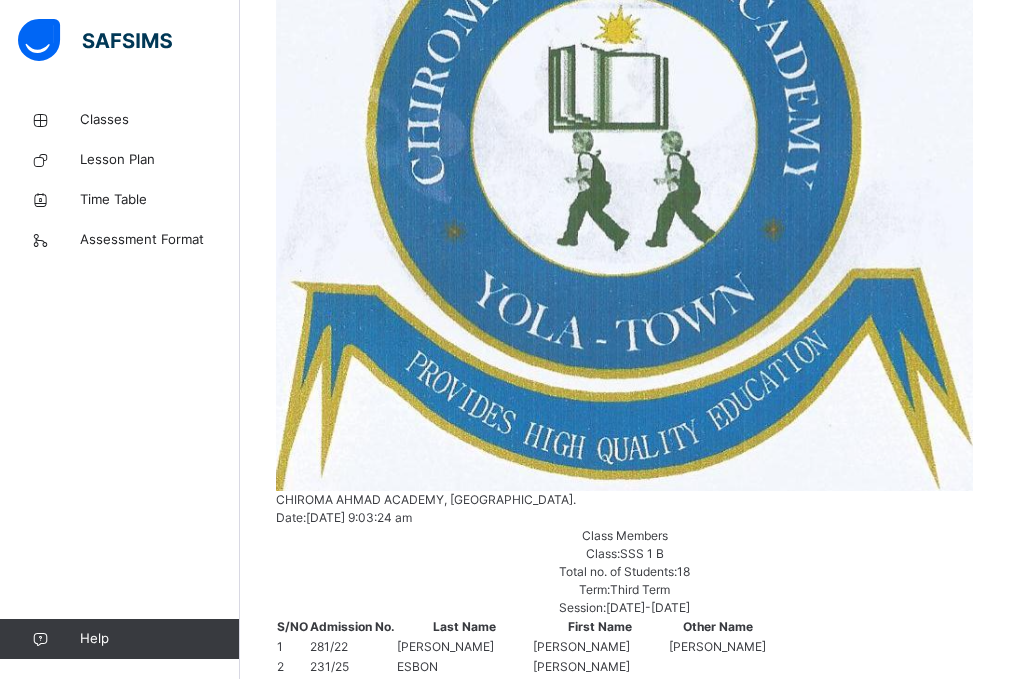 scroll, scrollTop: 600, scrollLeft: 0, axis: vertical 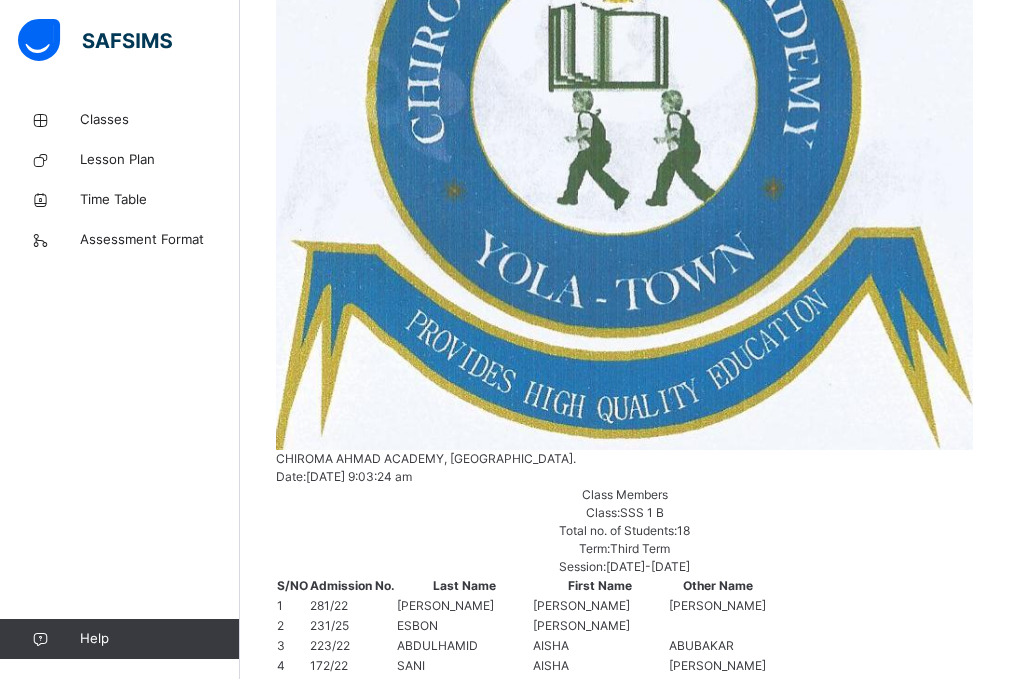 click on "Assess Students" at bounding box center [947, 1836] 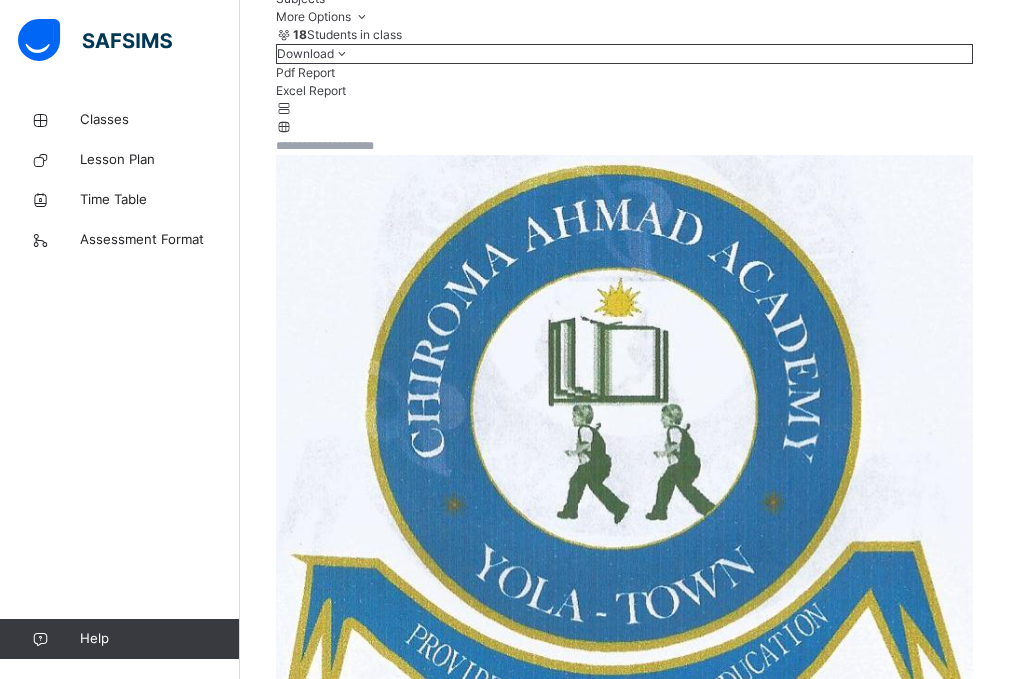 scroll, scrollTop: 200, scrollLeft: 0, axis: vertical 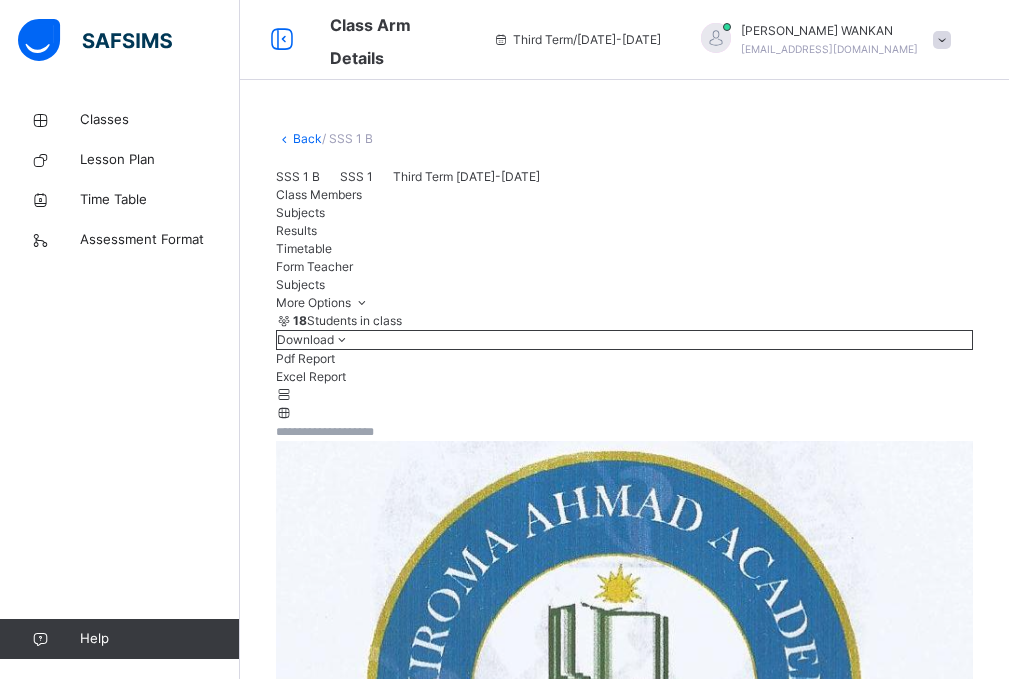 click at bounding box center [497, 4239] 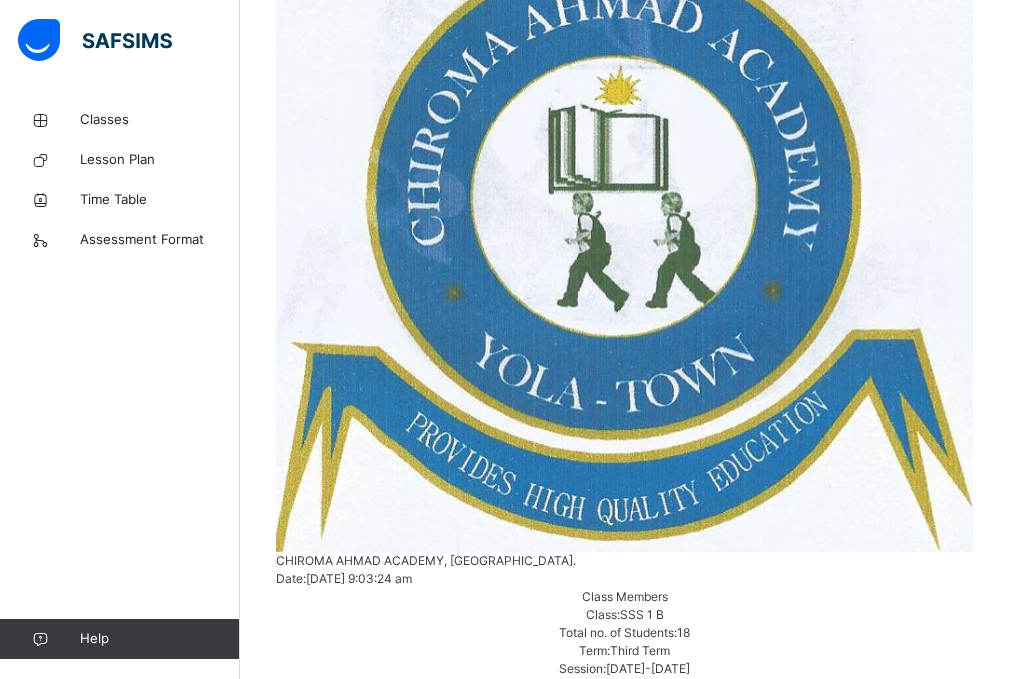 scroll, scrollTop: 500, scrollLeft: 0, axis: vertical 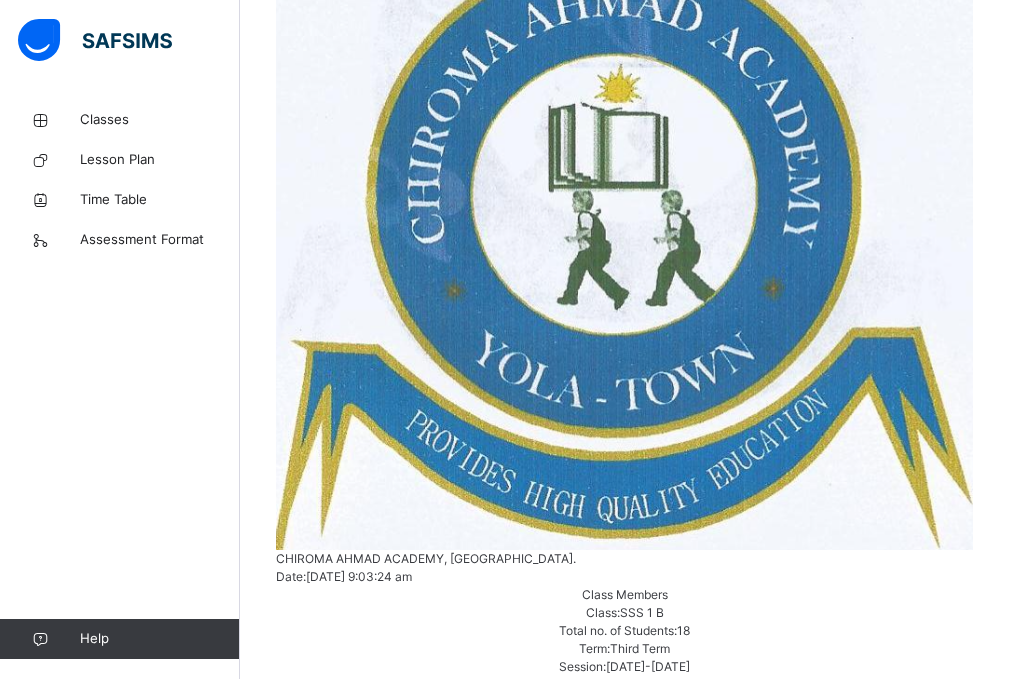 type on "**" 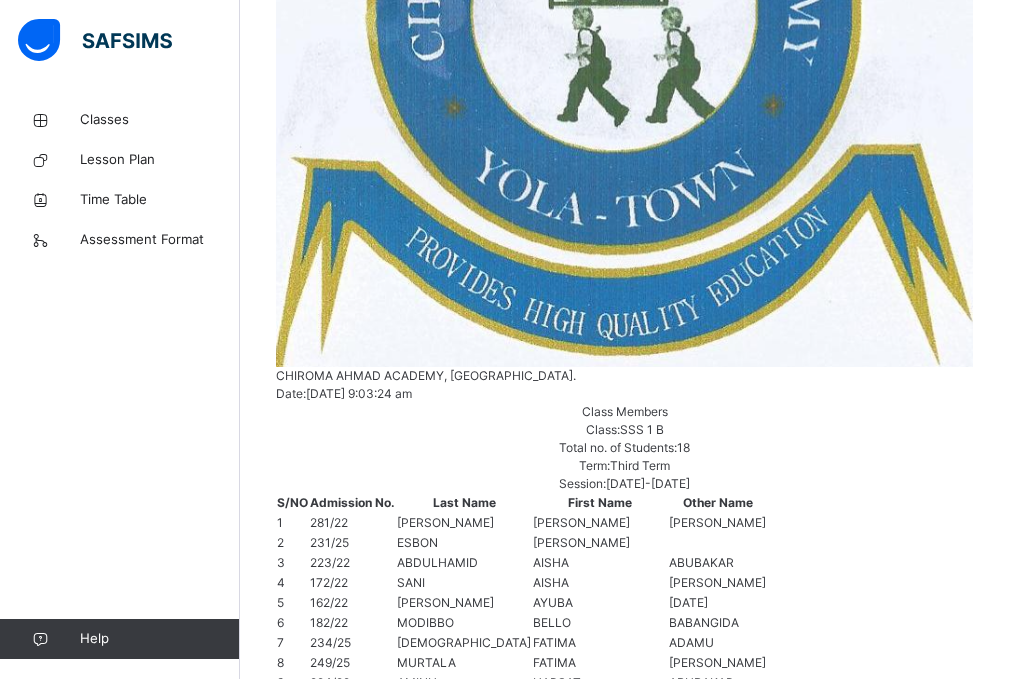 scroll, scrollTop: 700, scrollLeft: 0, axis: vertical 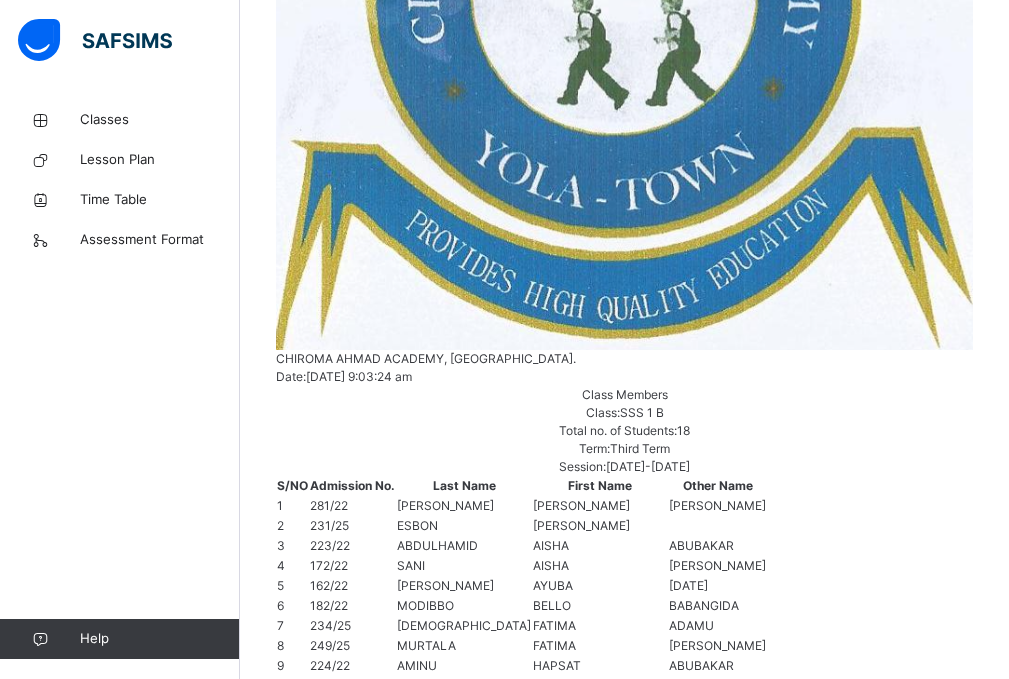 type on "**" 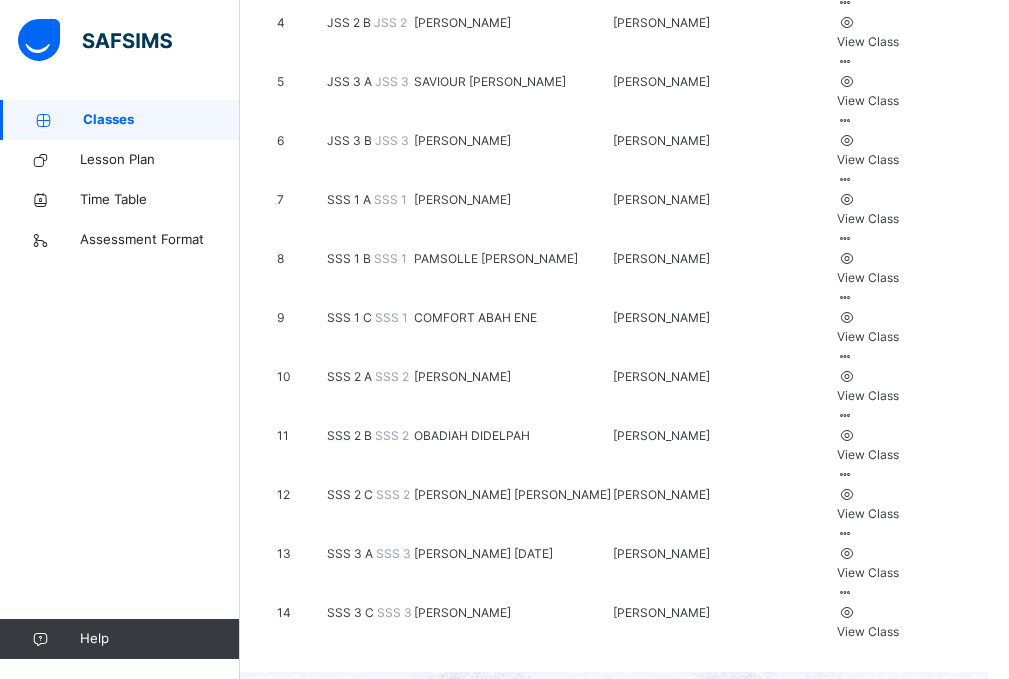 scroll, scrollTop: 553, scrollLeft: 0, axis: vertical 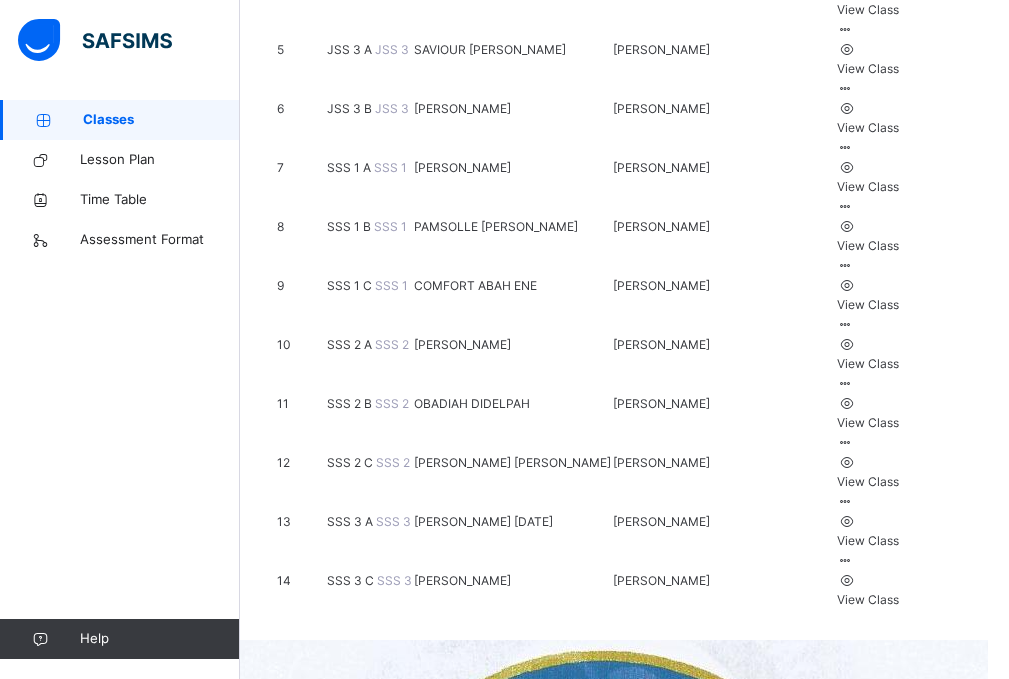 click on "SSS 1   C" at bounding box center [351, 285] 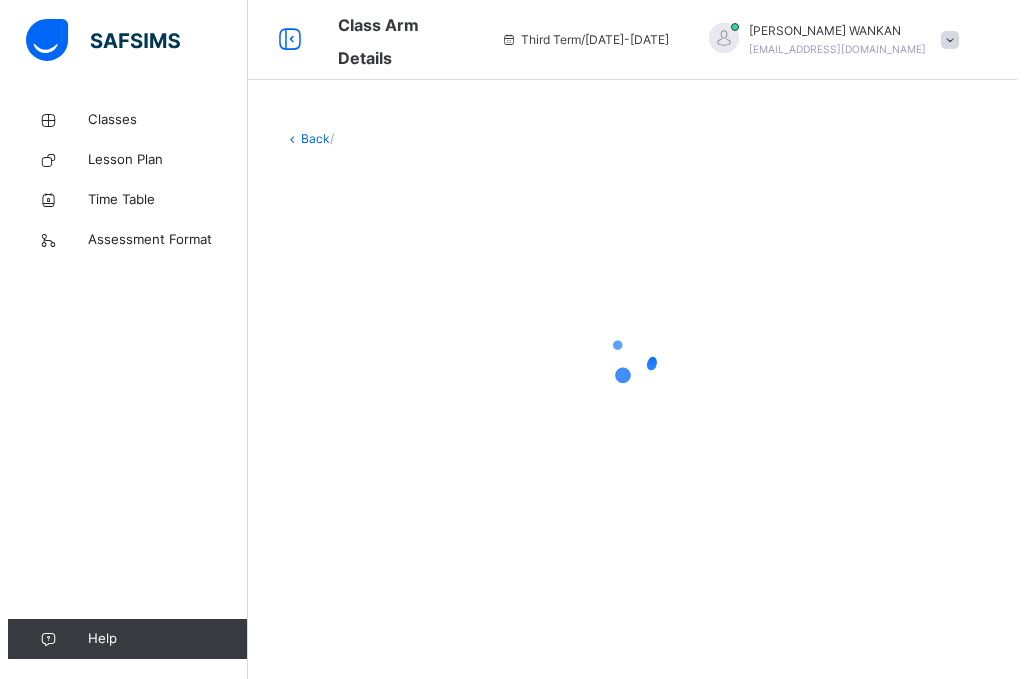 scroll, scrollTop: 0, scrollLeft: 0, axis: both 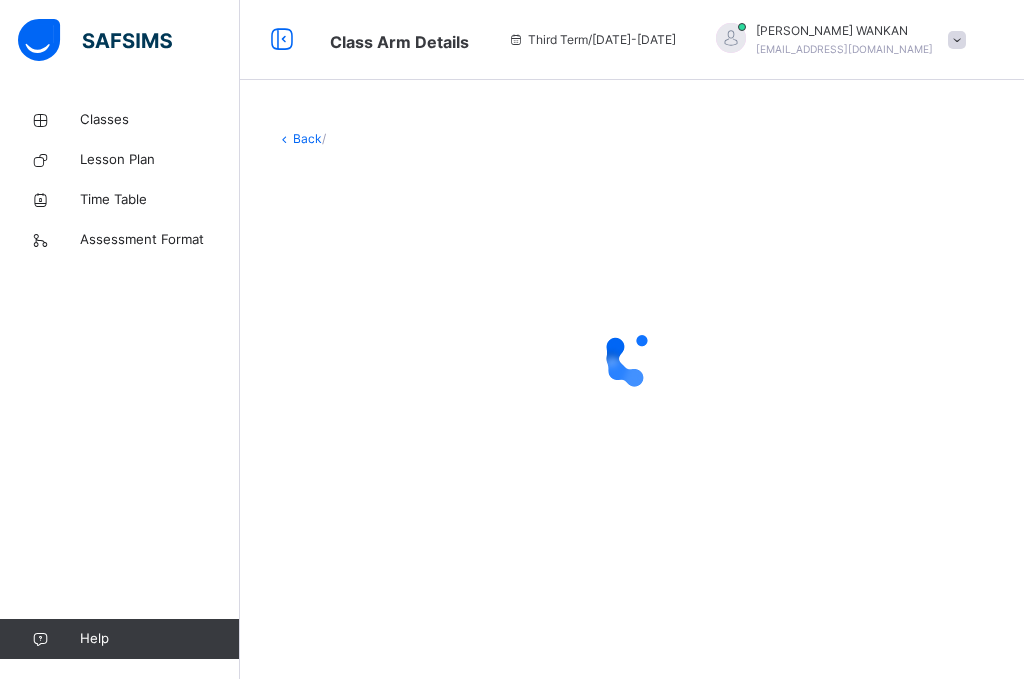 click on "Back" at bounding box center [307, 138] 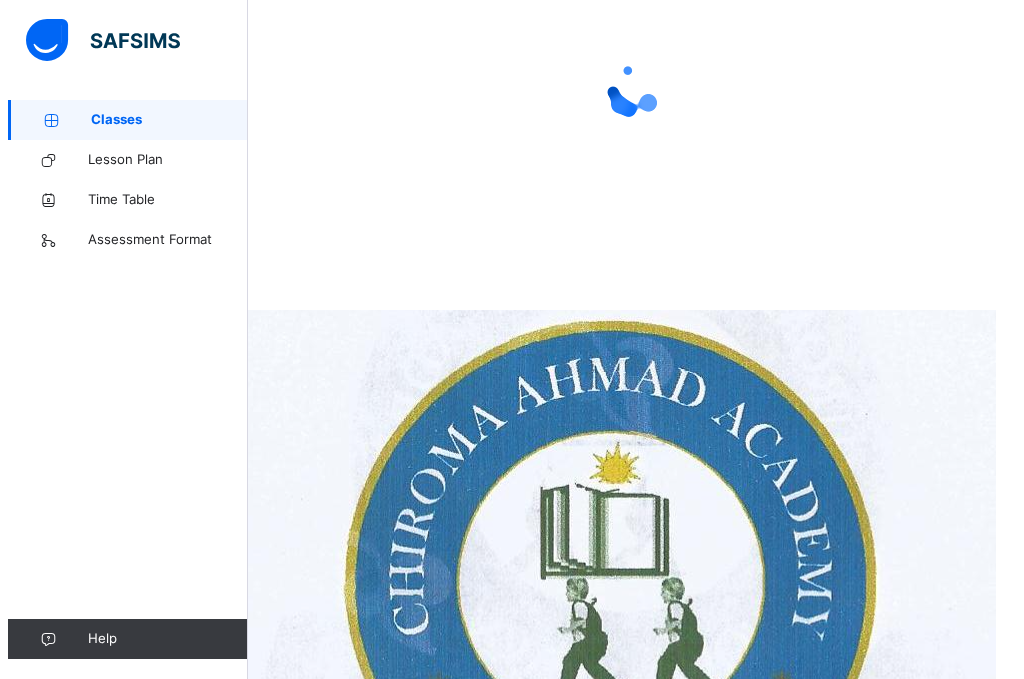 scroll, scrollTop: 0, scrollLeft: 0, axis: both 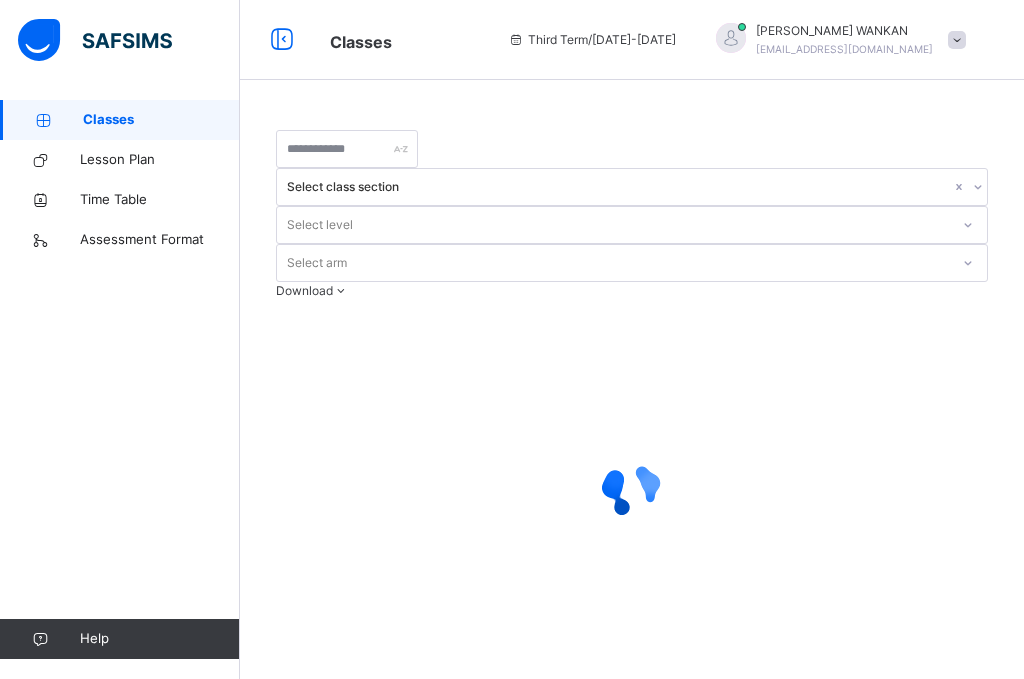 drag, startPoint x: 281, startPoint y: 238, endPoint x: 290, endPoint y: 232, distance: 10.816654 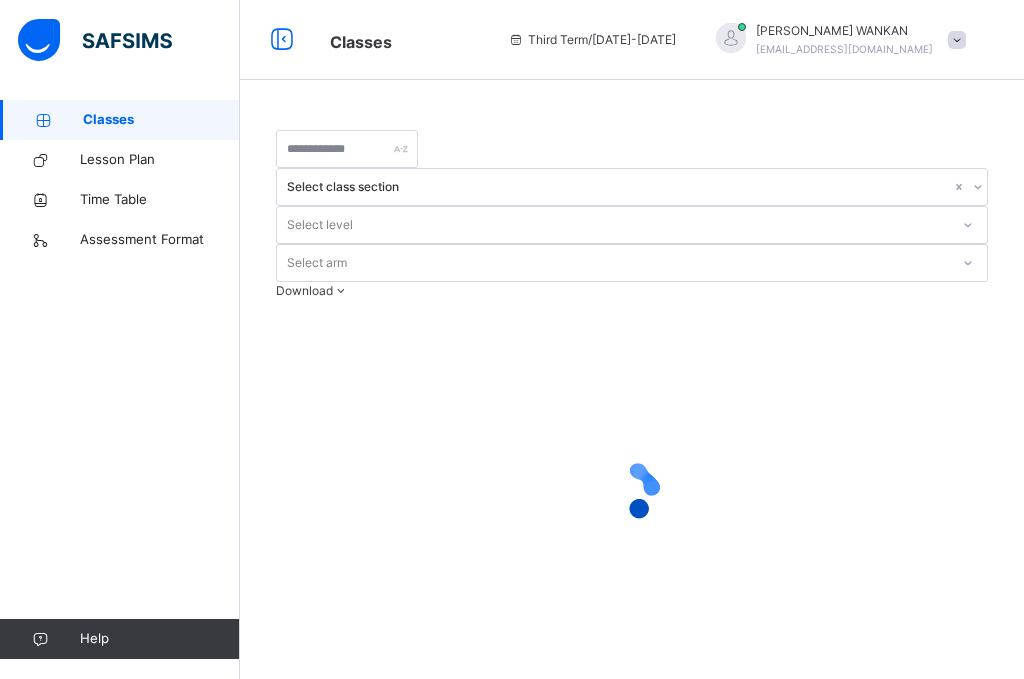 click at bounding box center [632, 490] 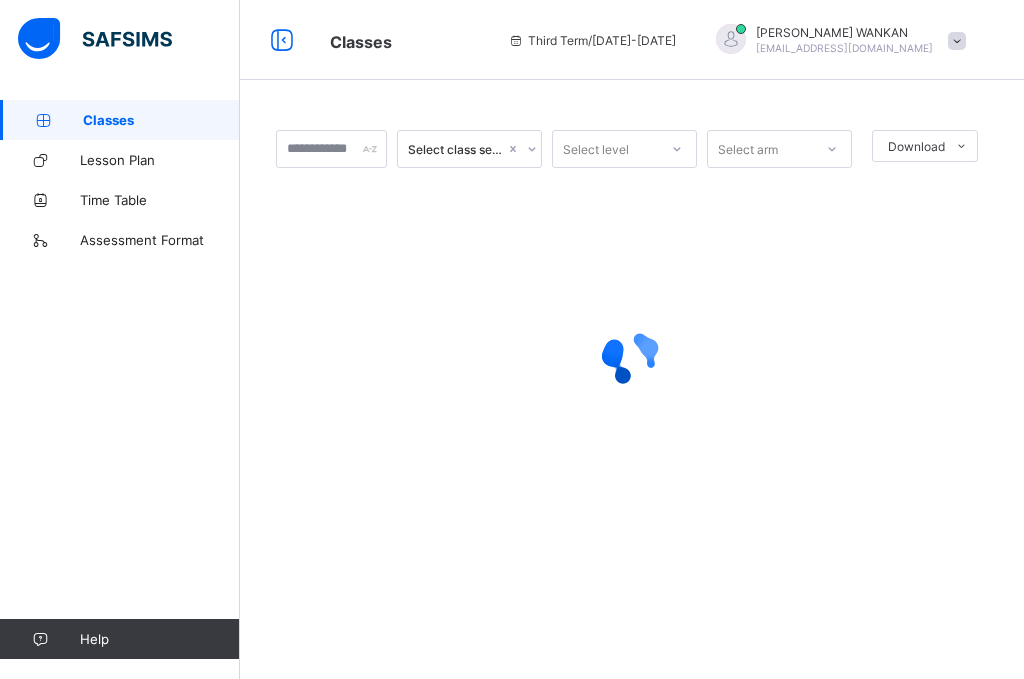 scroll, scrollTop: 0, scrollLeft: 0, axis: both 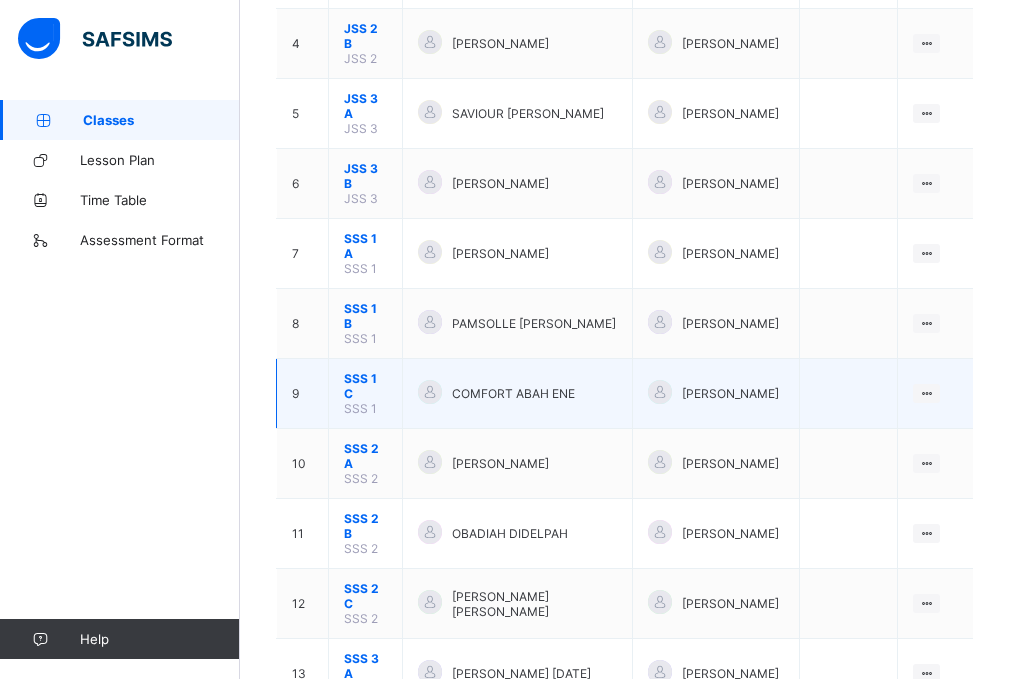 click on "SSS 1   C" at bounding box center [365, 386] 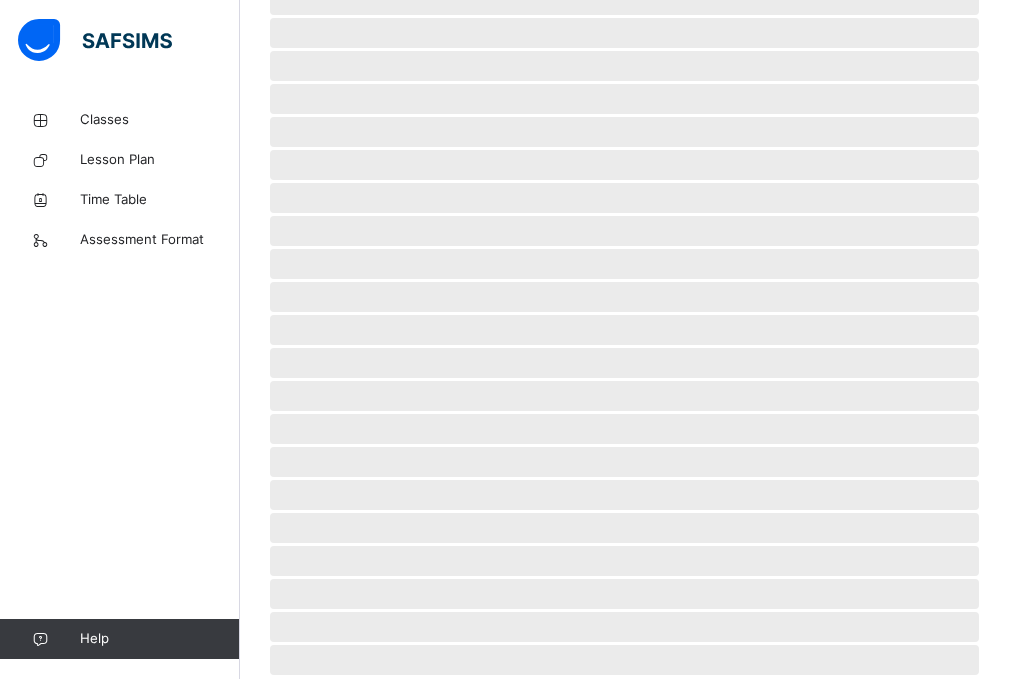 scroll, scrollTop: 439, scrollLeft: 0, axis: vertical 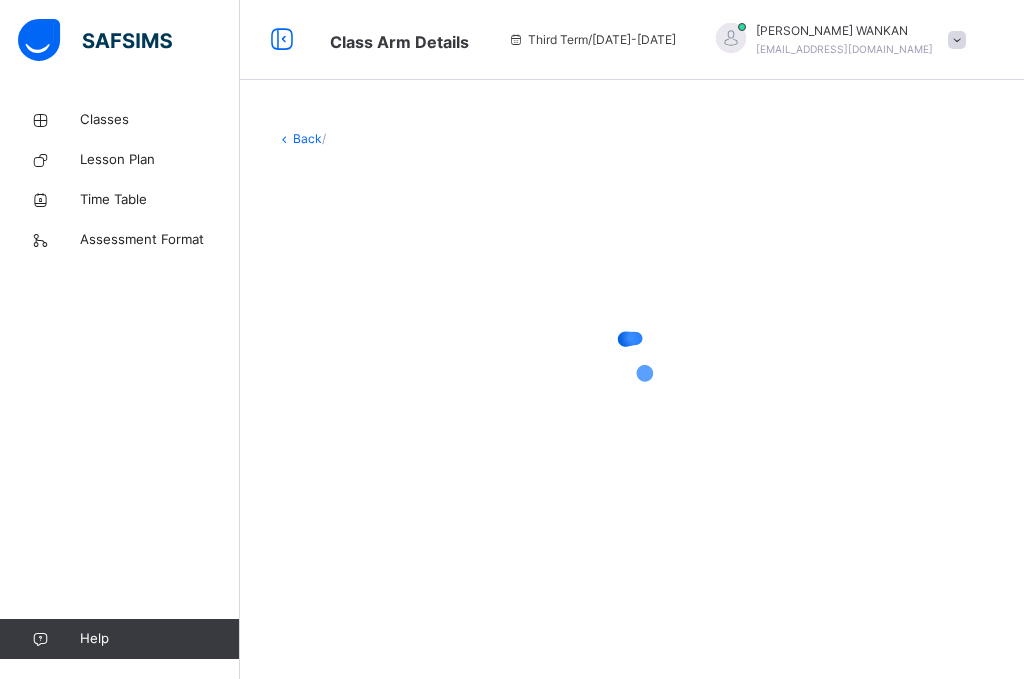 click on "Back  /" at bounding box center (632, 139) 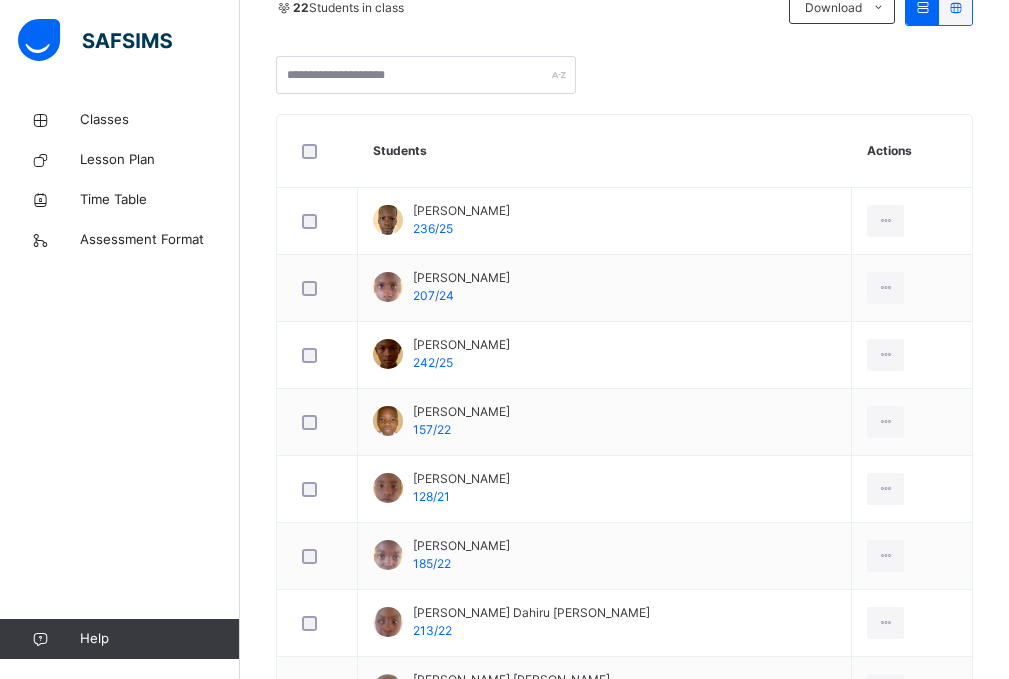 scroll, scrollTop: 0, scrollLeft: 0, axis: both 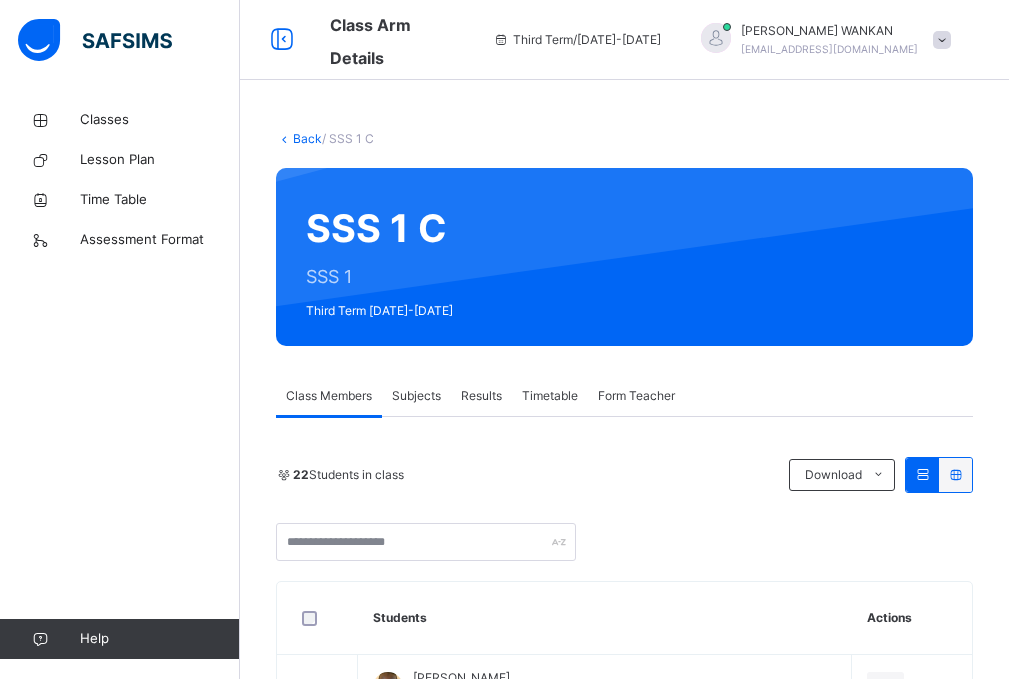 click on "Subjects" at bounding box center (416, 396) 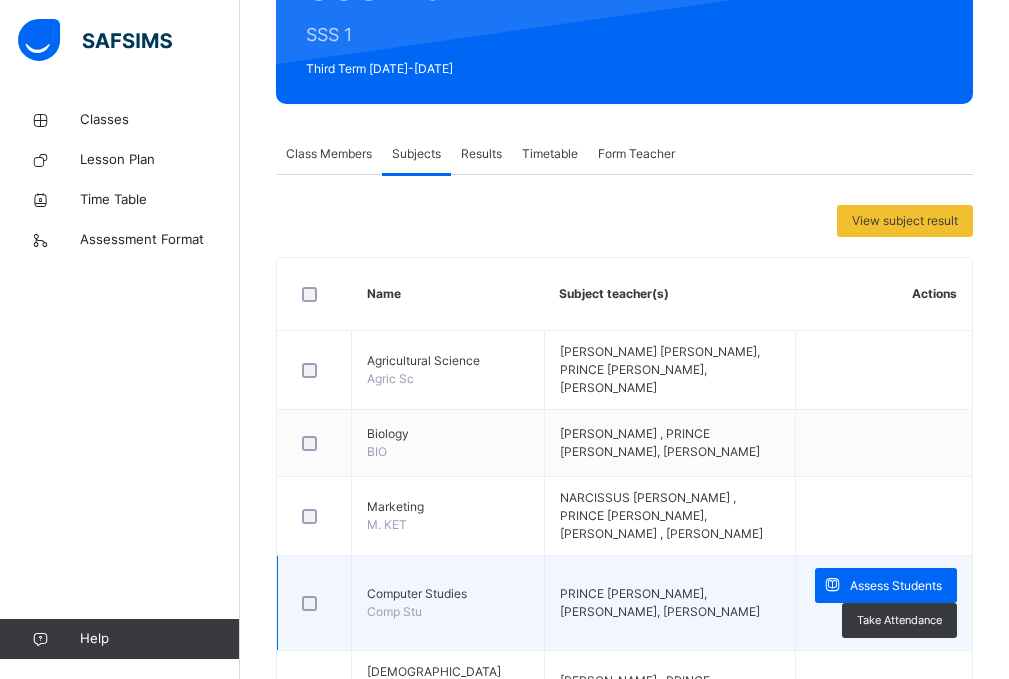 scroll, scrollTop: 400, scrollLeft: 0, axis: vertical 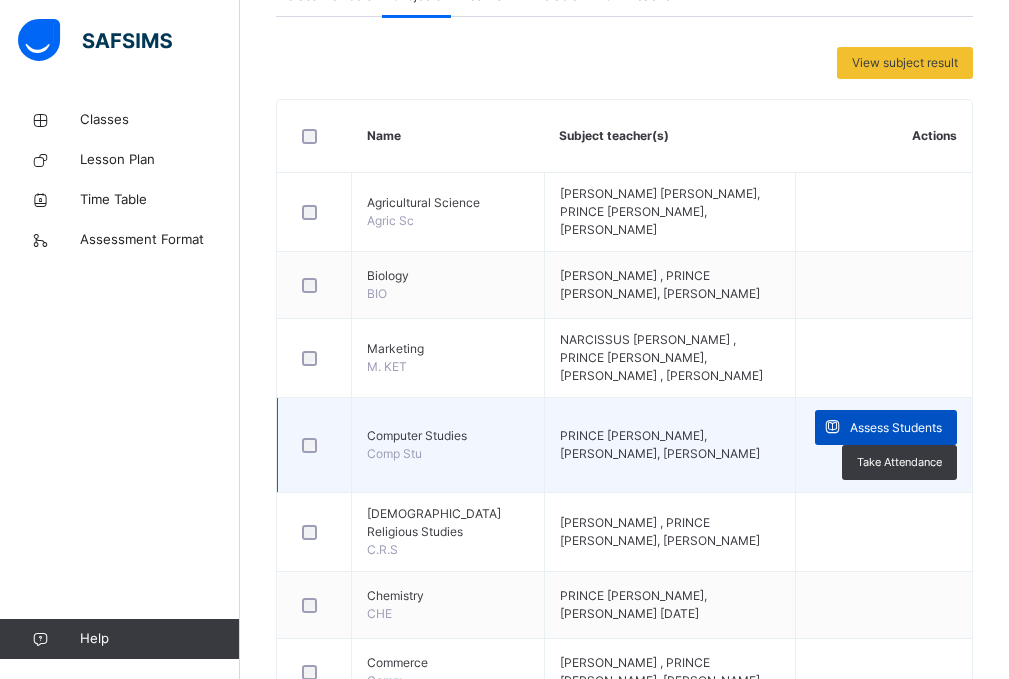 click on "Assess Students" at bounding box center (896, 428) 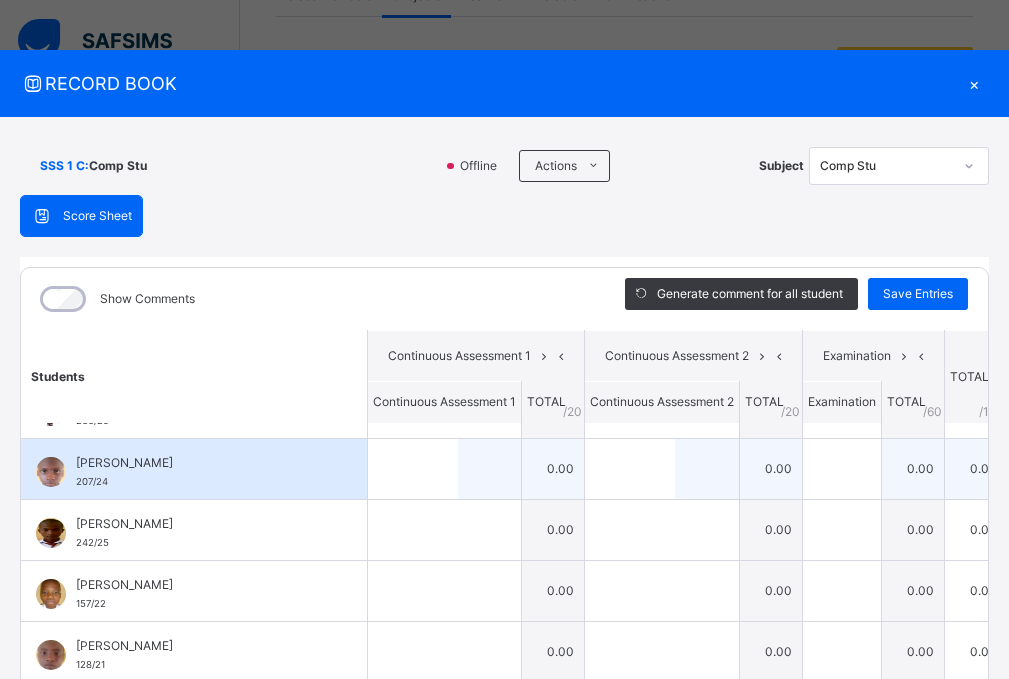 scroll, scrollTop: 0, scrollLeft: 0, axis: both 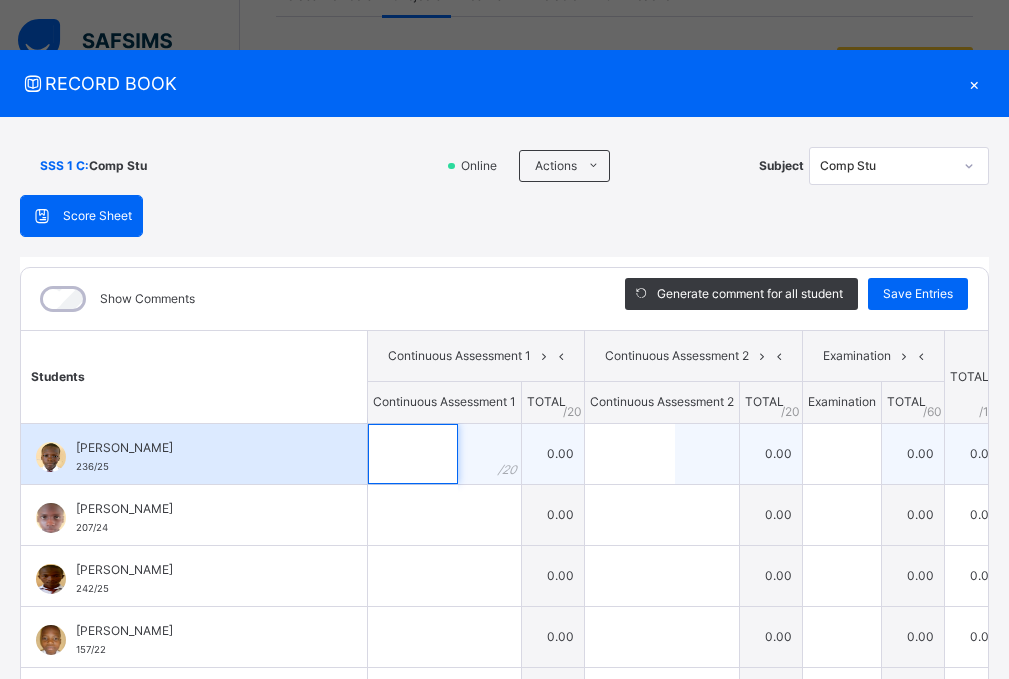 click at bounding box center [413, 454] 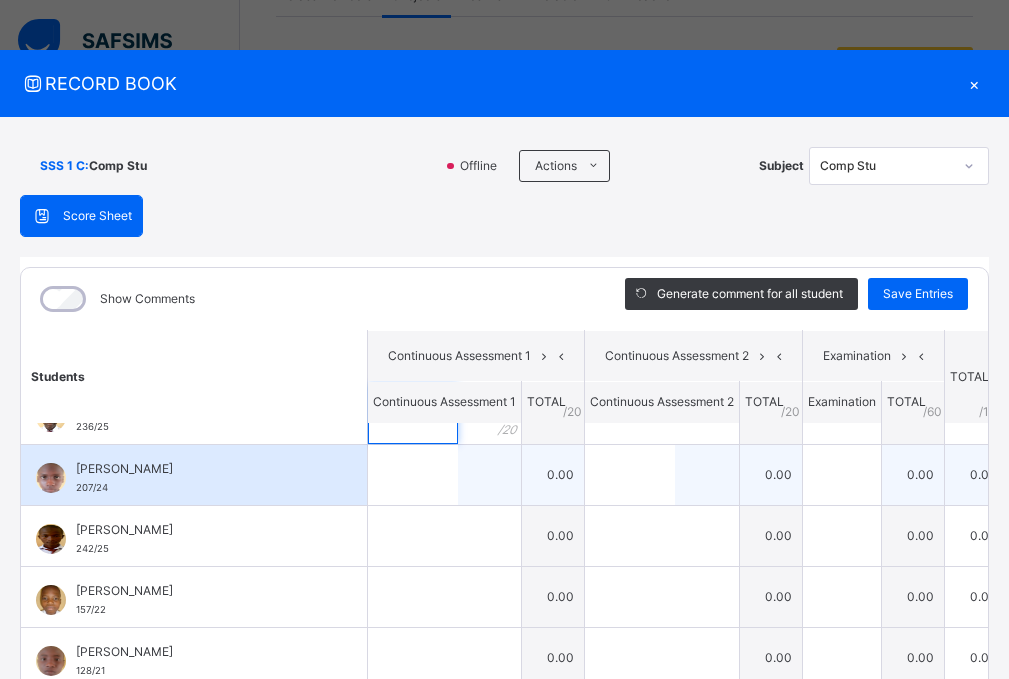 scroll, scrollTop: 0, scrollLeft: 0, axis: both 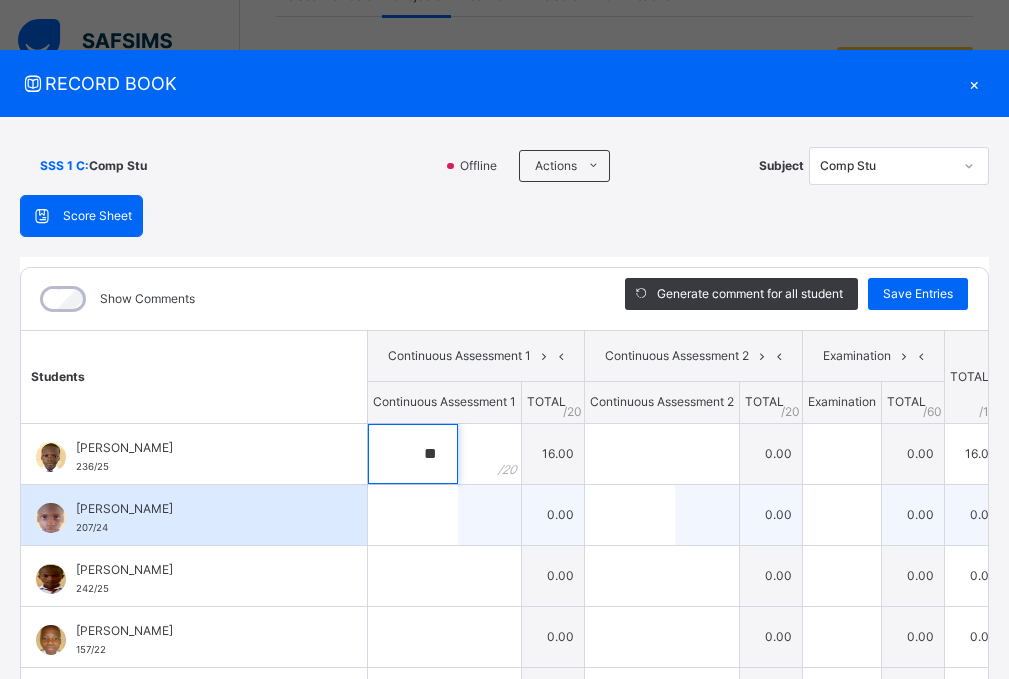 type on "**" 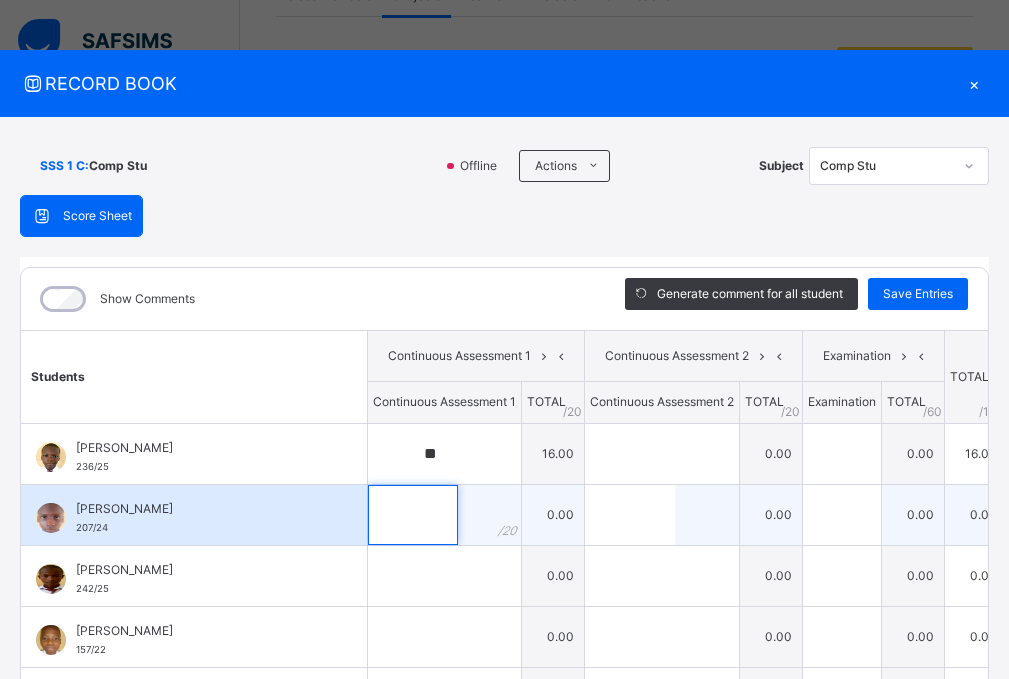 click at bounding box center [413, 515] 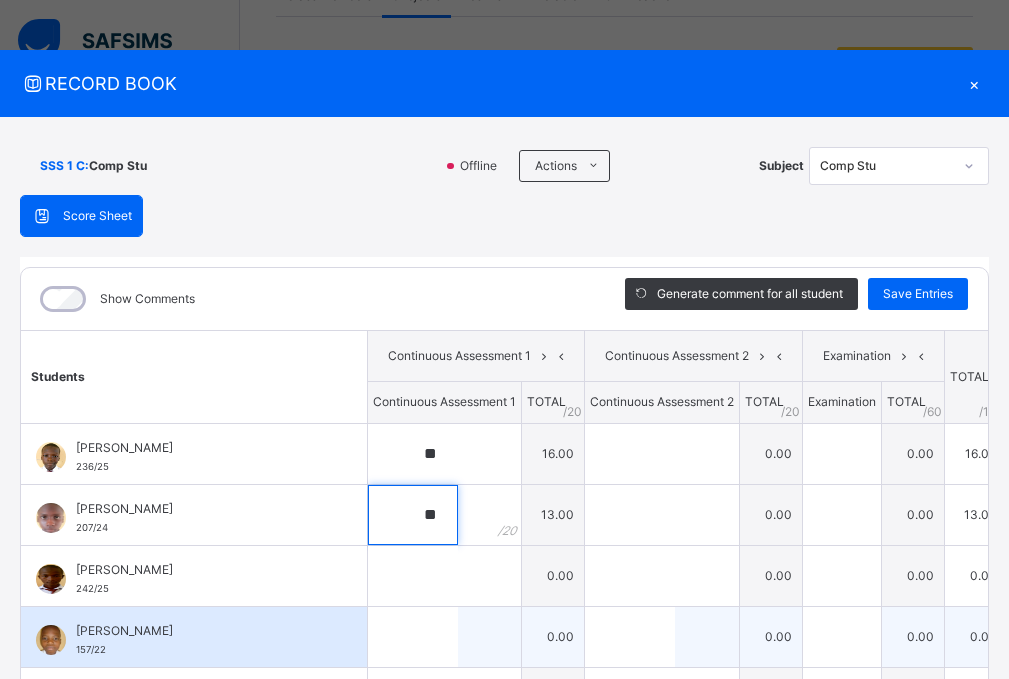 type on "**" 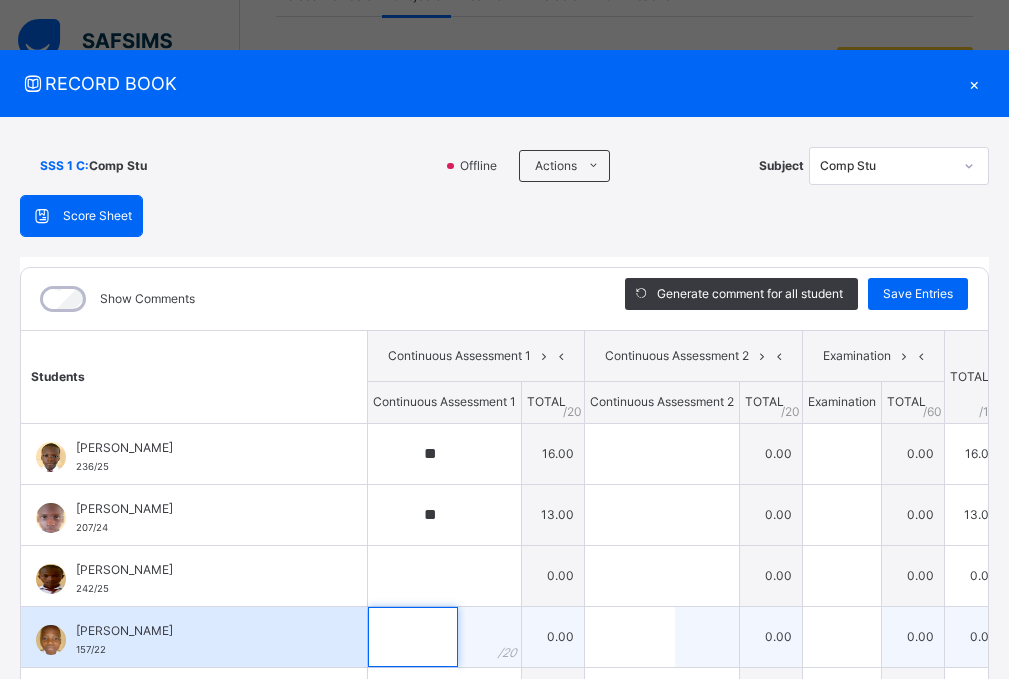 click at bounding box center (413, 637) 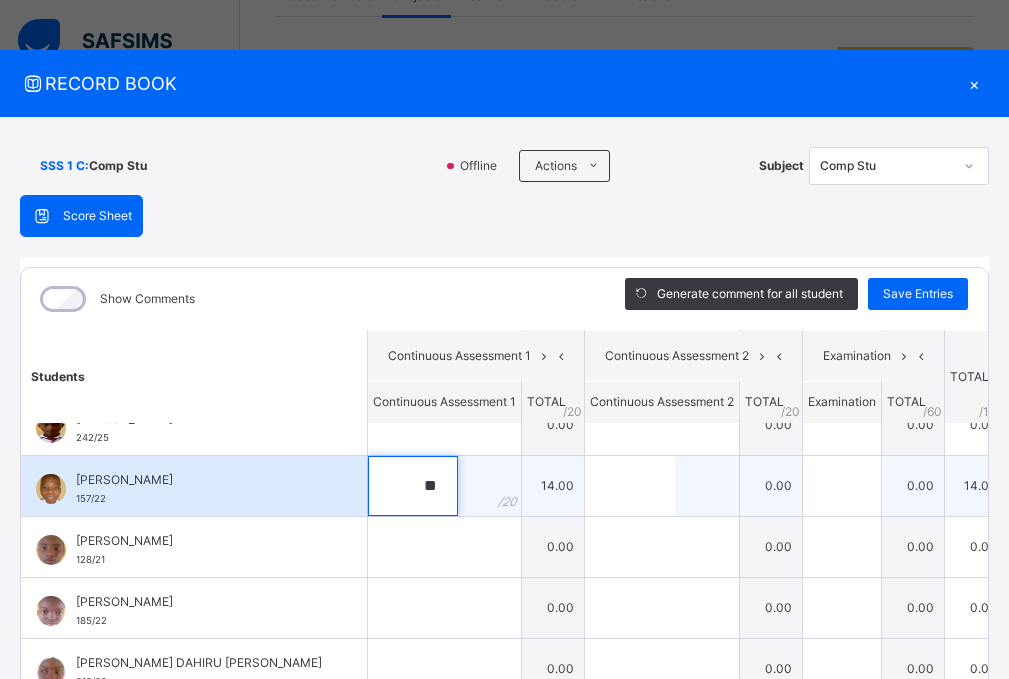 scroll, scrollTop: 200, scrollLeft: 0, axis: vertical 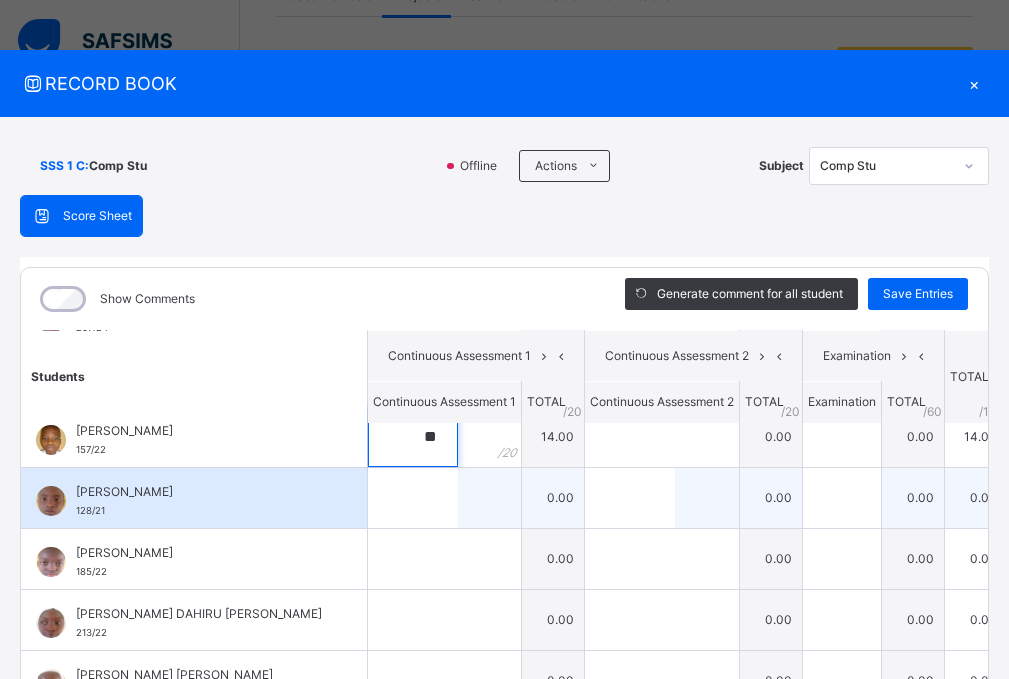 type on "**" 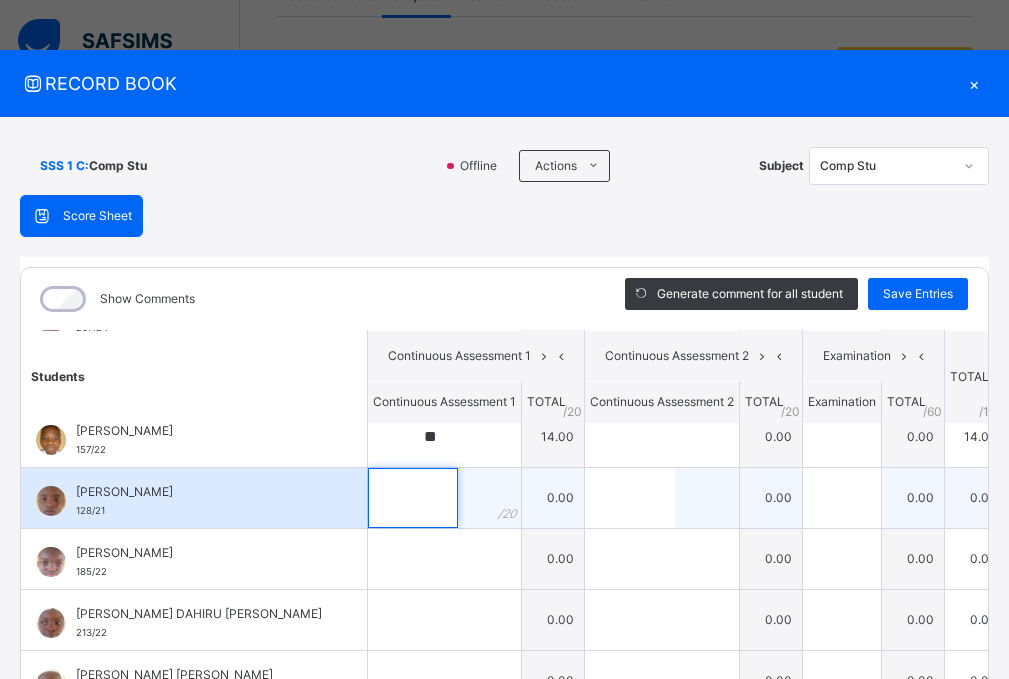 click at bounding box center (413, 498) 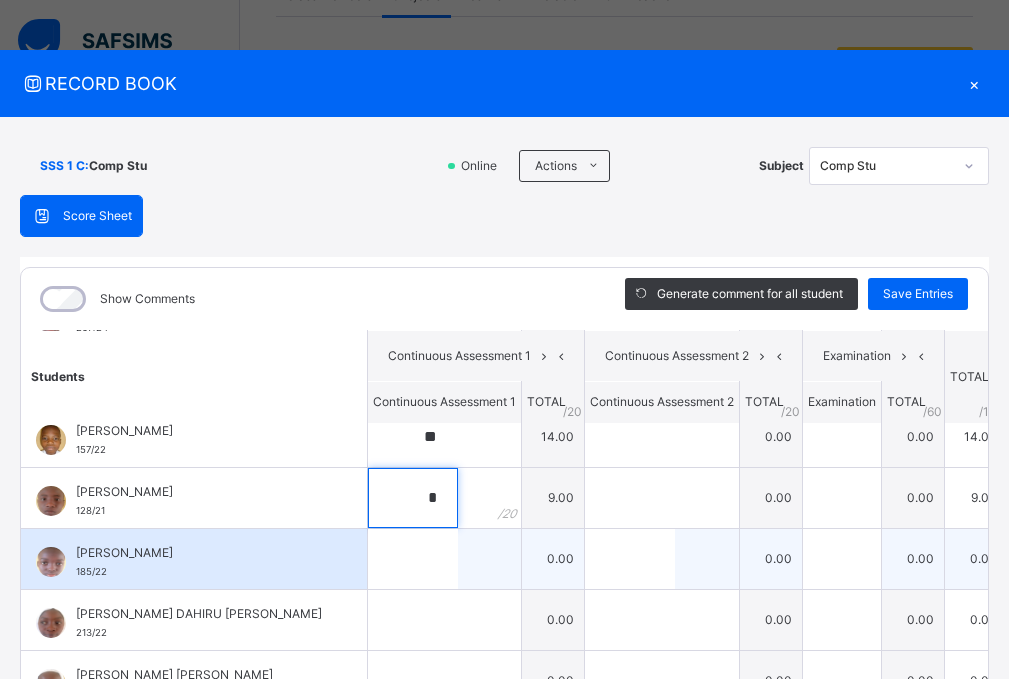 type on "*" 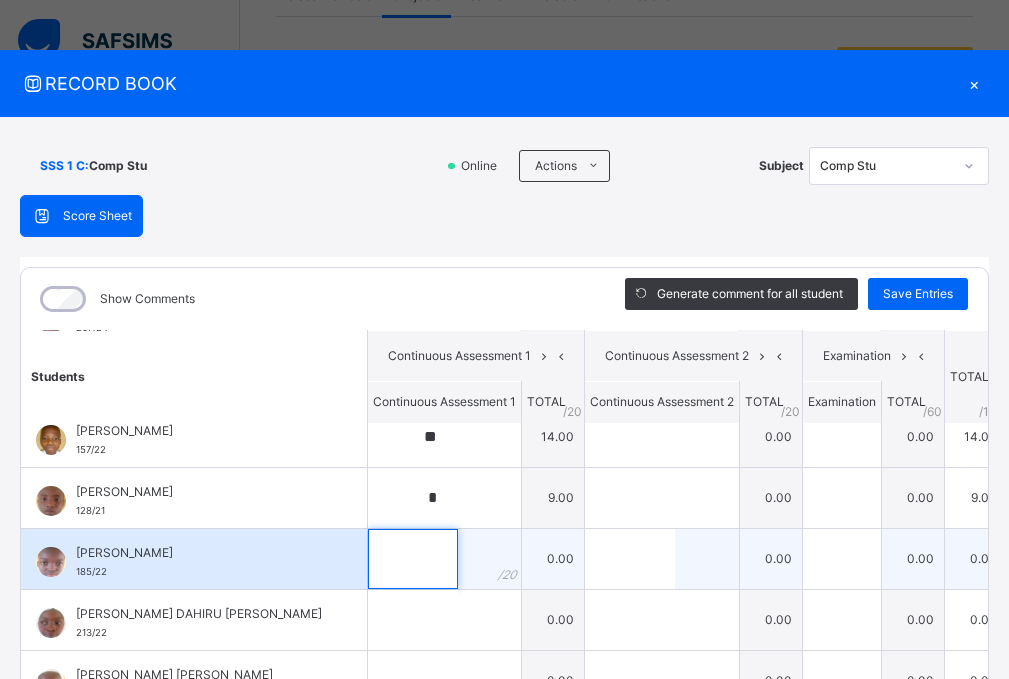 click at bounding box center (413, 559) 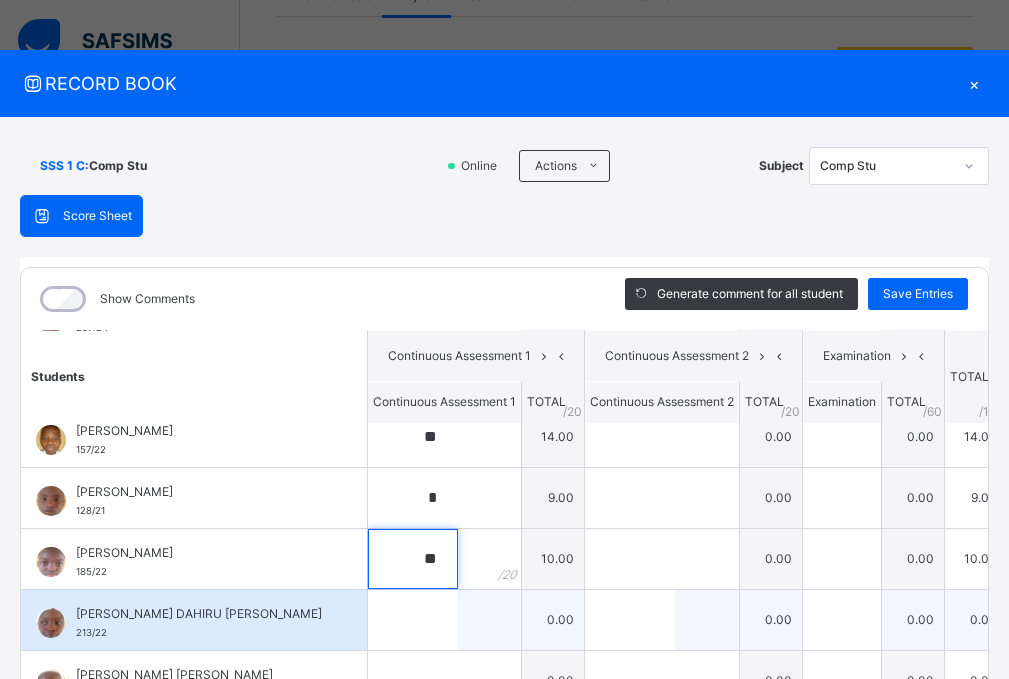 type on "**" 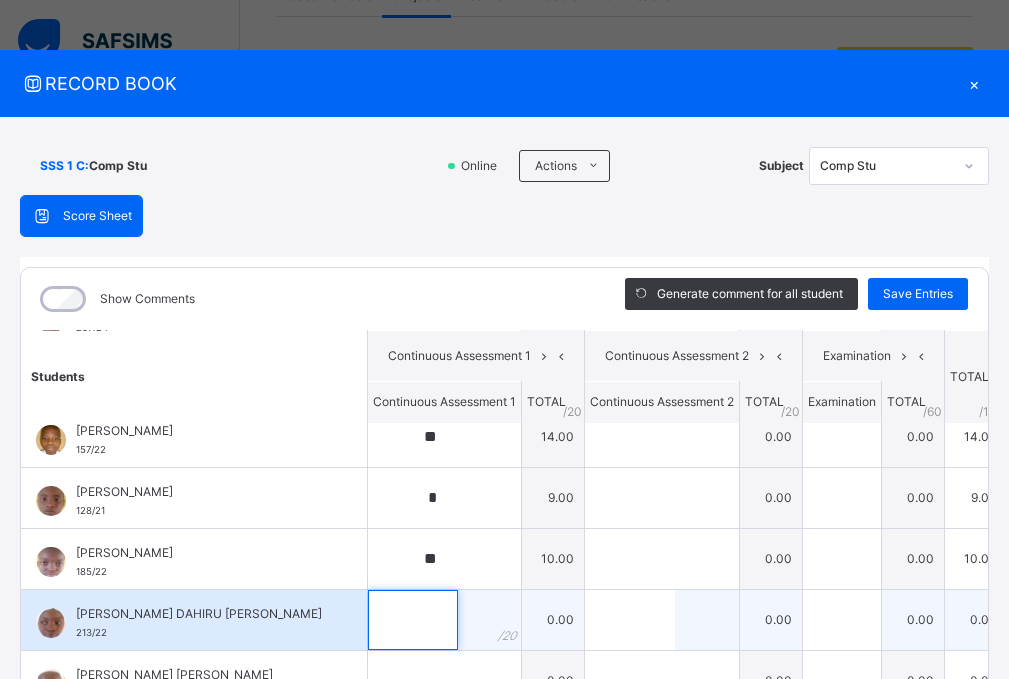 click at bounding box center (413, 620) 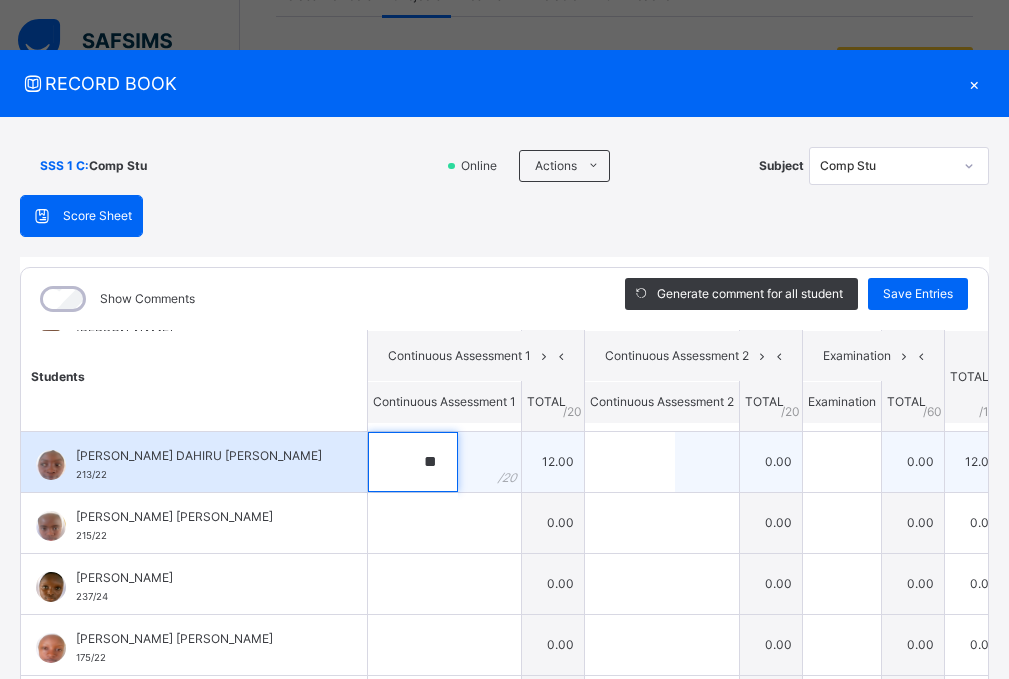 scroll, scrollTop: 400, scrollLeft: 0, axis: vertical 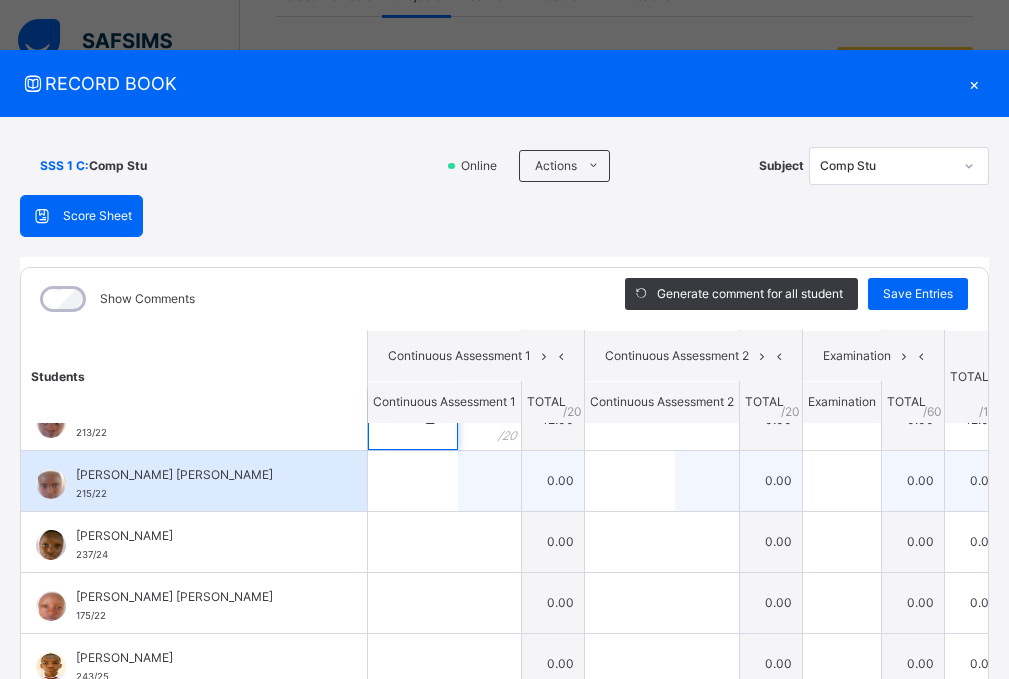 type on "**" 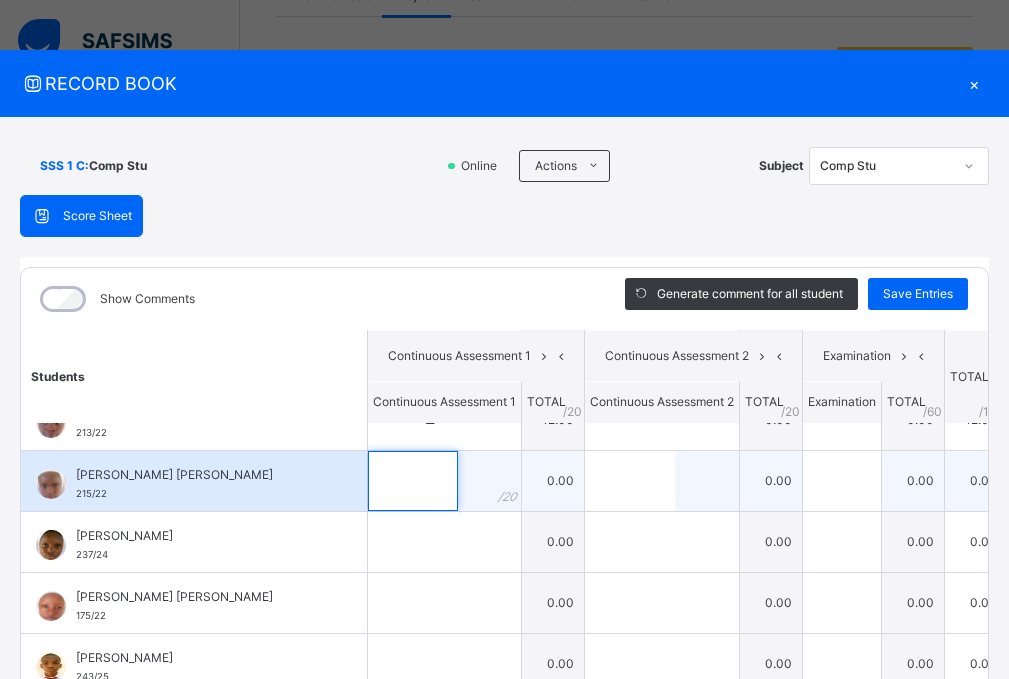 click at bounding box center (413, 481) 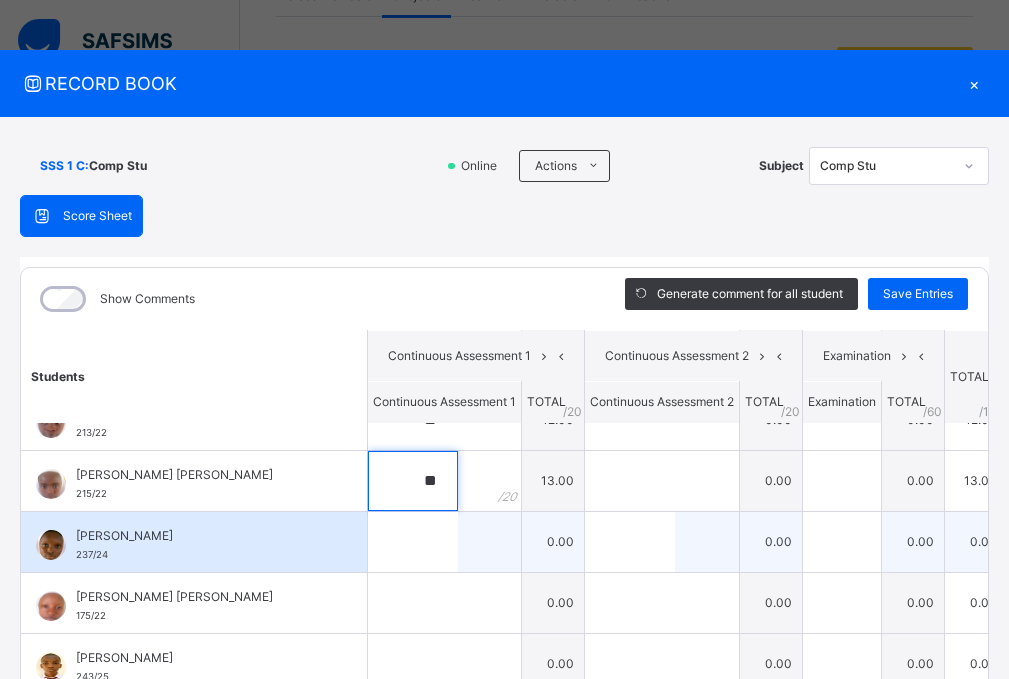 type on "**" 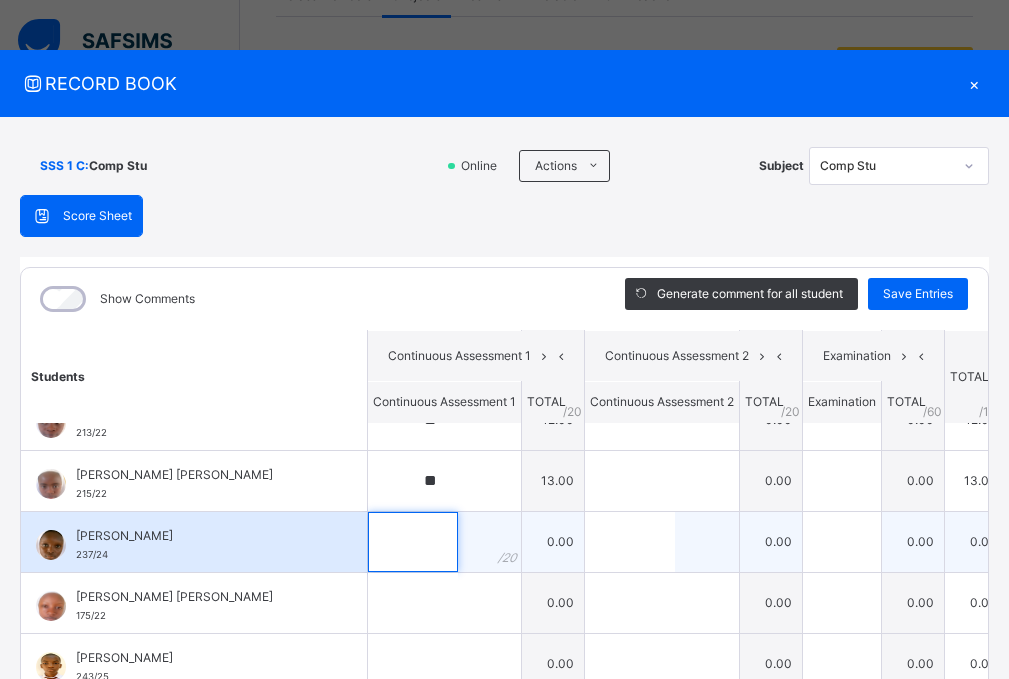 click at bounding box center [413, 542] 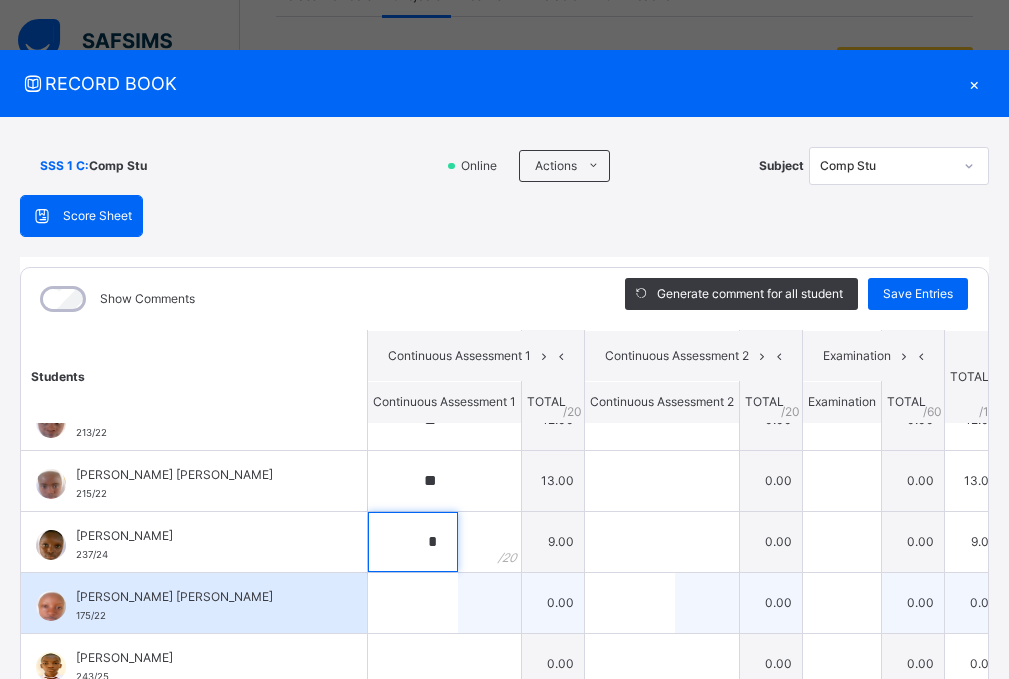 type on "*" 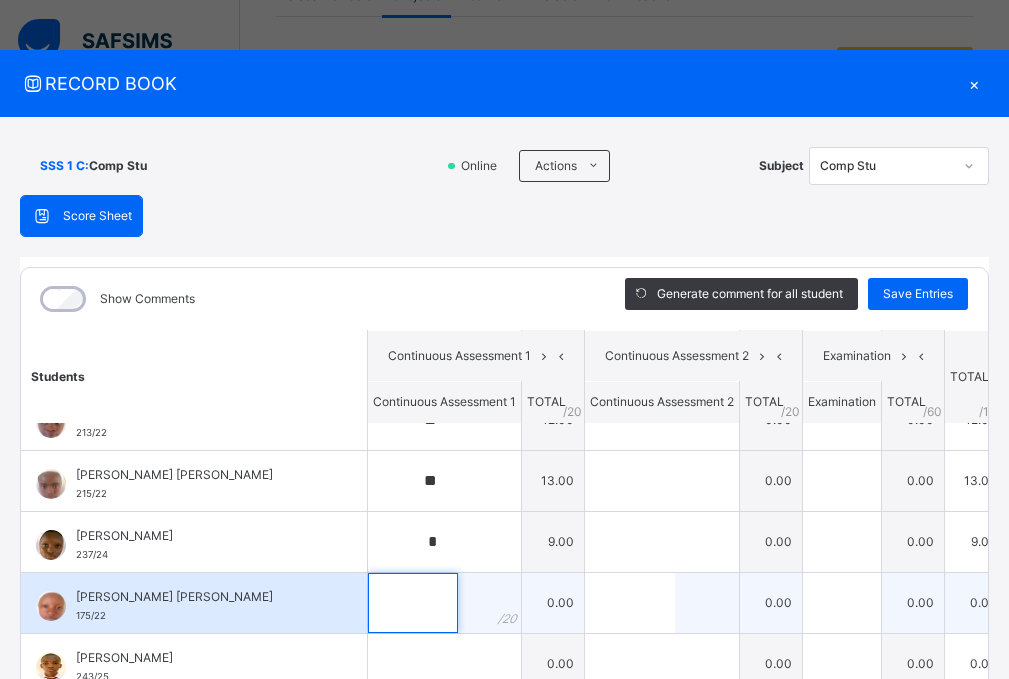 click at bounding box center (413, 603) 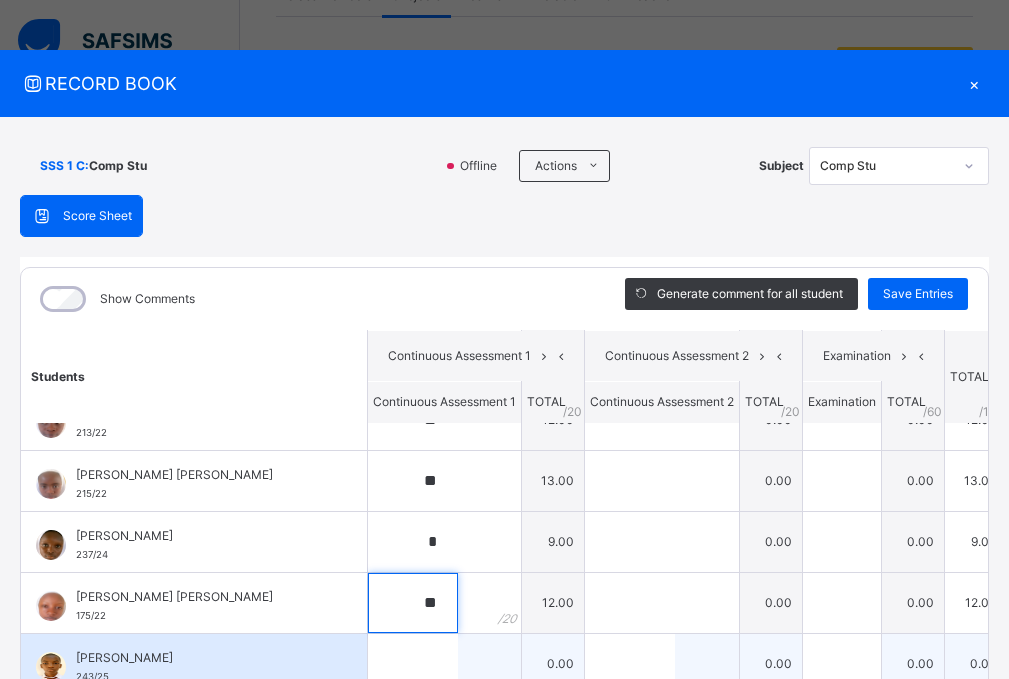 type on "**" 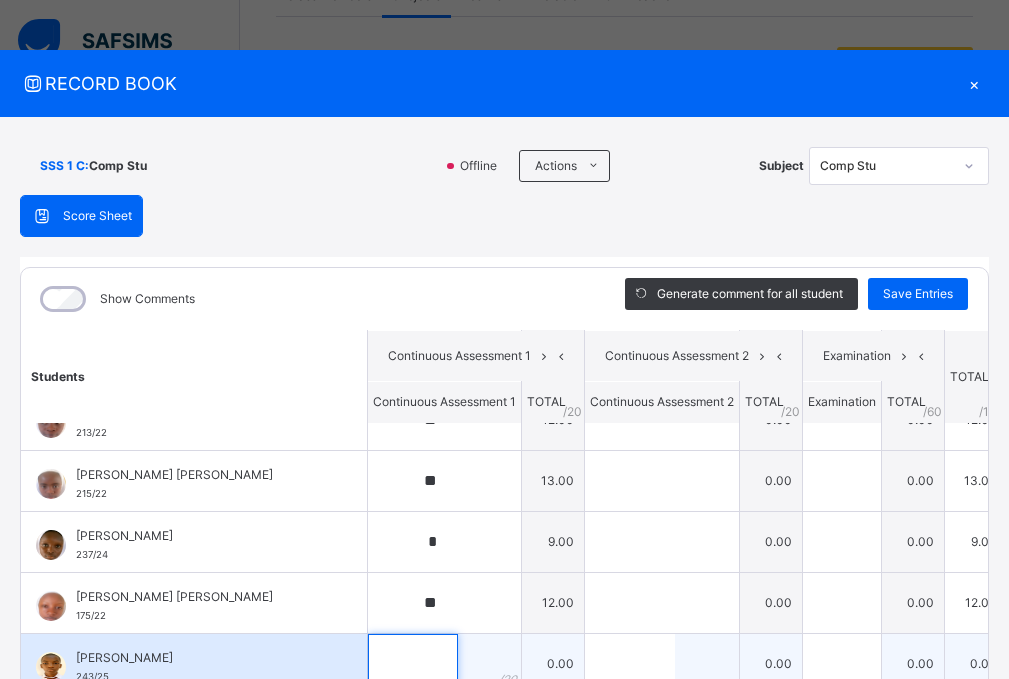 click at bounding box center (413, 664) 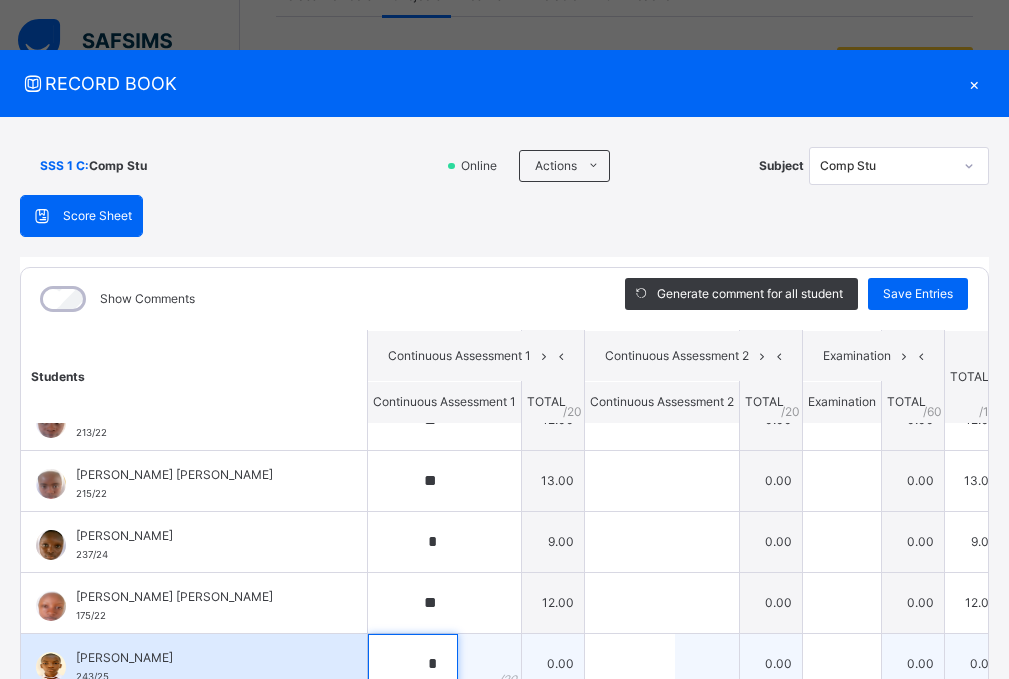 scroll, scrollTop: 10, scrollLeft: 0, axis: vertical 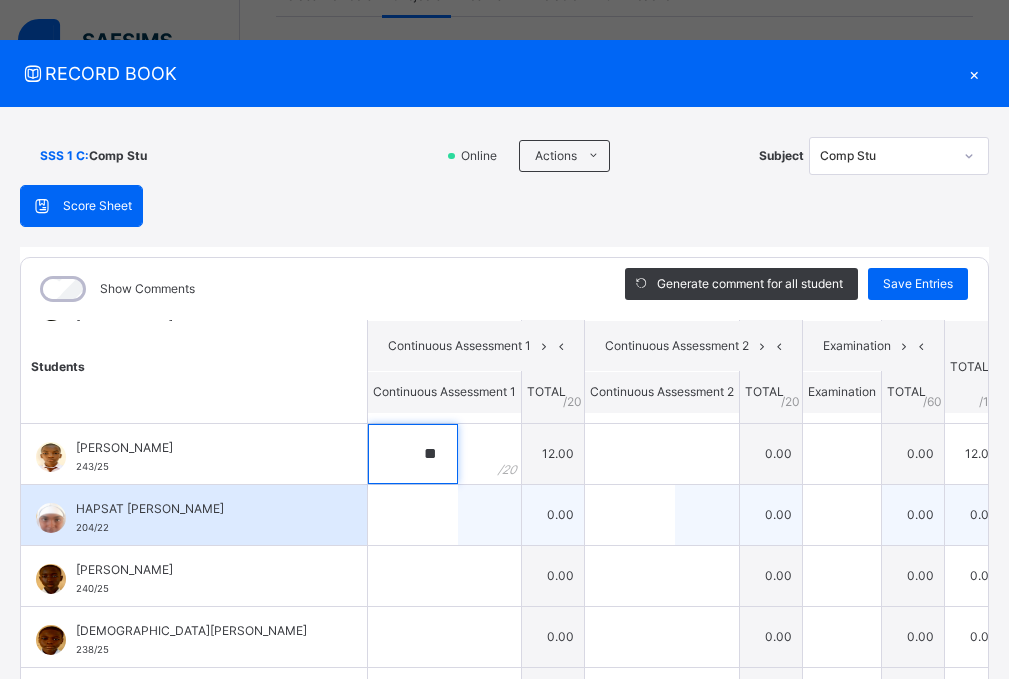 type on "**" 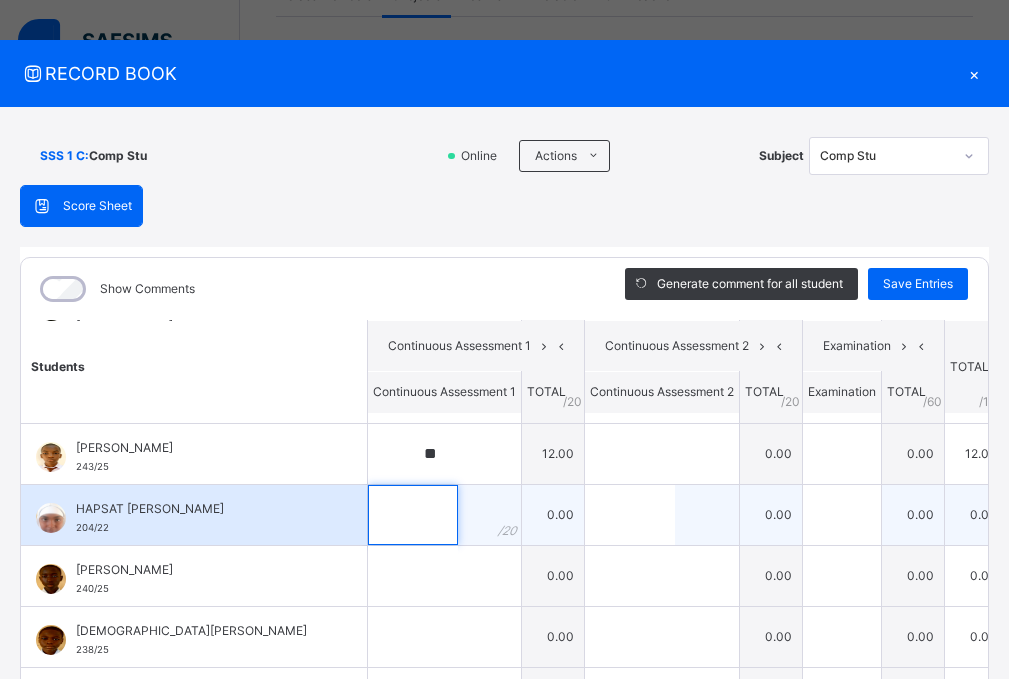 click at bounding box center (413, 515) 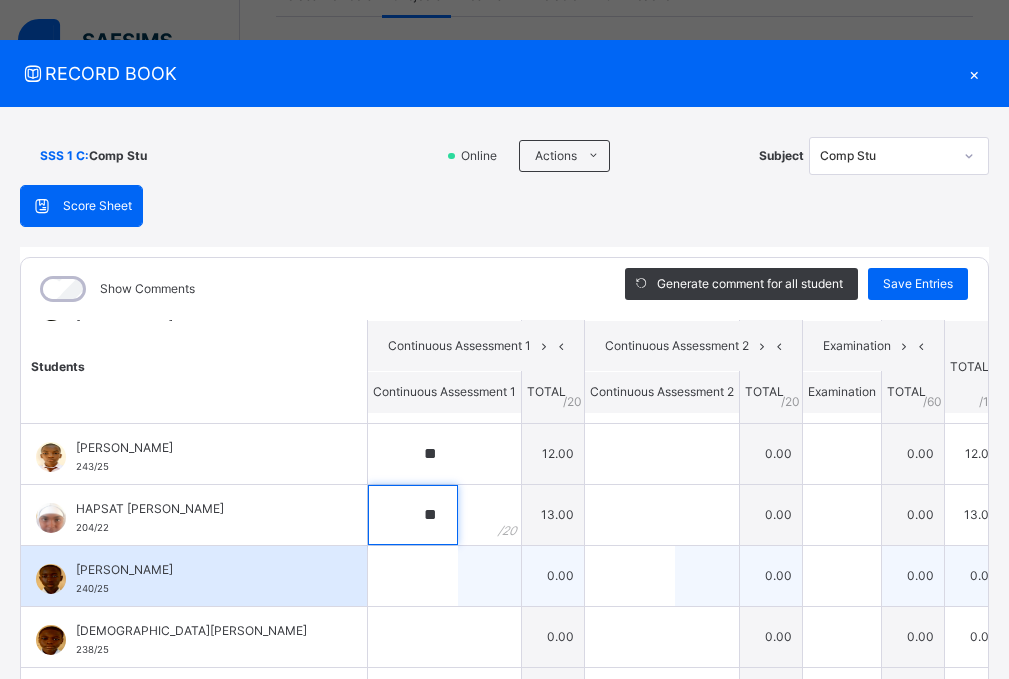 type on "**" 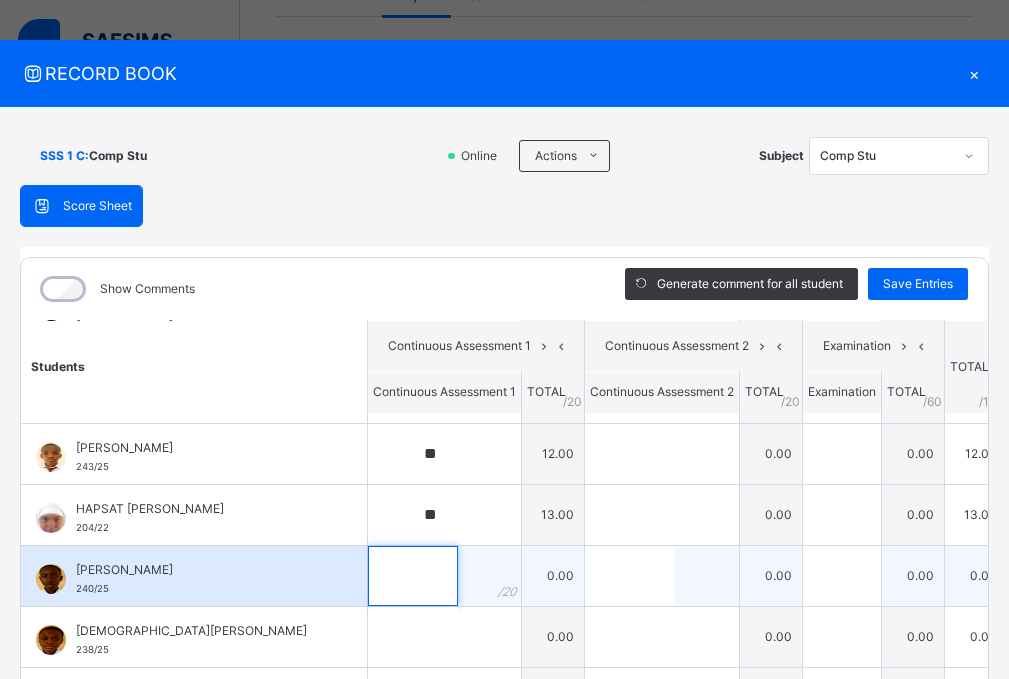 click at bounding box center [413, 576] 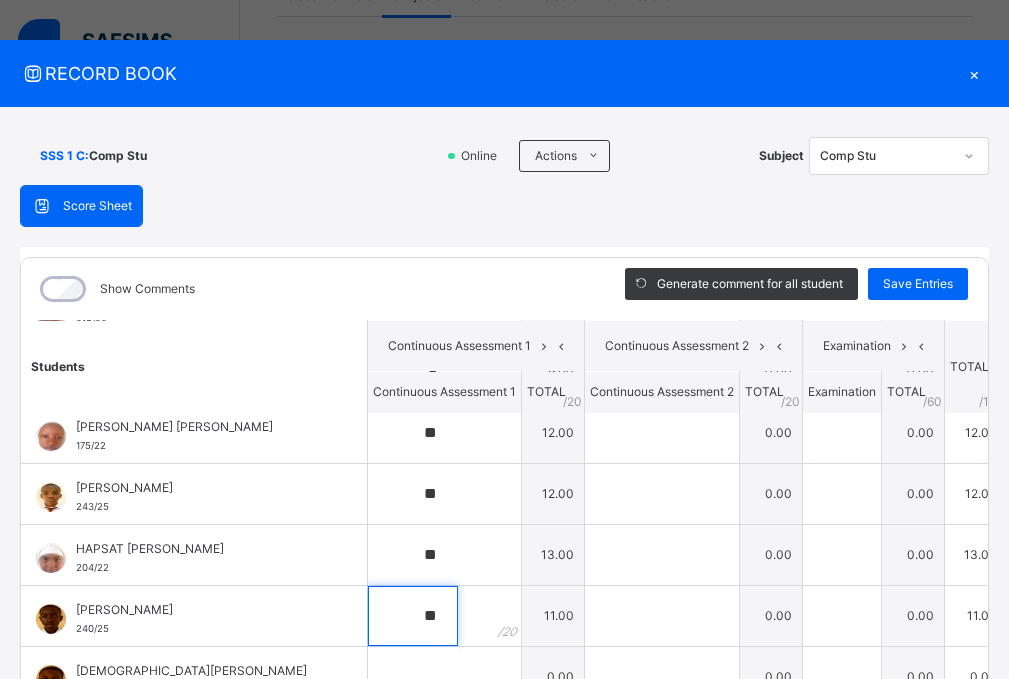 scroll, scrollTop: 600, scrollLeft: 0, axis: vertical 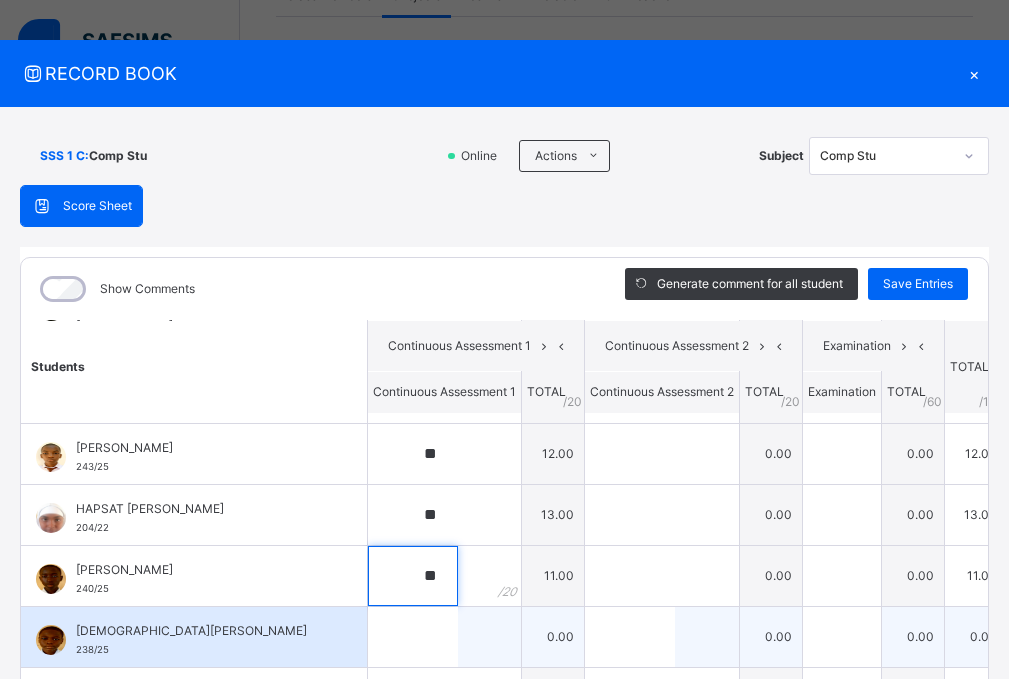 type on "**" 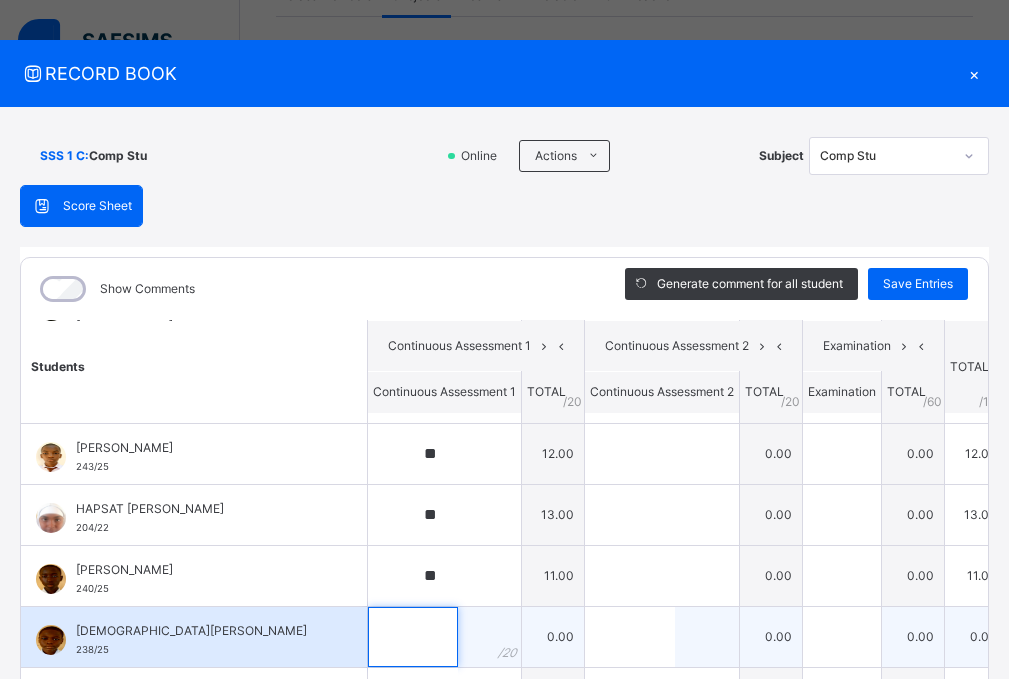 click at bounding box center [413, 637] 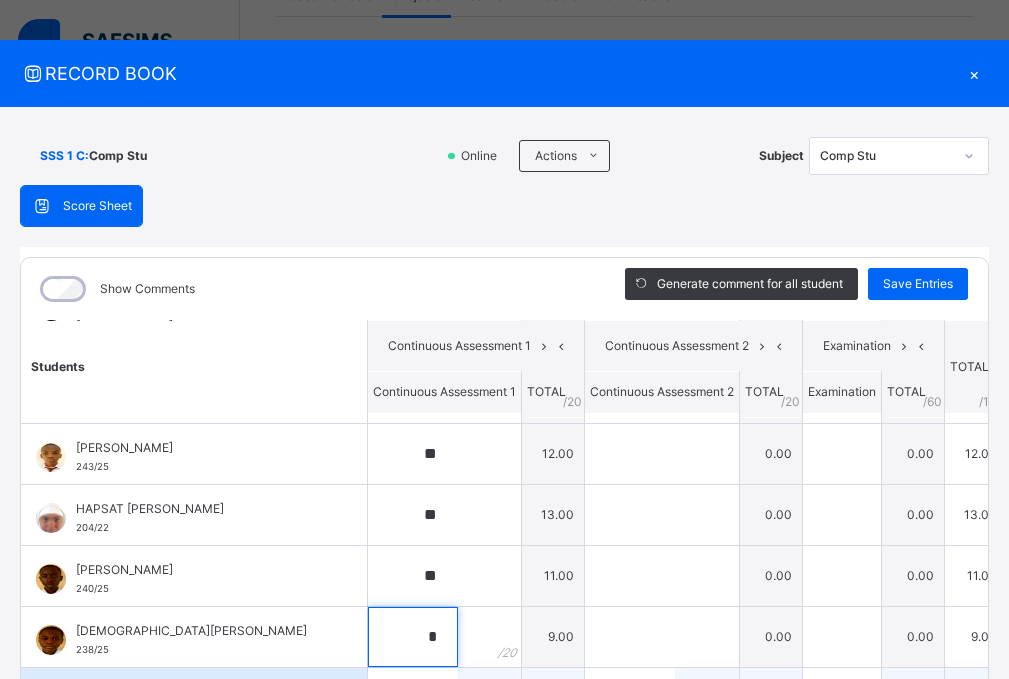 scroll, scrollTop: 700, scrollLeft: 0, axis: vertical 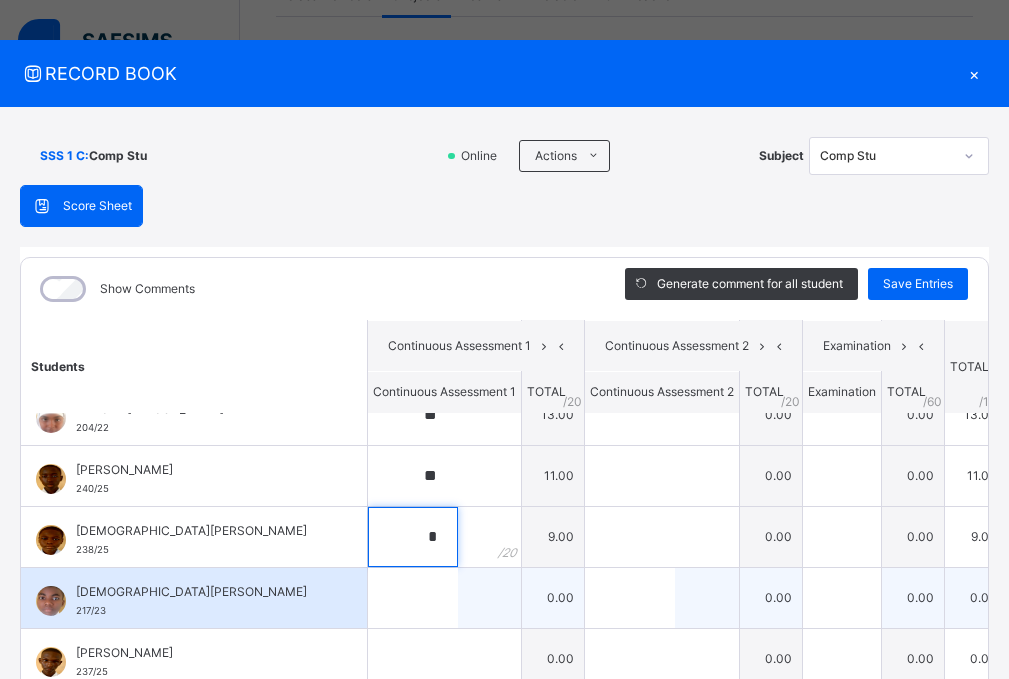 type on "*" 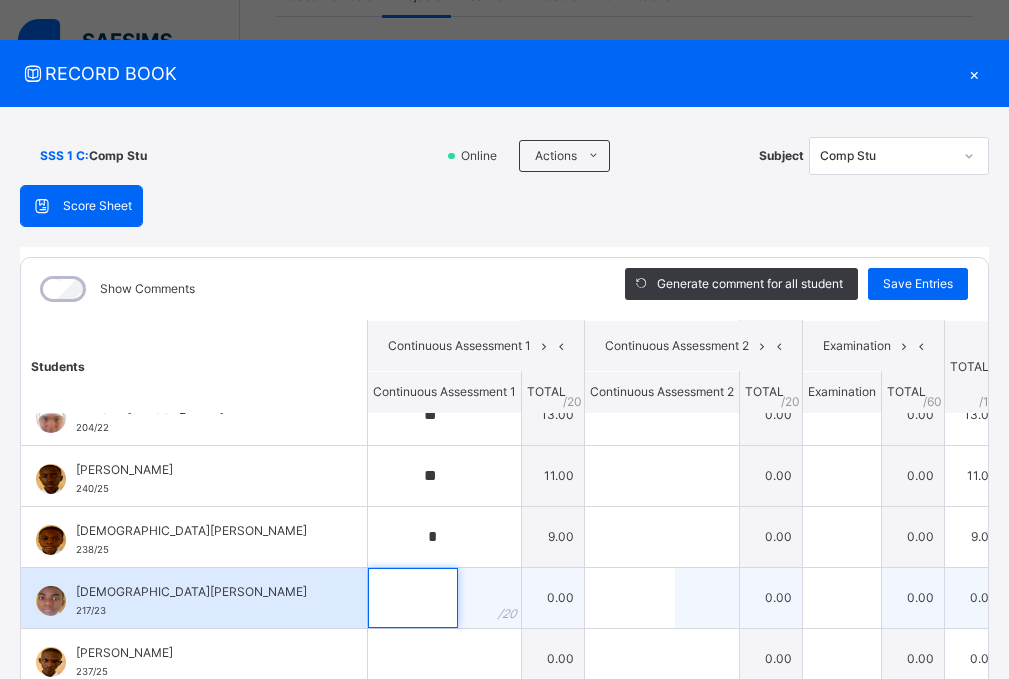 click at bounding box center [413, 598] 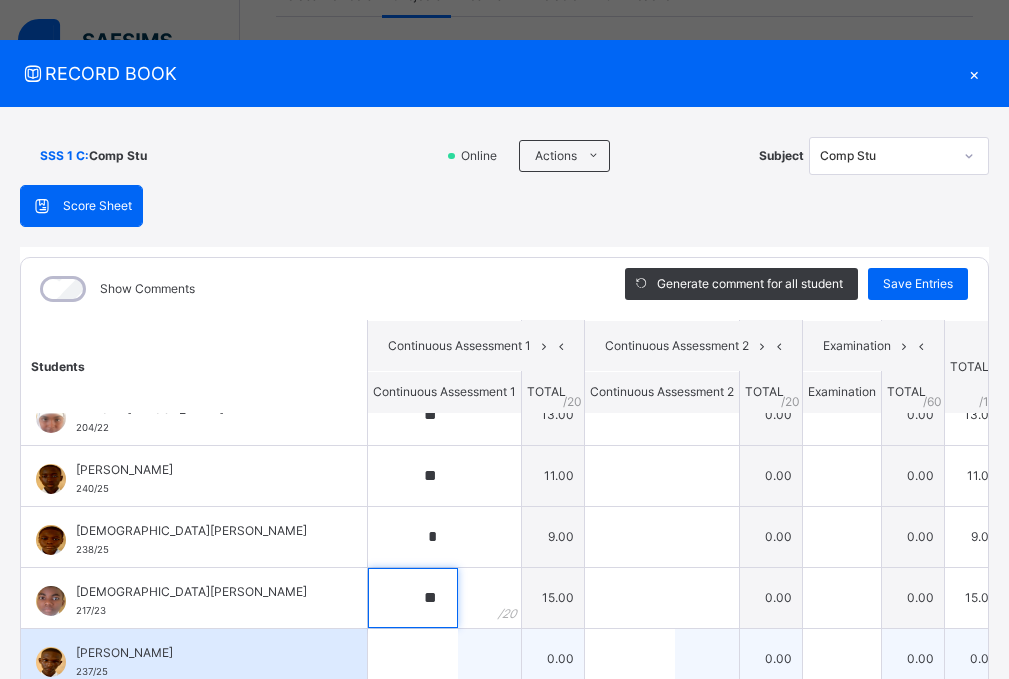 type on "**" 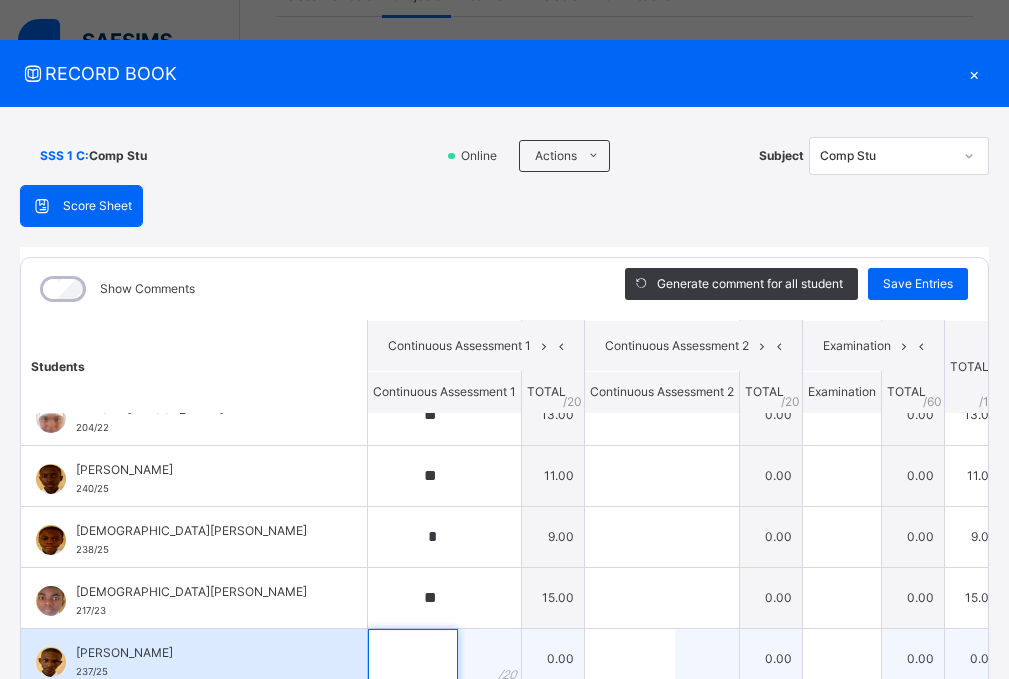 click at bounding box center [413, 659] 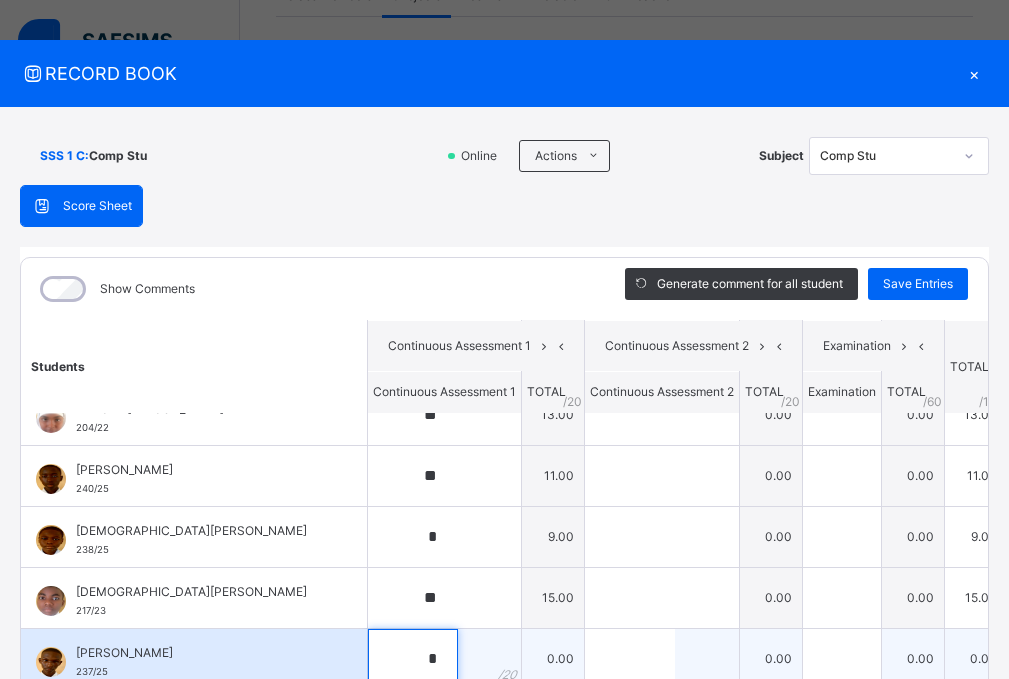 scroll, scrollTop: 15, scrollLeft: 0, axis: vertical 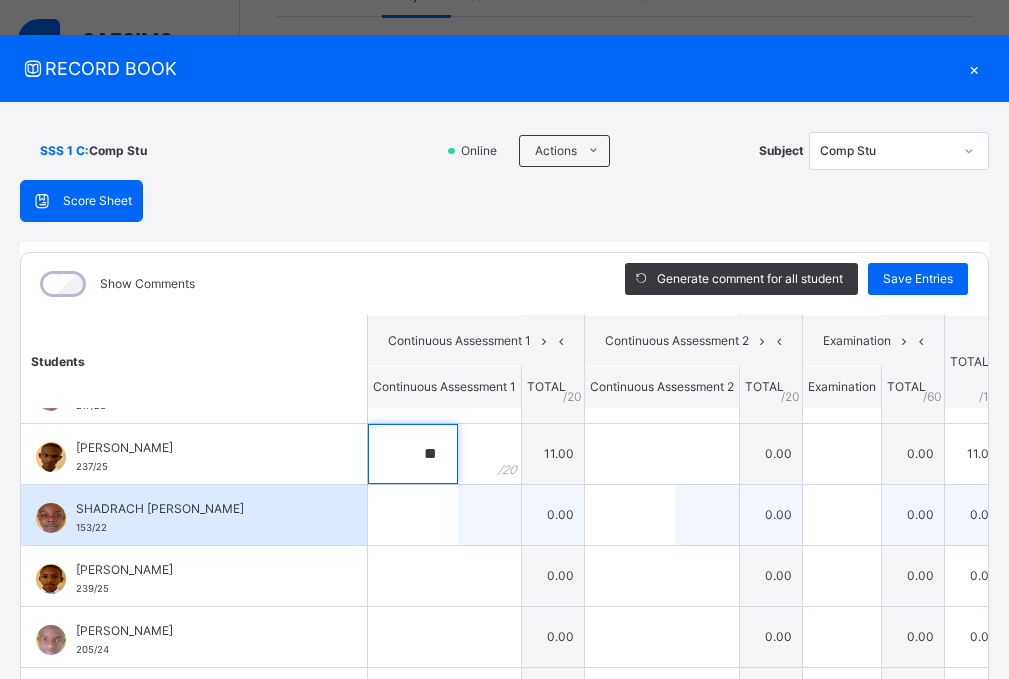 type on "**" 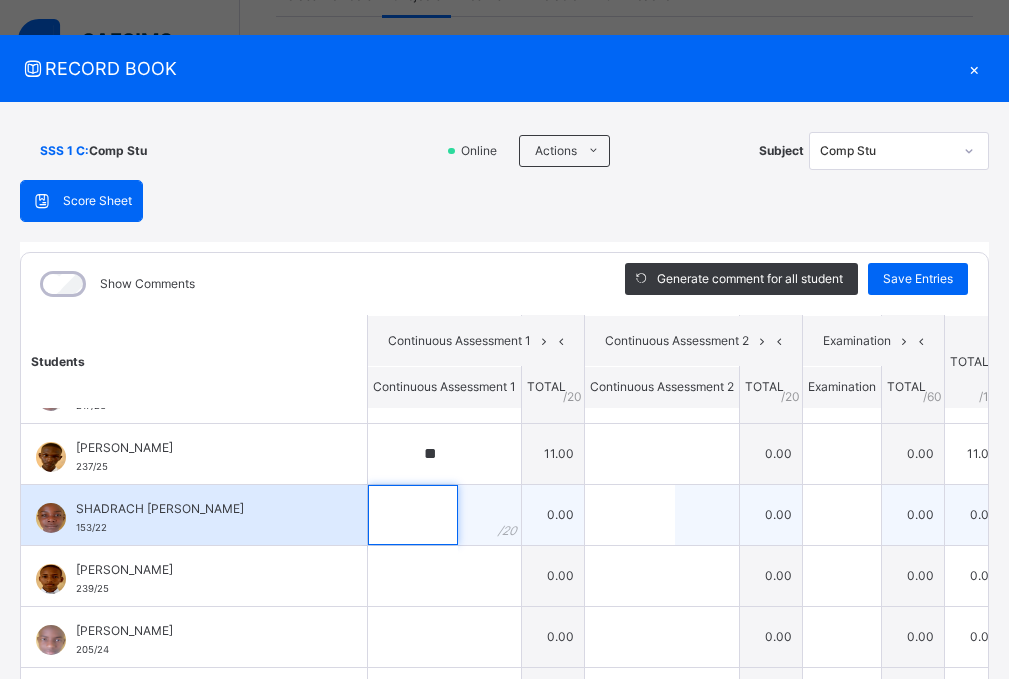 click at bounding box center (413, 515) 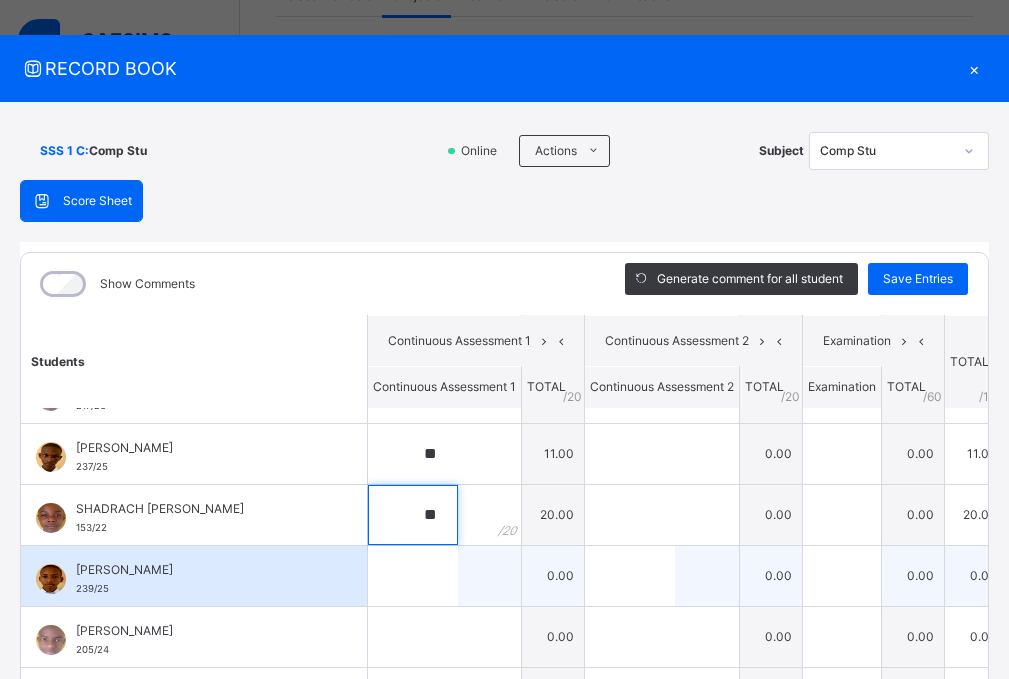 type on "**" 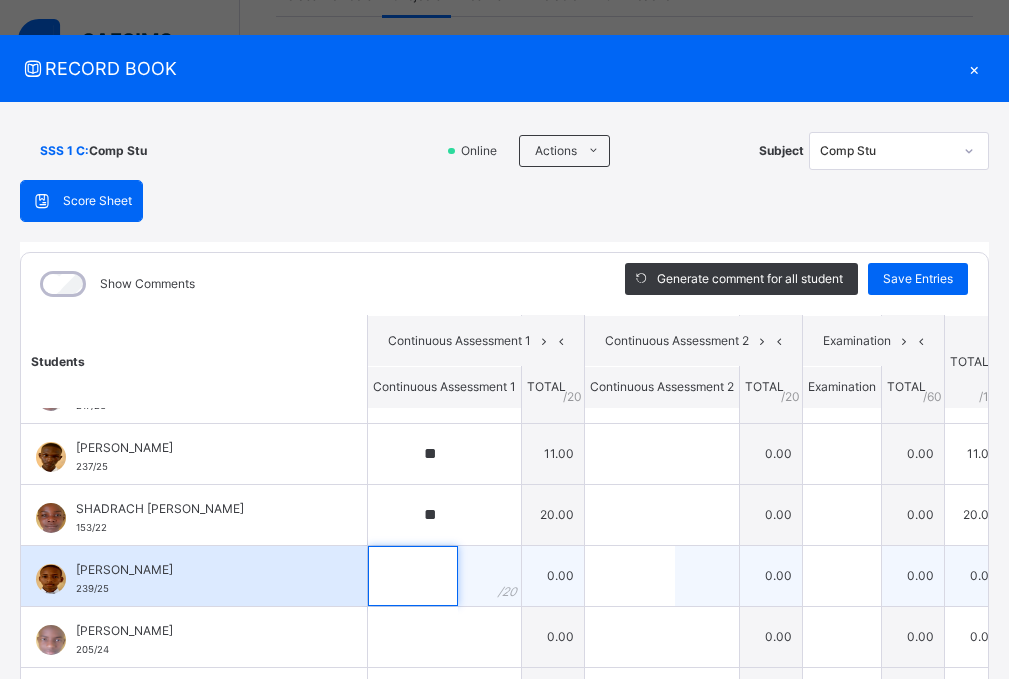 click at bounding box center [413, 576] 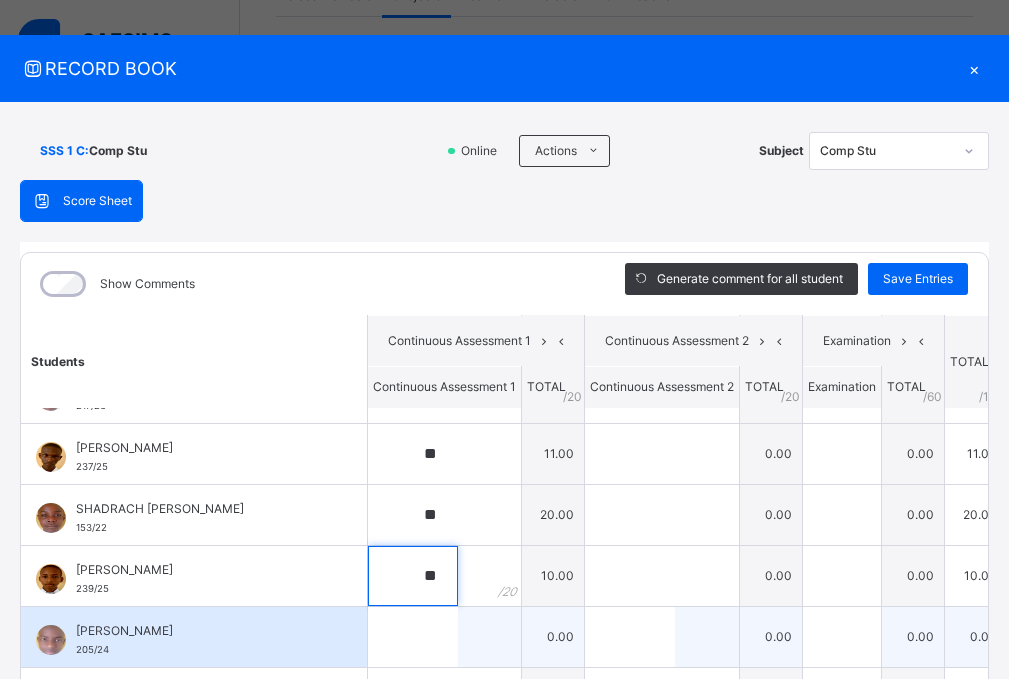 type on "**" 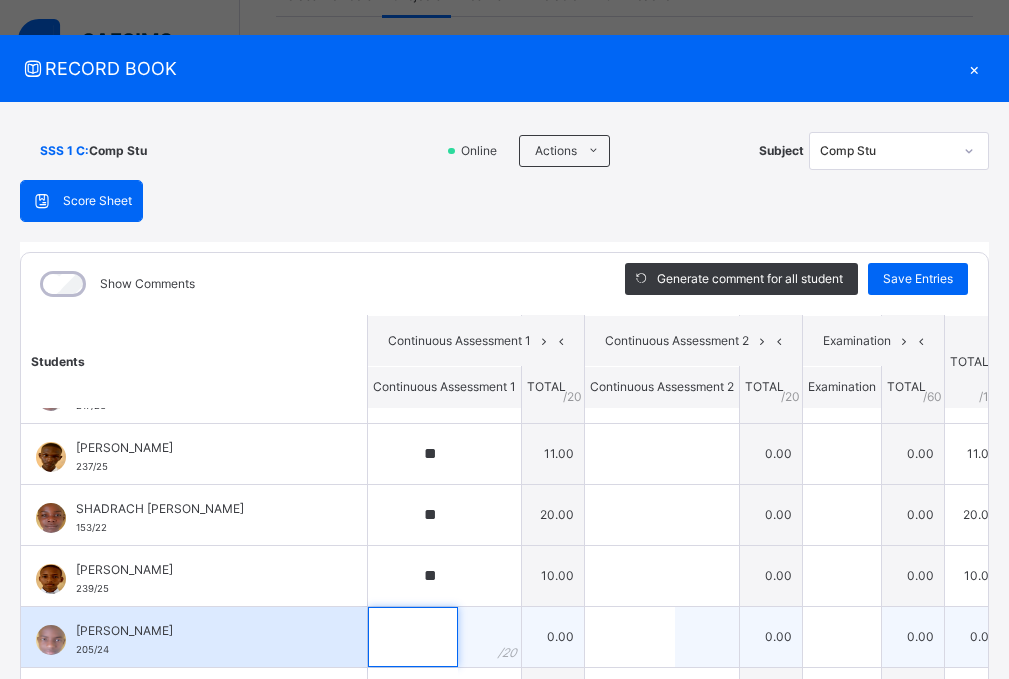 click at bounding box center [413, 637] 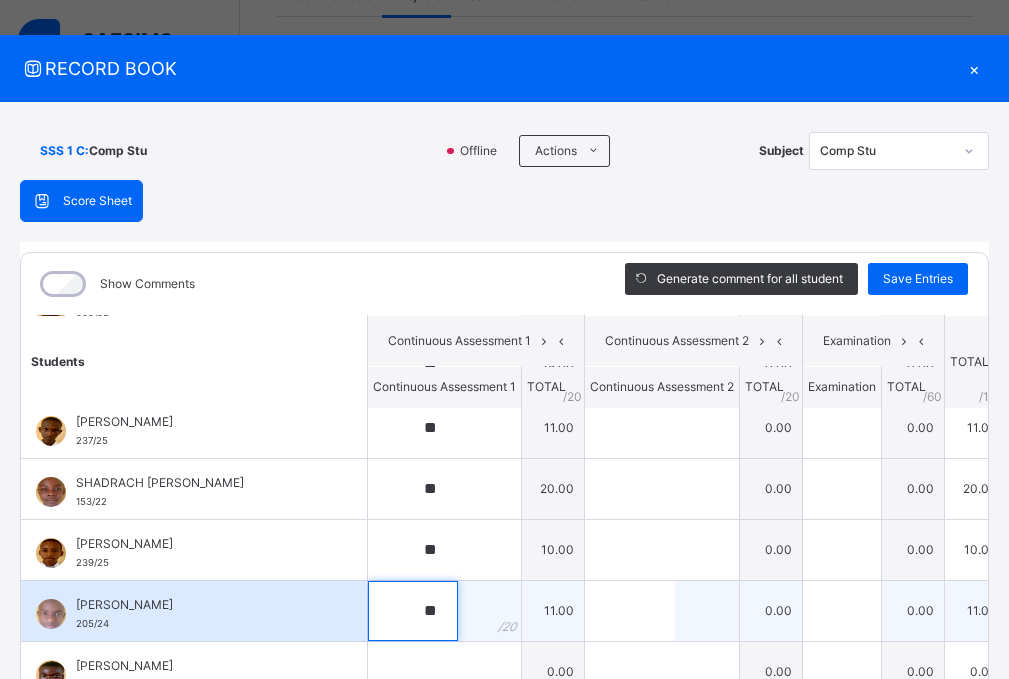 scroll, scrollTop: 936, scrollLeft: 0, axis: vertical 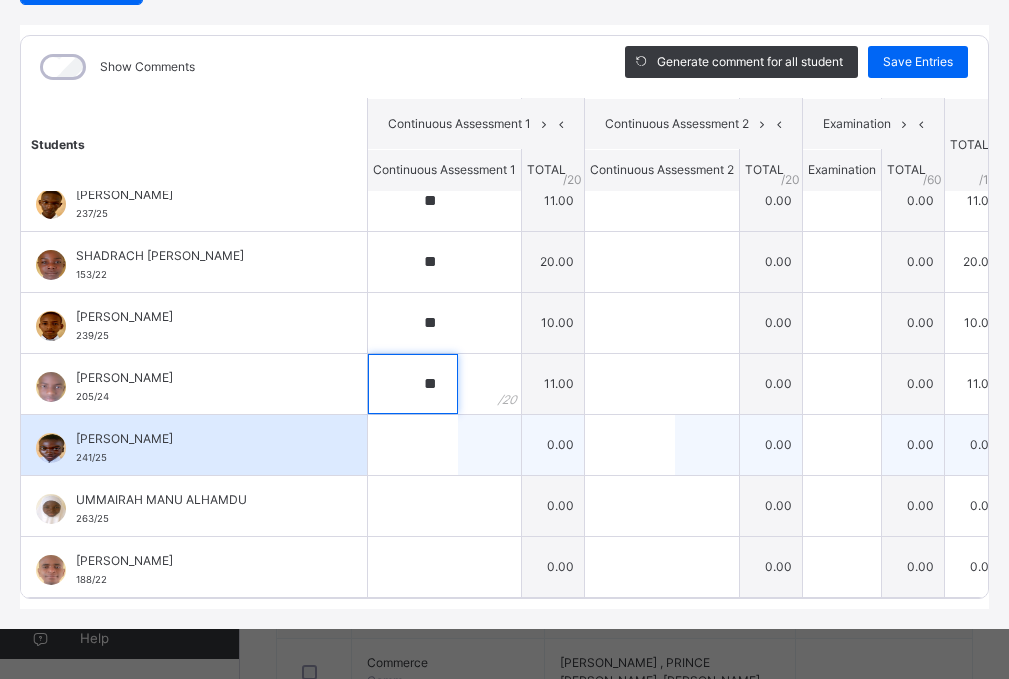 type on "**" 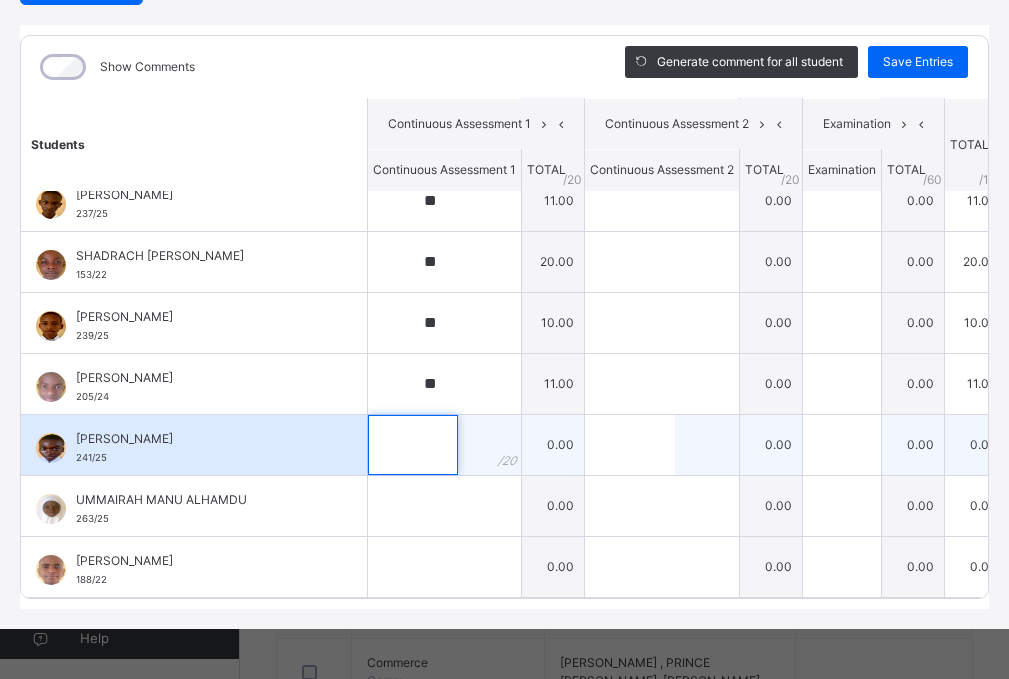 click at bounding box center (413, 445) 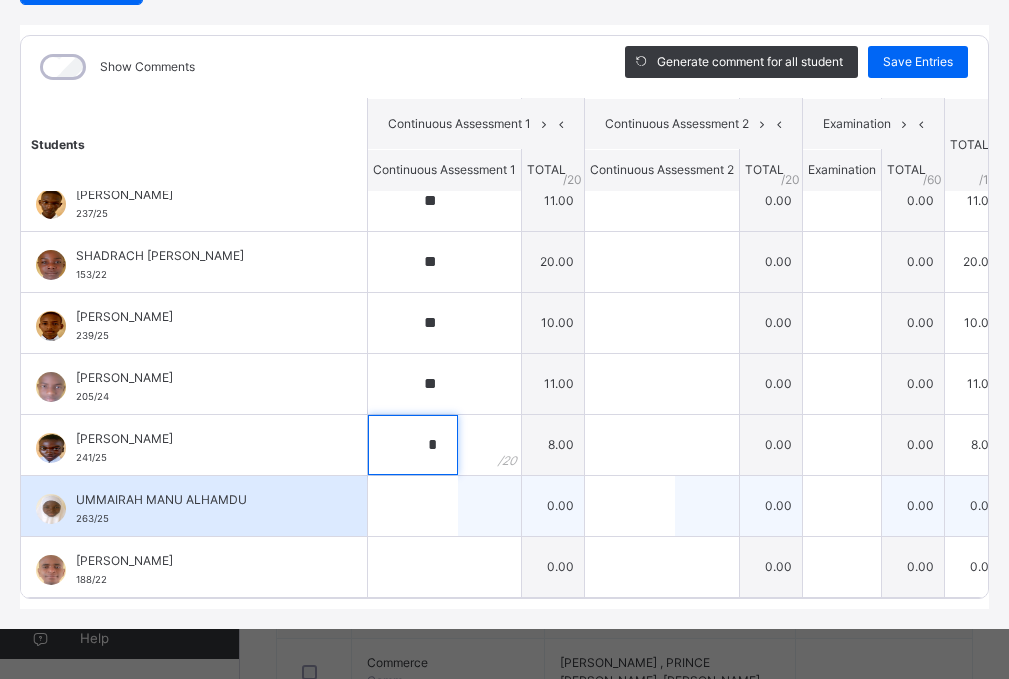 type on "*" 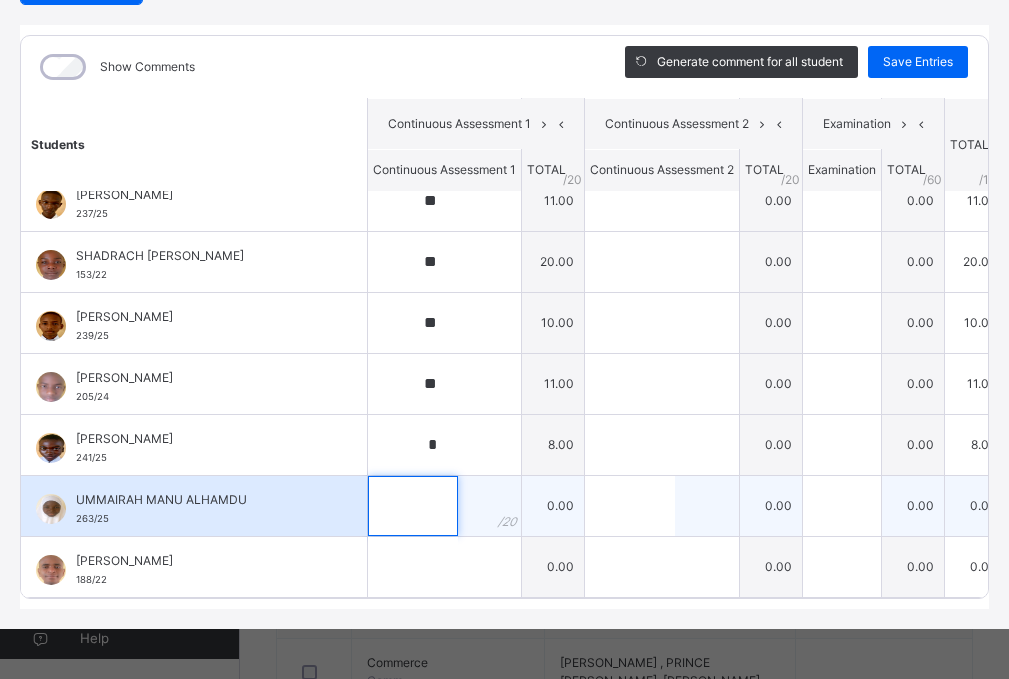 click at bounding box center [413, 506] 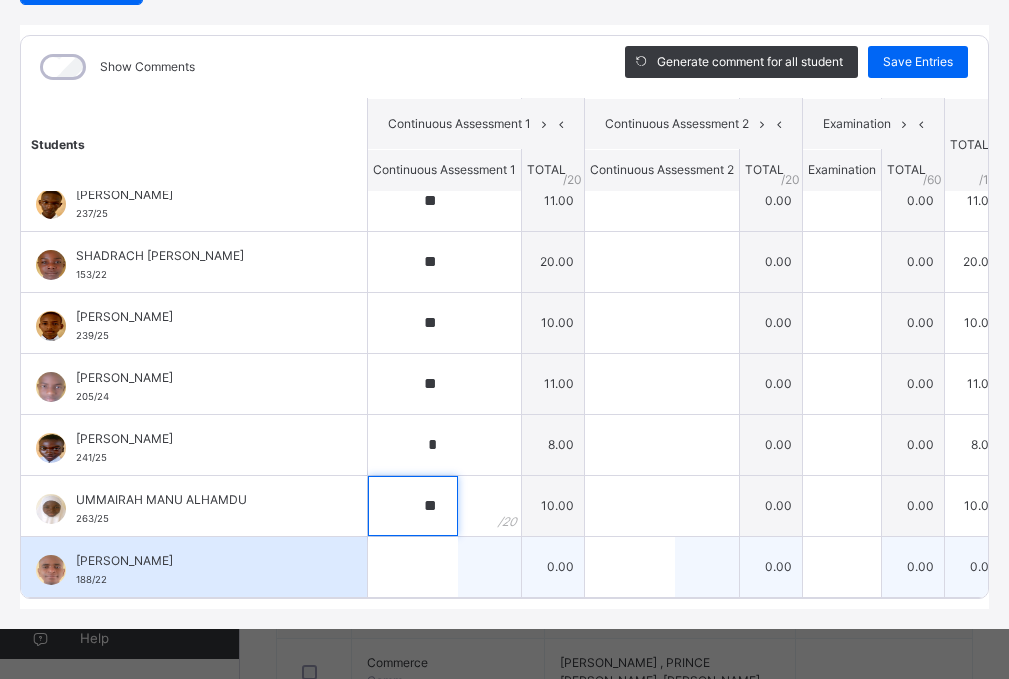 type on "**" 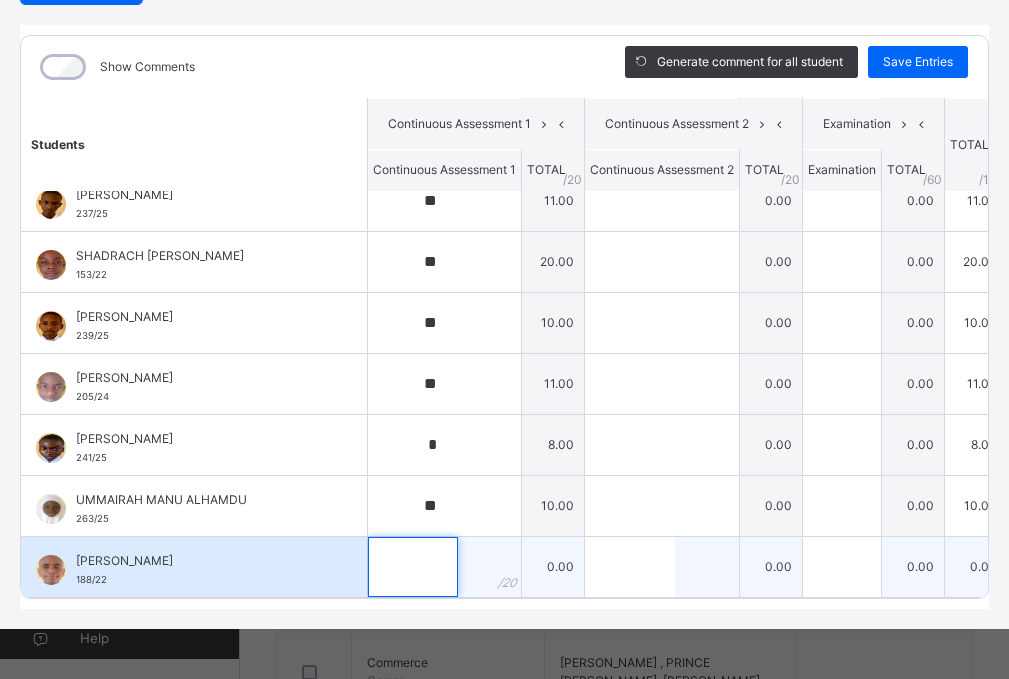 click at bounding box center (413, 567) 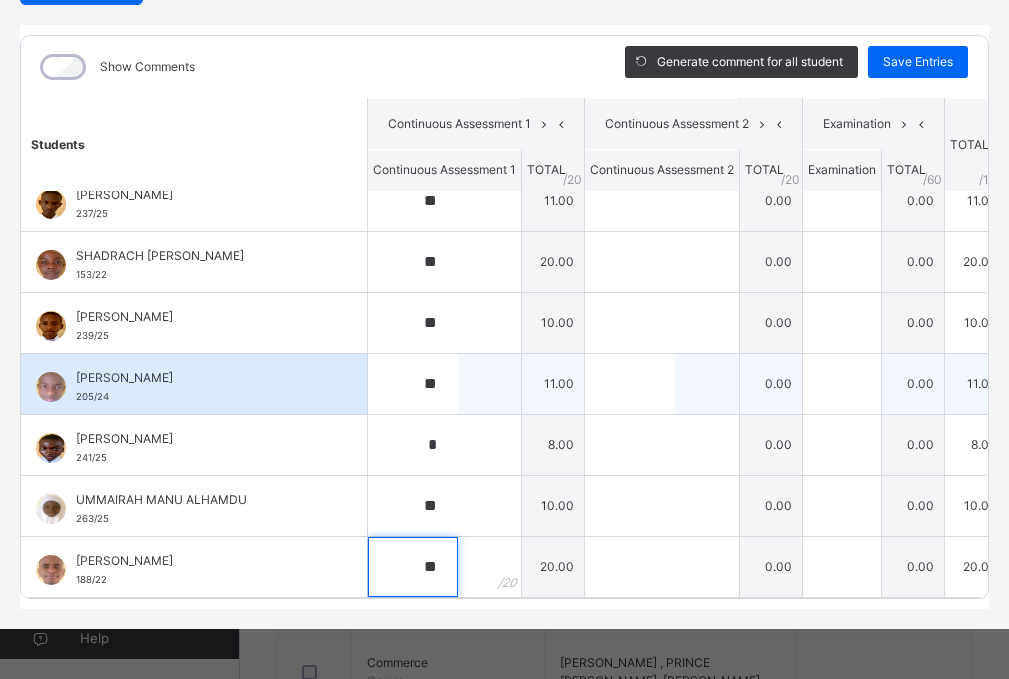 type on "**" 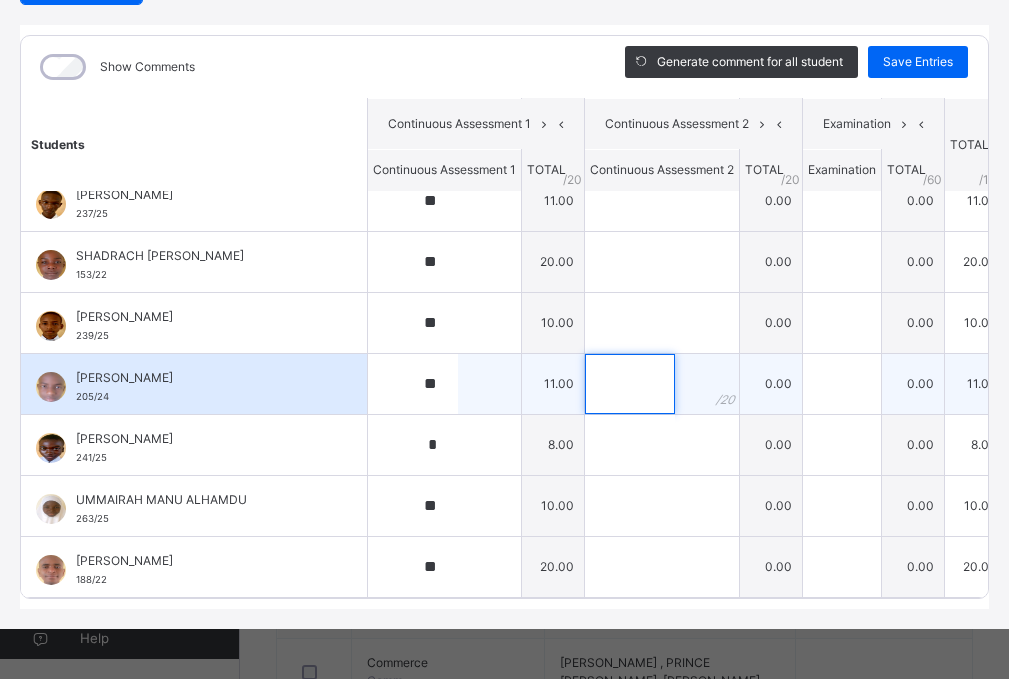 click at bounding box center (630, 384) 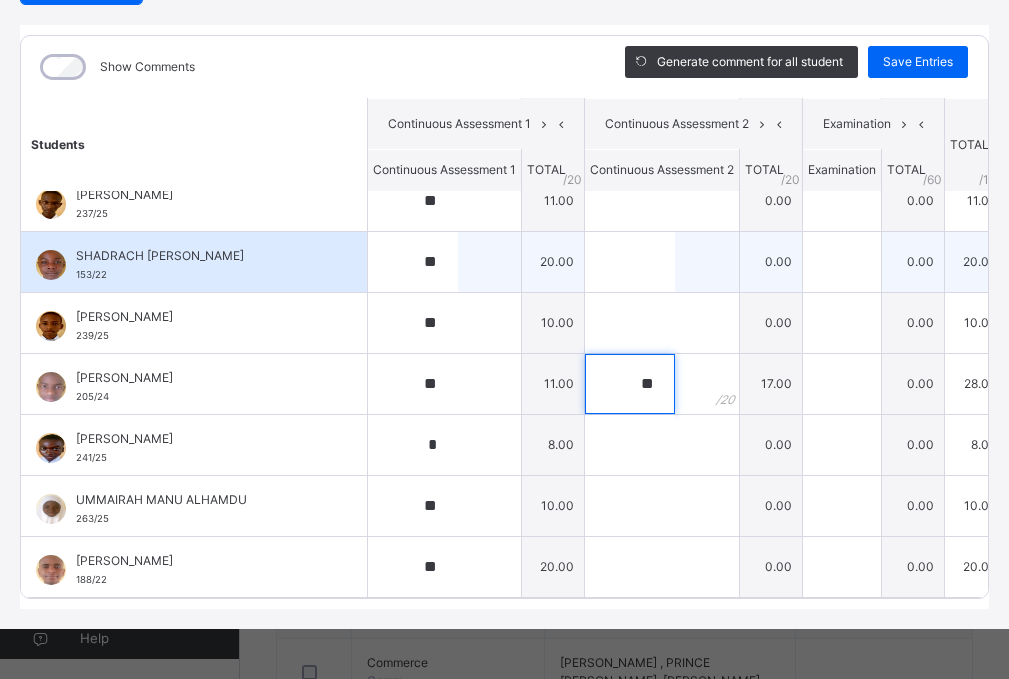 type on "**" 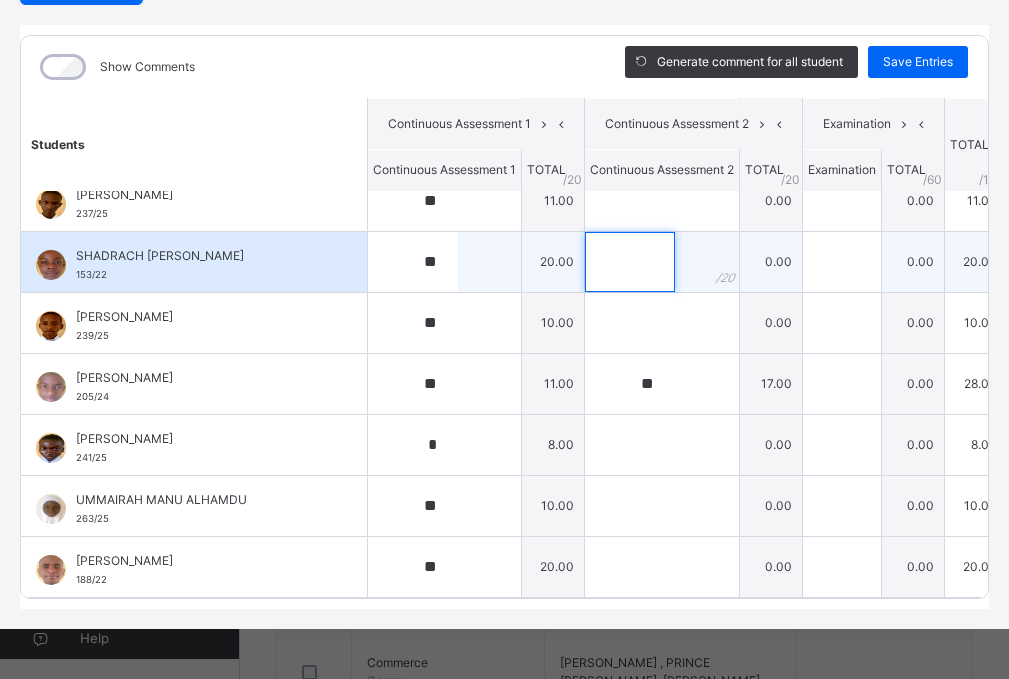 click at bounding box center (630, 262) 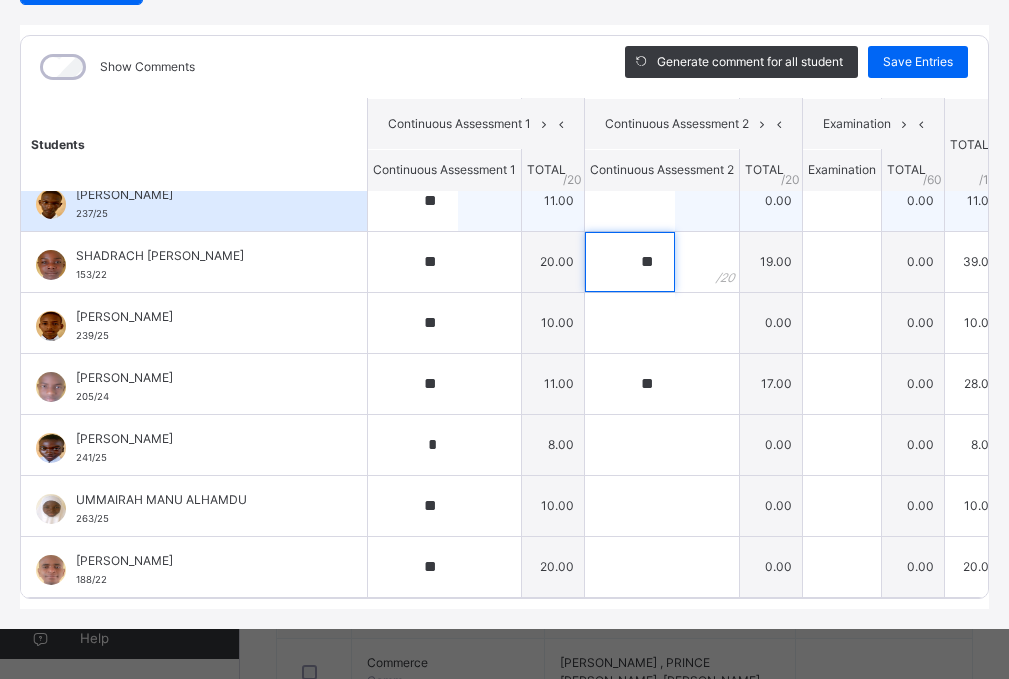 type on "**" 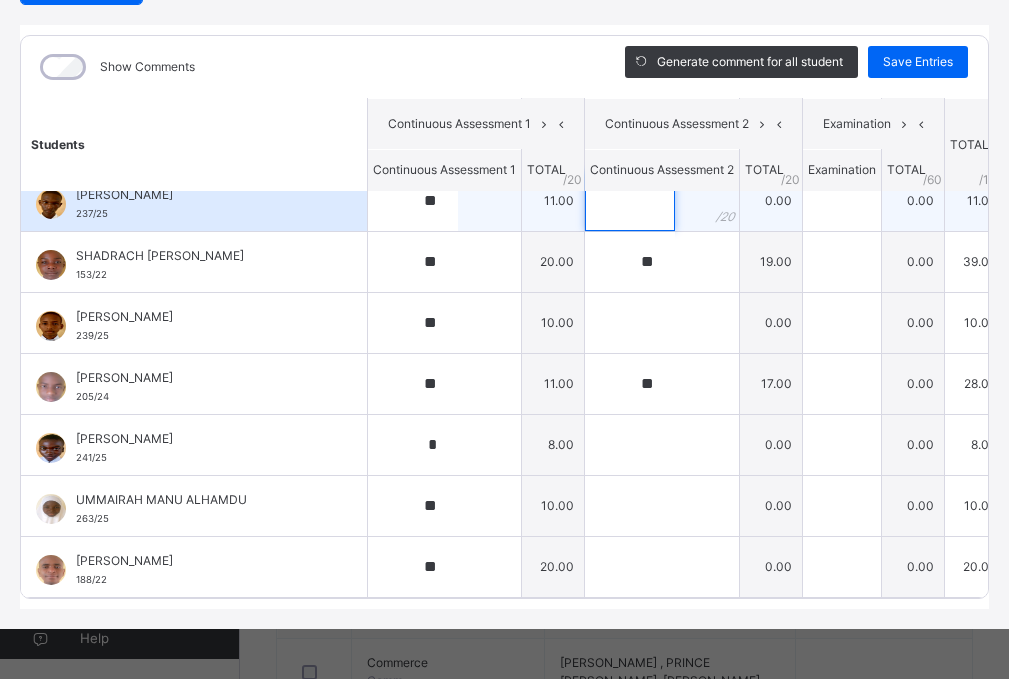click at bounding box center [630, 201] 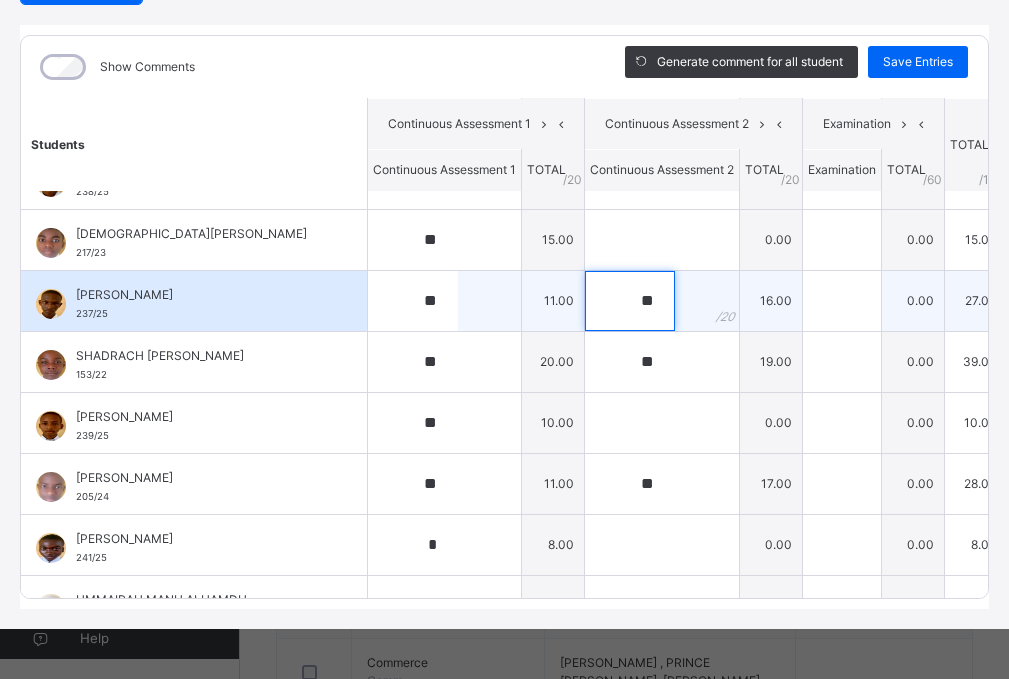 scroll, scrollTop: 736, scrollLeft: 0, axis: vertical 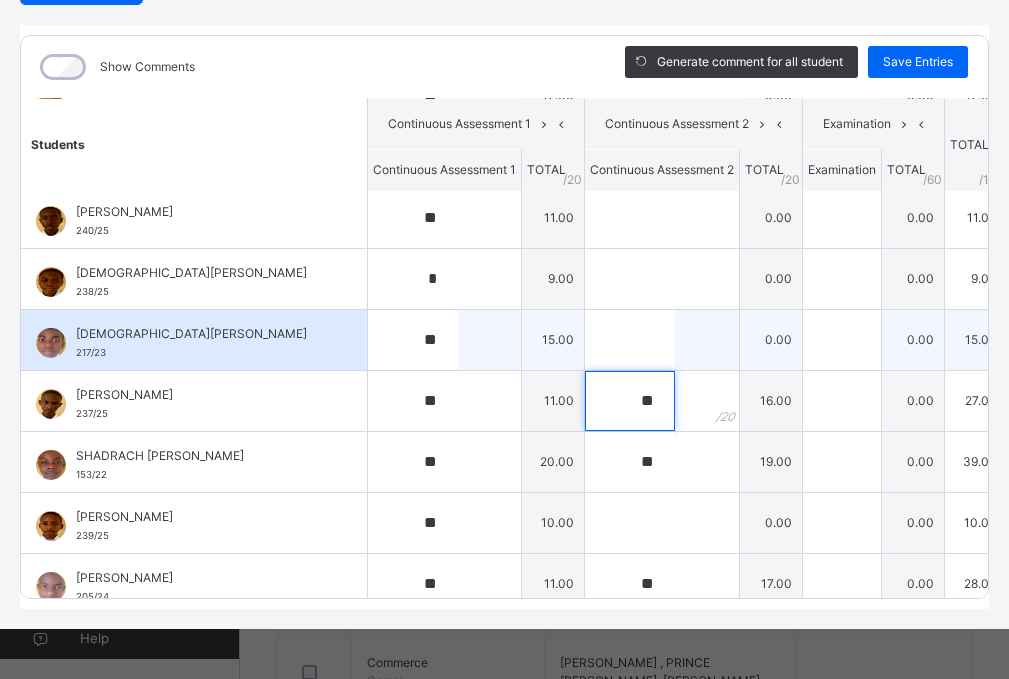 type on "**" 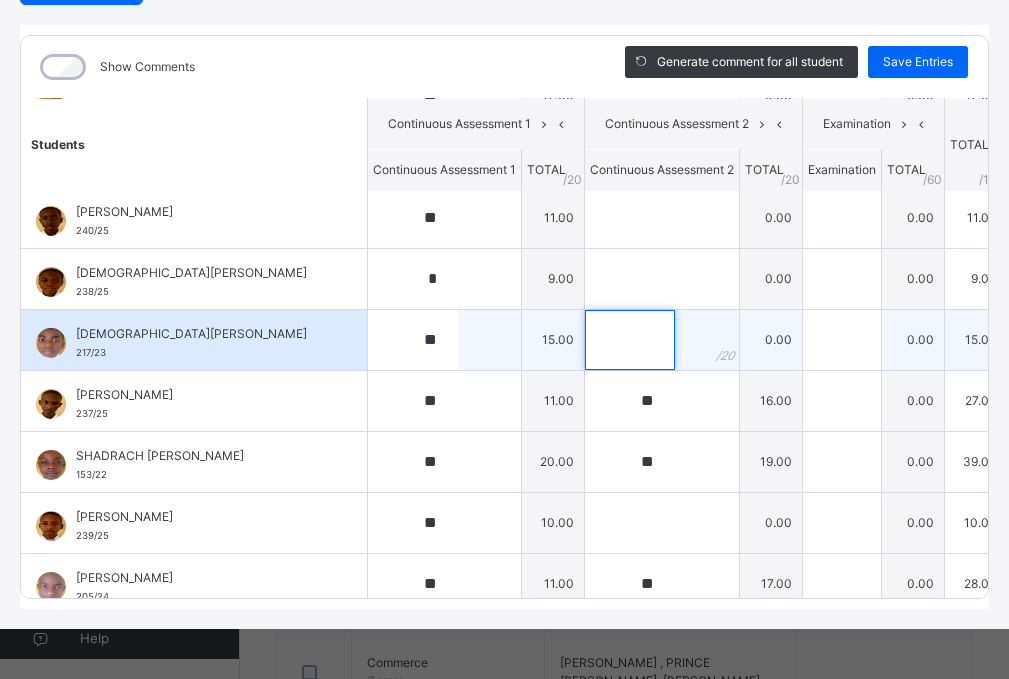 click at bounding box center [630, 340] 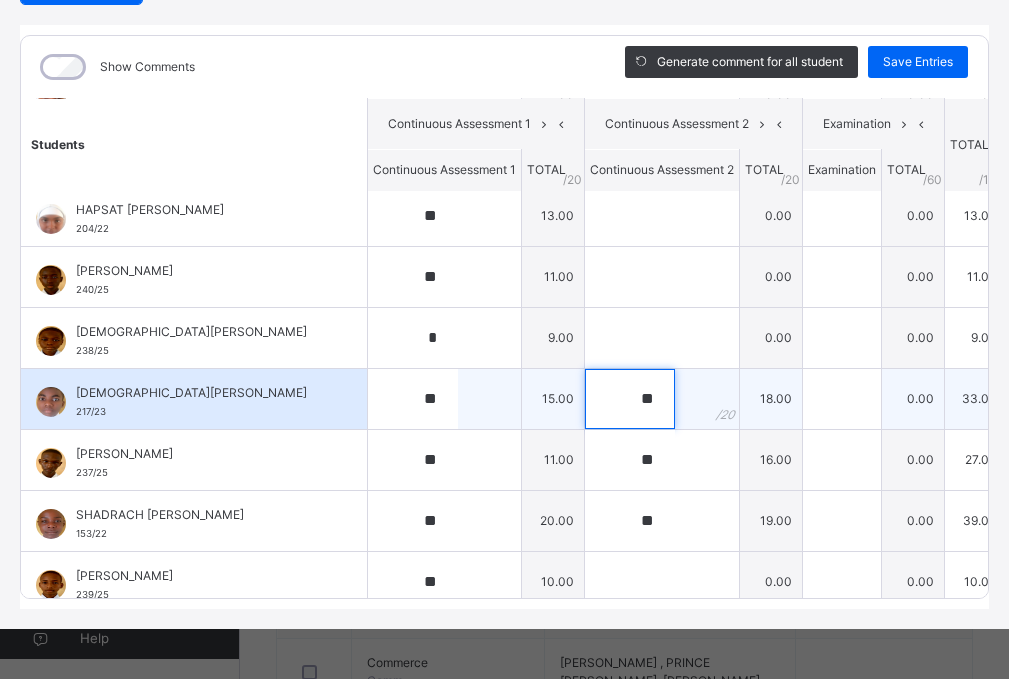 scroll, scrollTop: 636, scrollLeft: 0, axis: vertical 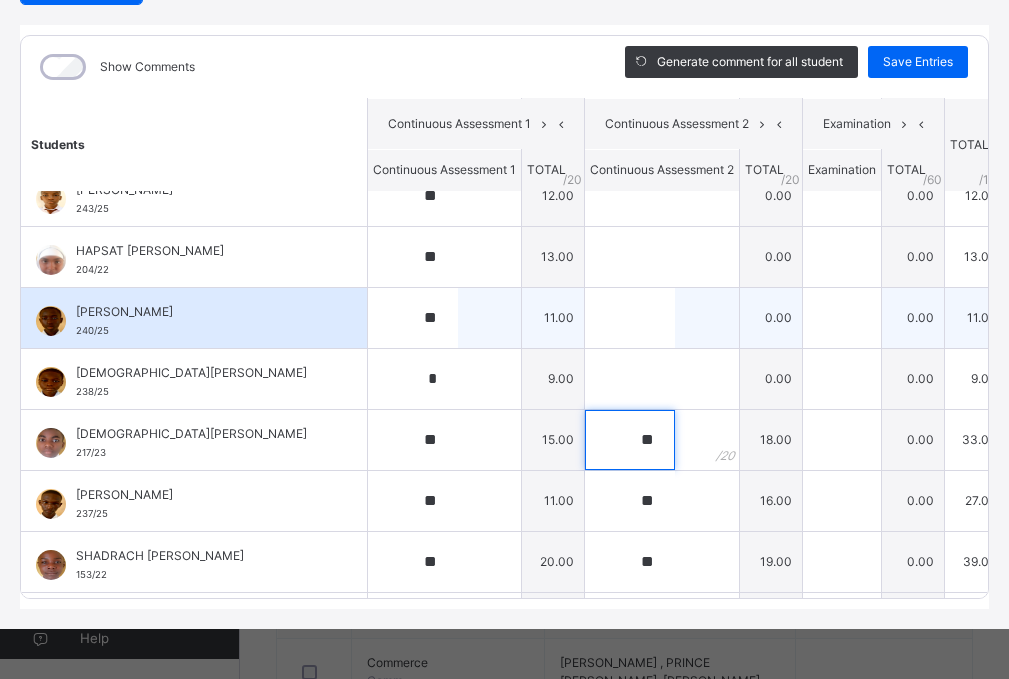 type on "**" 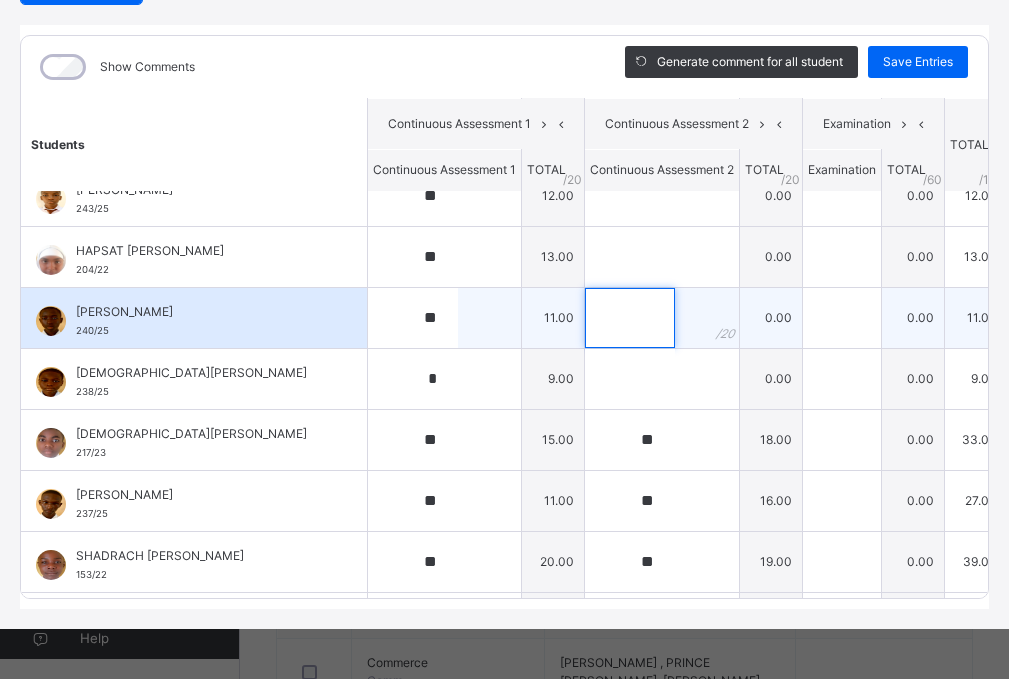 click at bounding box center (630, 318) 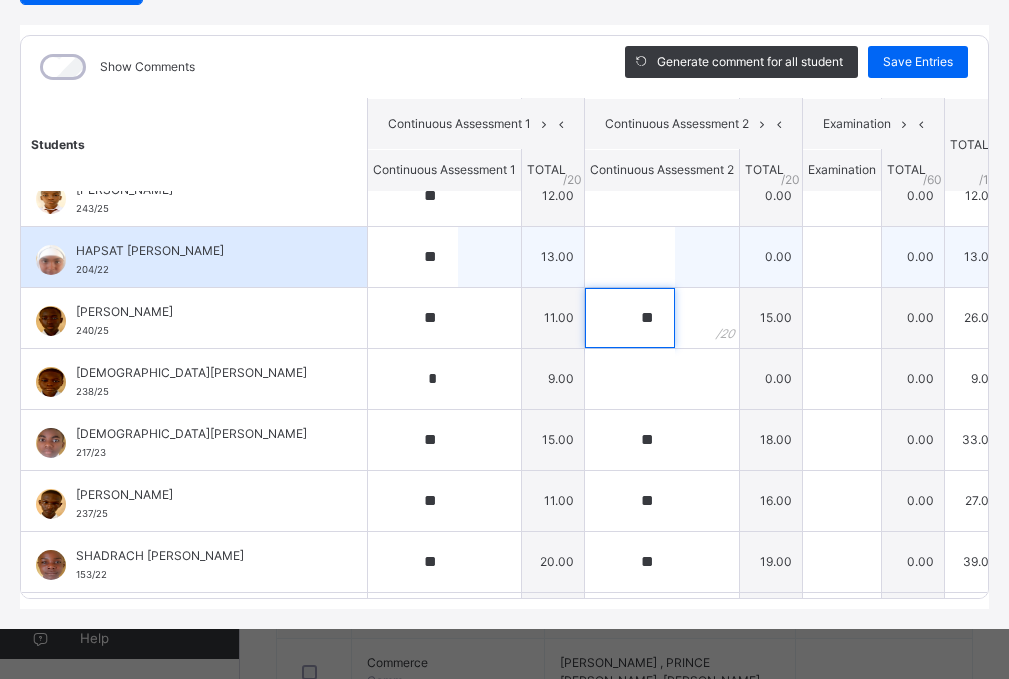 type on "**" 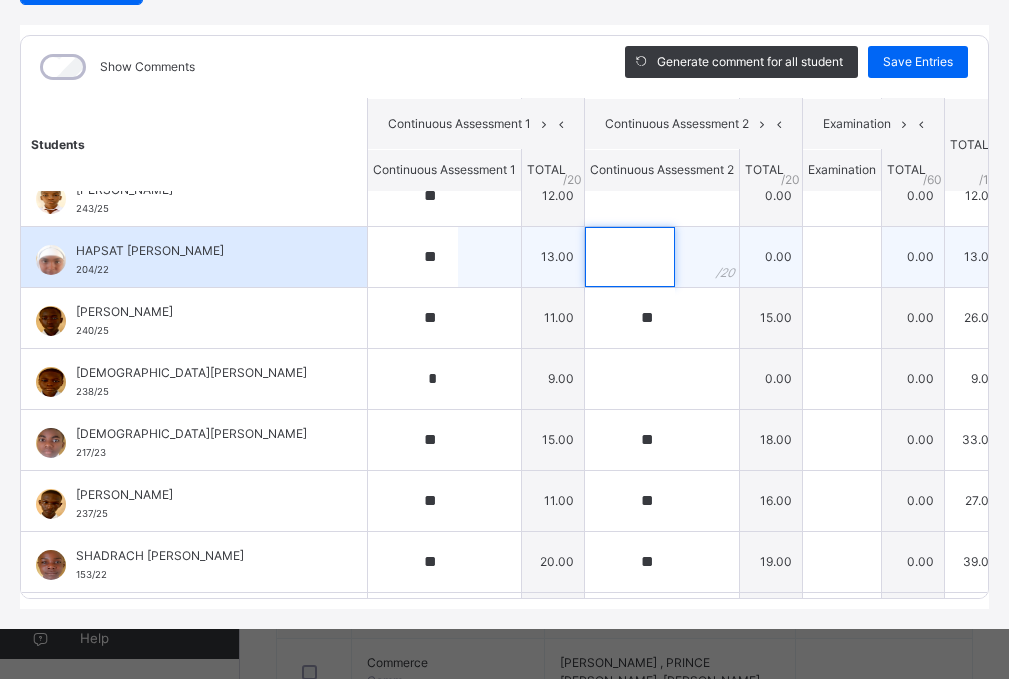 click at bounding box center (630, 257) 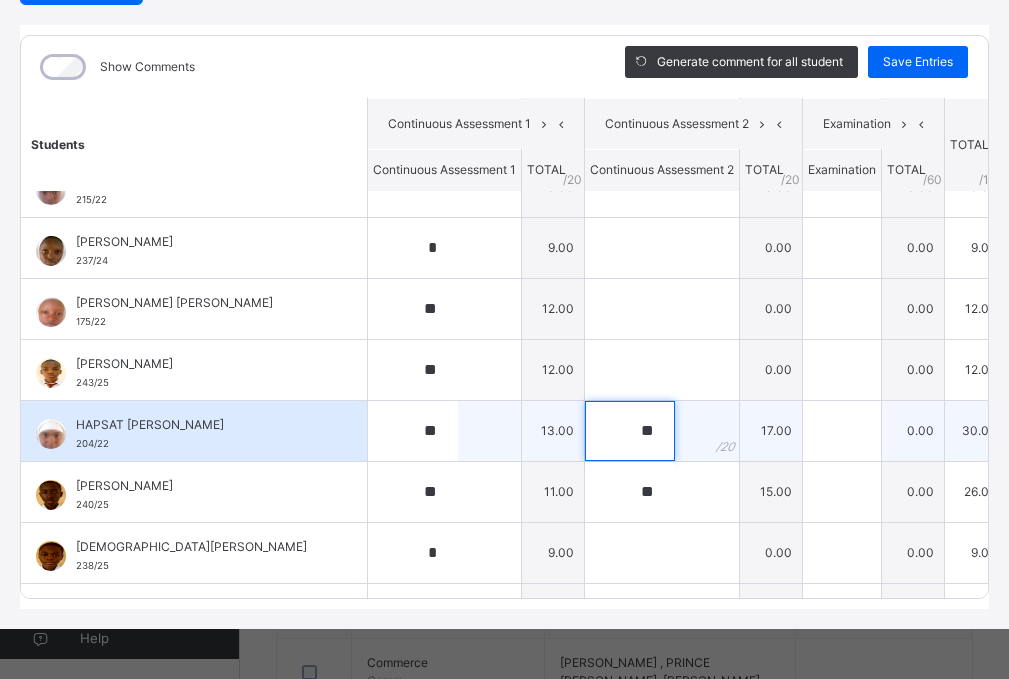 scroll, scrollTop: 436, scrollLeft: 0, axis: vertical 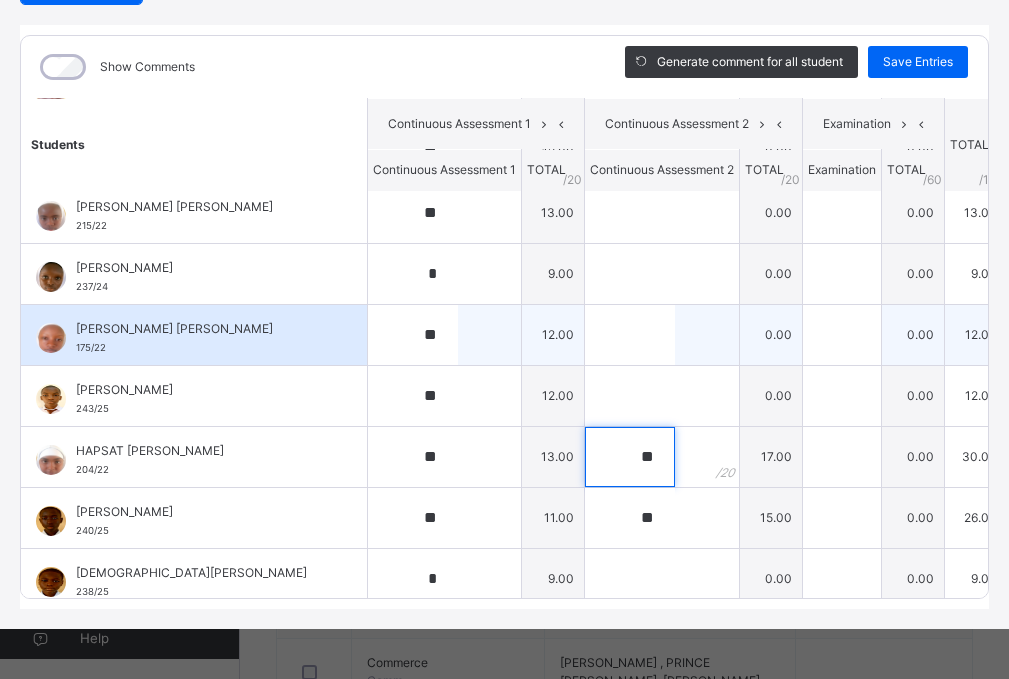 type on "**" 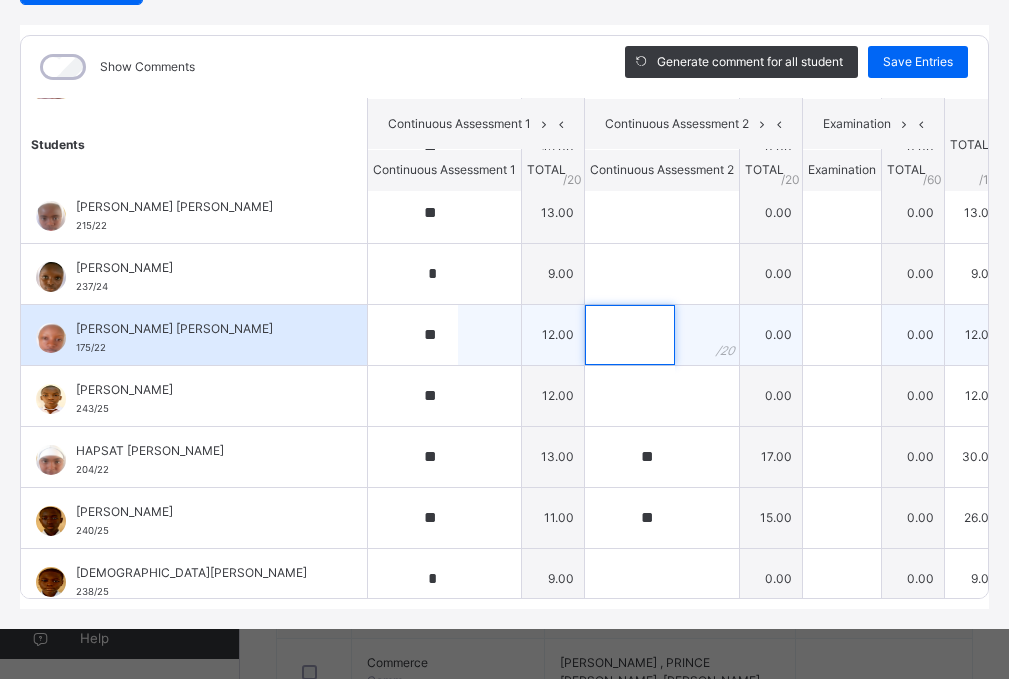 click at bounding box center (630, 335) 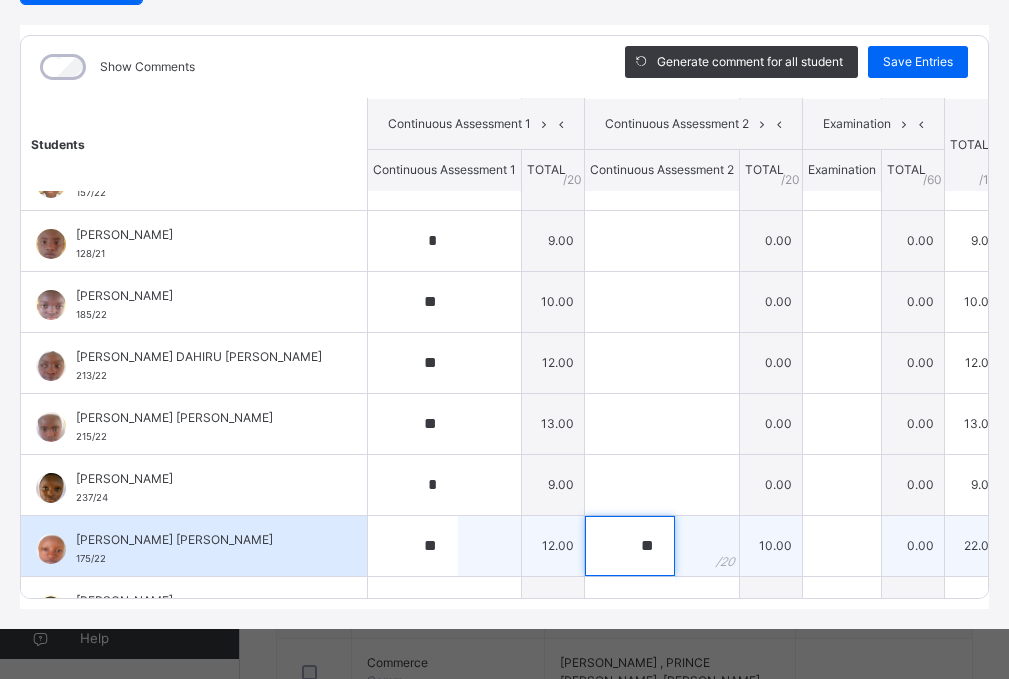 scroll, scrollTop: 136, scrollLeft: 0, axis: vertical 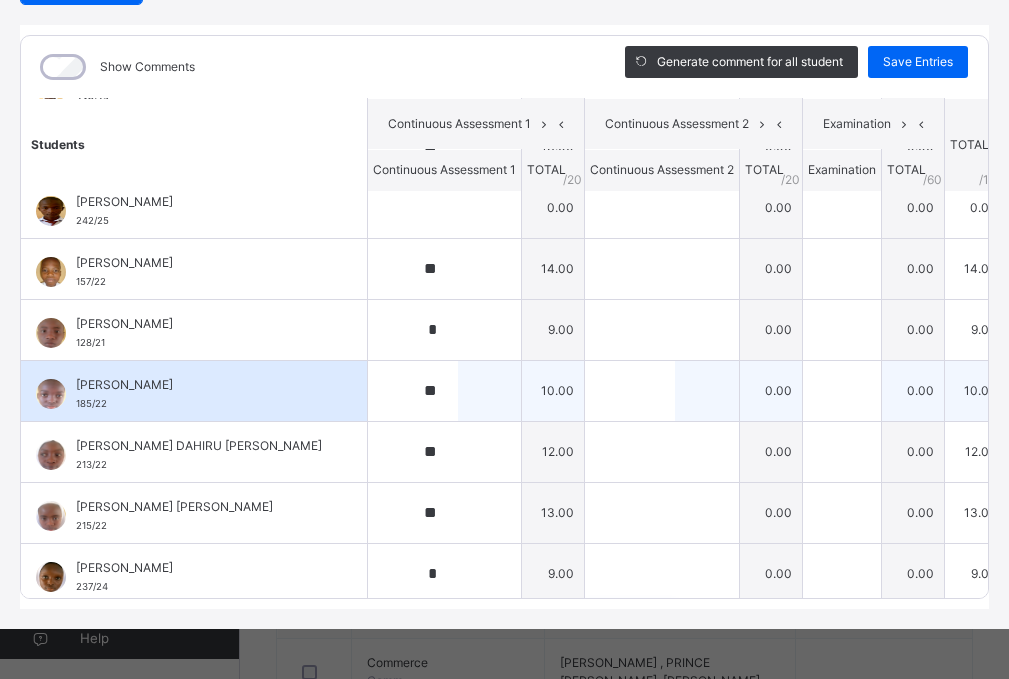type on "**" 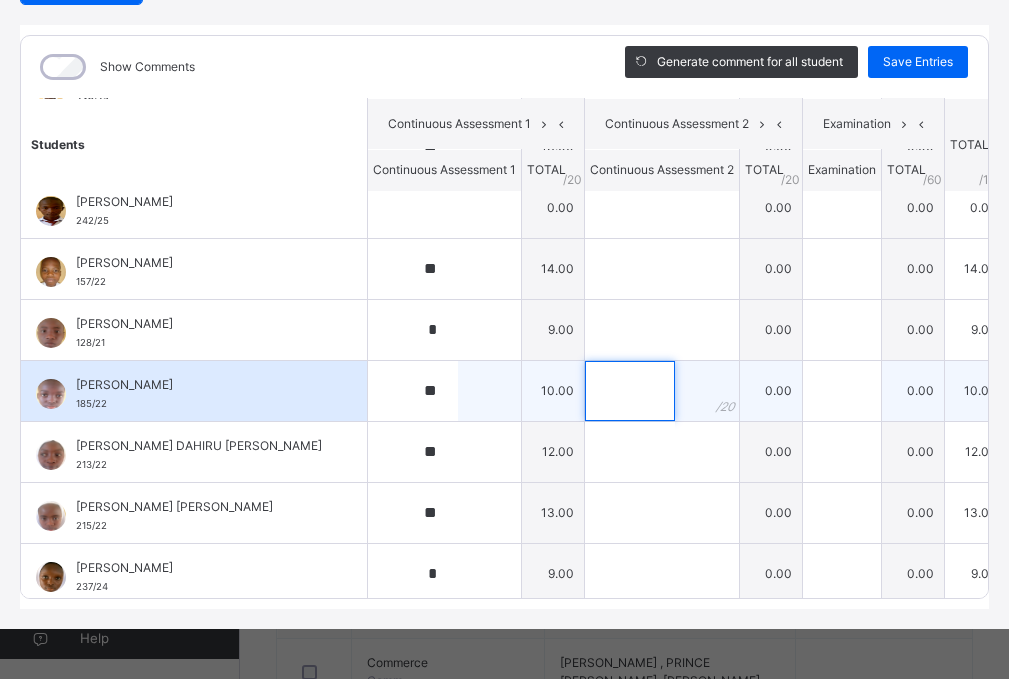 click at bounding box center (630, 391) 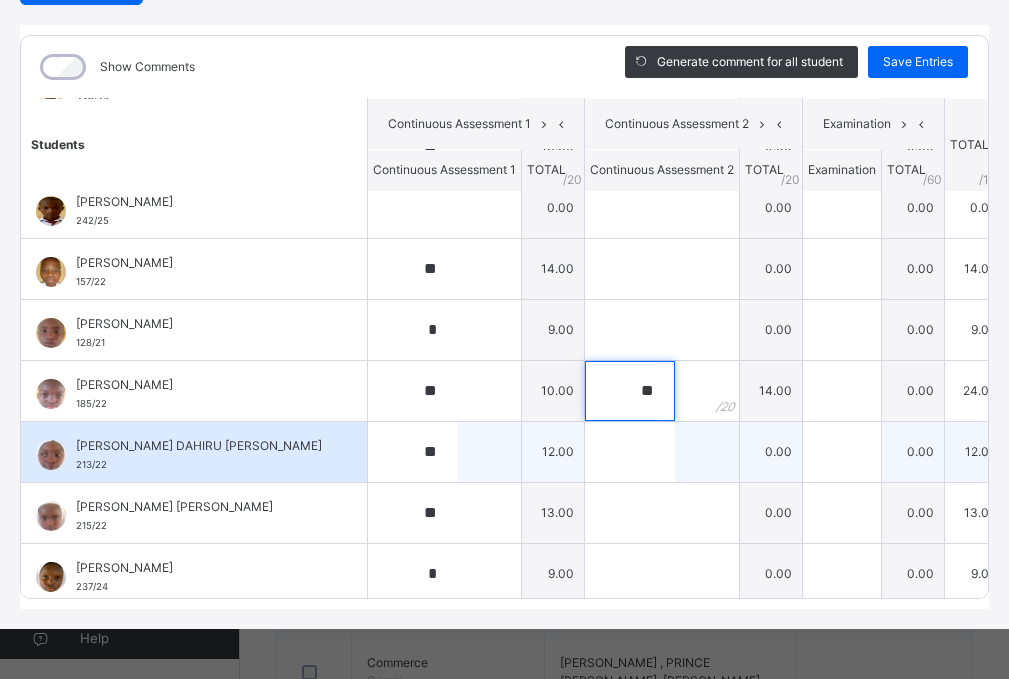 type on "**" 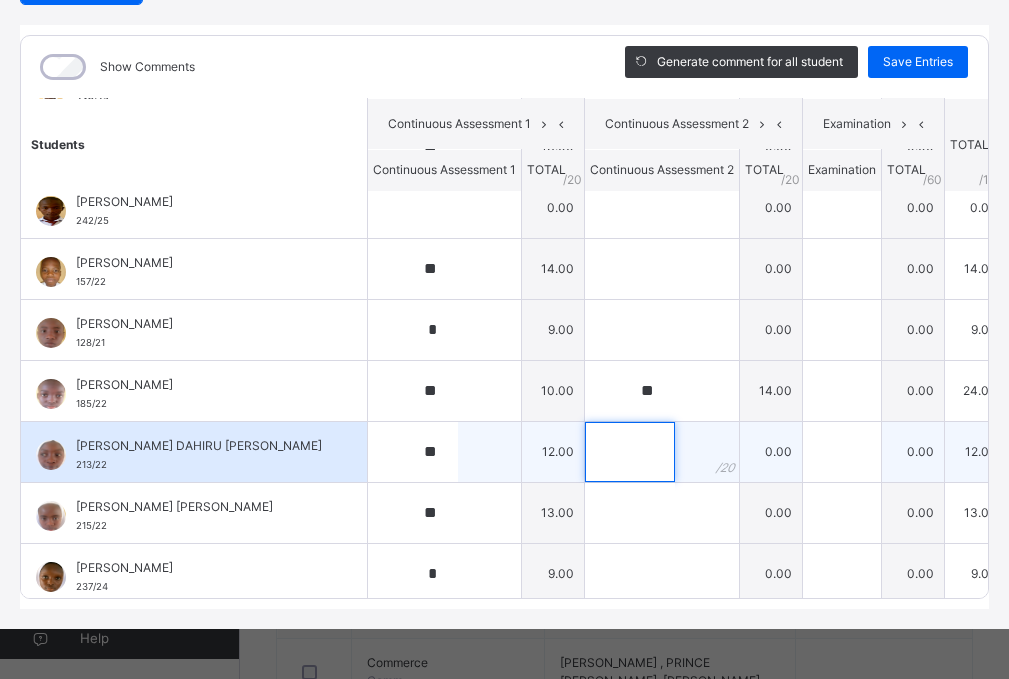 click at bounding box center (630, 452) 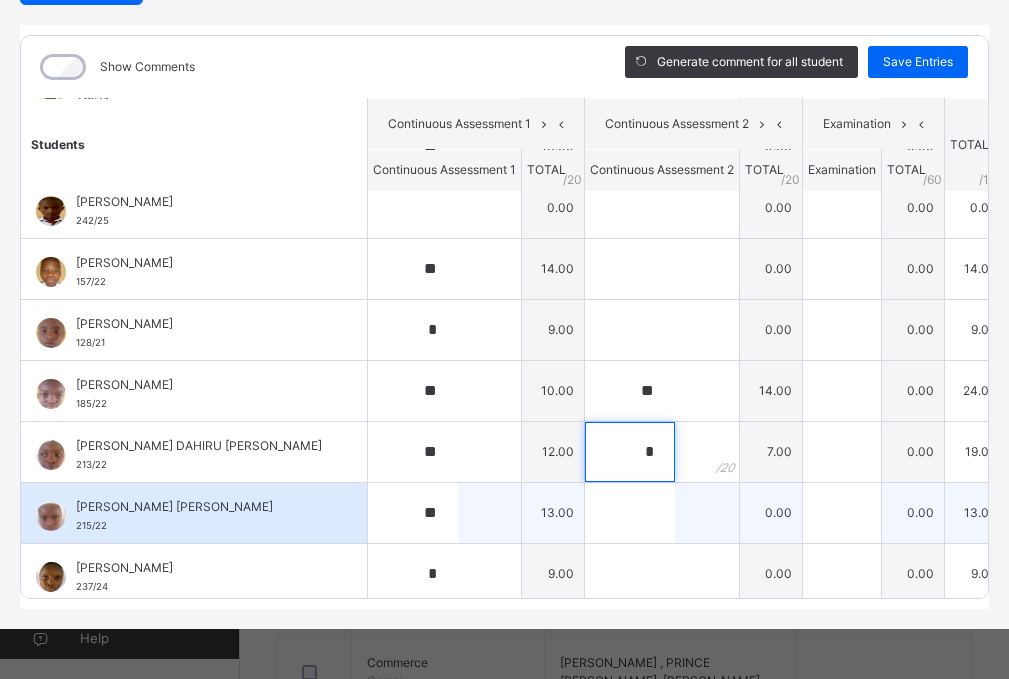 type on "*" 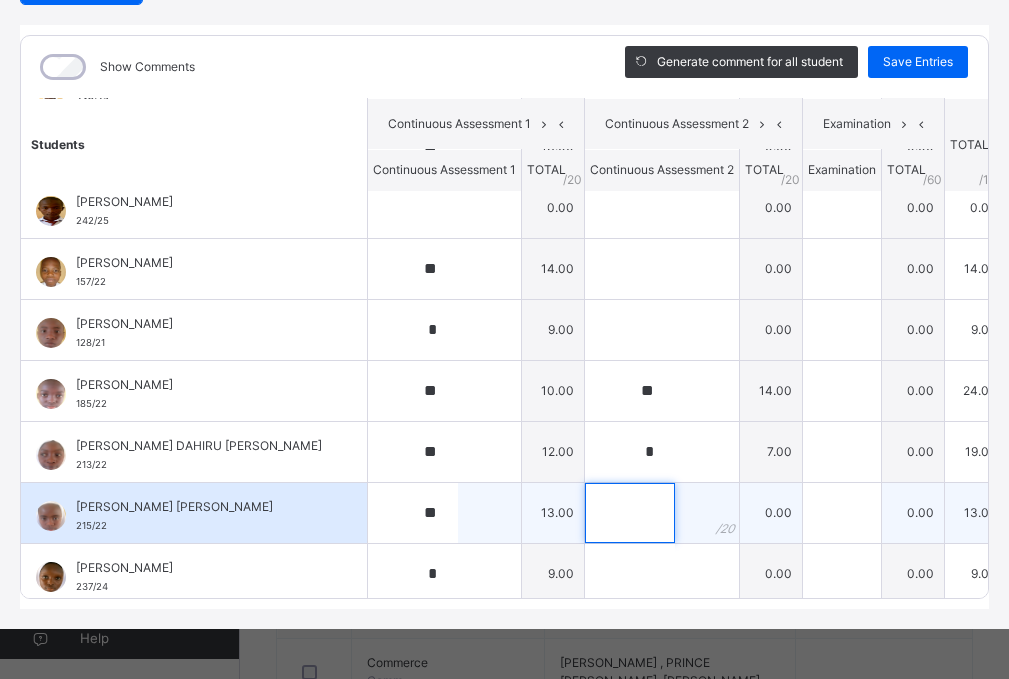 click at bounding box center [630, 513] 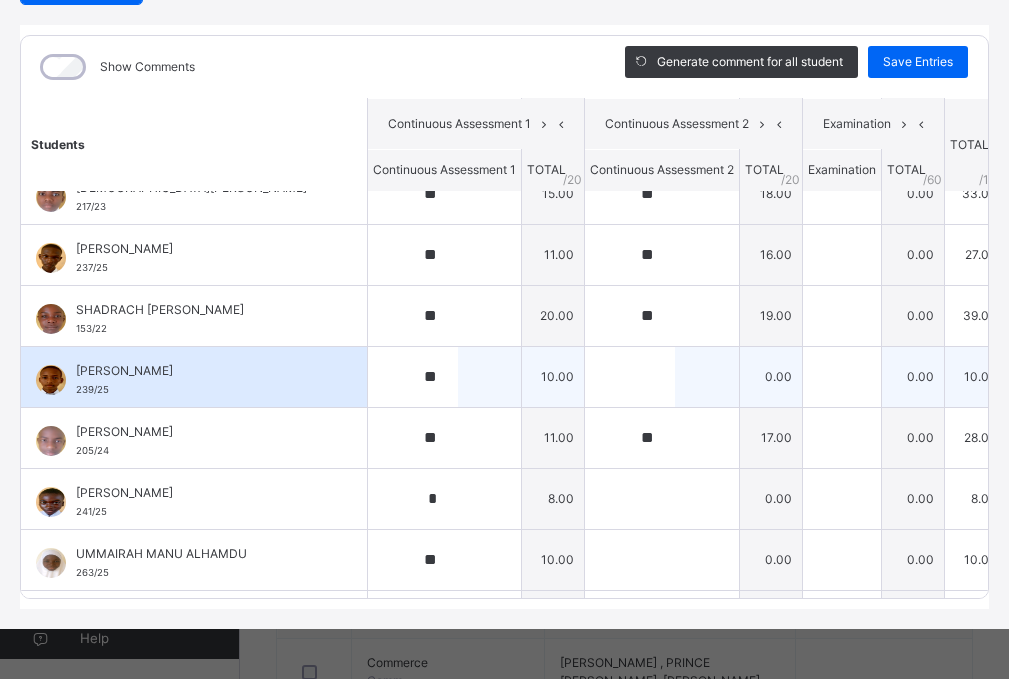 scroll, scrollTop: 936, scrollLeft: 0, axis: vertical 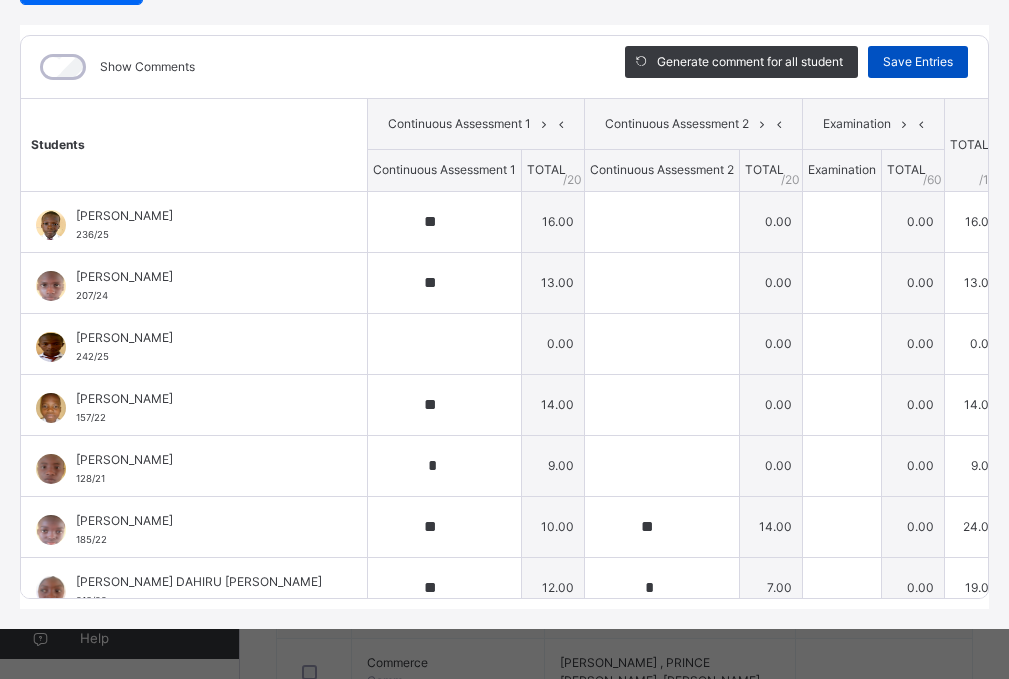 type on "**" 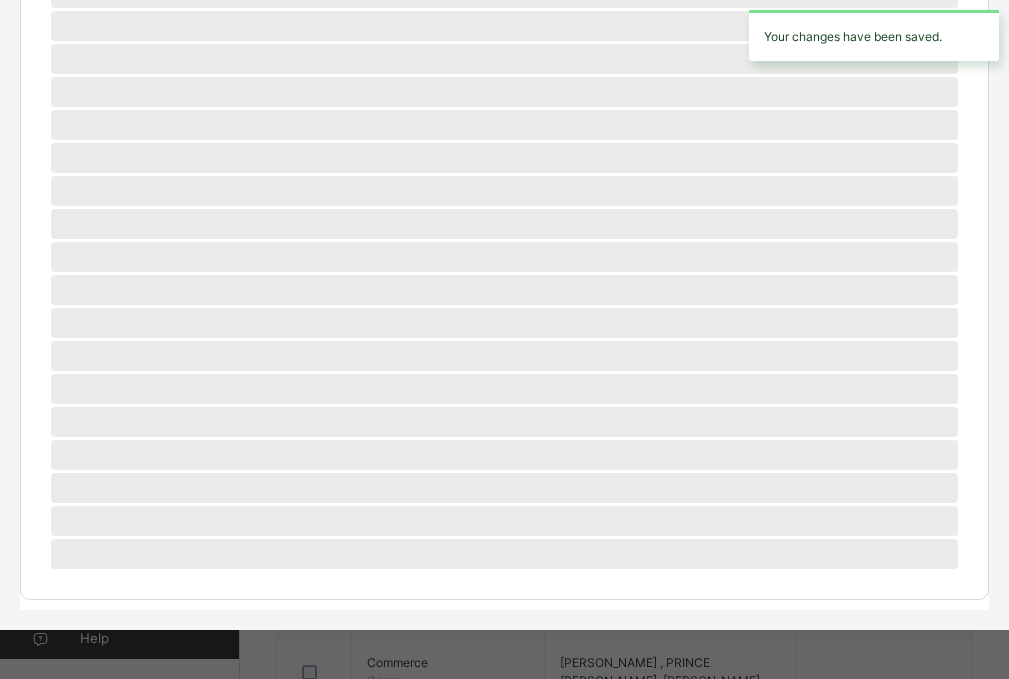 scroll, scrollTop: 750, scrollLeft: 0, axis: vertical 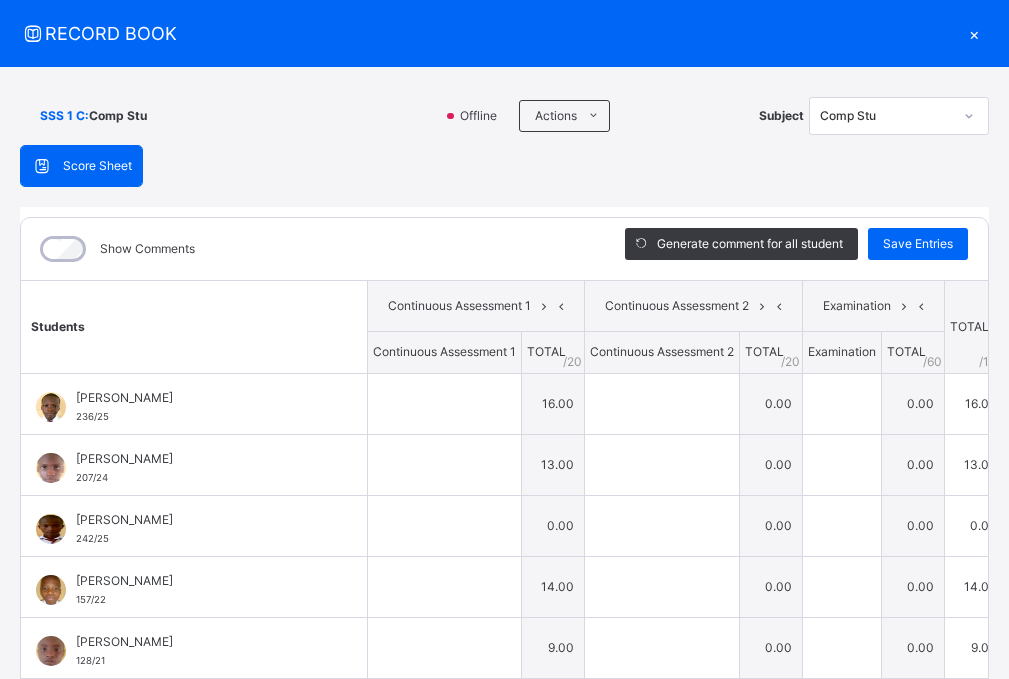 type on "**" 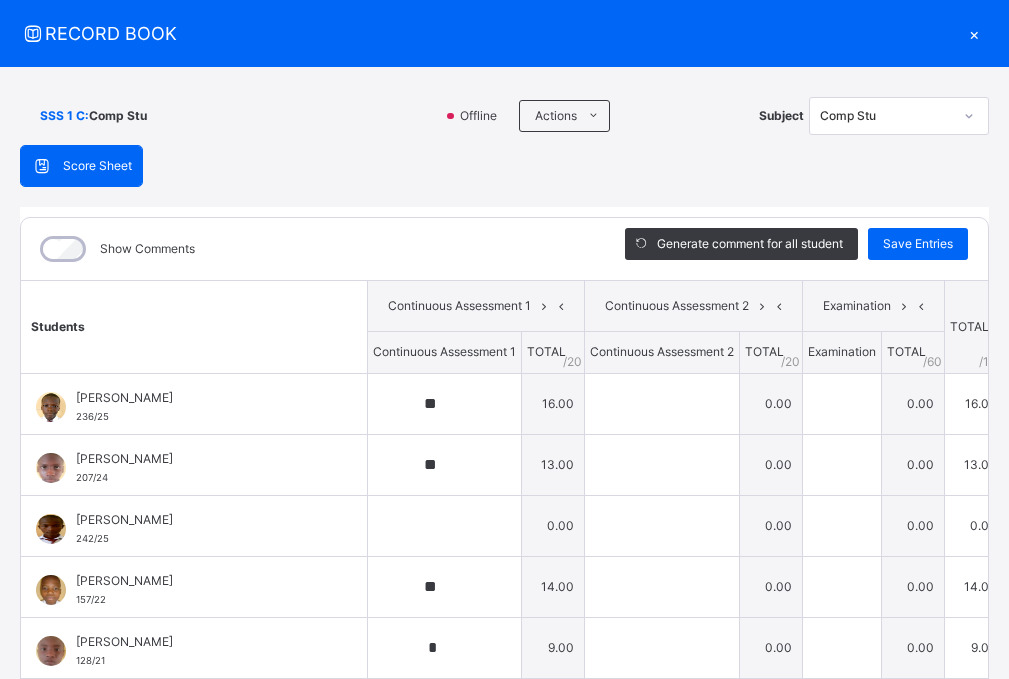 type on "**" 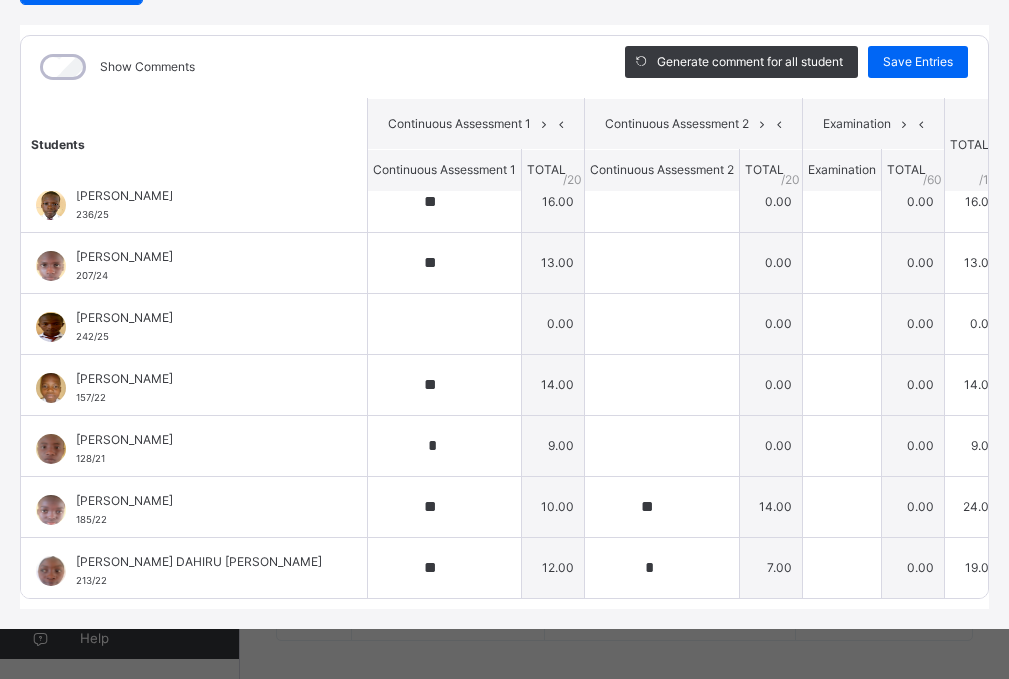 scroll, scrollTop: 0, scrollLeft: 0, axis: both 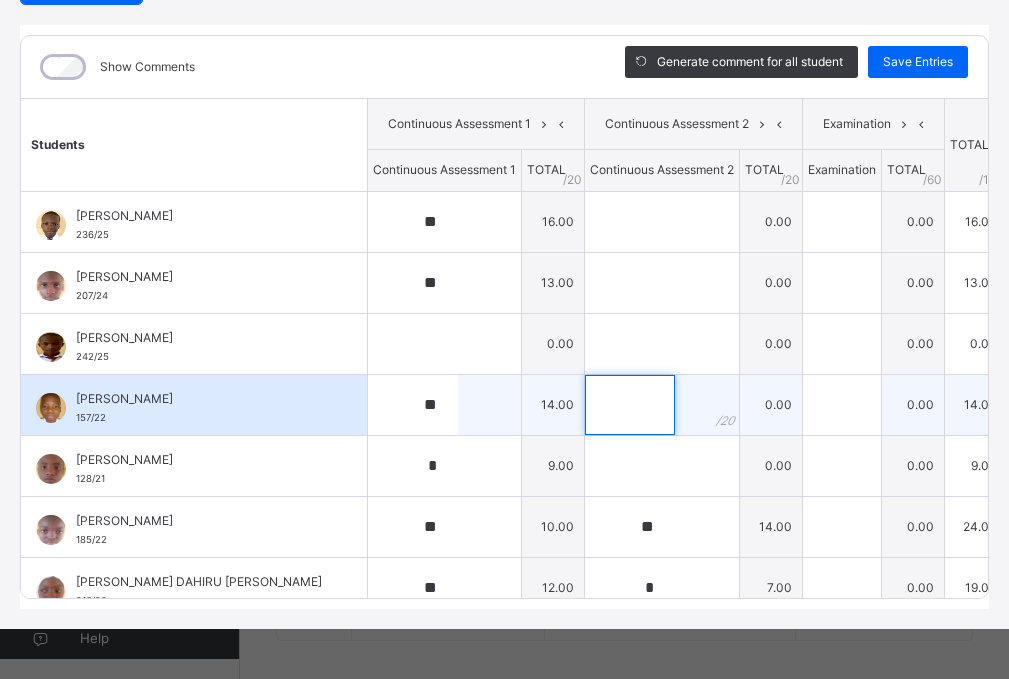 click at bounding box center (630, 405) 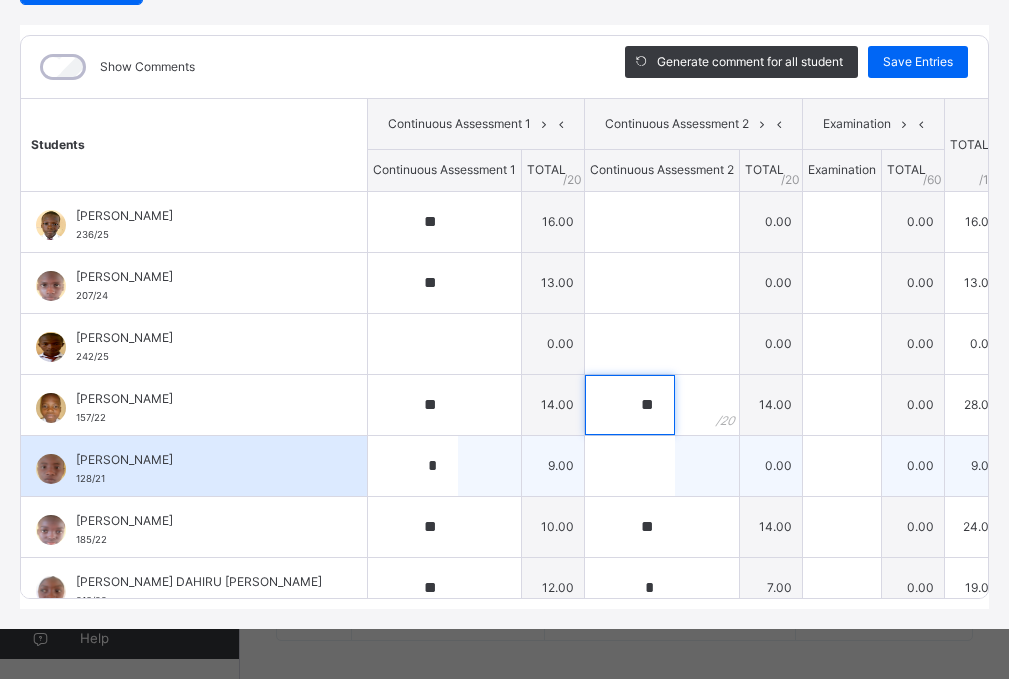 type on "**" 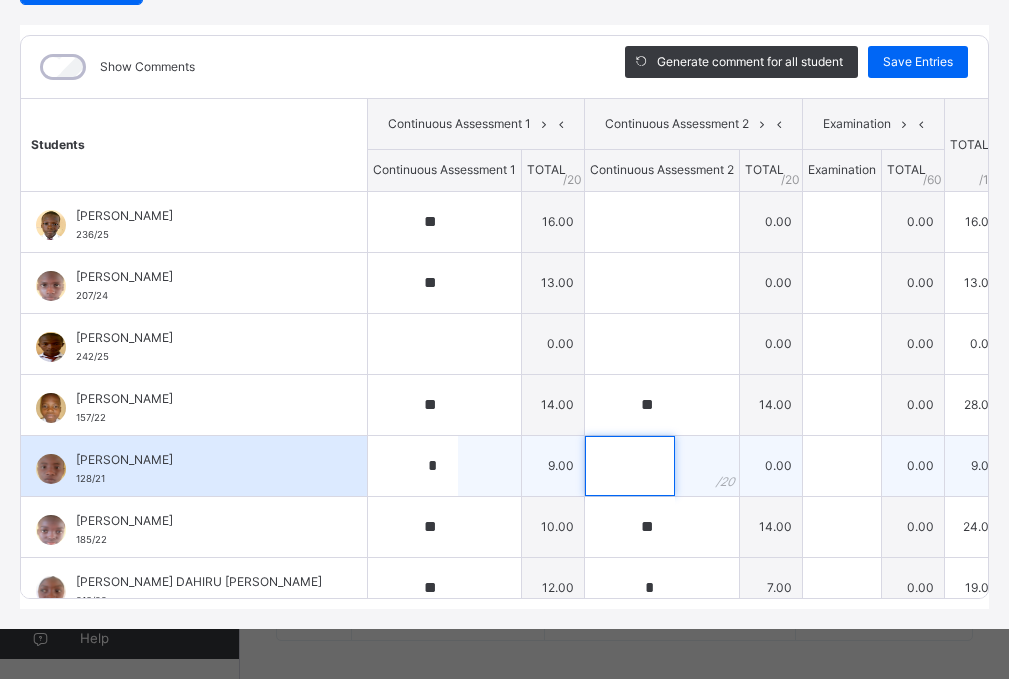 click at bounding box center [630, 466] 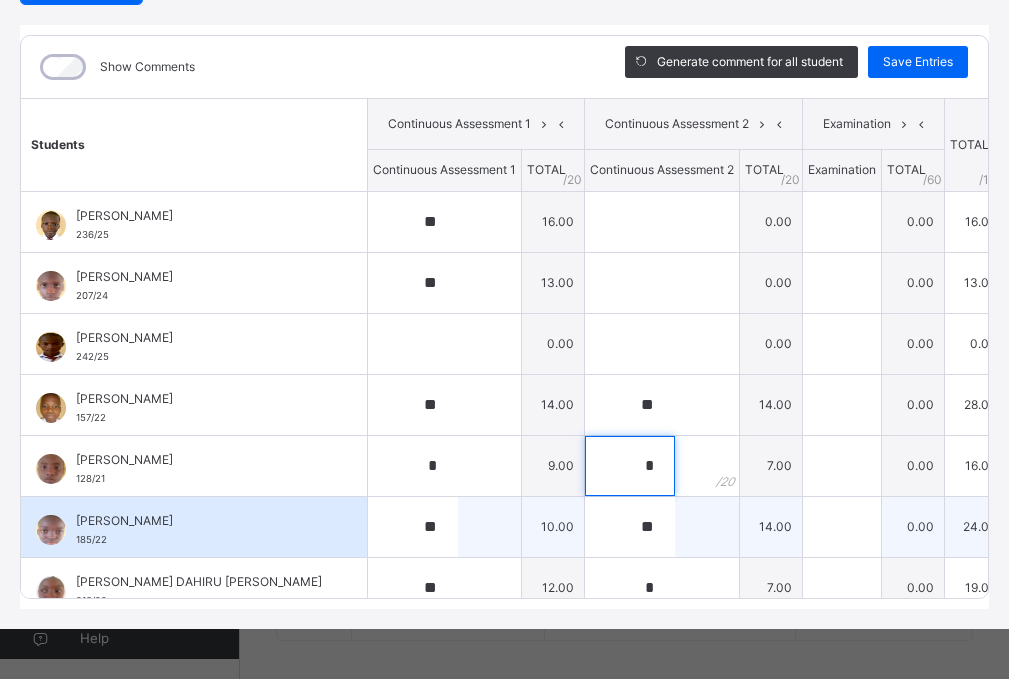 type on "*" 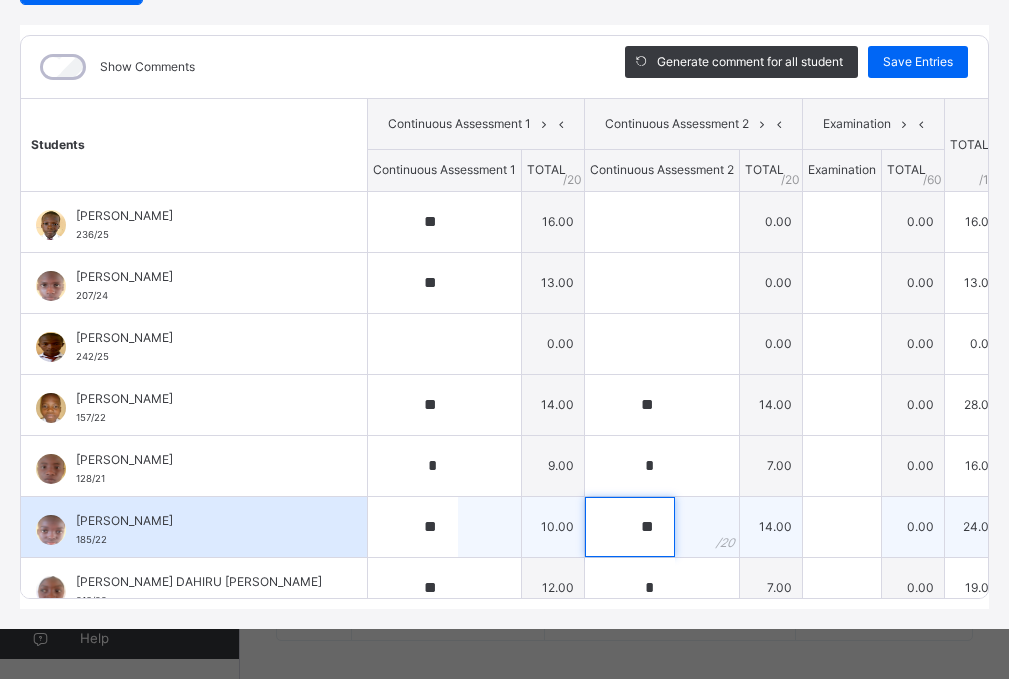 click on "**" at bounding box center [630, 527] 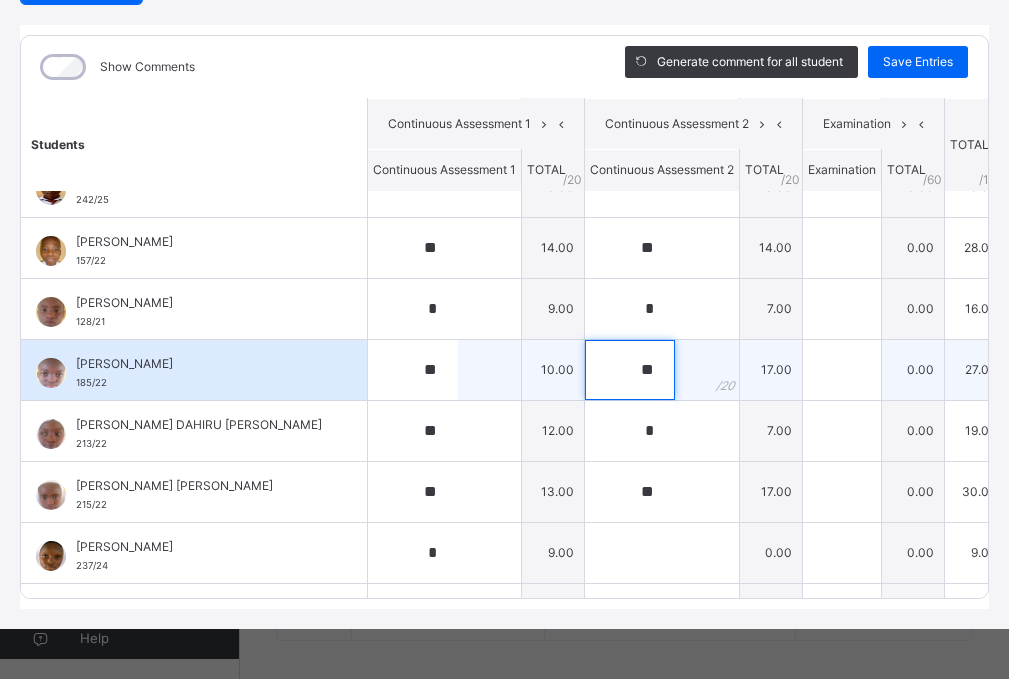 scroll, scrollTop: 200, scrollLeft: 0, axis: vertical 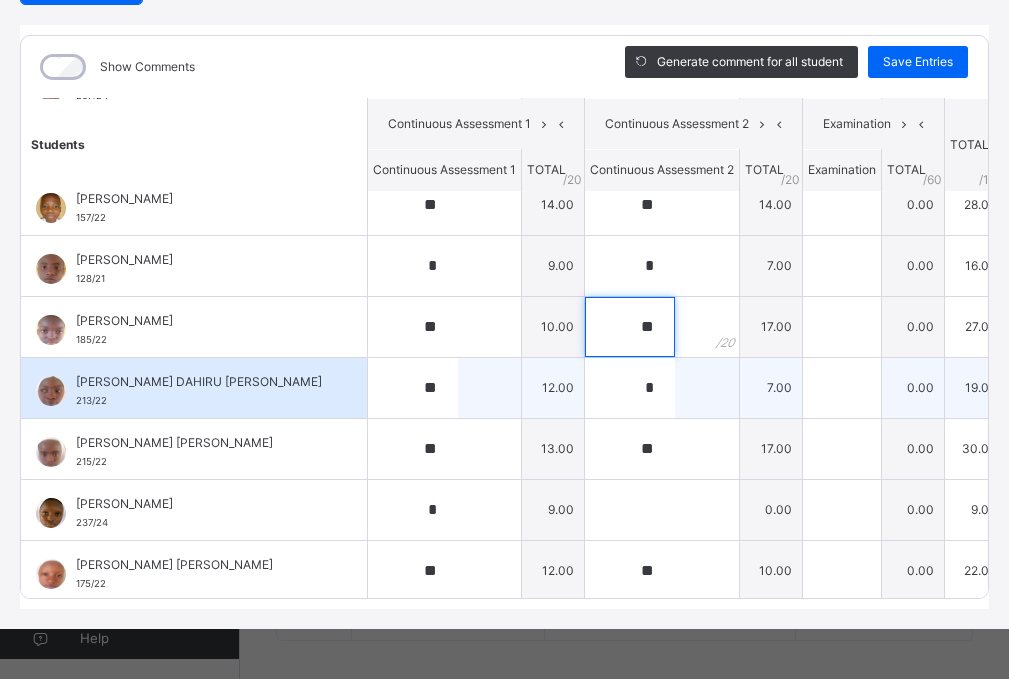 type on "**" 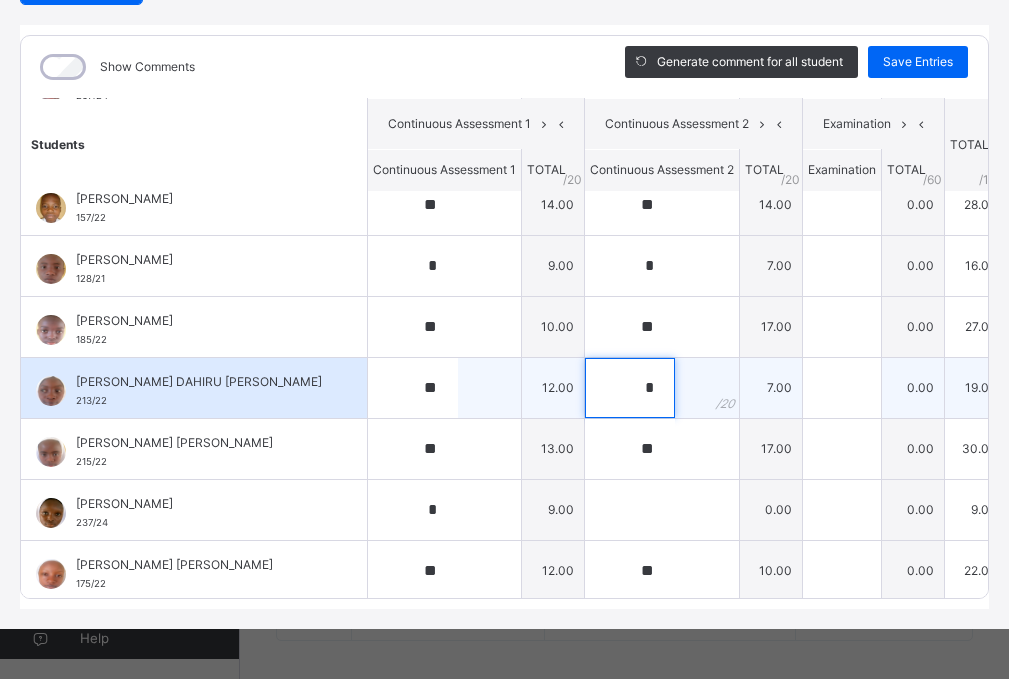 click on "*" at bounding box center (630, 388) 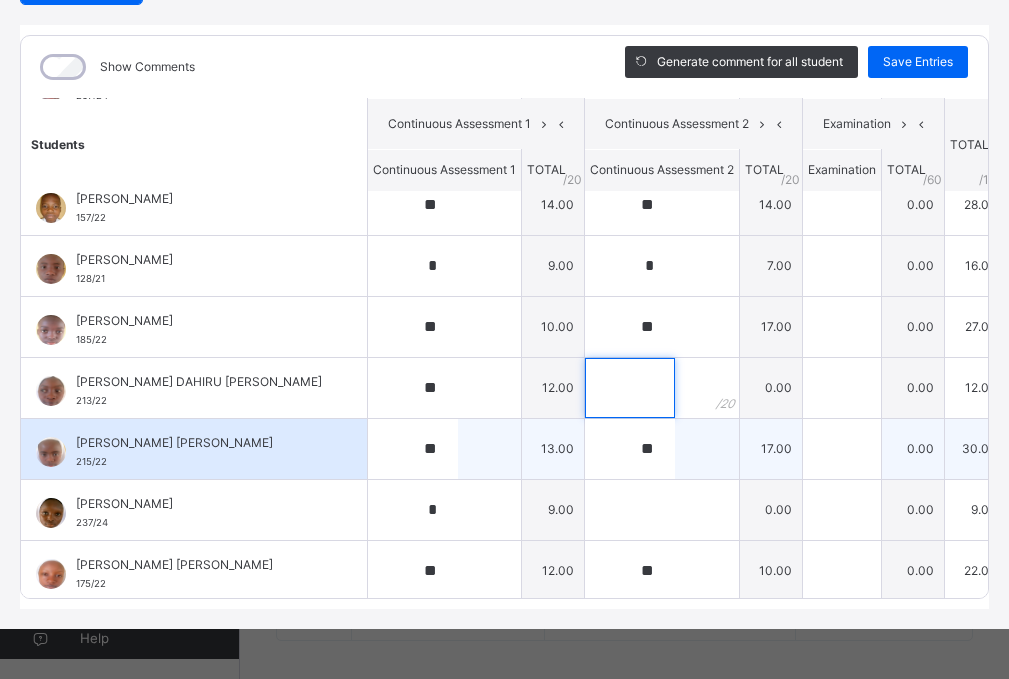 type 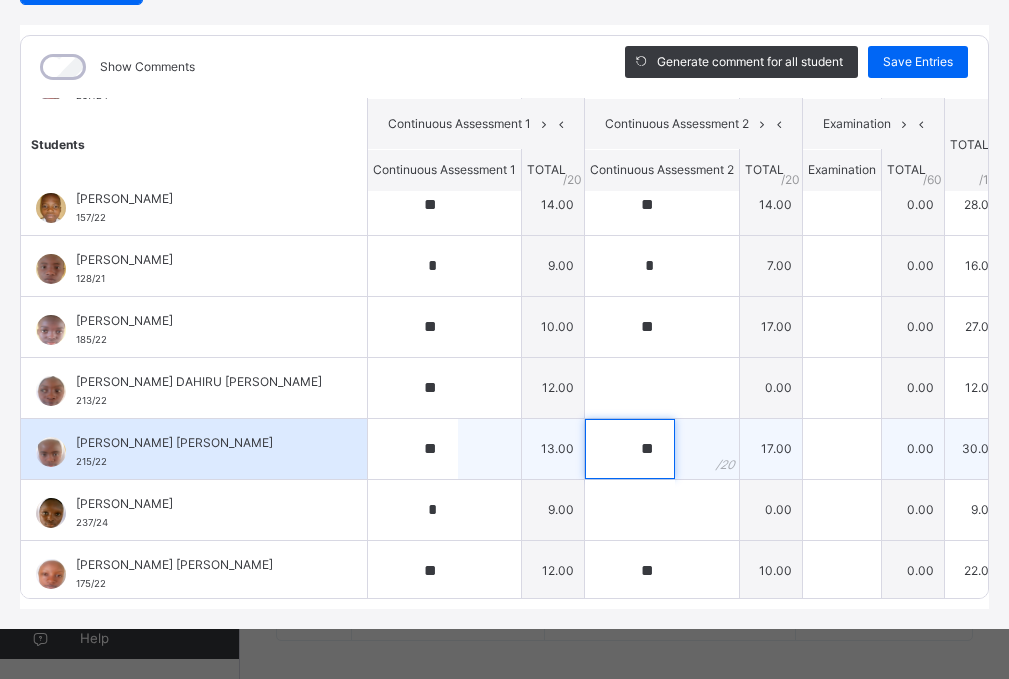 click on "**" at bounding box center [630, 449] 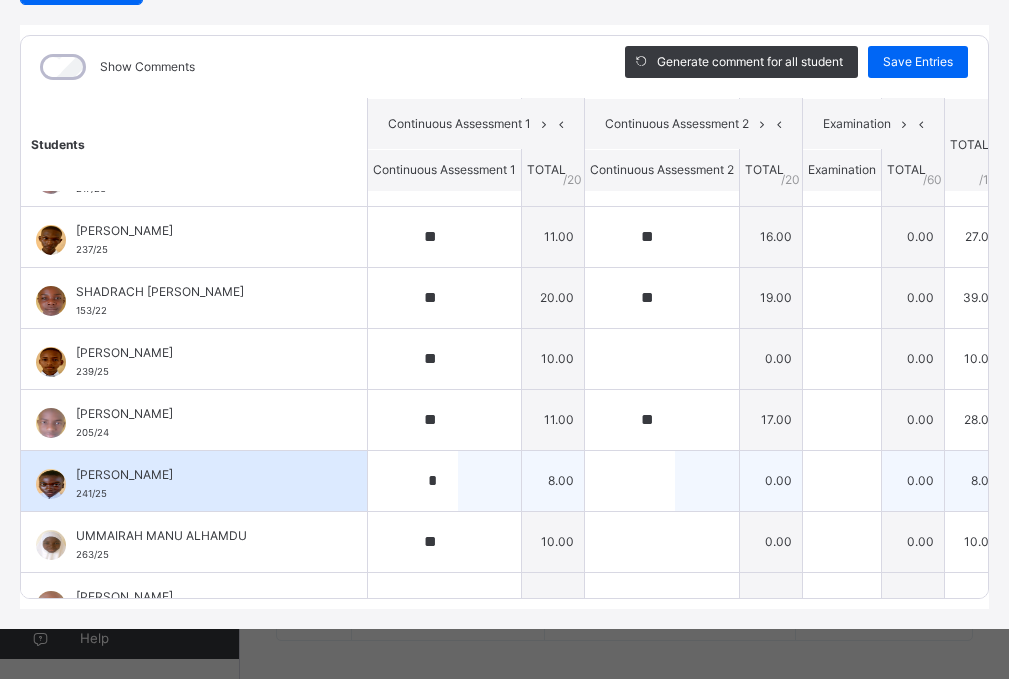 scroll, scrollTop: 936, scrollLeft: 0, axis: vertical 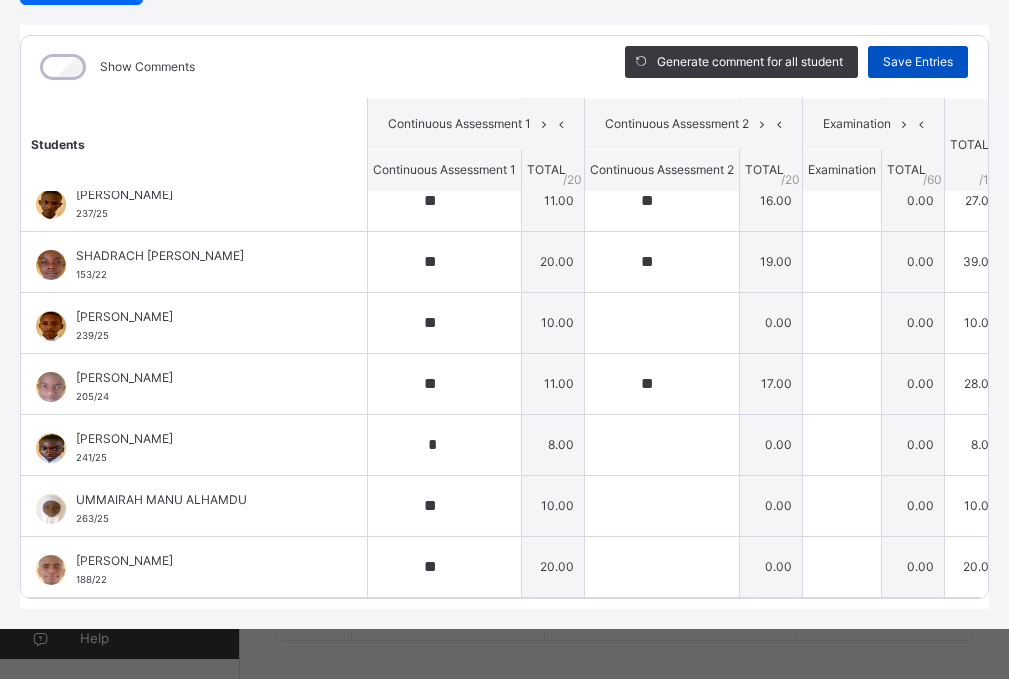 type 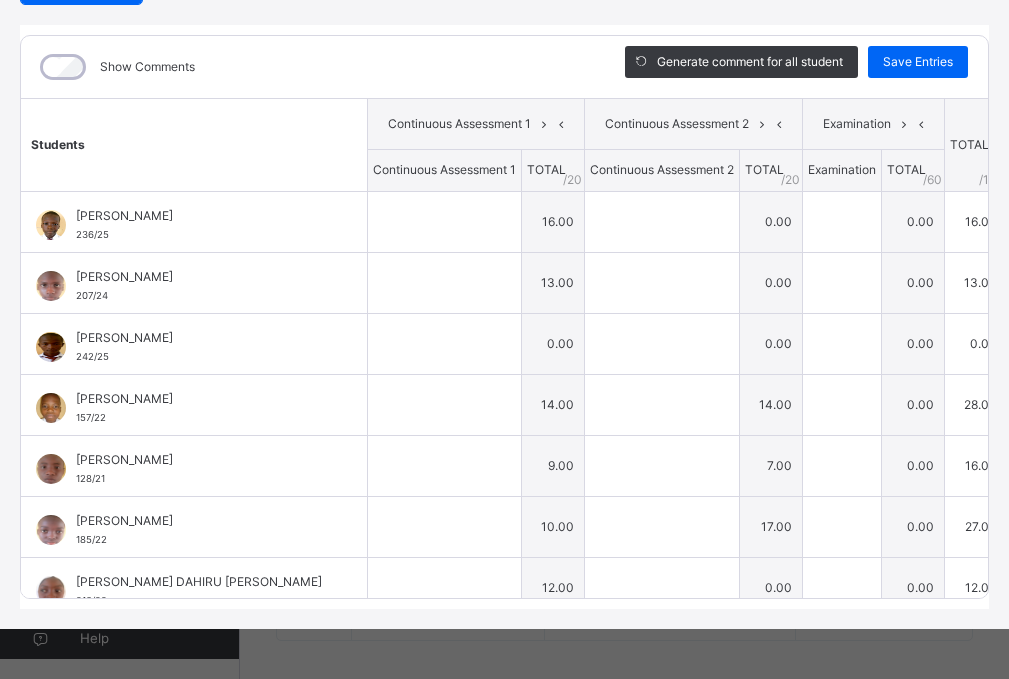 type on "**" 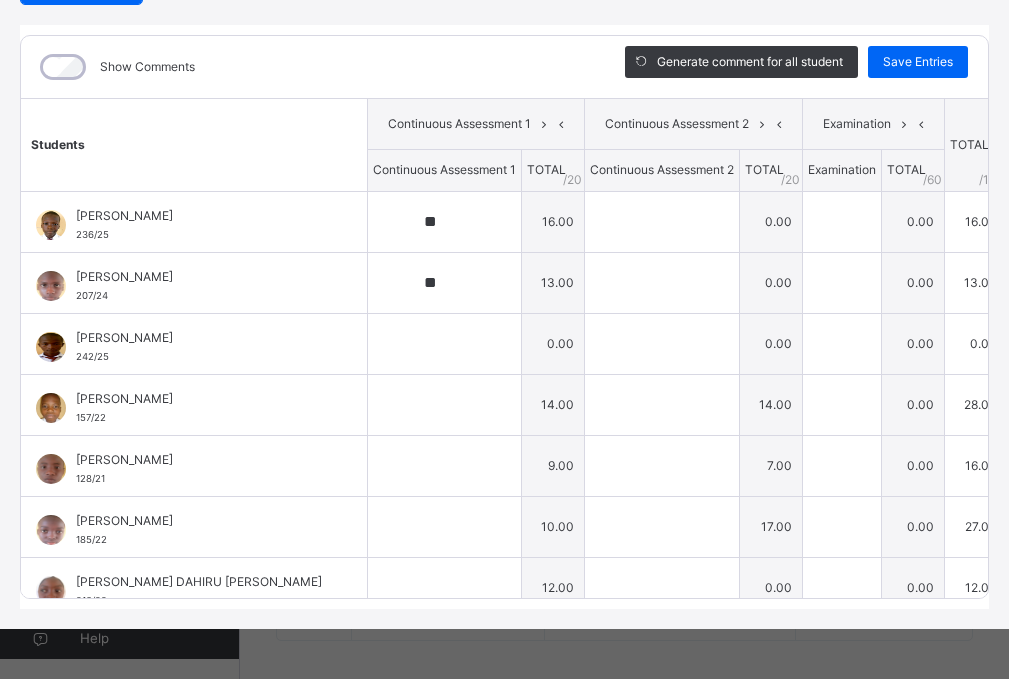 type on "**" 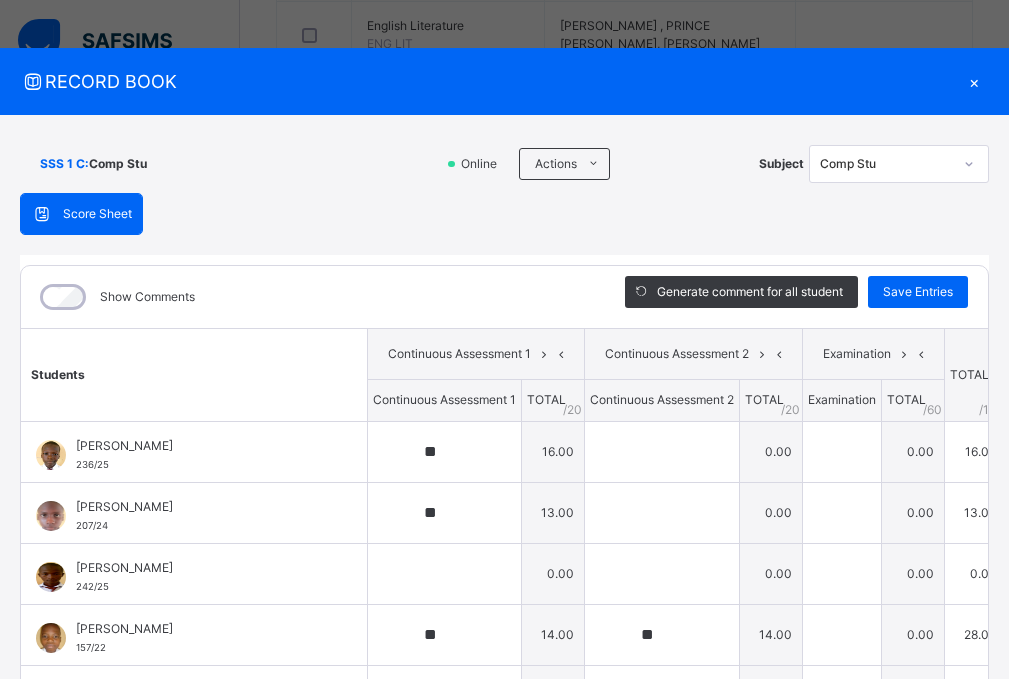 scroll, scrollTop: 0, scrollLeft: 0, axis: both 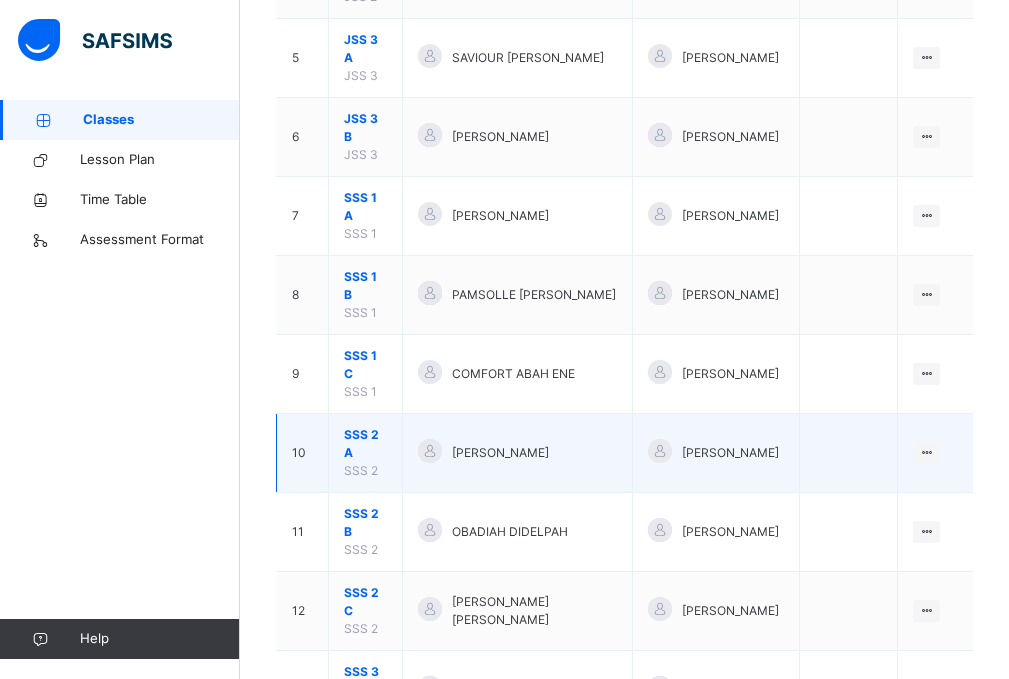 click on "SSS 2   A" at bounding box center [365, 444] 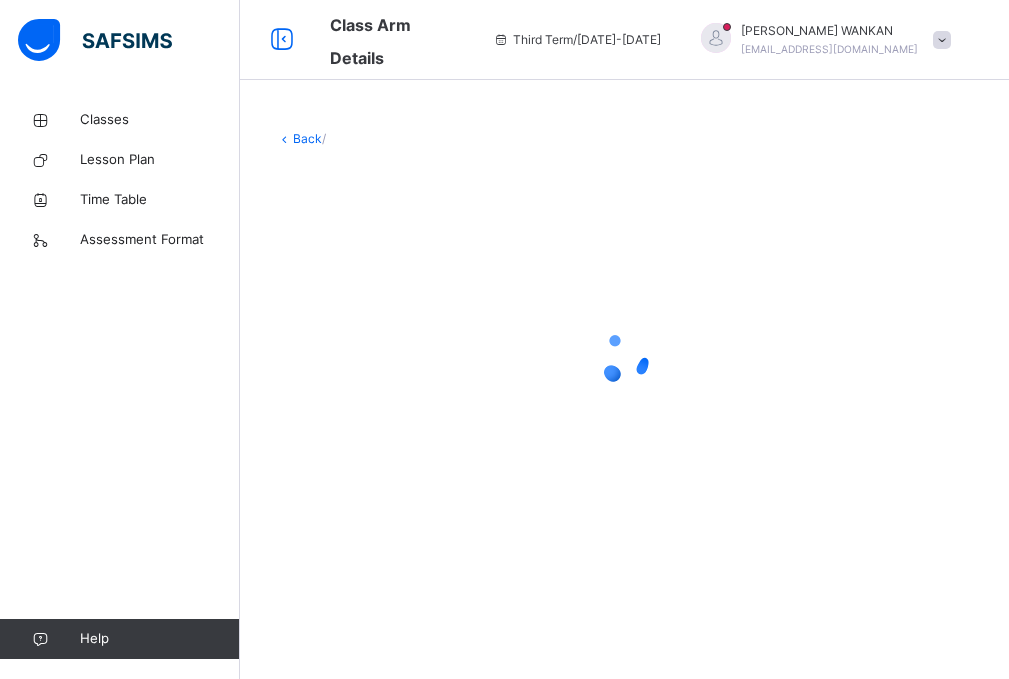 scroll, scrollTop: 0, scrollLeft: 0, axis: both 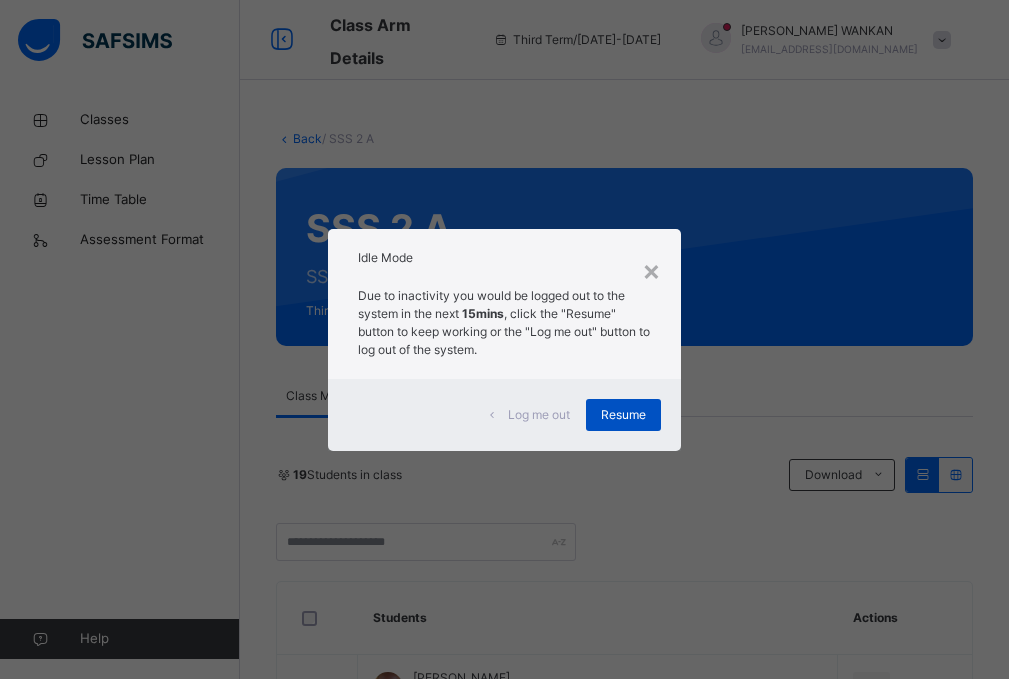 click on "Resume" at bounding box center (623, 415) 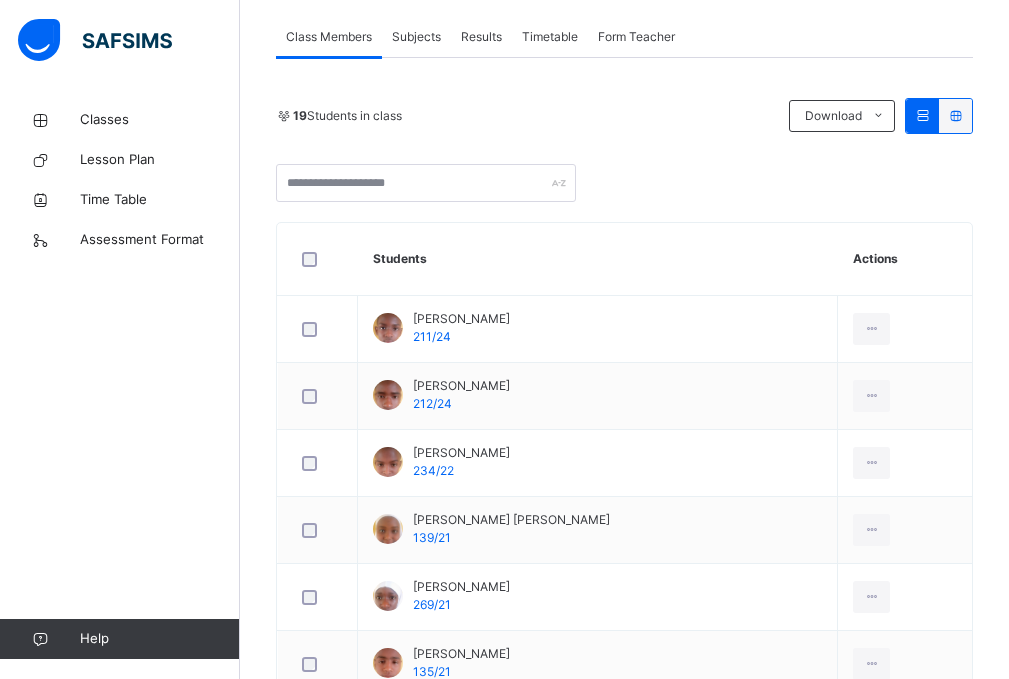 scroll, scrollTop: 0, scrollLeft: 0, axis: both 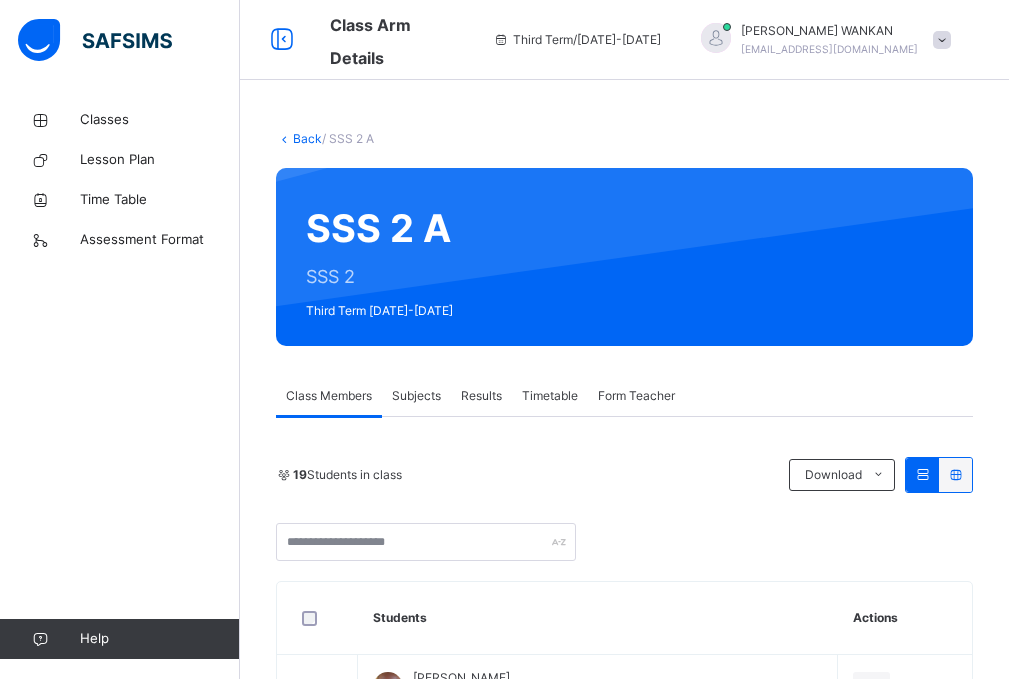 click on "Subjects" at bounding box center [416, 396] 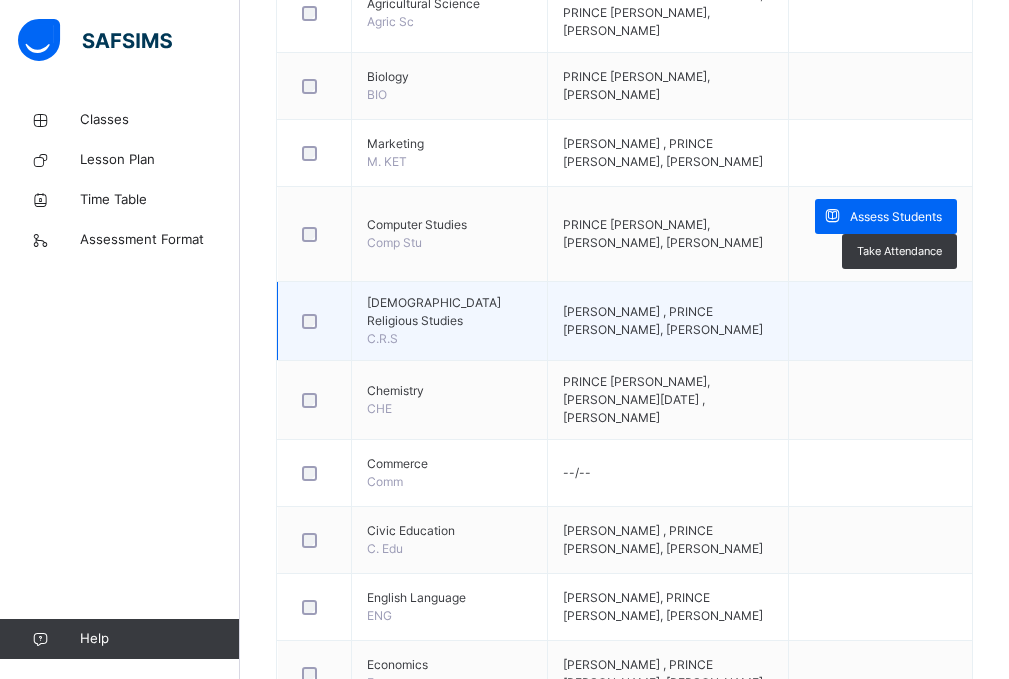 scroll, scrollTop: 600, scrollLeft: 0, axis: vertical 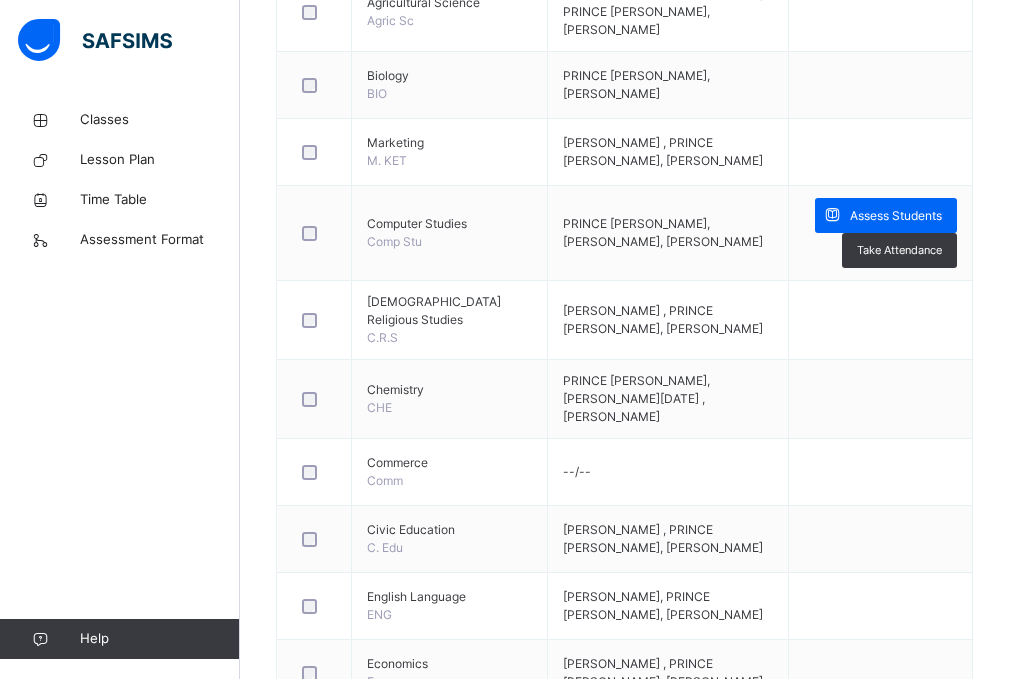 drag, startPoint x: 894, startPoint y: 211, endPoint x: 890, endPoint y: 201, distance: 10.770329 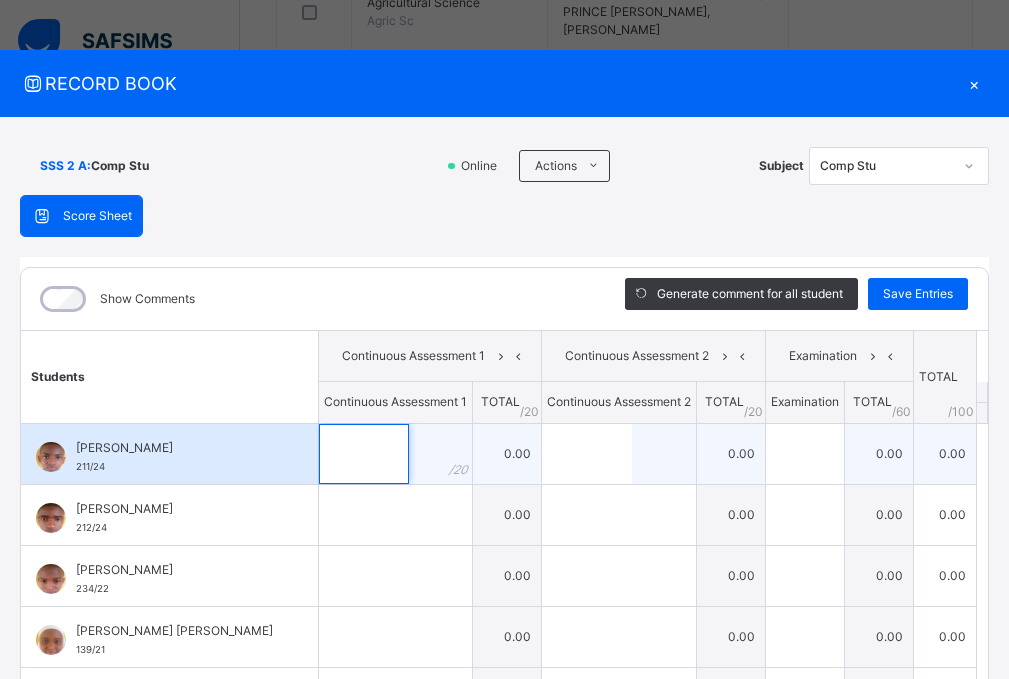 click at bounding box center [364, 454] 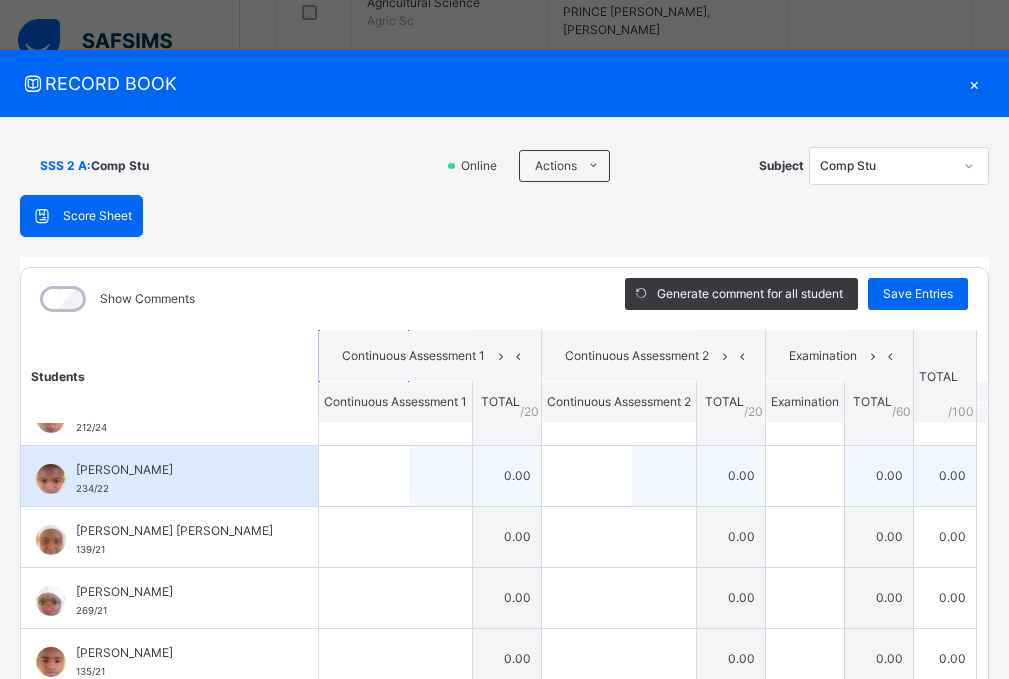 scroll, scrollTop: 0, scrollLeft: 0, axis: both 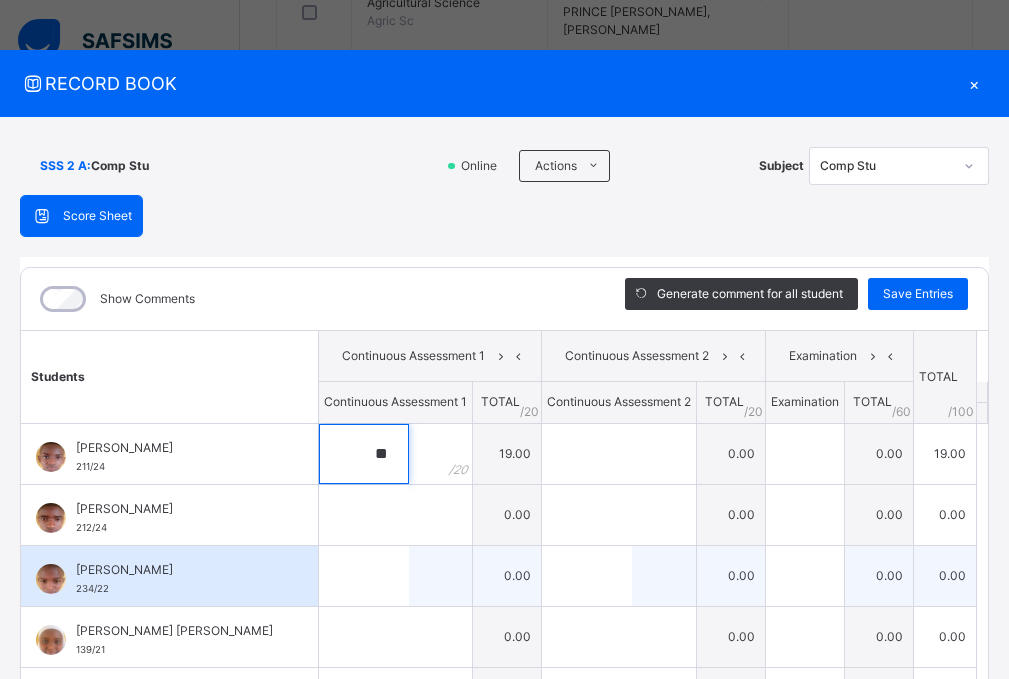 type on "**" 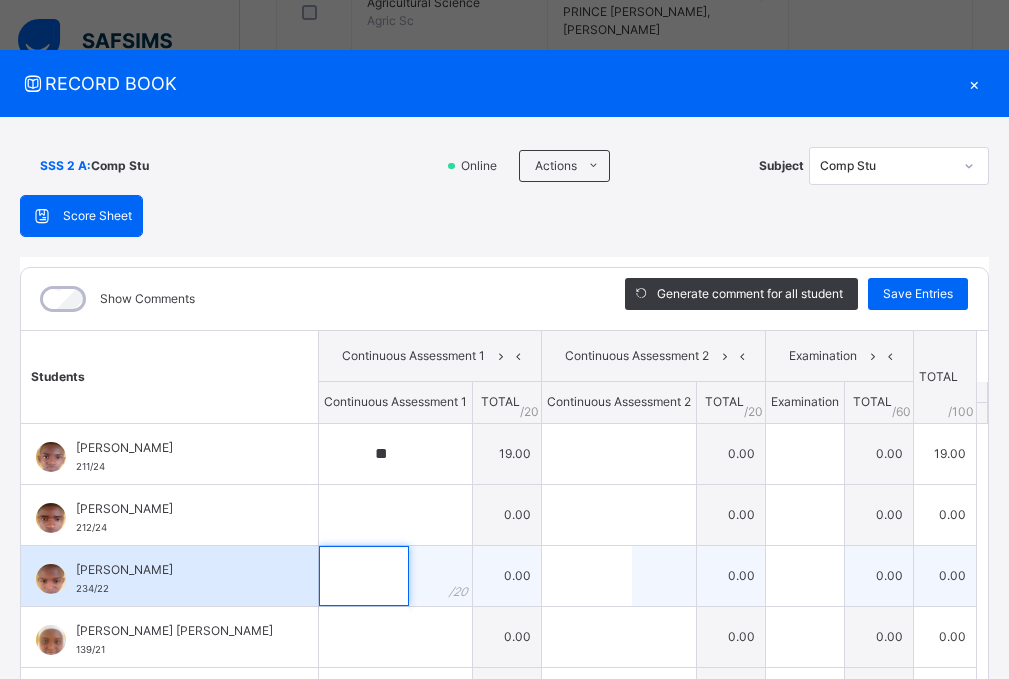 click at bounding box center [364, 576] 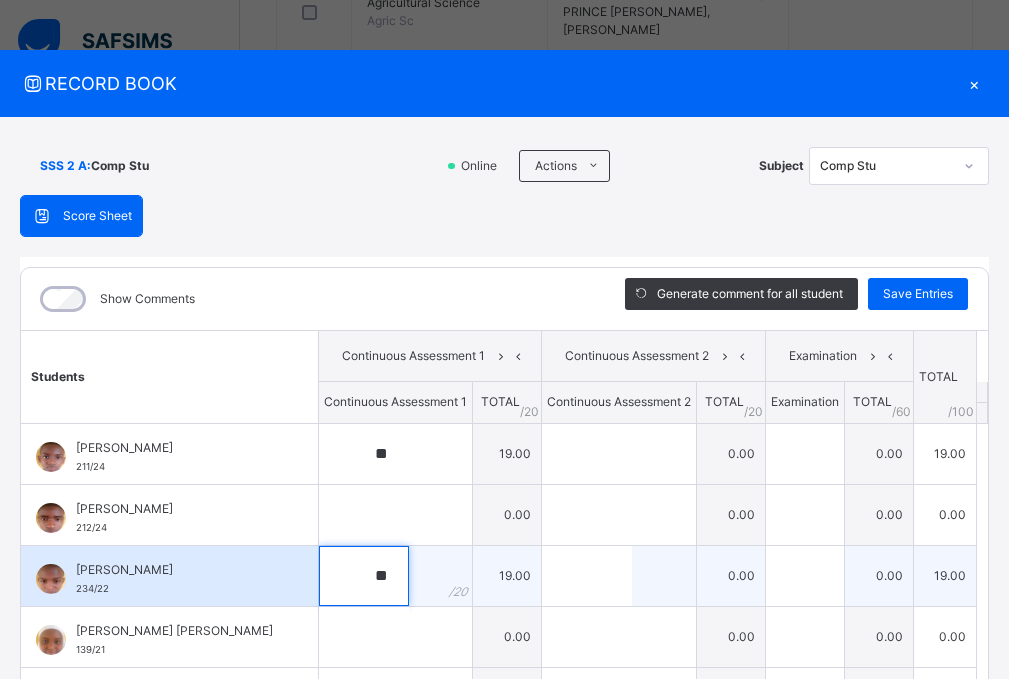scroll, scrollTop: 100, scrollLeft: 0, axis: vertical 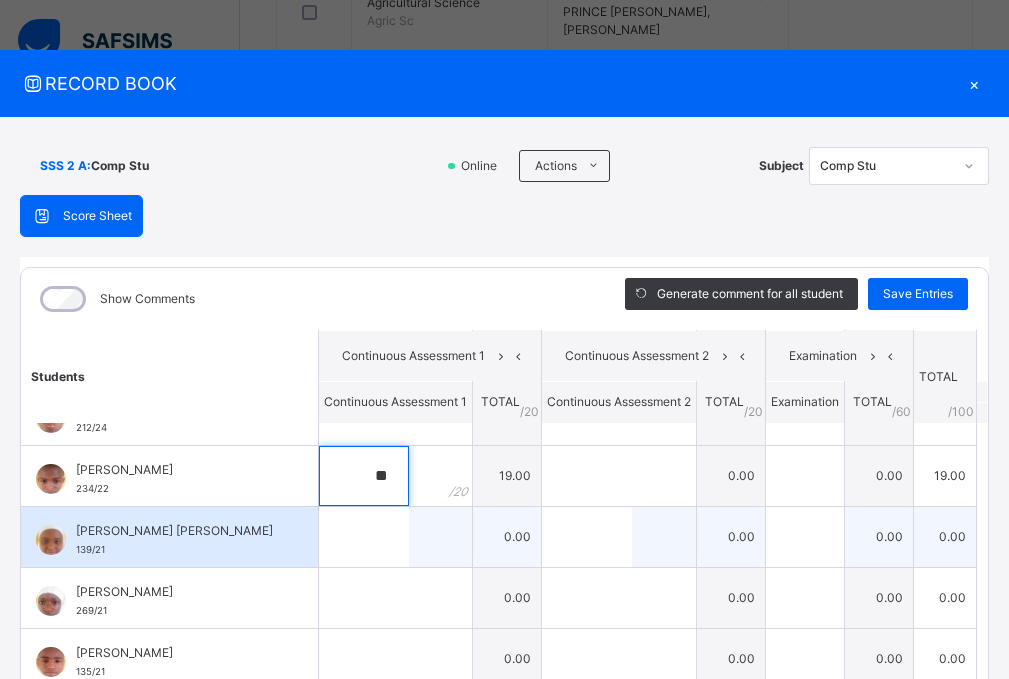 type on "**" 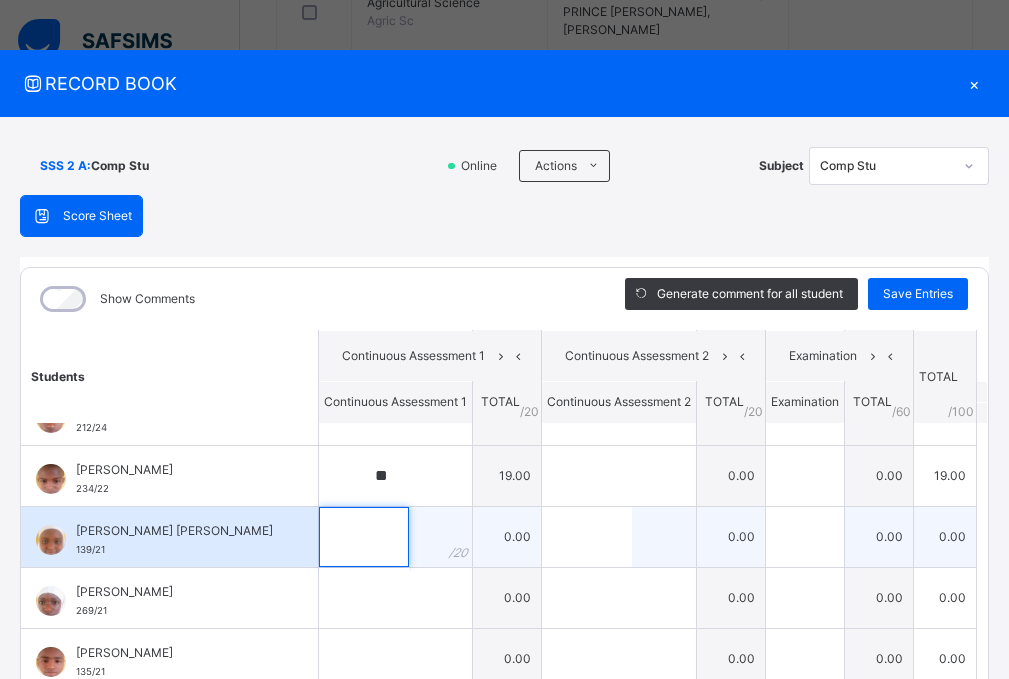 click at bounding box center [364, 537] 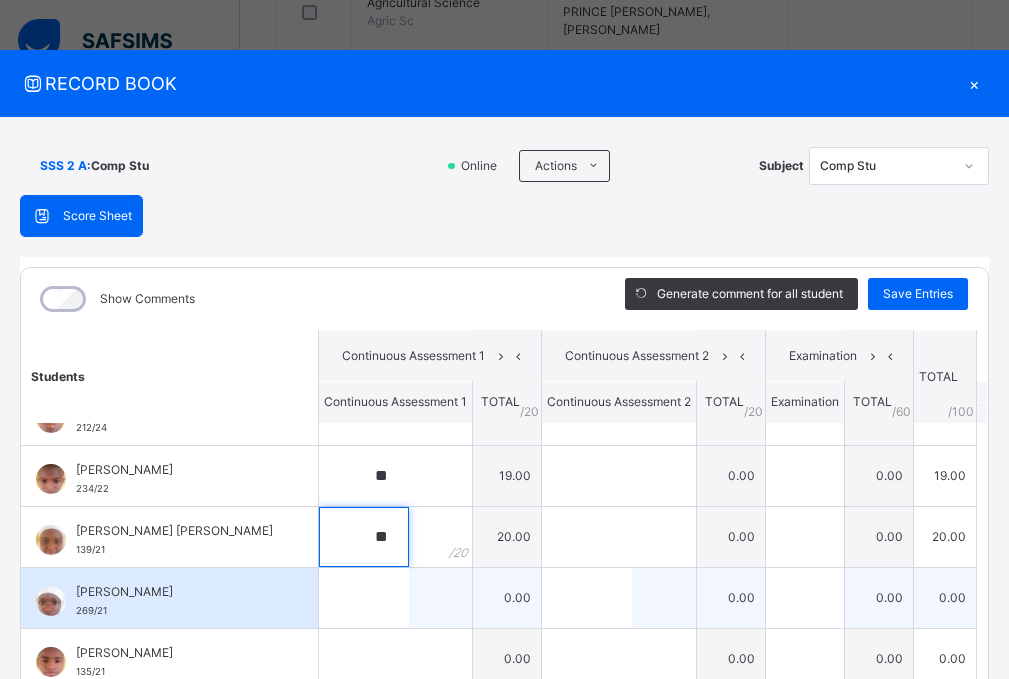 type on "**" 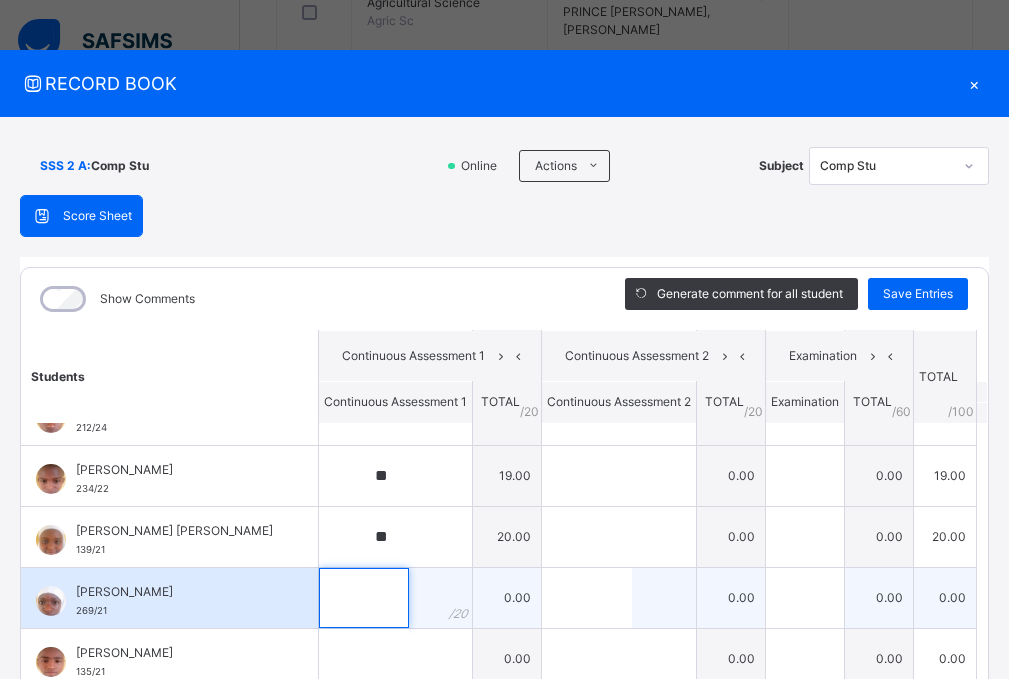 click at bounding box center [364, 598] 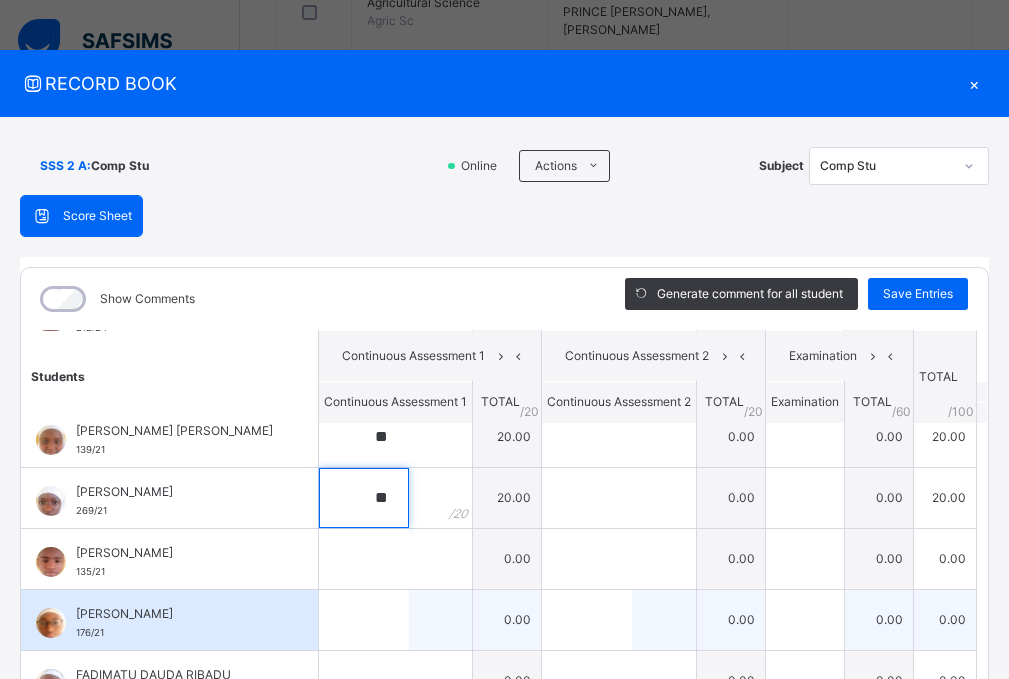 scroll, scrollTop: 300, scrollLeft: 0, axis: vertical 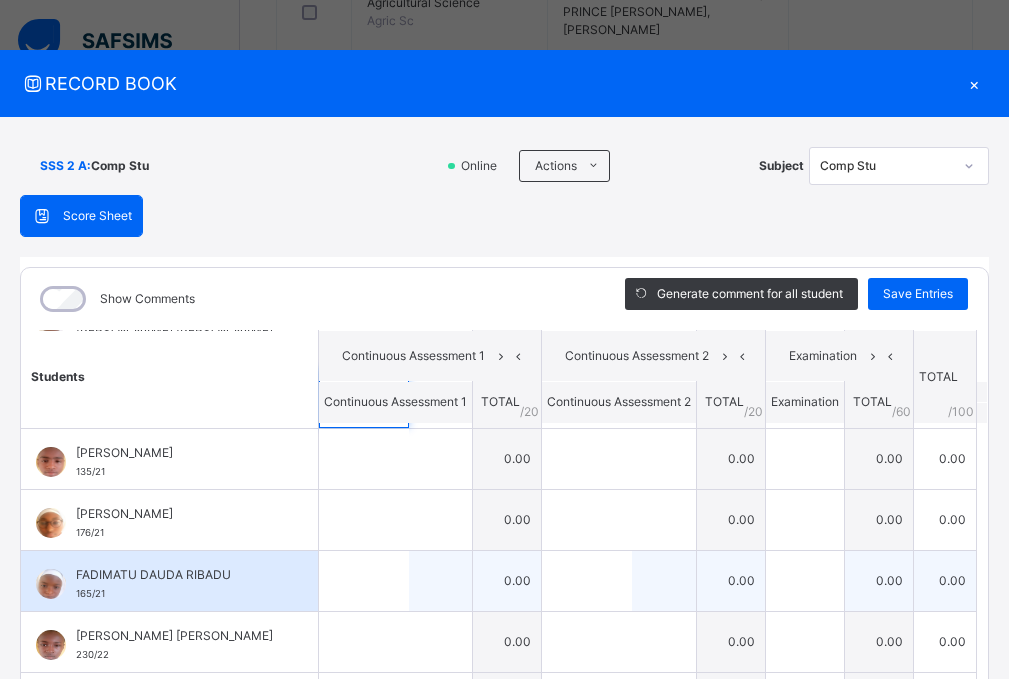 type on "**" 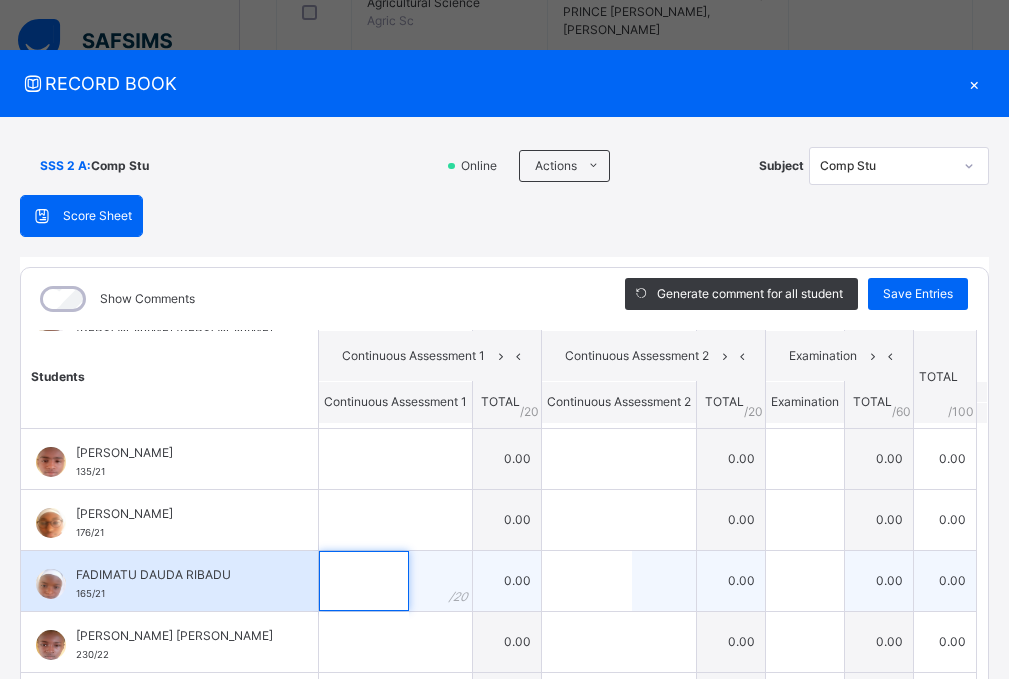 click at bounding box center (364, 581) 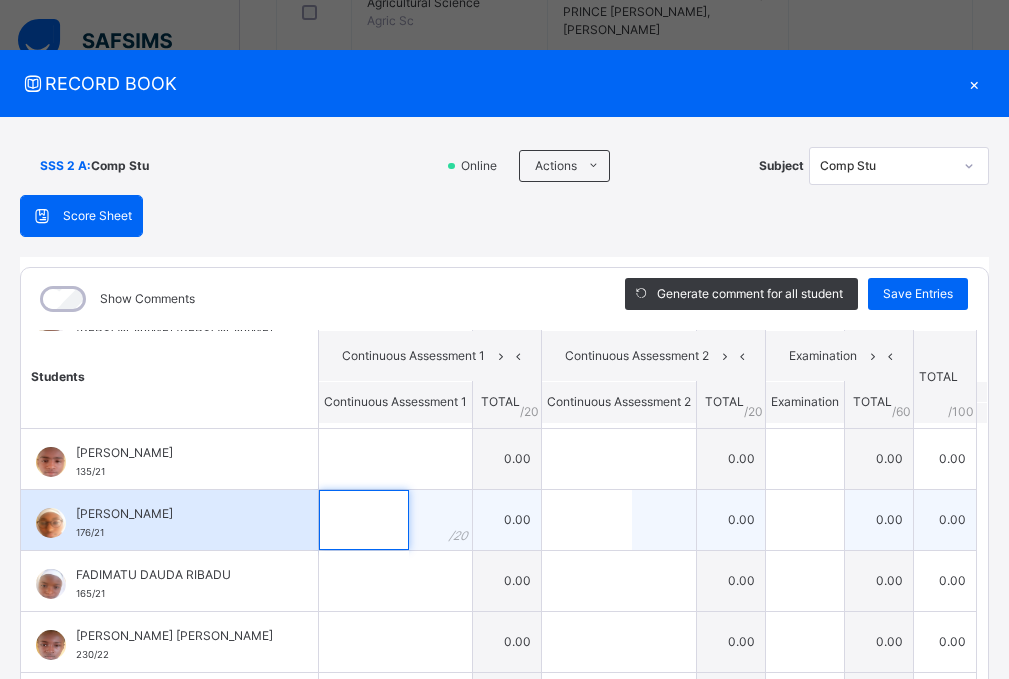 click at bounding box center (364, 520) 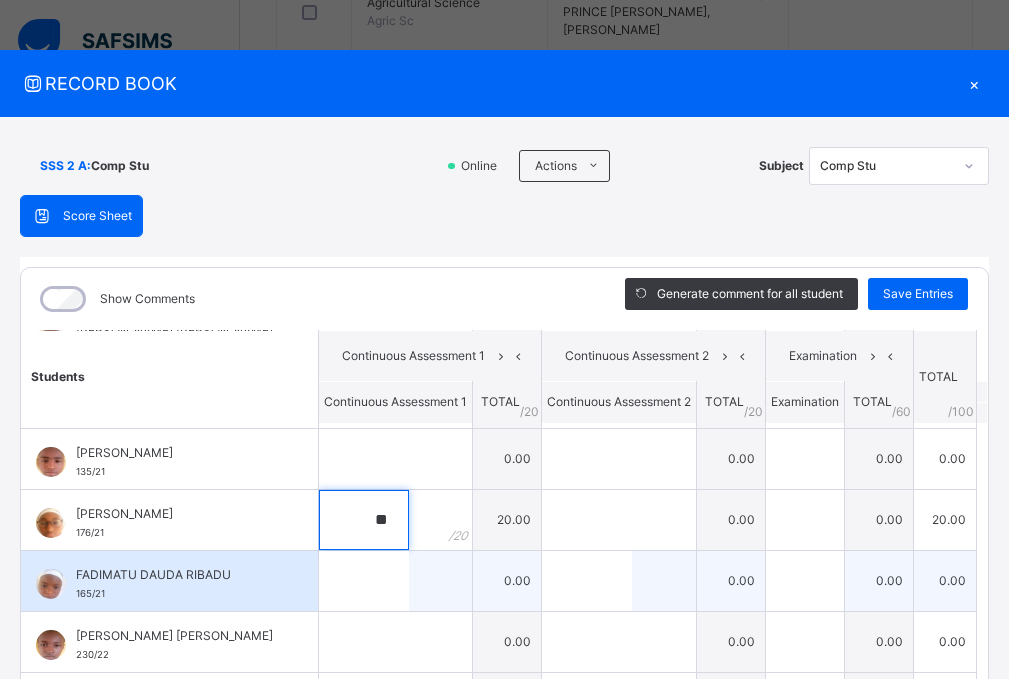 type on "**" 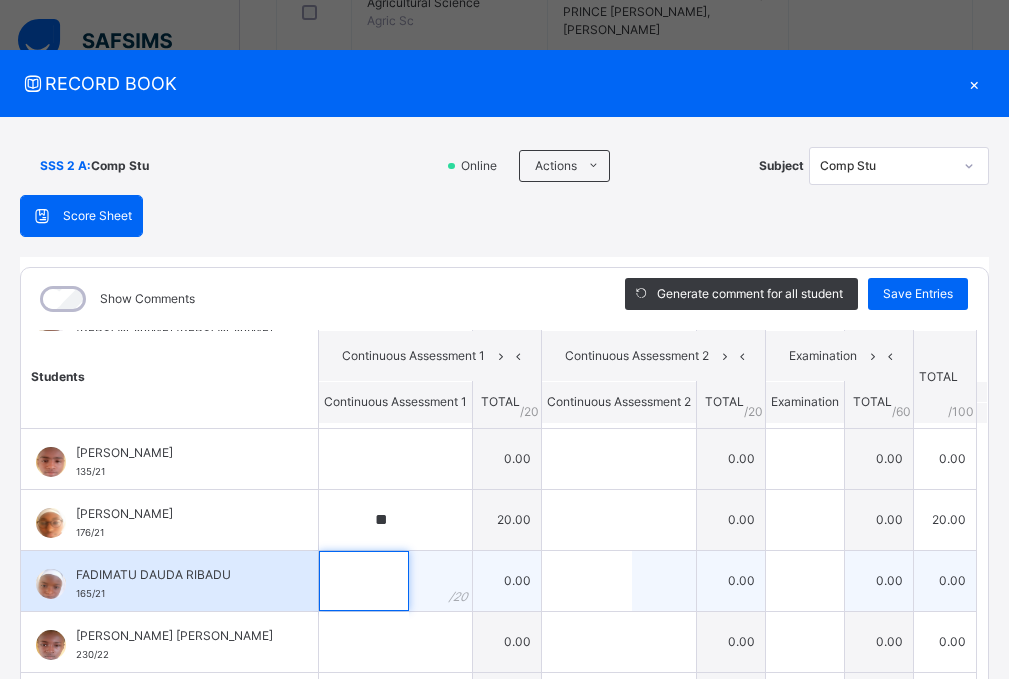 click at bounding box center (364, 581) 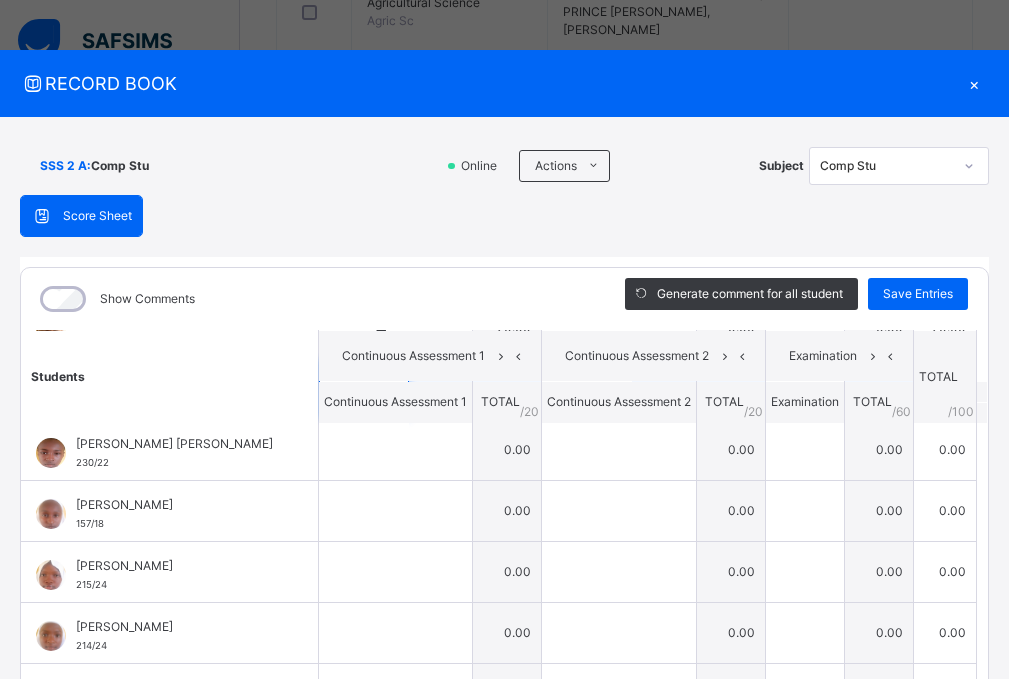 scroll, scrollTop: 500, scrollLeft: 0, axis: vertical 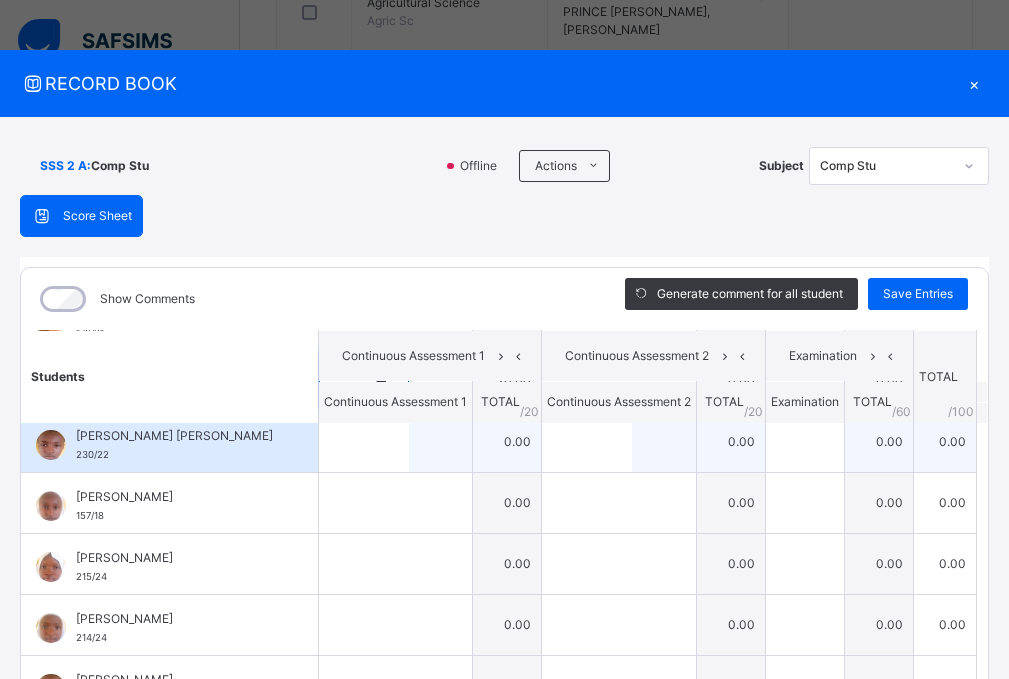 type on "**" 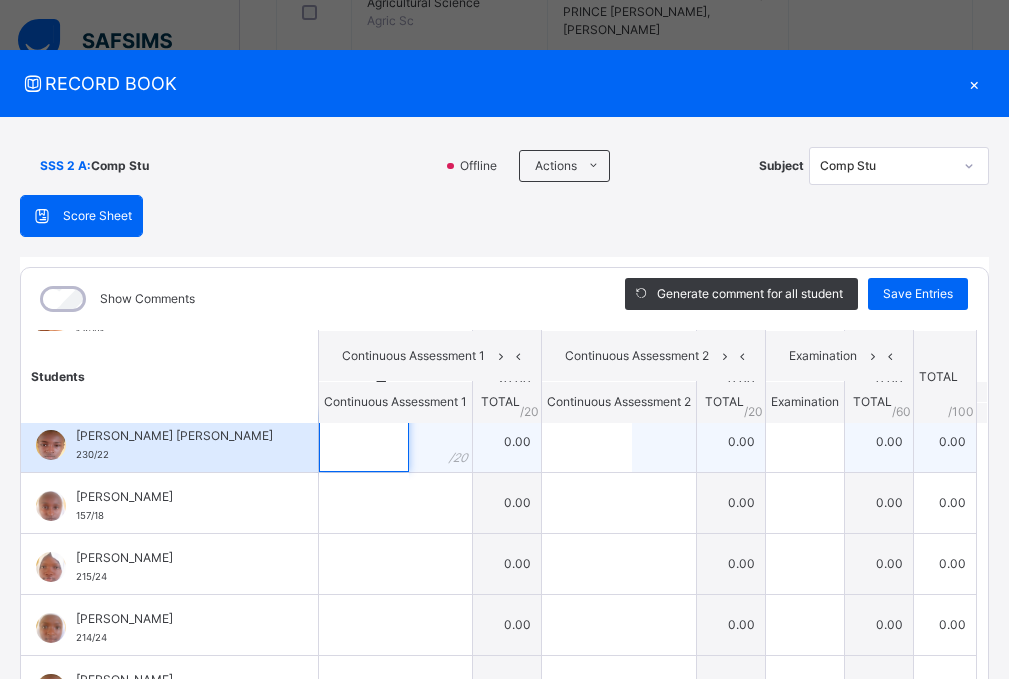 click at bounding box center [364, 442] 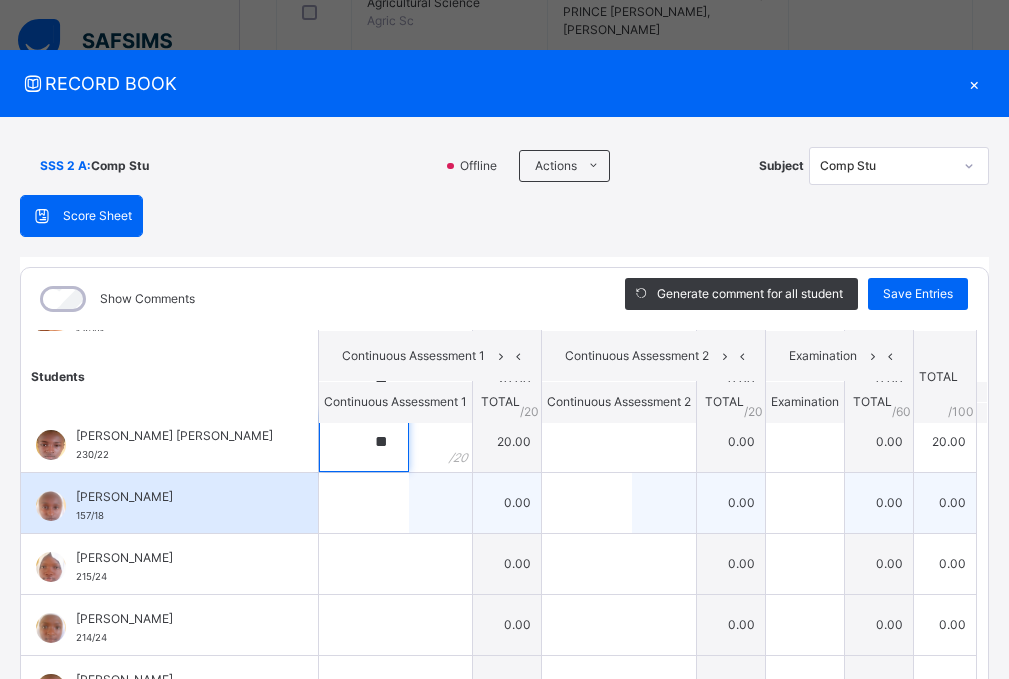 type on "**" 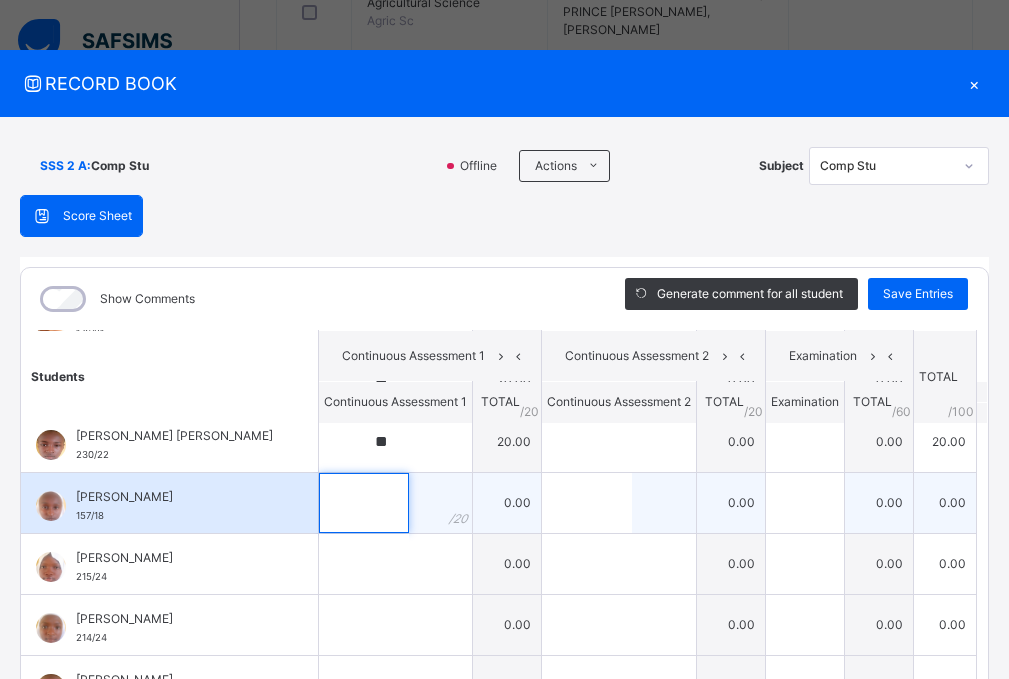 click at bounding box center [364, 503] 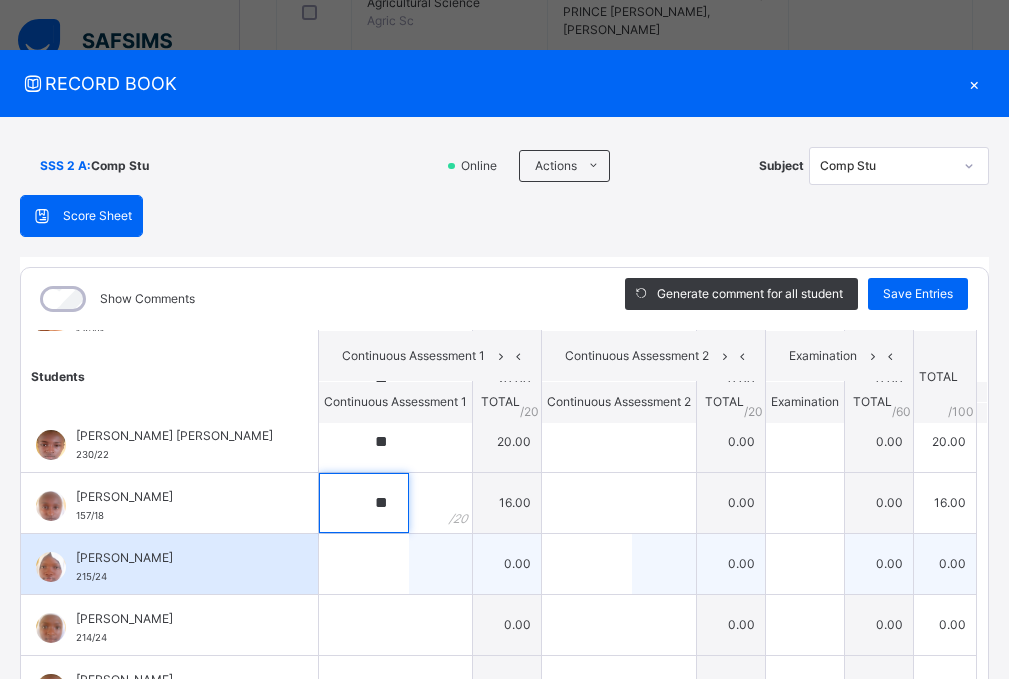 type on "**" 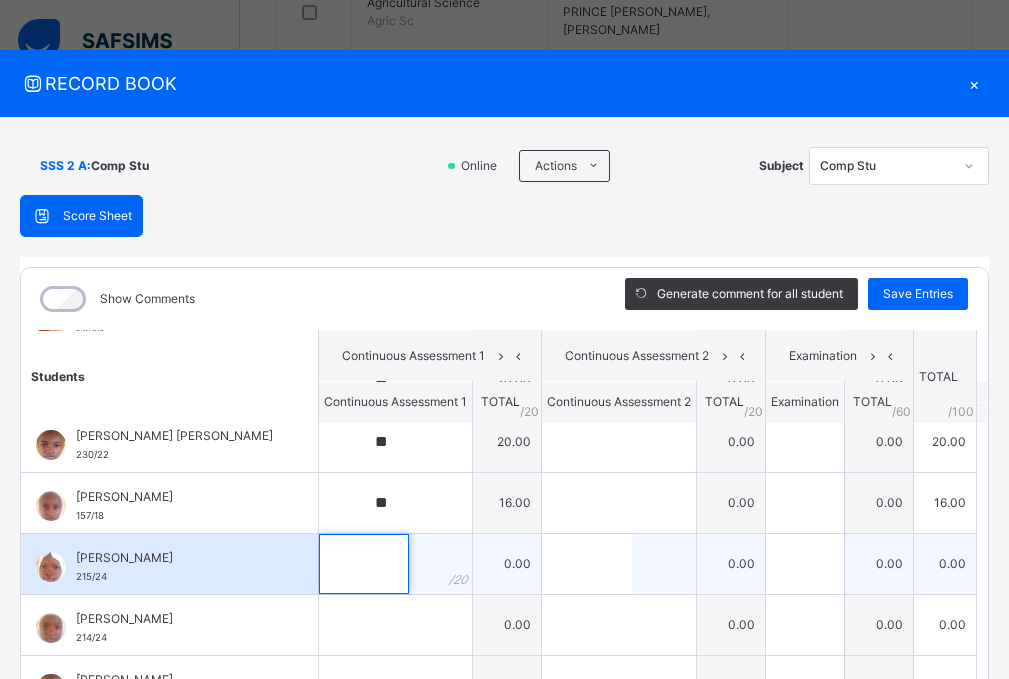 click at bounding box center [364, 564] 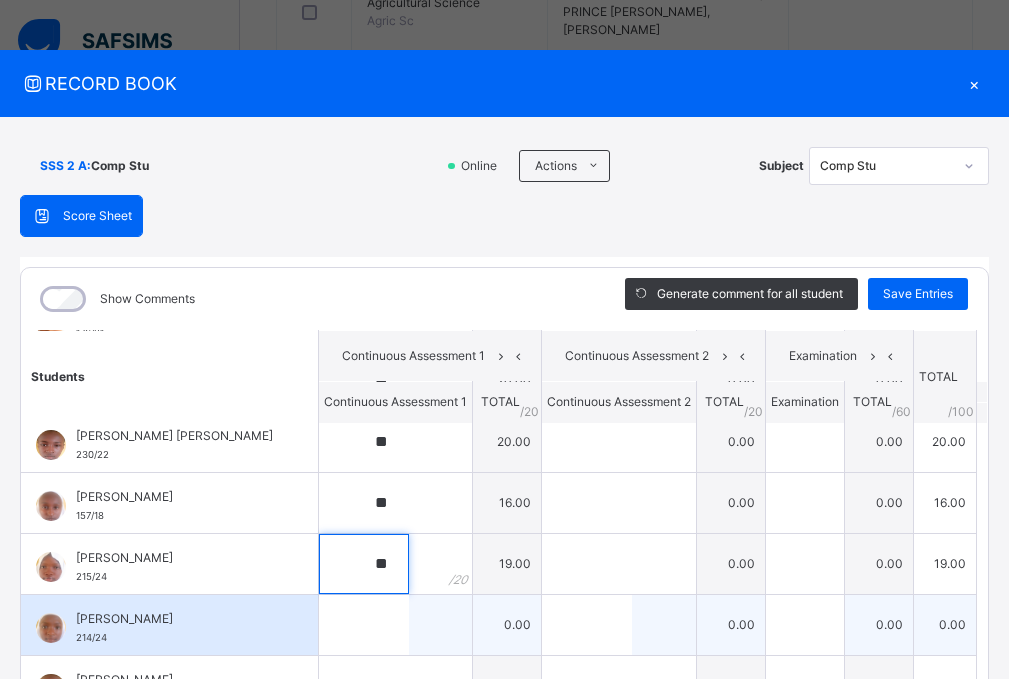 type on "**" 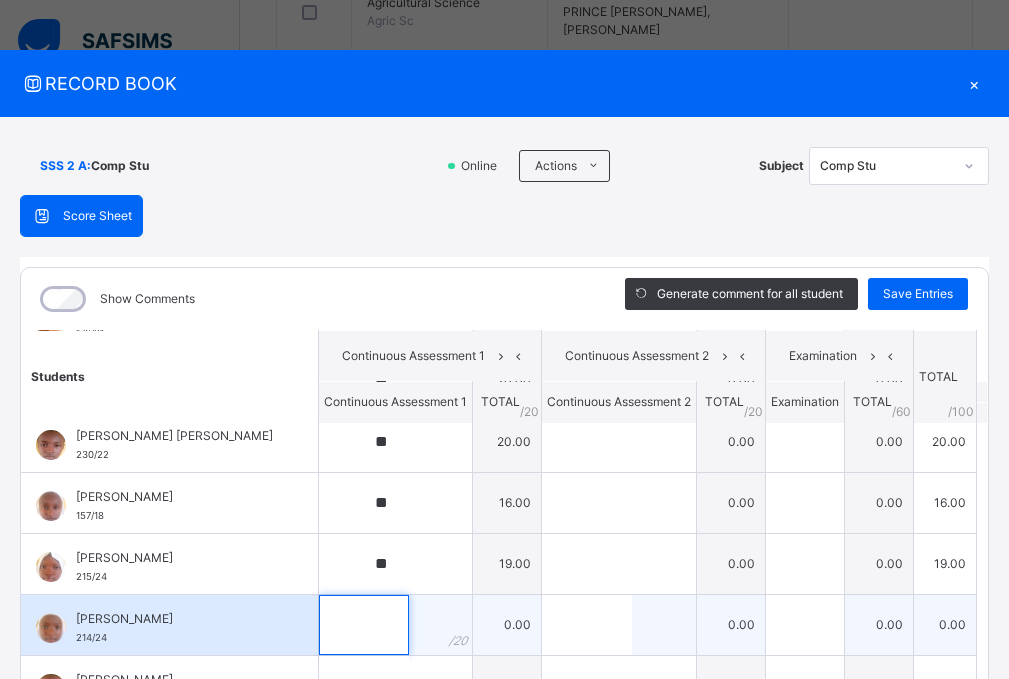 click at bounding box center [364, 625] 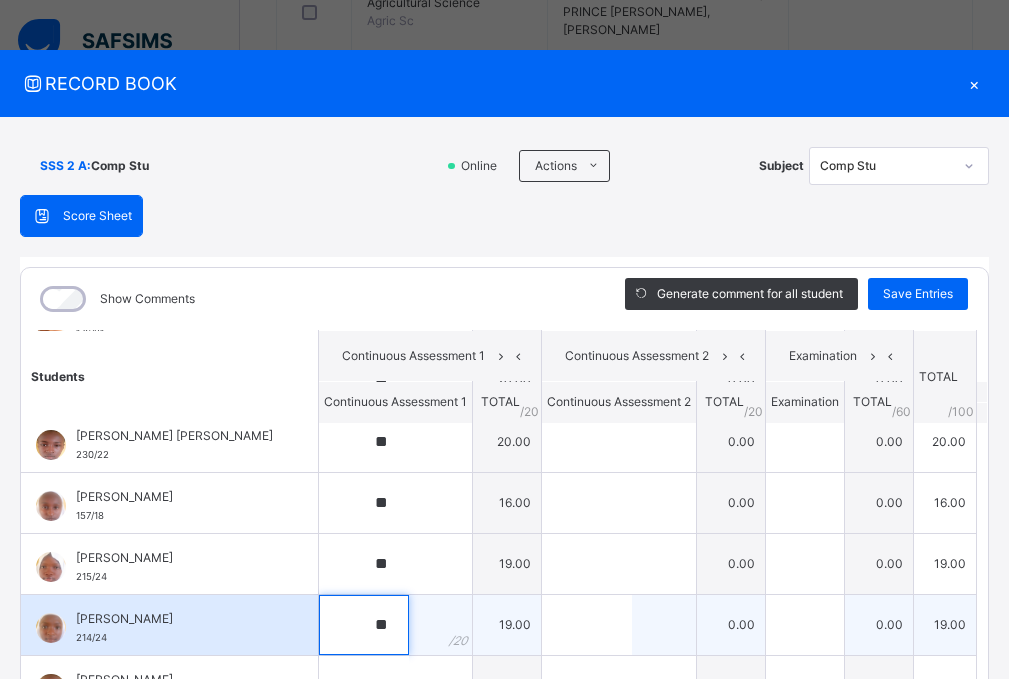 scroll, scrollTop: 600, scrollLeft: 0, axis: vertical 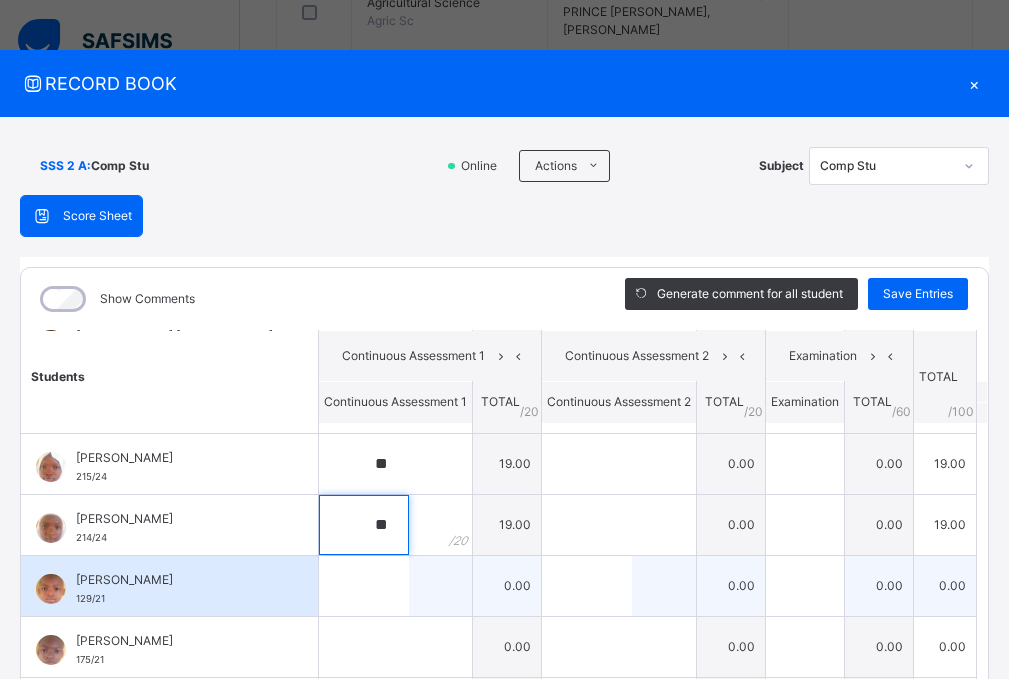 type on "**" 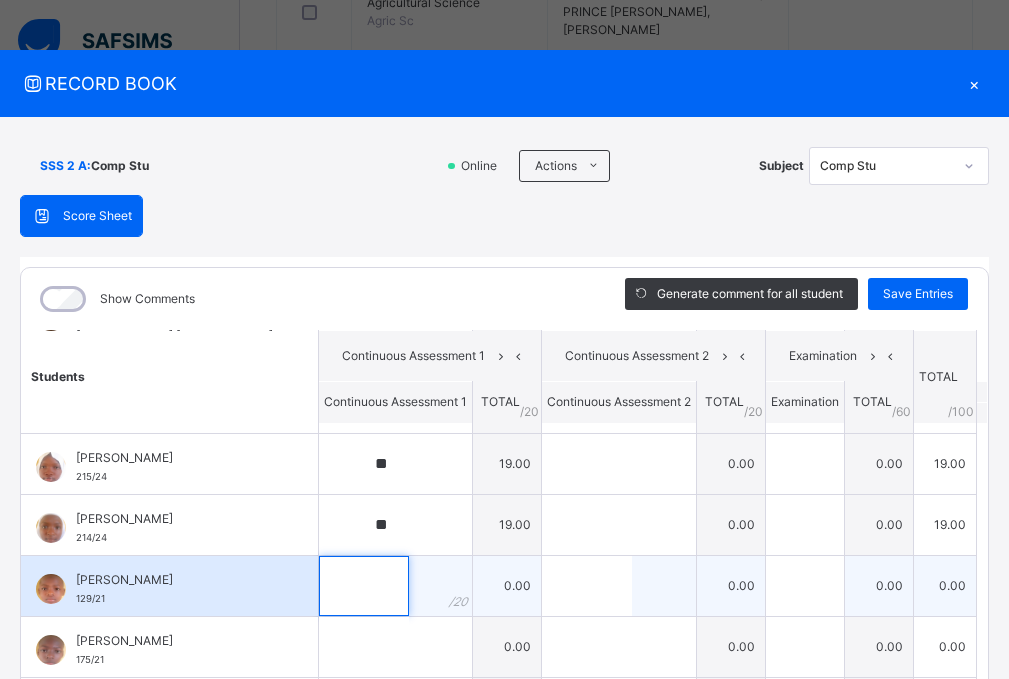 click at bounding box center [364, 586] 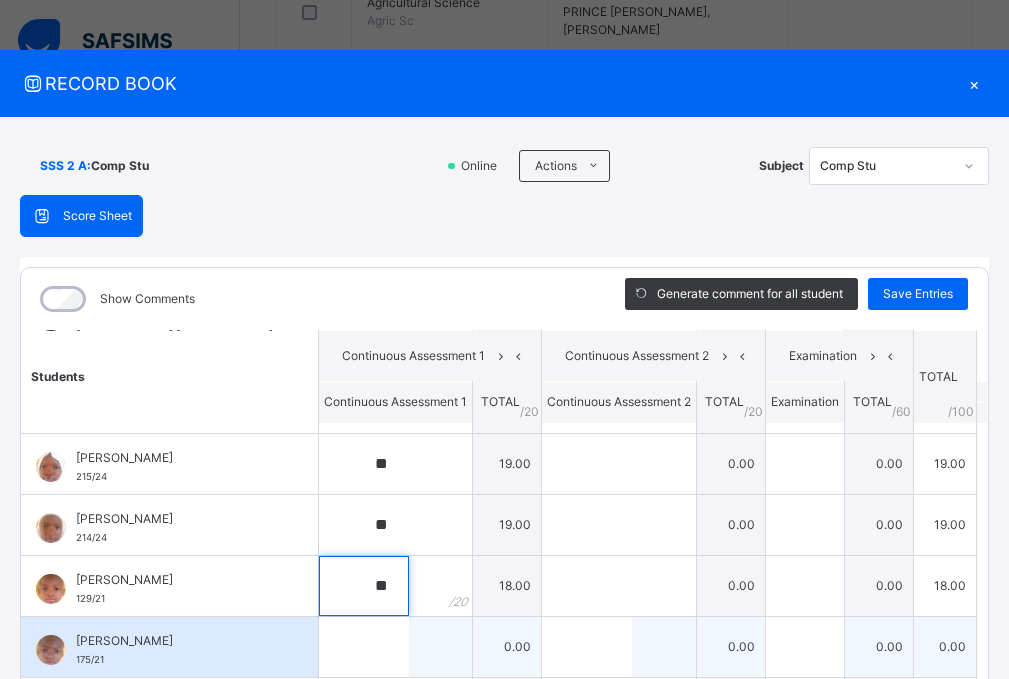 type on "**" 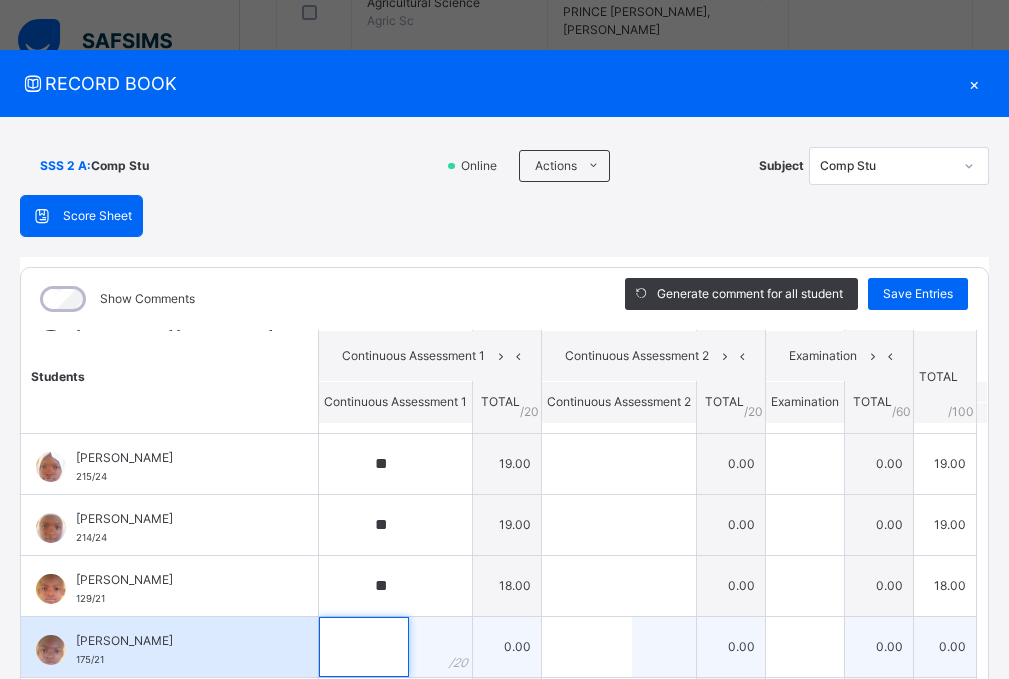 click at bounding box center [364, 647] 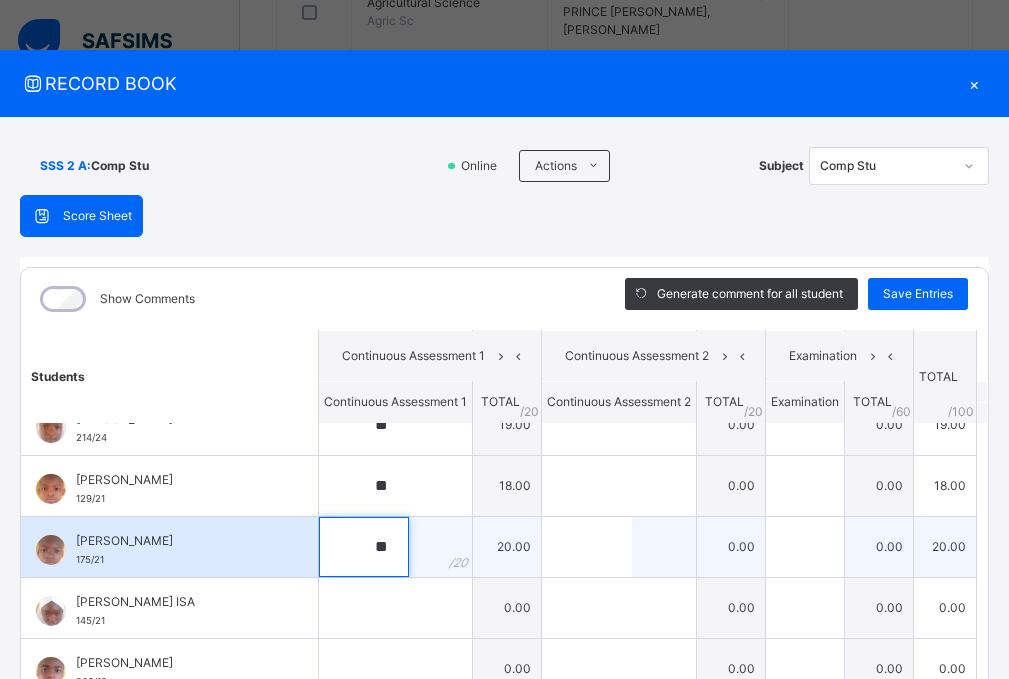 scroll, scrollTop: 753, scrollLeft: 0, axis: vertical 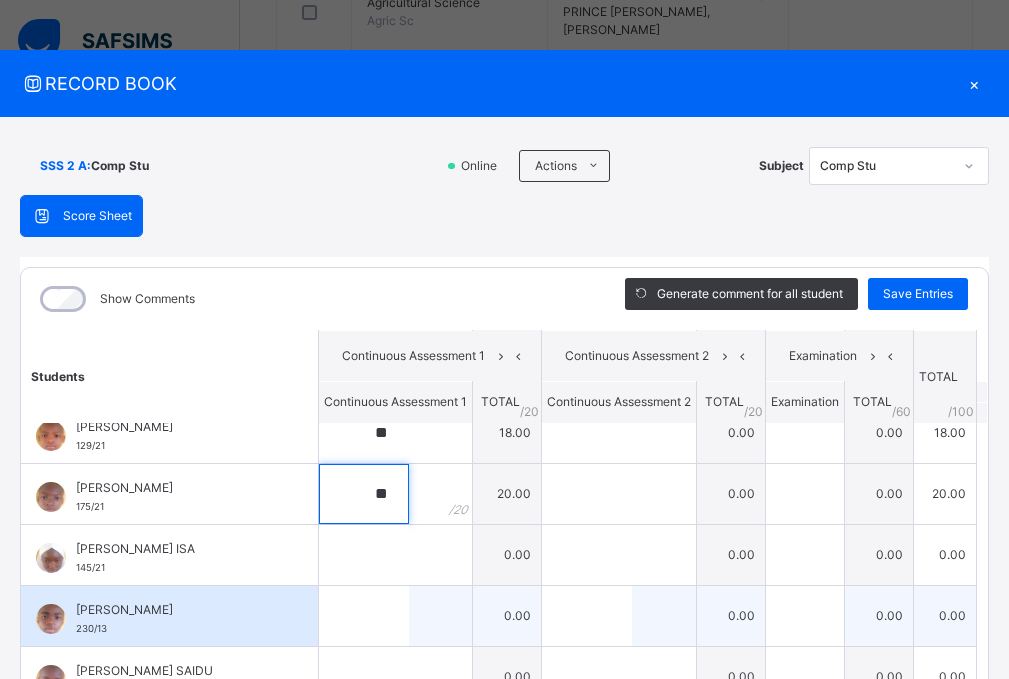 type on "**" 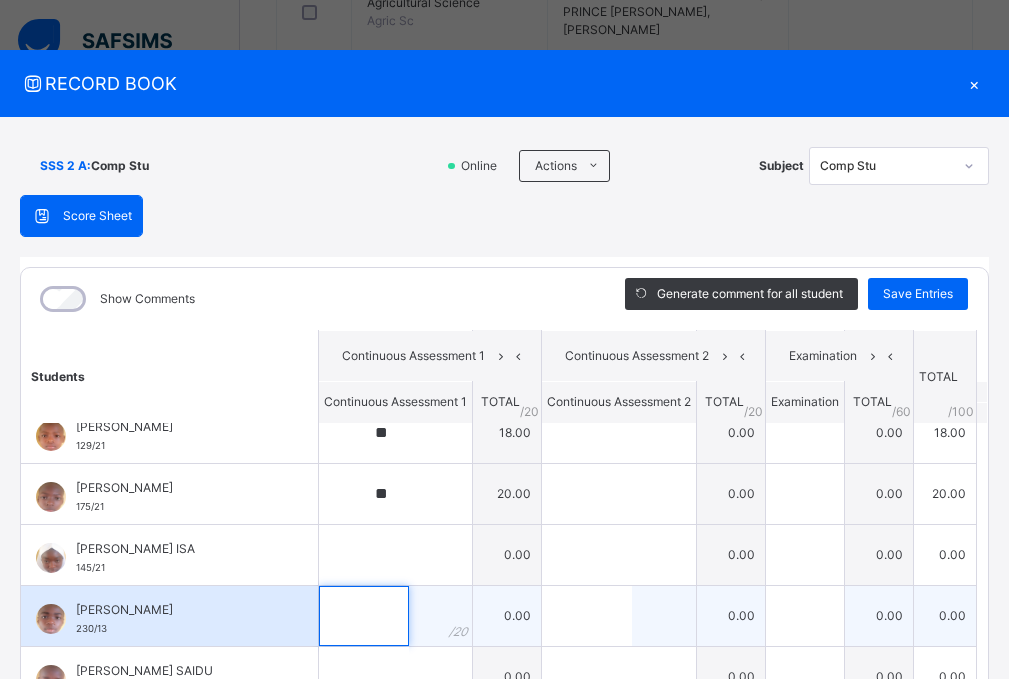 click at bounding box center (364, 616) 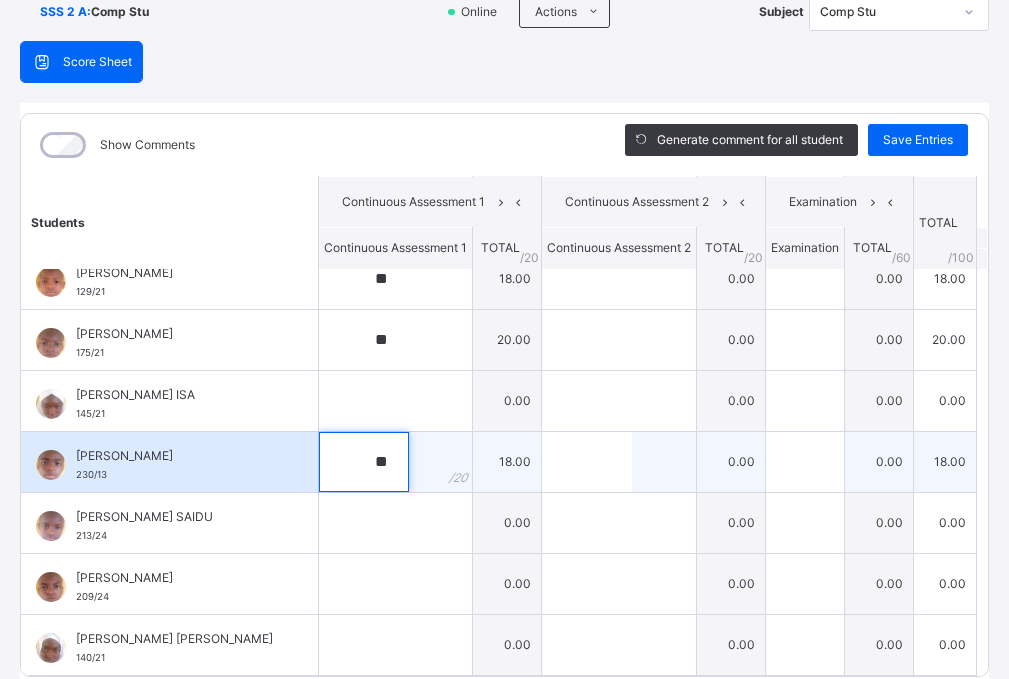 scroll, scrollTop: 200, scrollLeft: 0, axis: vertical 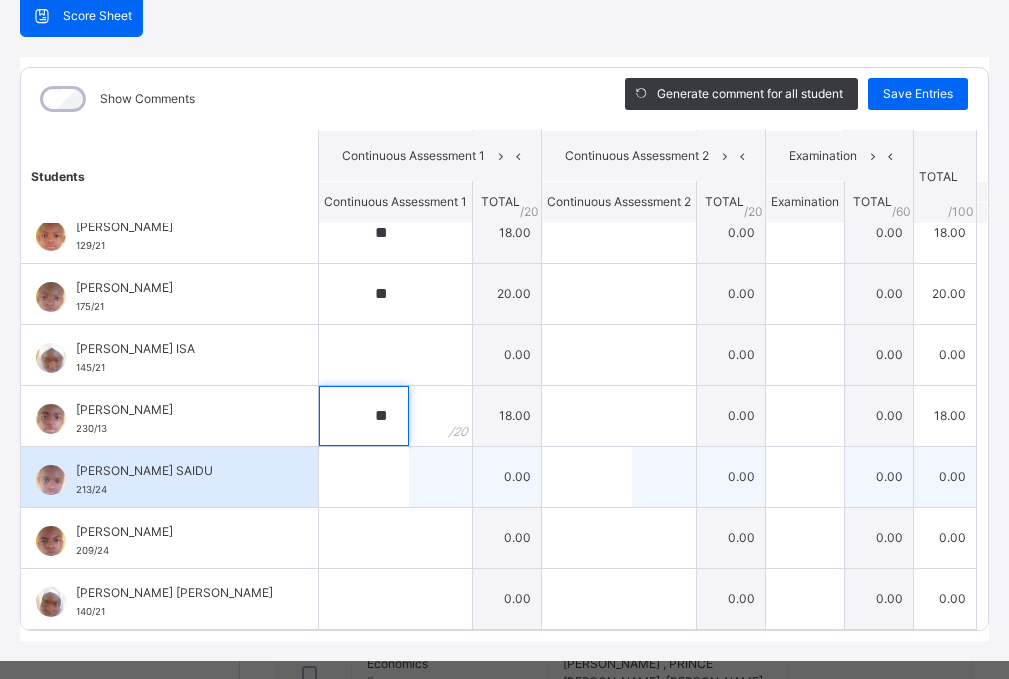 type on "**" 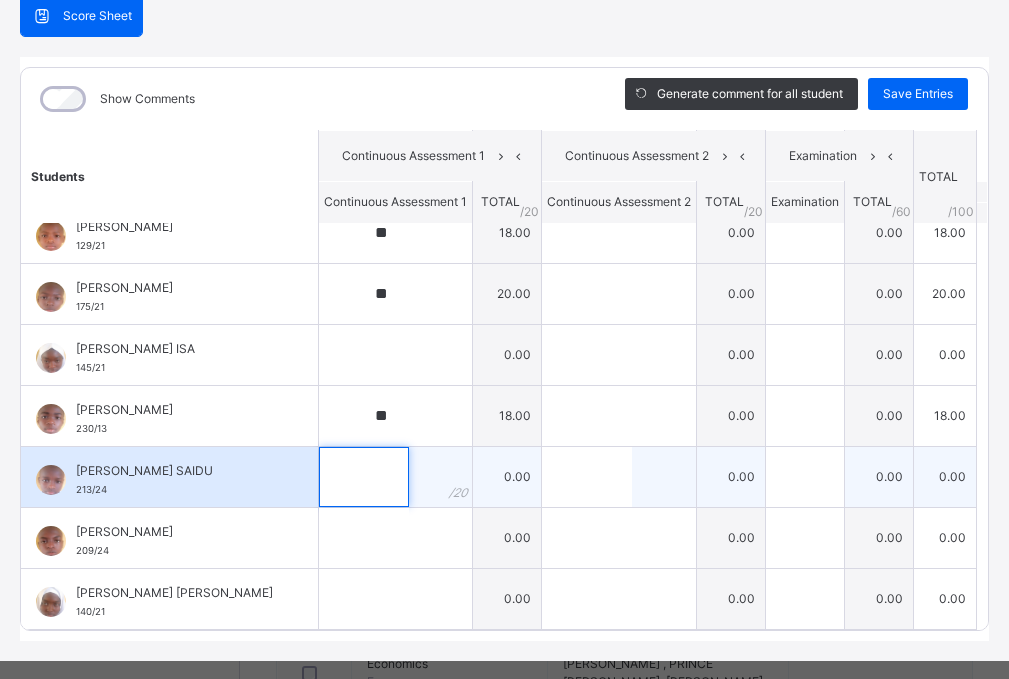 click at bounding box center (364, 477) 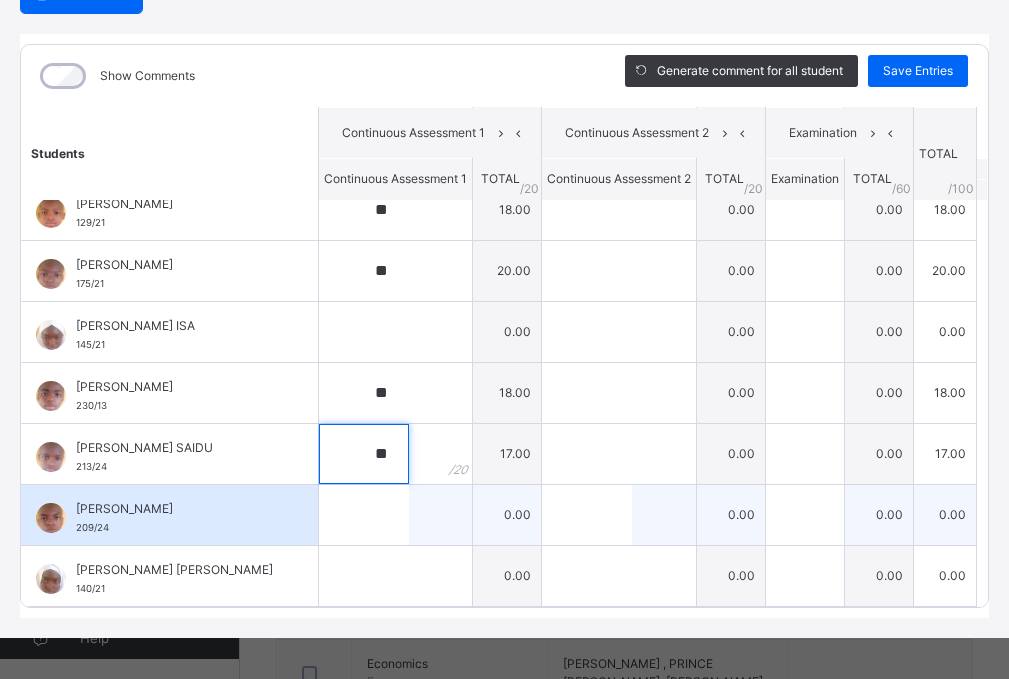 scroll, scrollTop: 232, scrollLeft: 0, axis: vertical 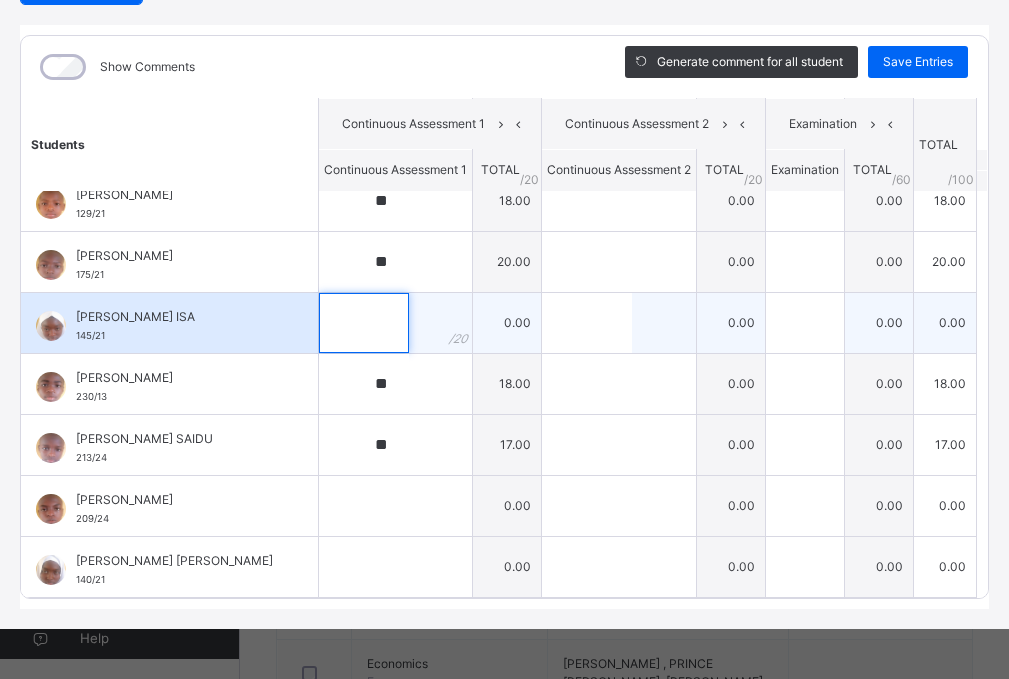 click at bounding box center (364, 323) 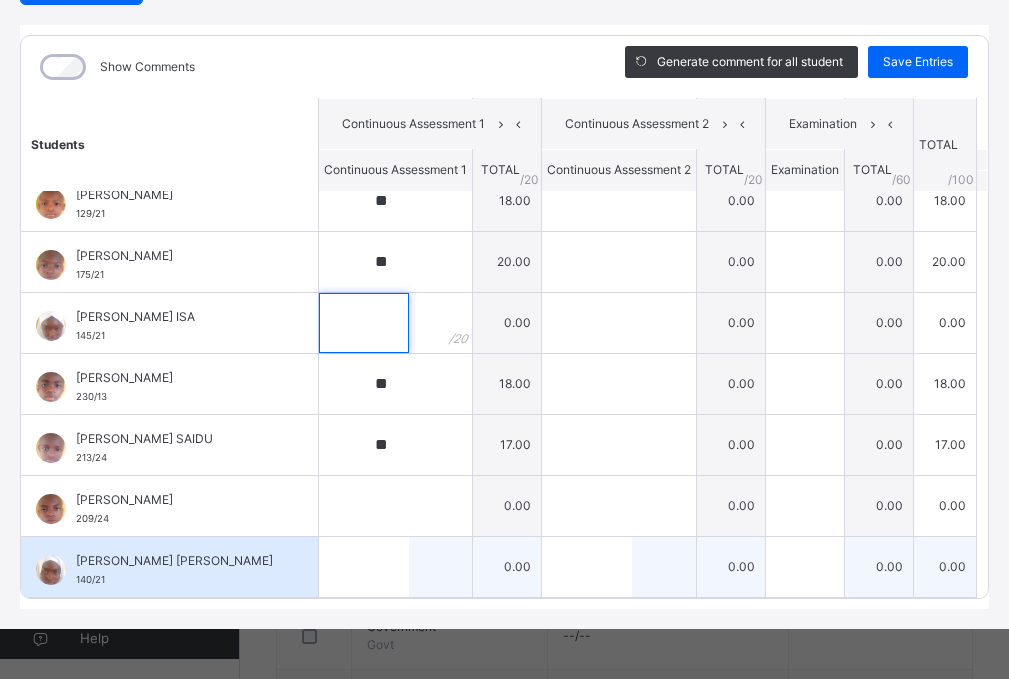 scroll, scrollTop: 1000, scrollLeft: 0, axis: vertical 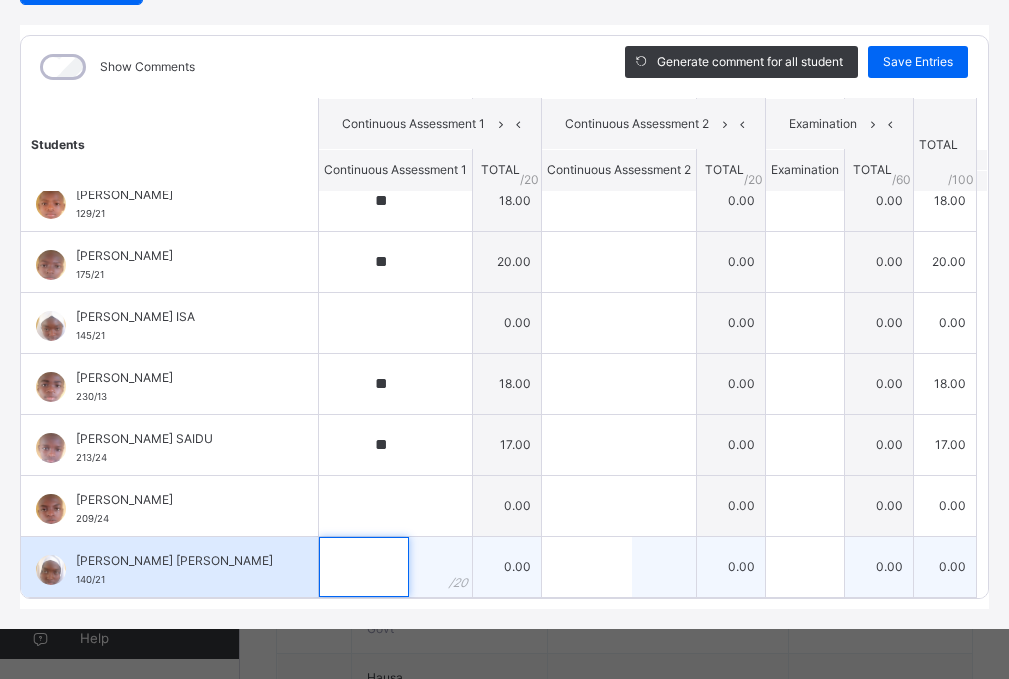 click at bounding box center (364, 567) 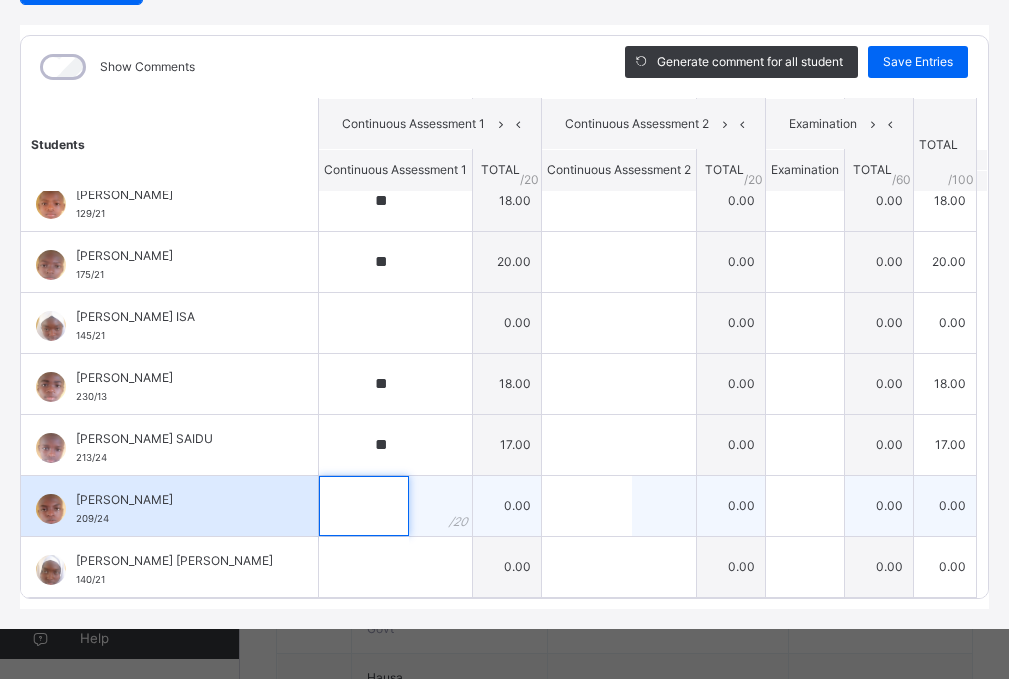 click at bounding box center (364, 506) 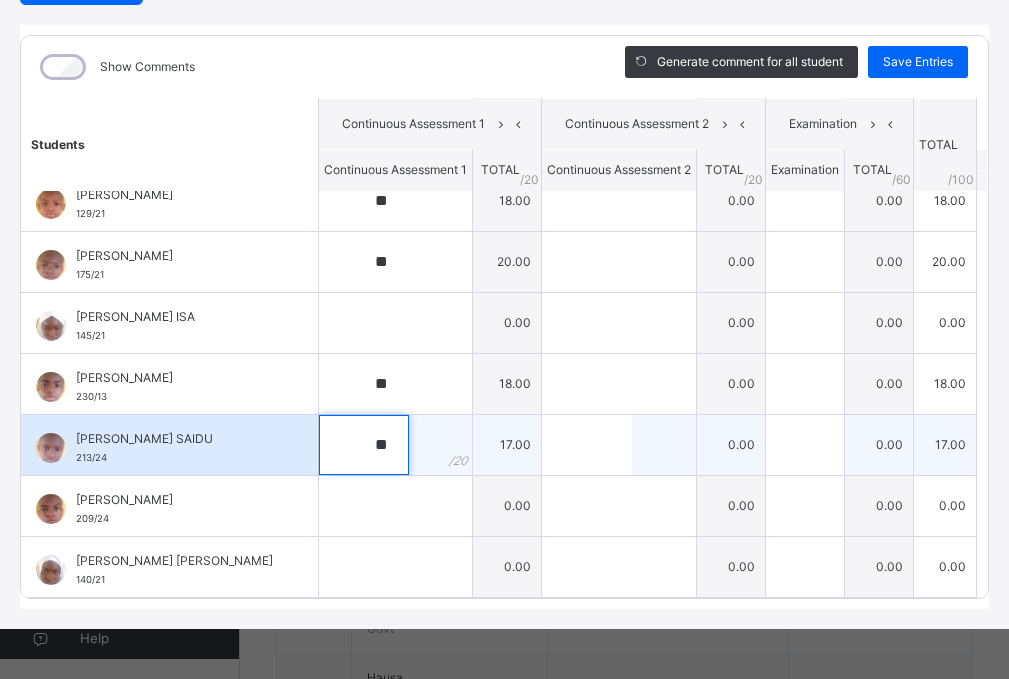 click on "**" at bounding box center [364, 445] 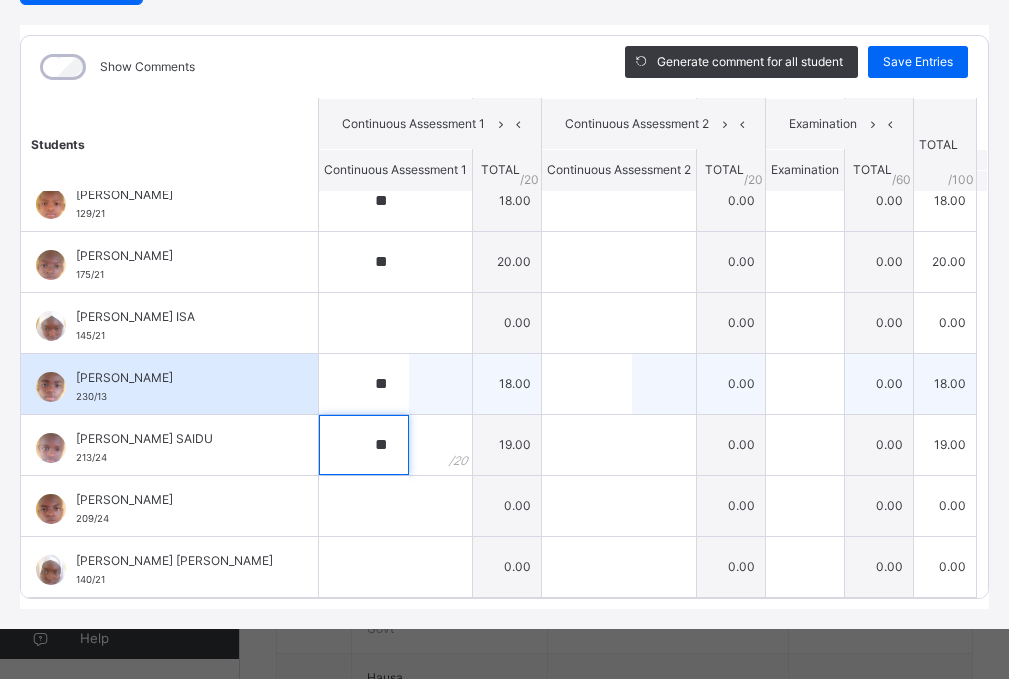 type on "**" 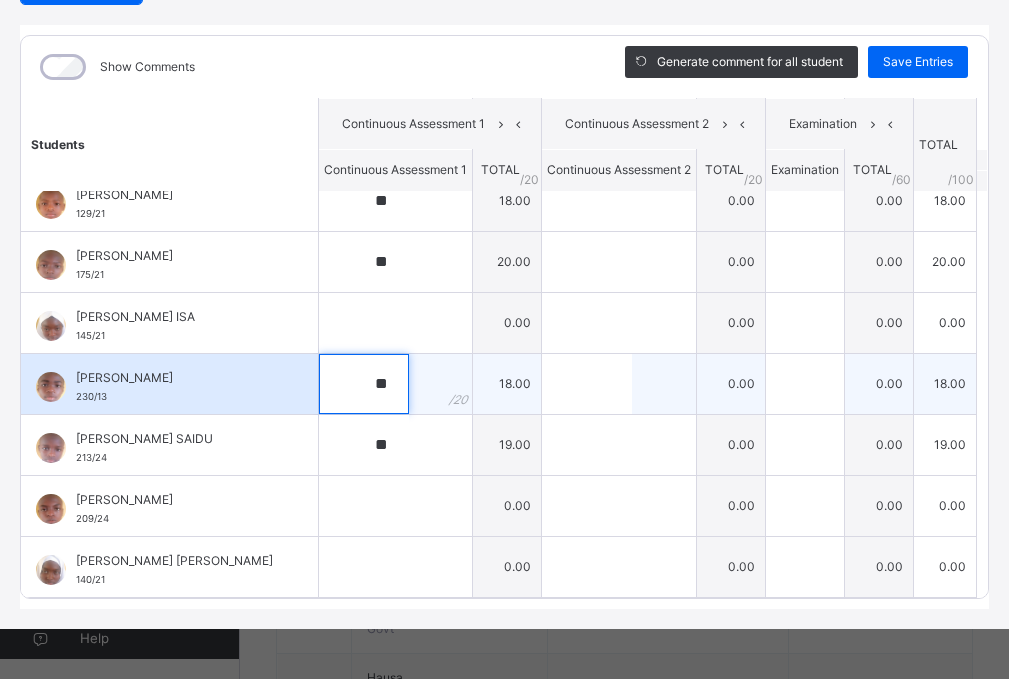 click on "**" at bounding box center [364, 384] 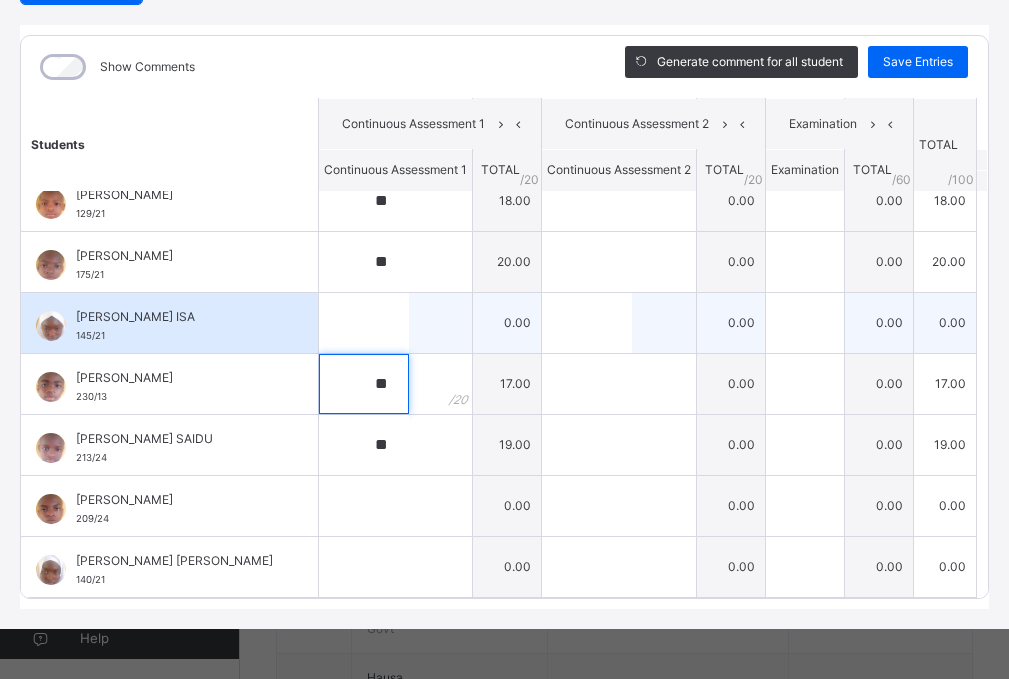 type on "**" 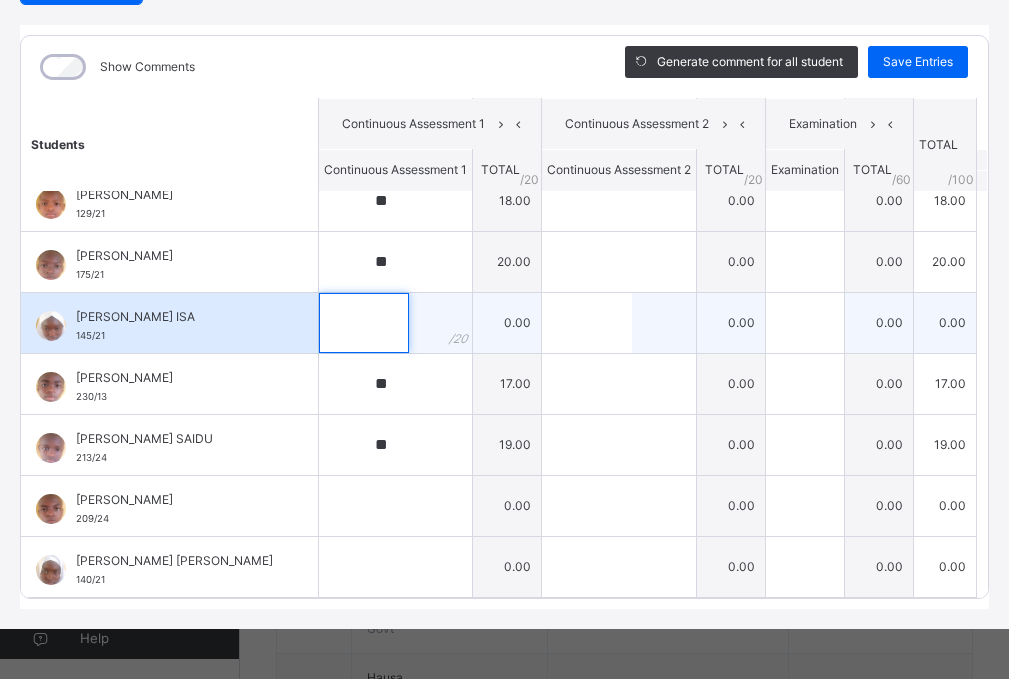 click at bounding box center [364, 323] 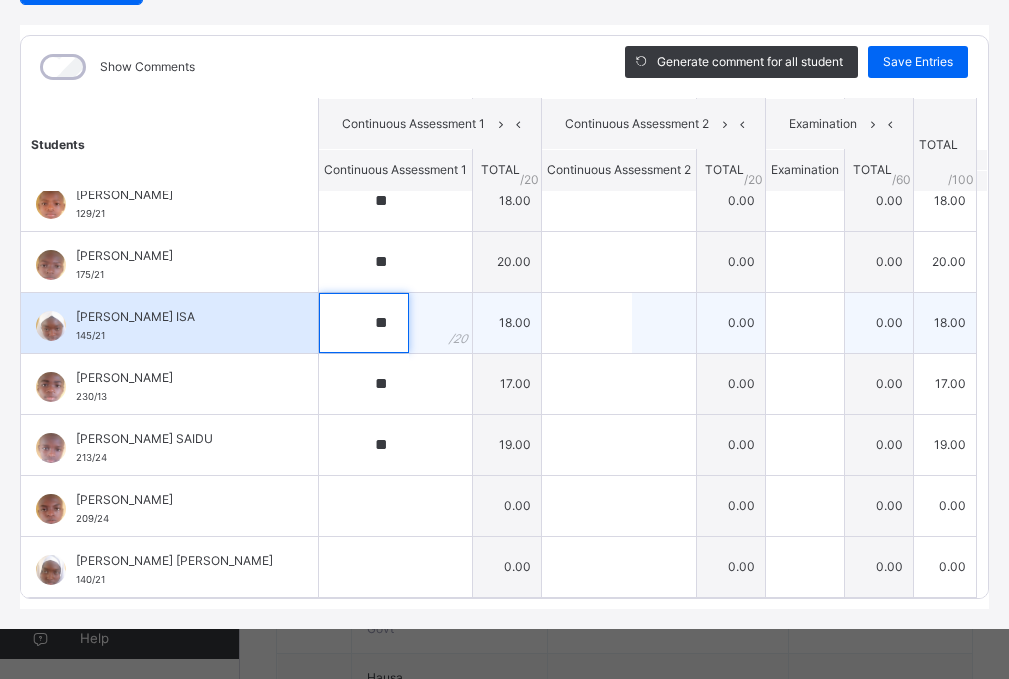 scroll, scrollTop: 653, scrollLeft: 0, axis: vertical 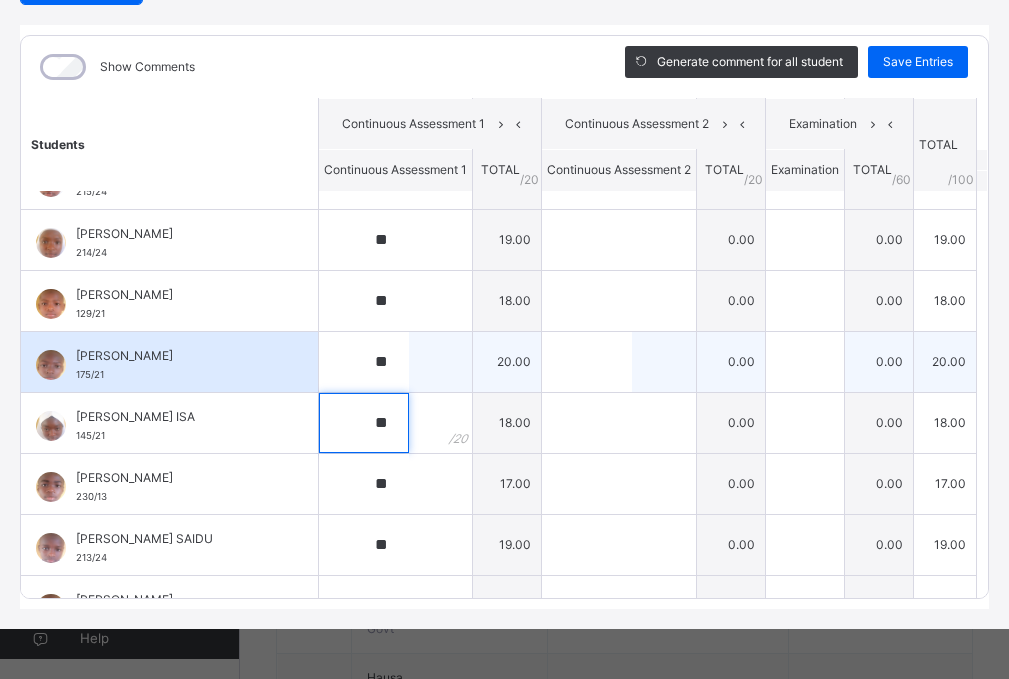type on "**" 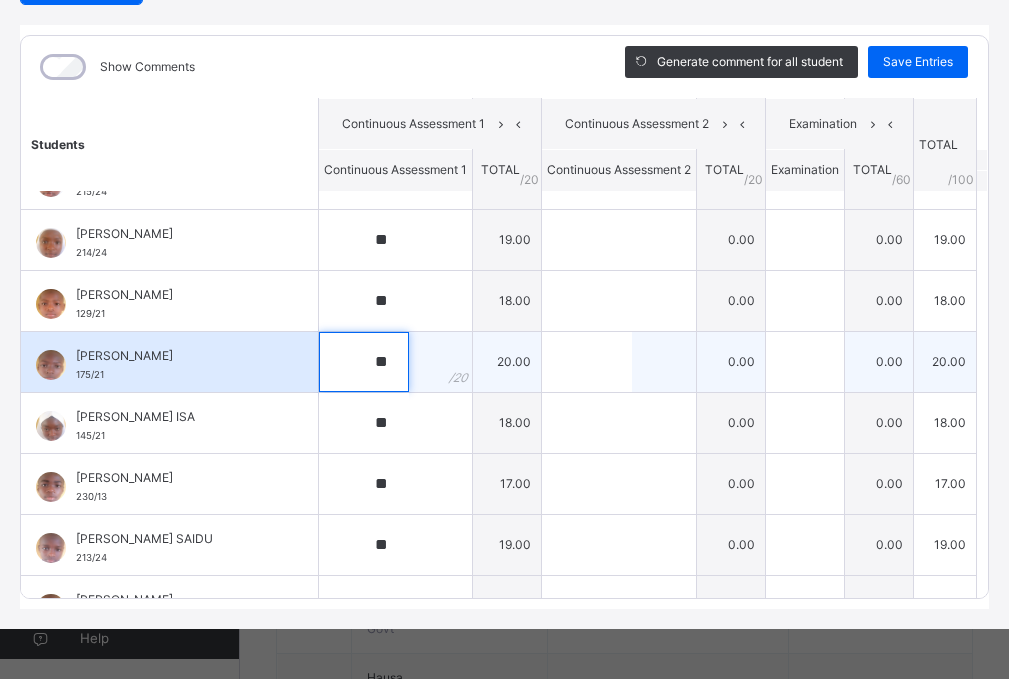 click on "**" at bounding box center [364, 362] 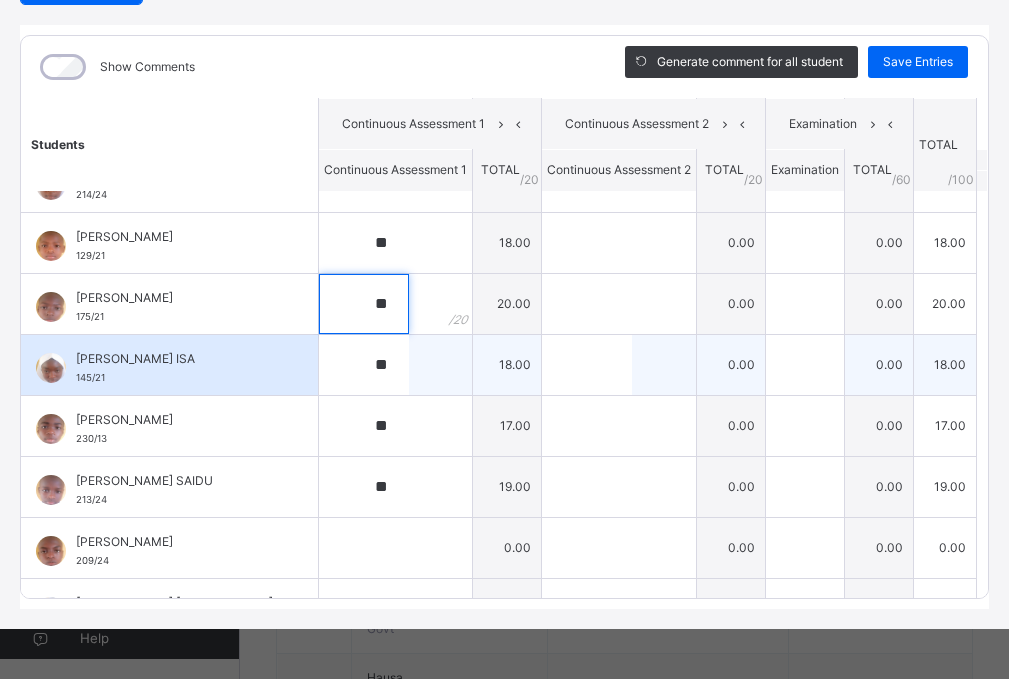 scroll, scrollTop: 753, scrollLeft: 0, axis: vertical 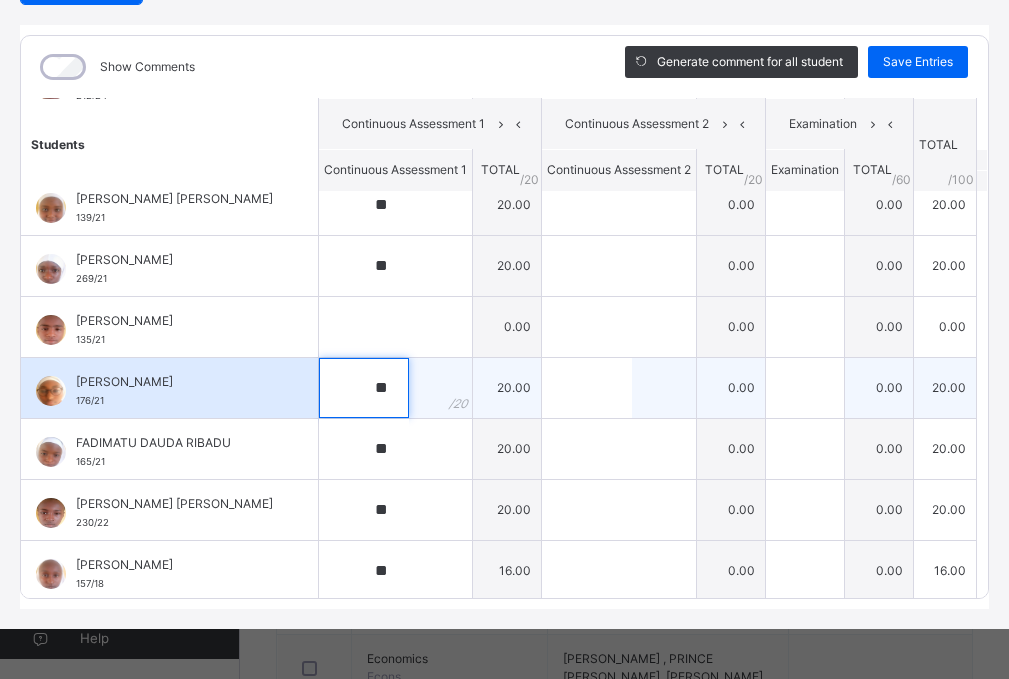 click on "**" at bounding box center (364, 388) 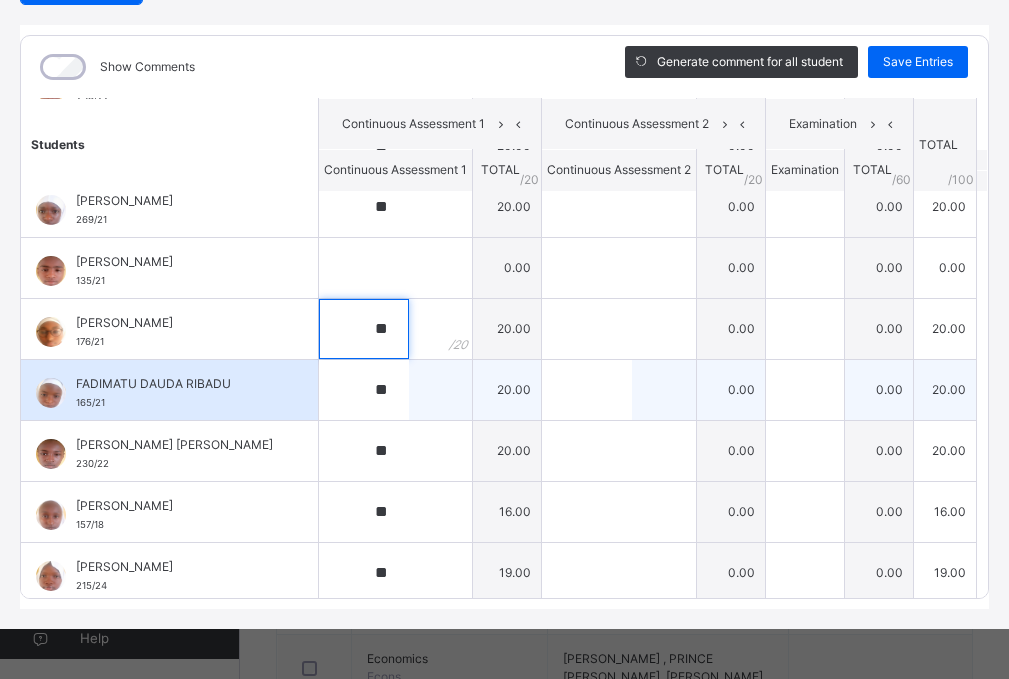 scroll, scrollTop: 300, scrollLeft: 0, axis: vertical 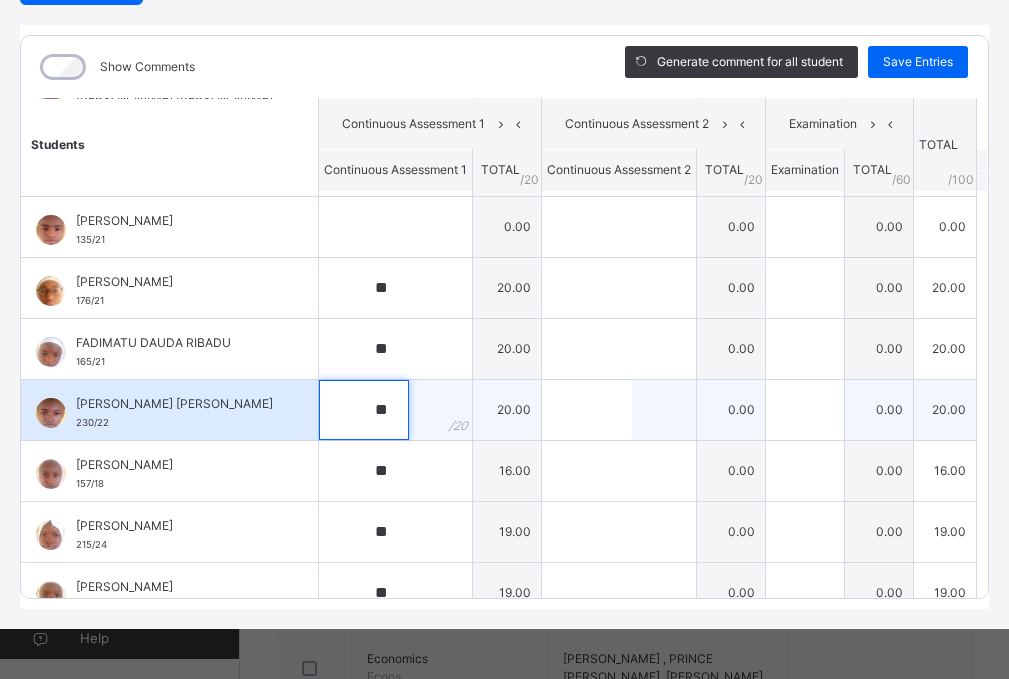 click on "**" at bounding box center [364, 410] 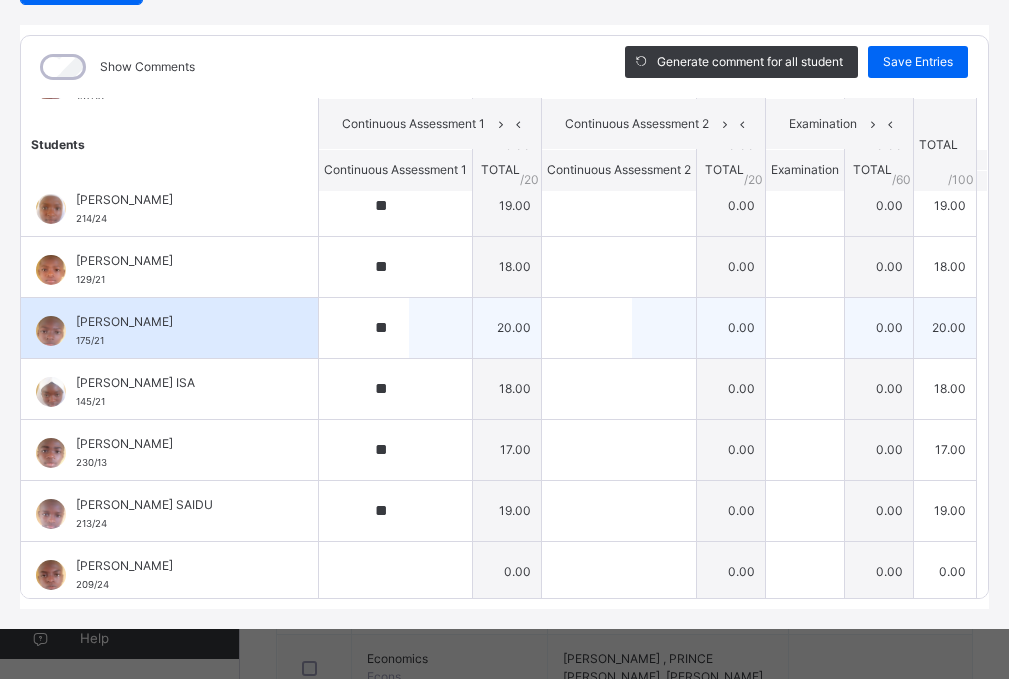 scroll, scrollTop: 700, scrollLeft: 0, axis: vertical 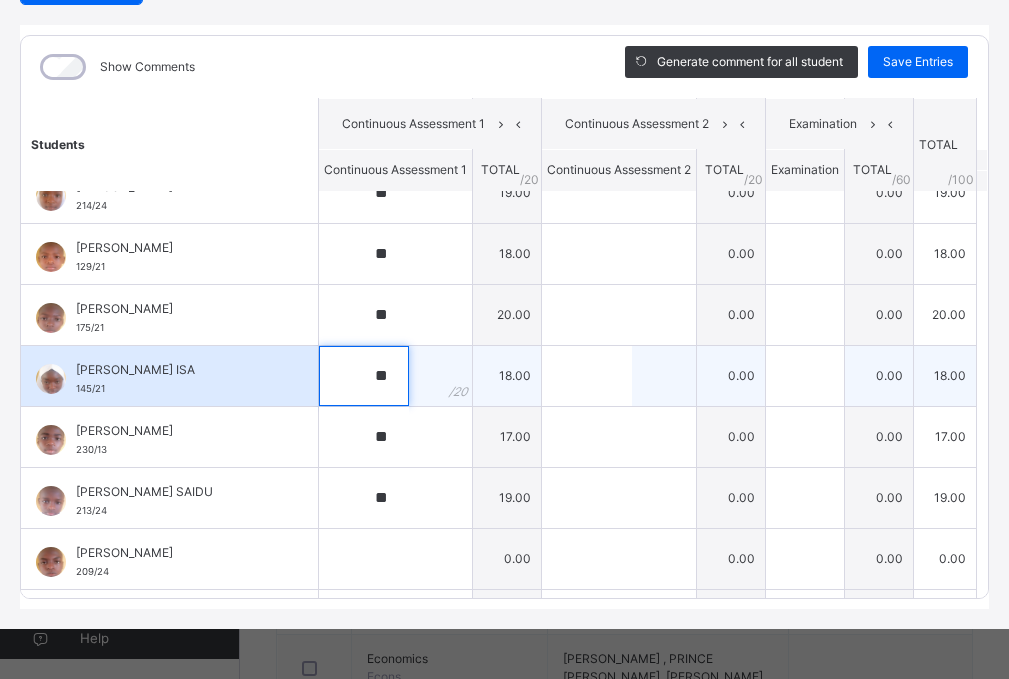 click on "**" at bounding box center [364, 376] 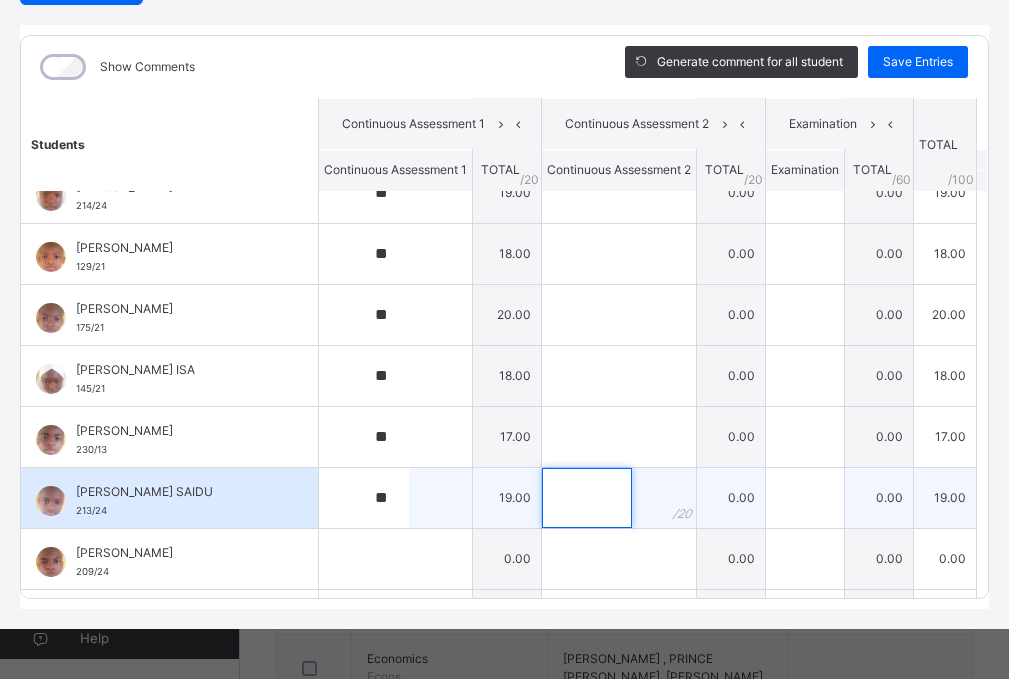 click at bounding box center [587, 498] 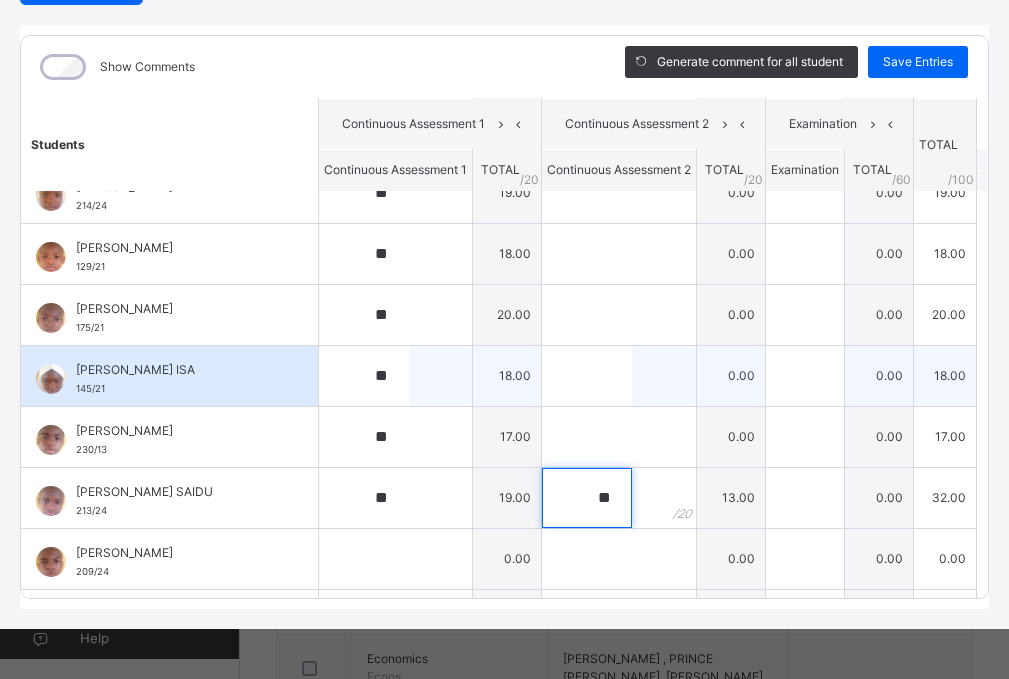 type on "**" 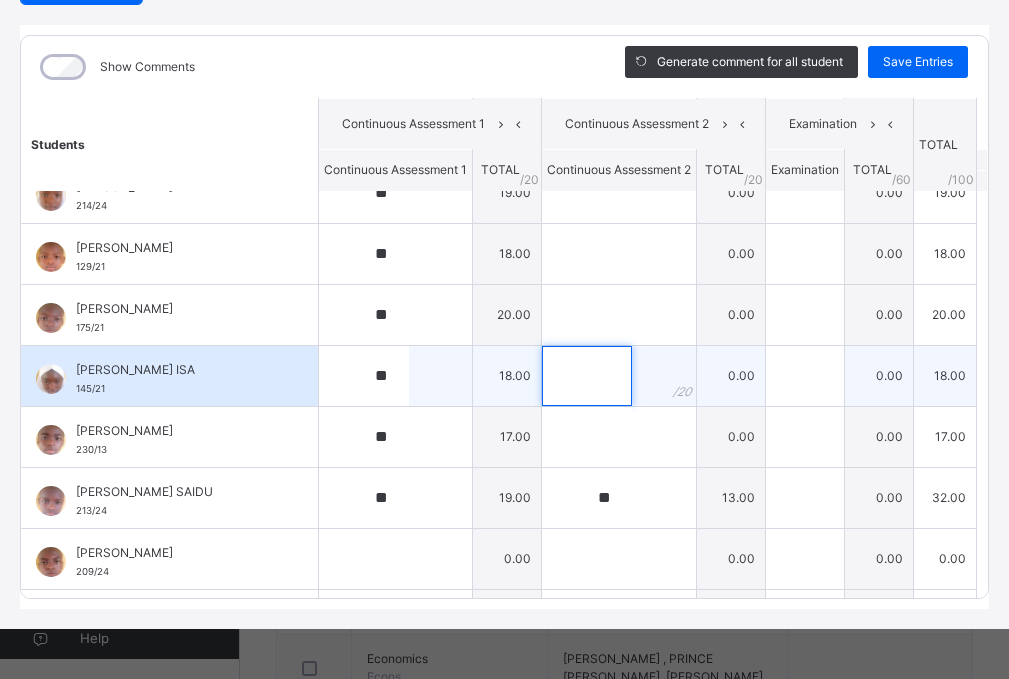 click at bounding box center (587, 376) 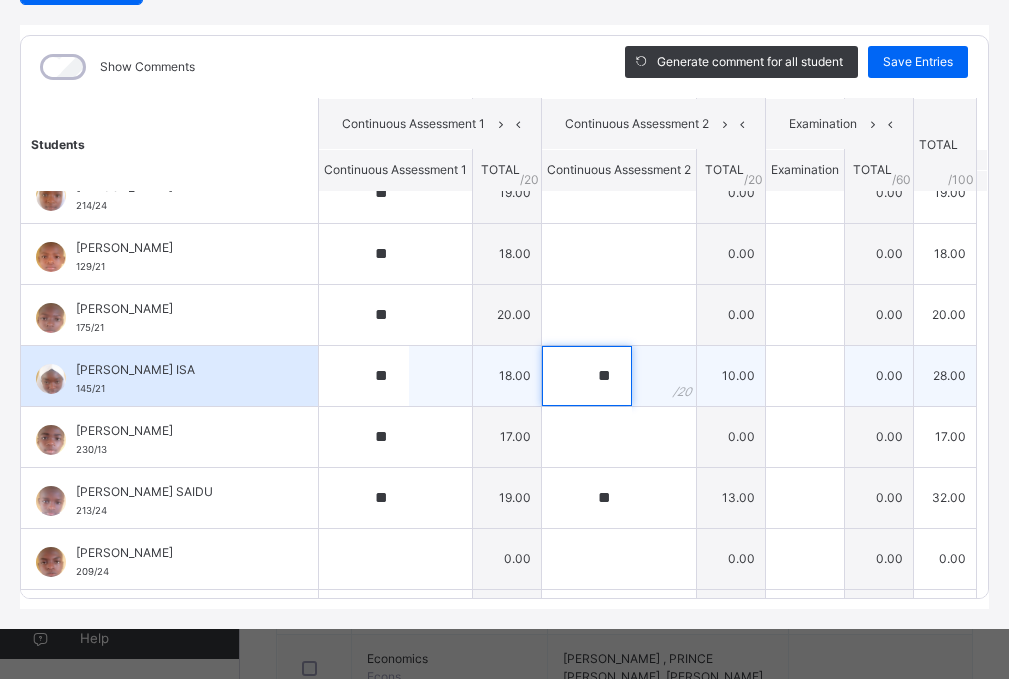 scroll, scrollTop: 600, scrollLeft: 0, axis: vertical 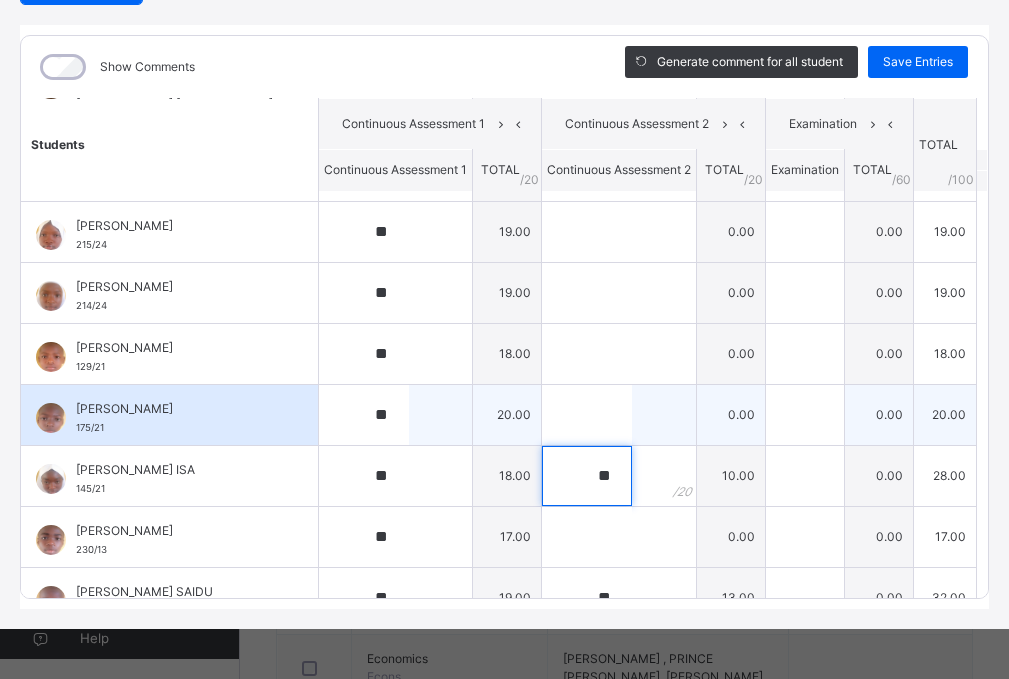 type on "**" 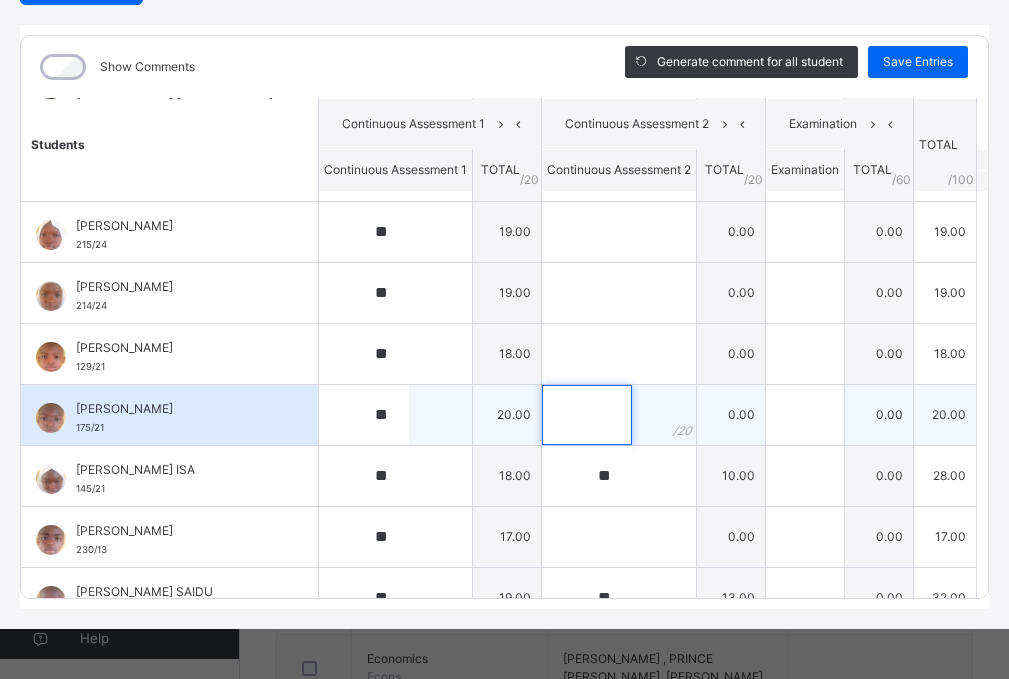click at bounding box center [587, 415] 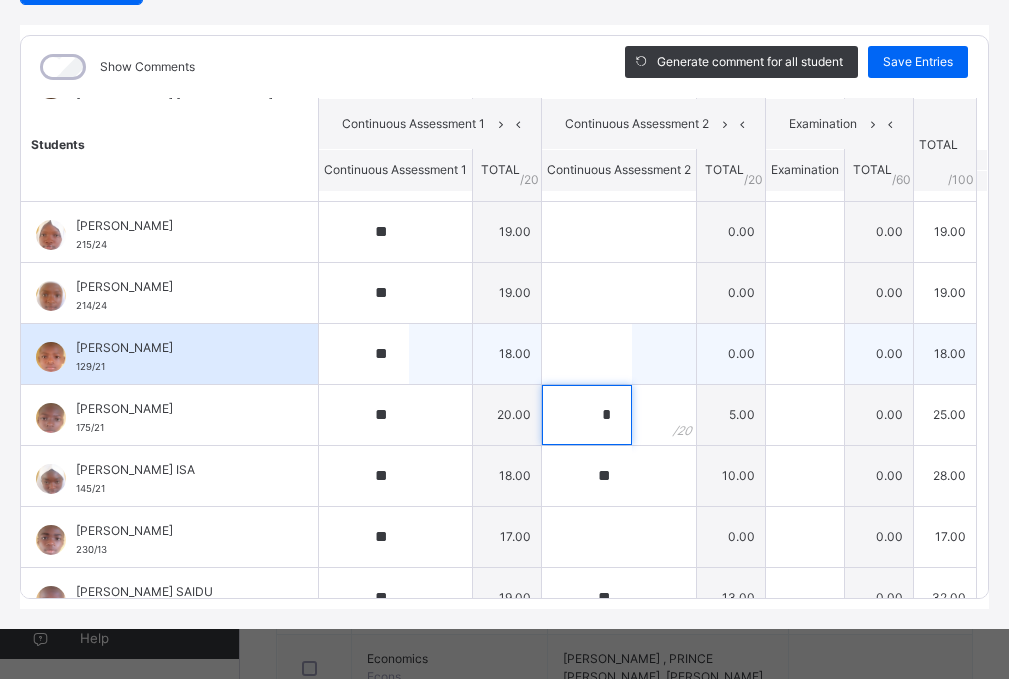 type on "*" 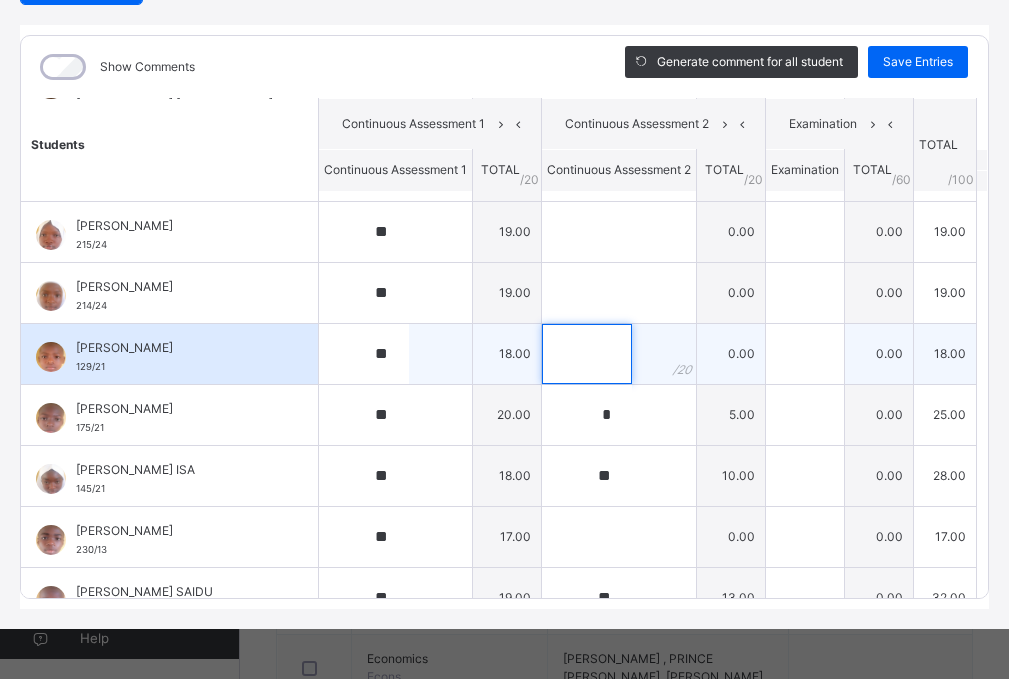 click at bounding box center (587, 354) 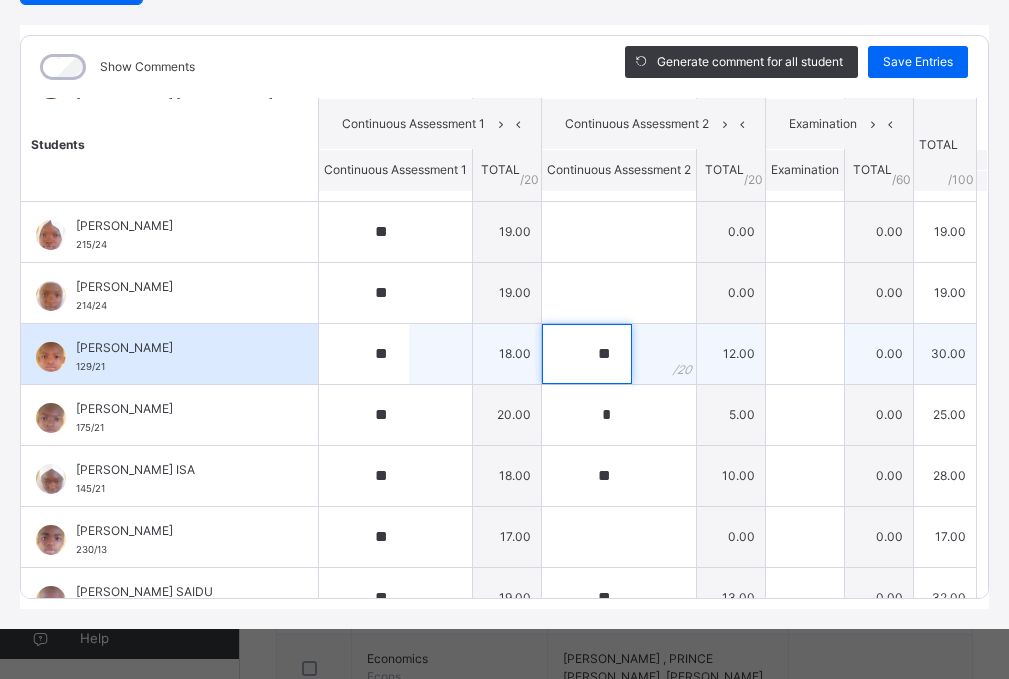 scroll, scrollTop: 500, scrollLeft: 0, axis: vertical 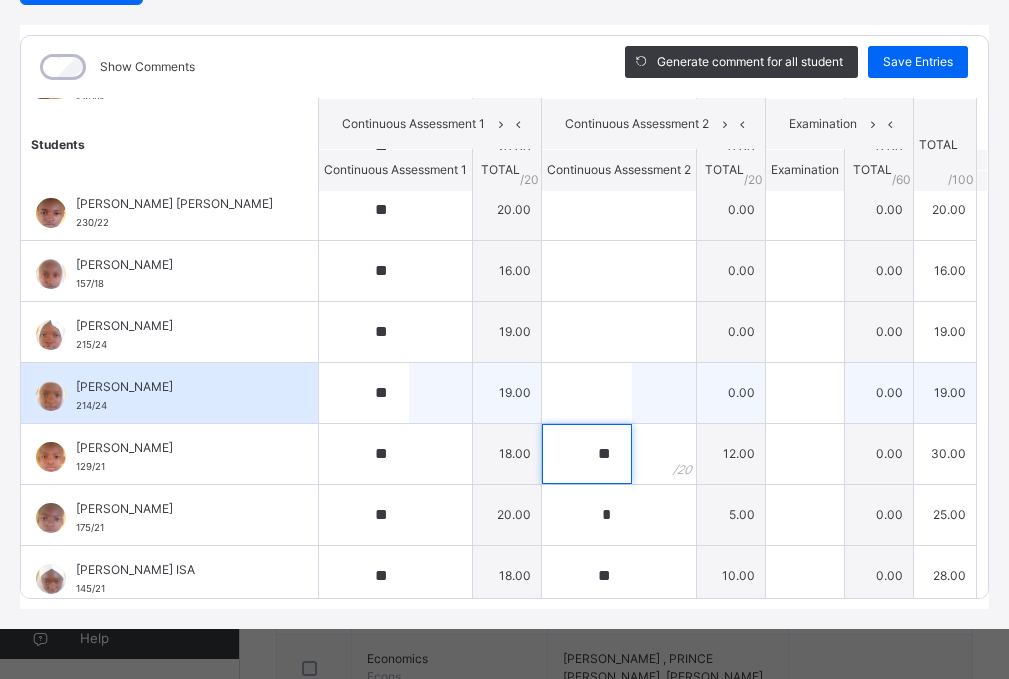 type on "**" 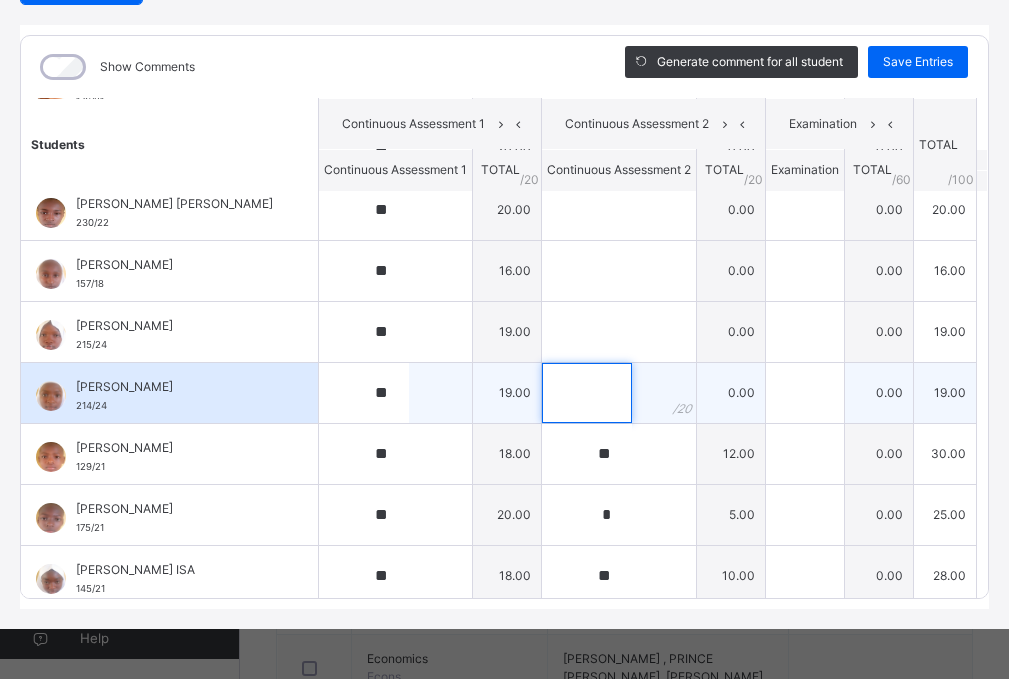 click at bounding box center (587, 393) 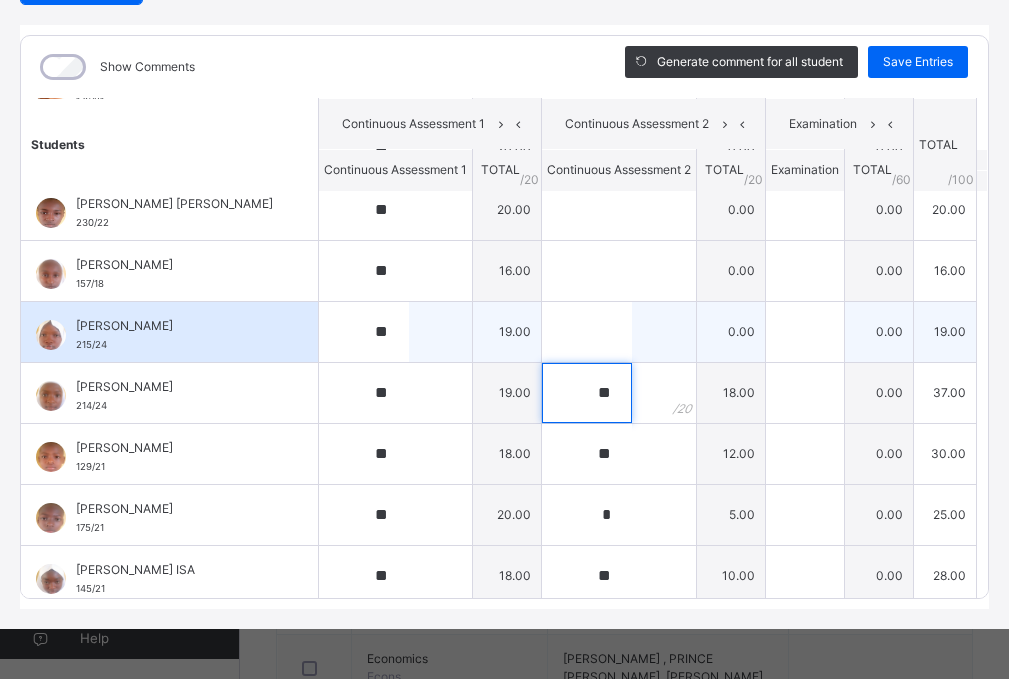 type on "**" 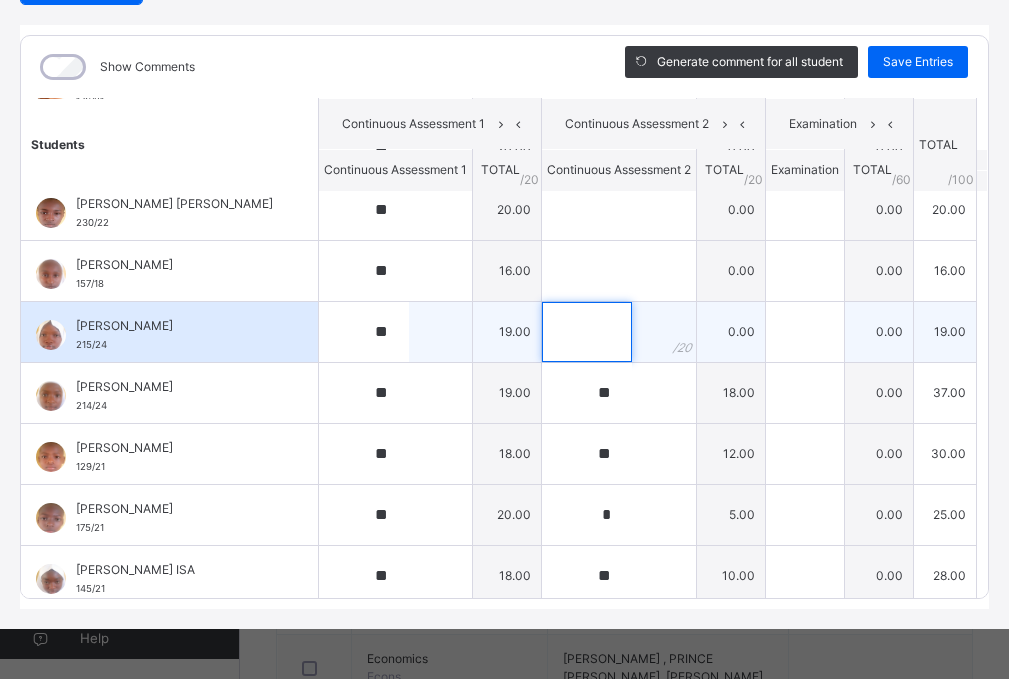 click at bounding box center (587, 332) 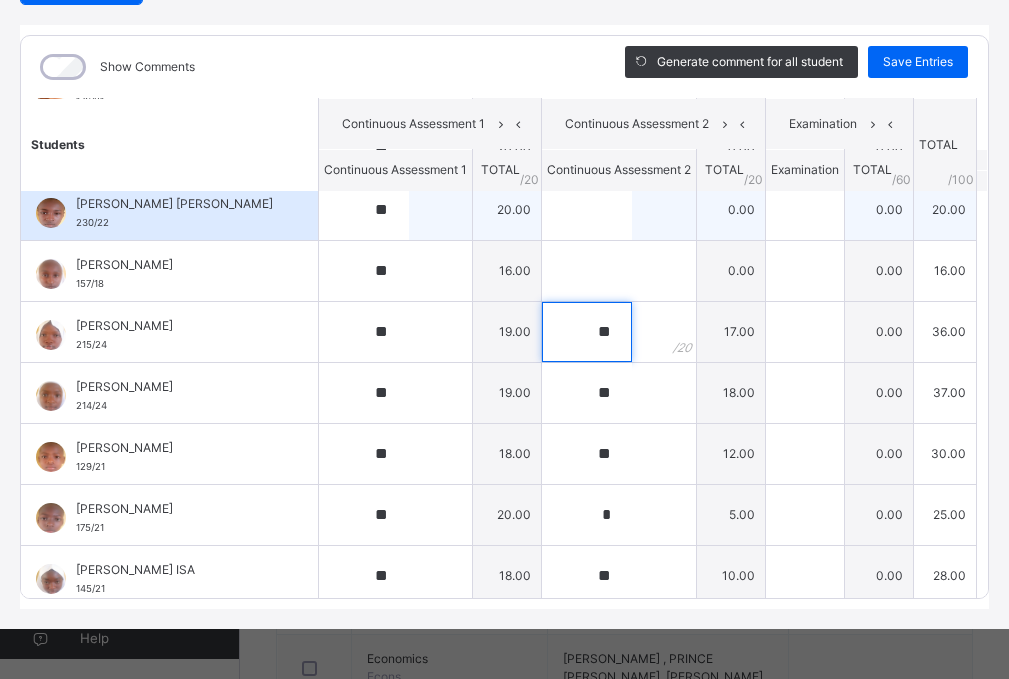 type on "**" 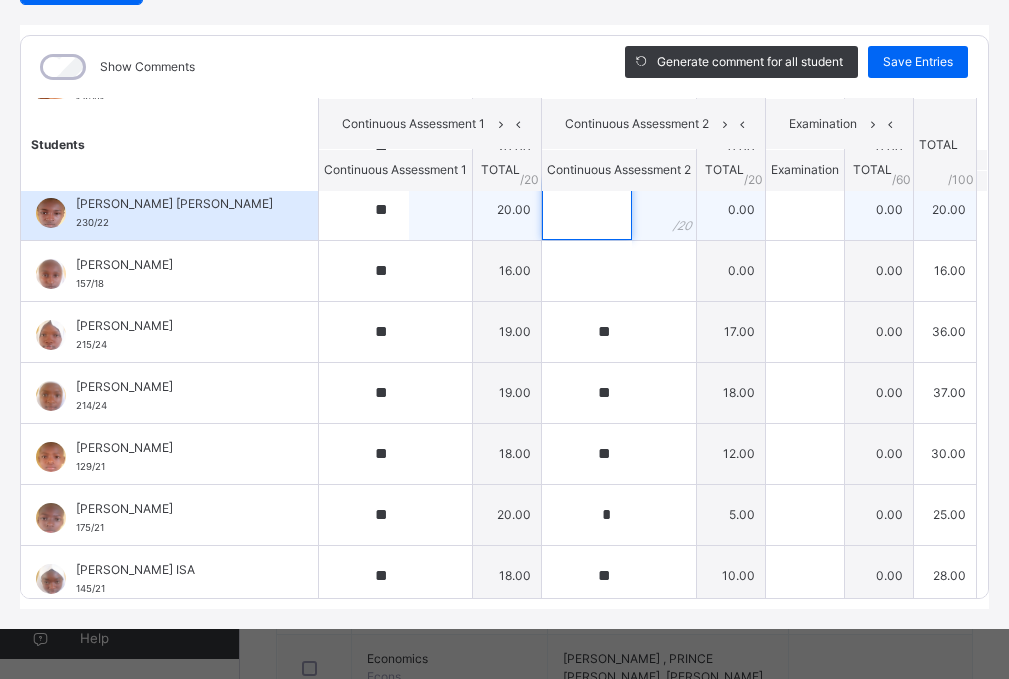 click at bounding box center [587, 210] 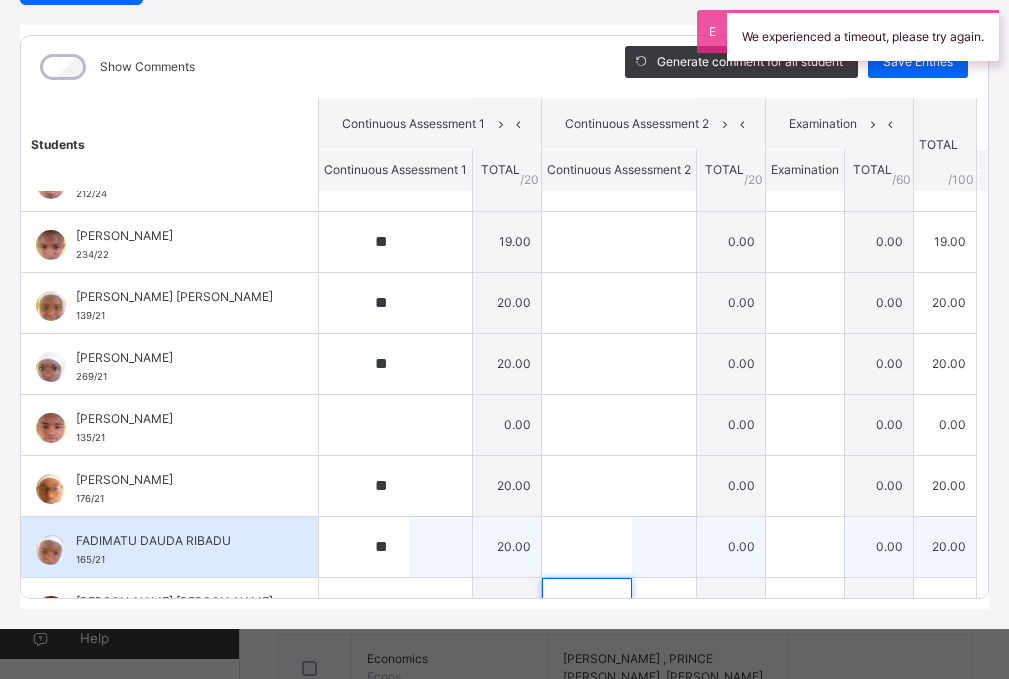 scroll, scrollTop: 0, scrollLeft: 0, axis: both 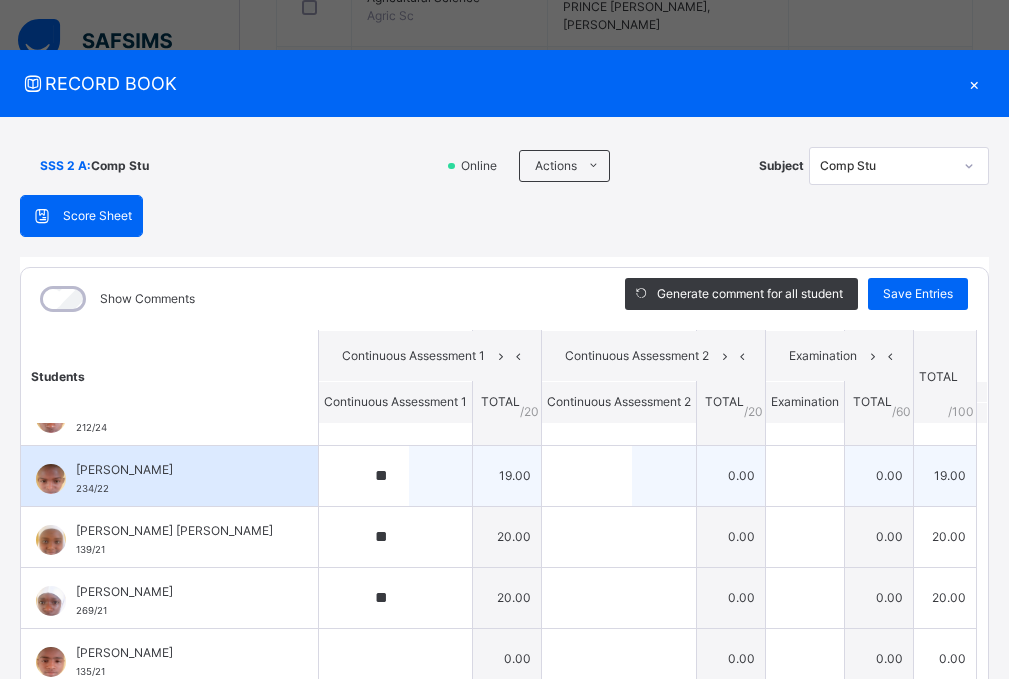 type on "**" 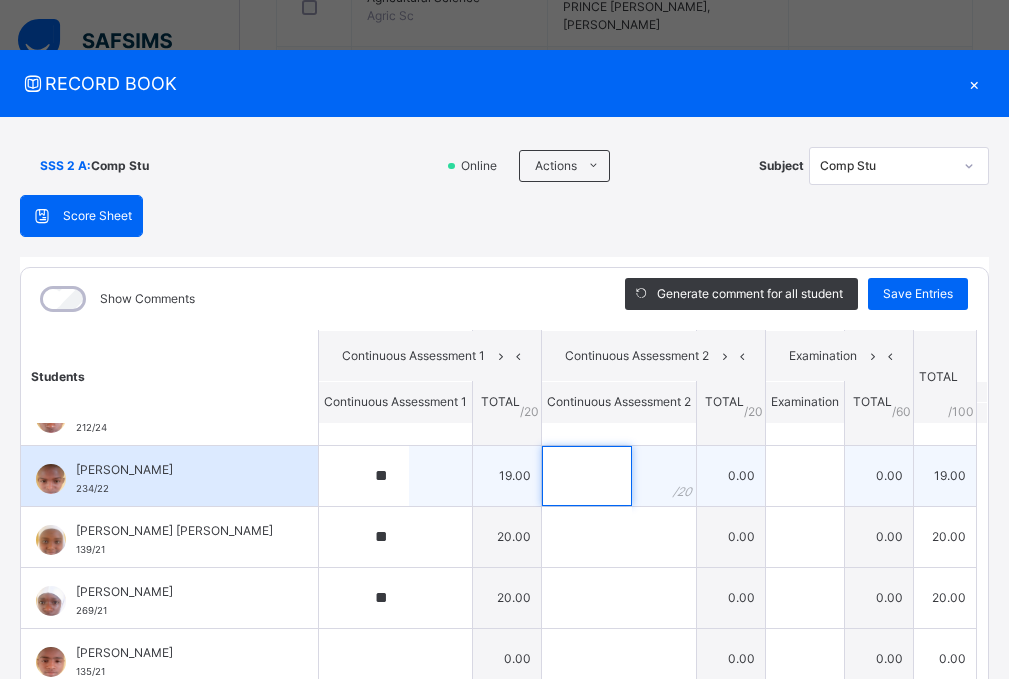 click at bounding box center [587, 476] 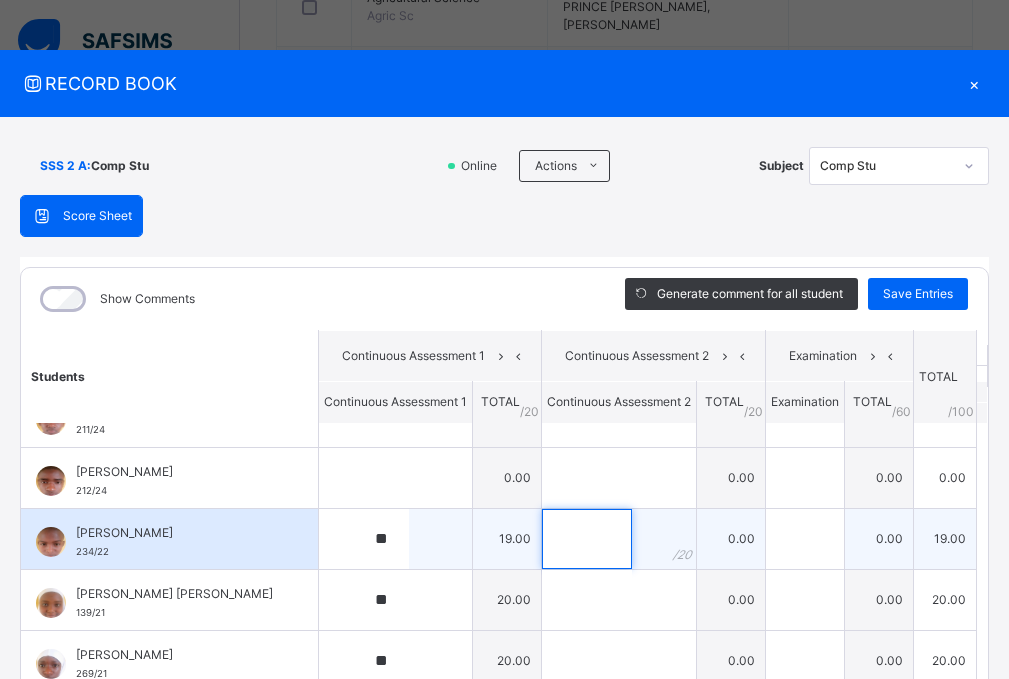 scroll, scrollTop: 0, scrollLeft: 0, axis: both 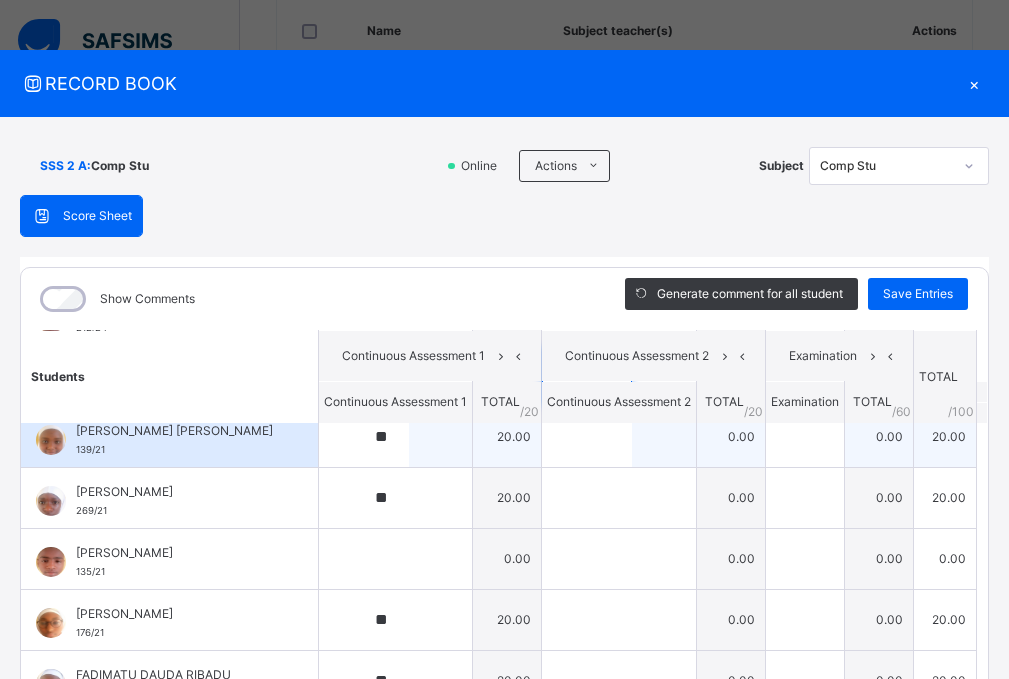 type on "**" 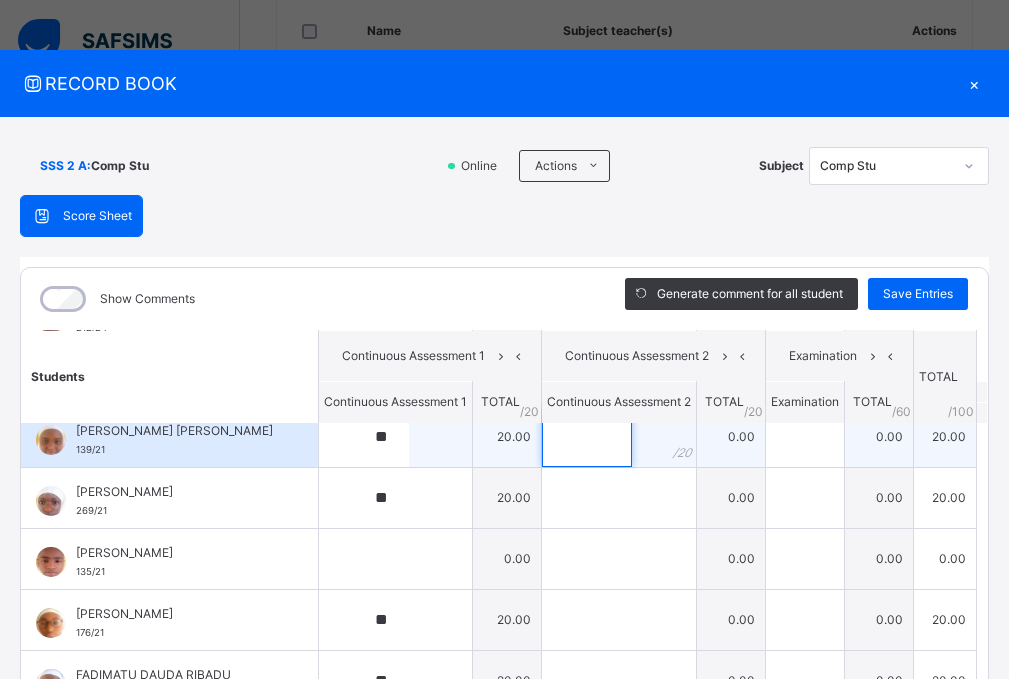 click at bounding box center (587, 437) 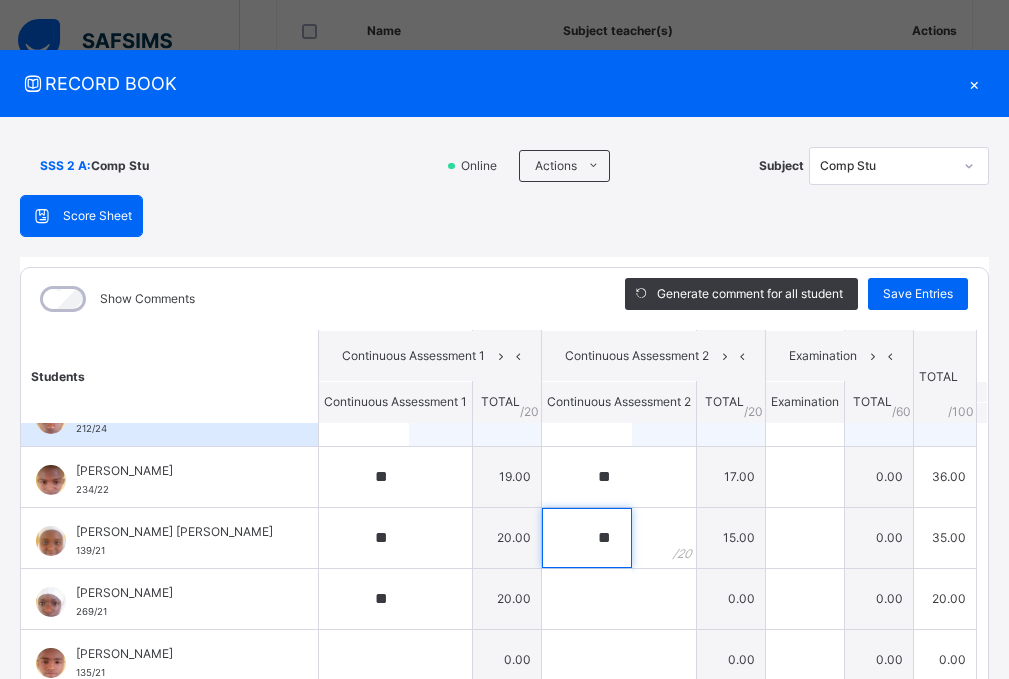 scroll, scrollTop: 100, scrollLeft: 0, axis: vertical 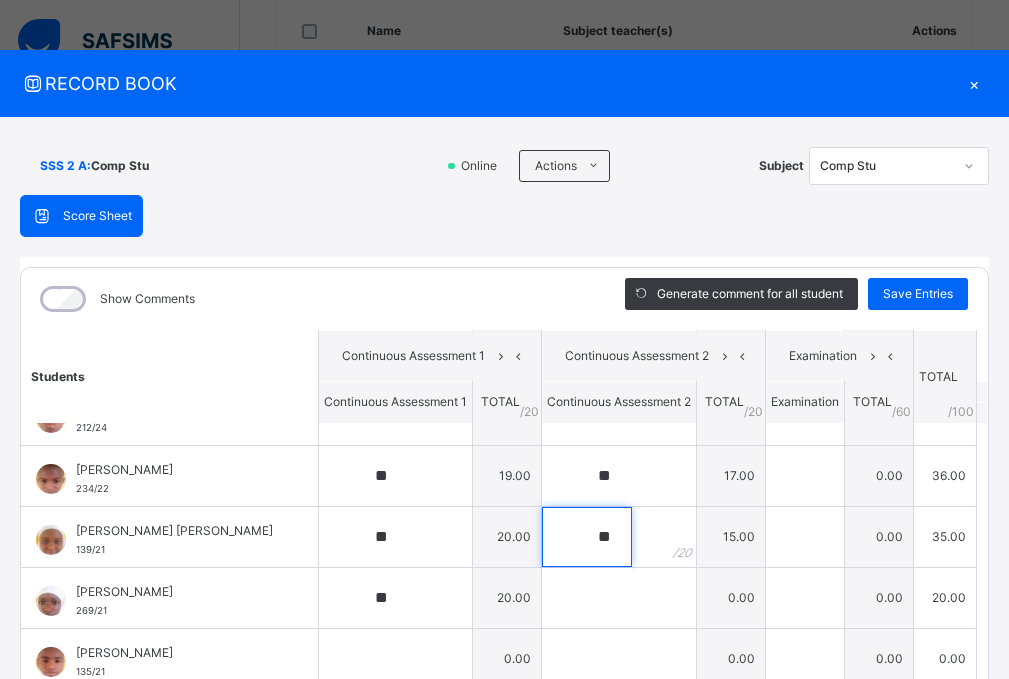 type on "**" 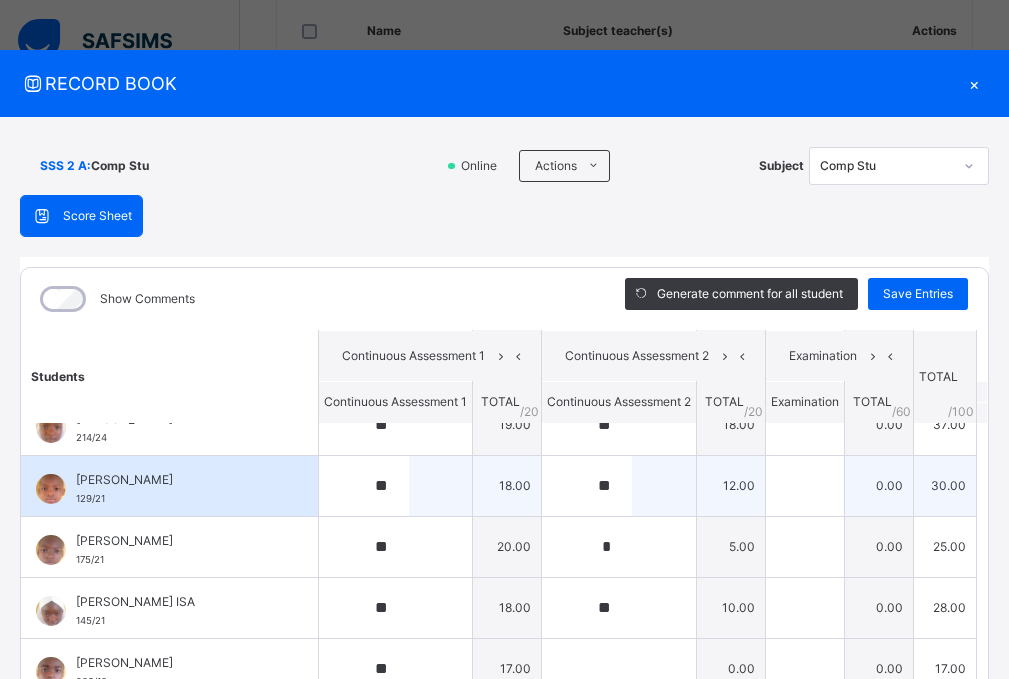 scroll, scrollTop: 753, scrollLeft: 0, axis: vertical 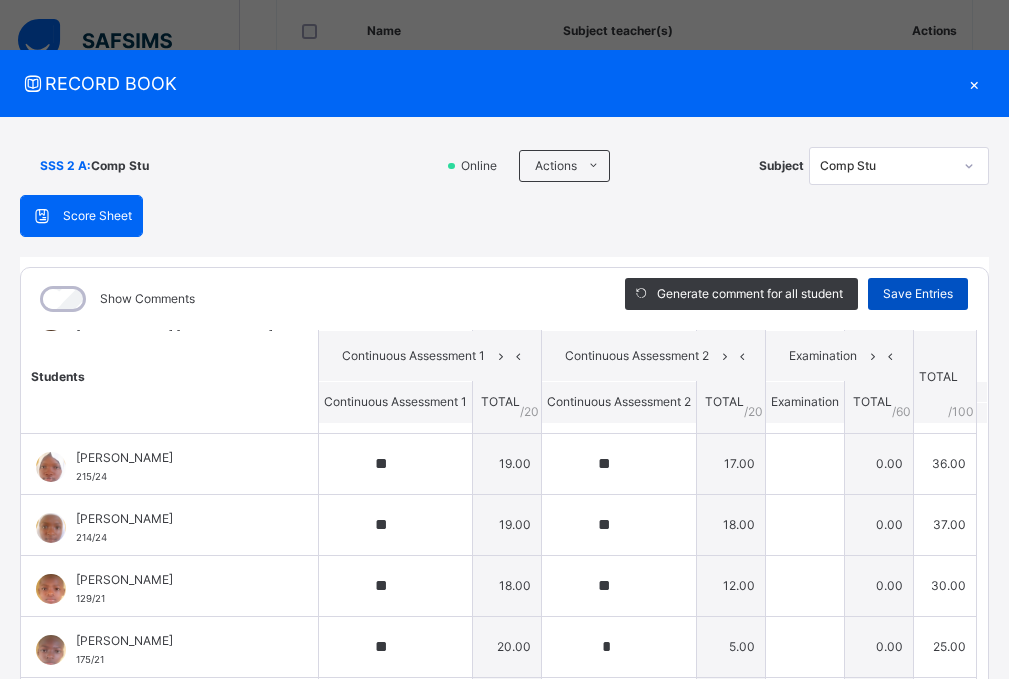 click on "Save Entries" at bounding box center (918, 294) 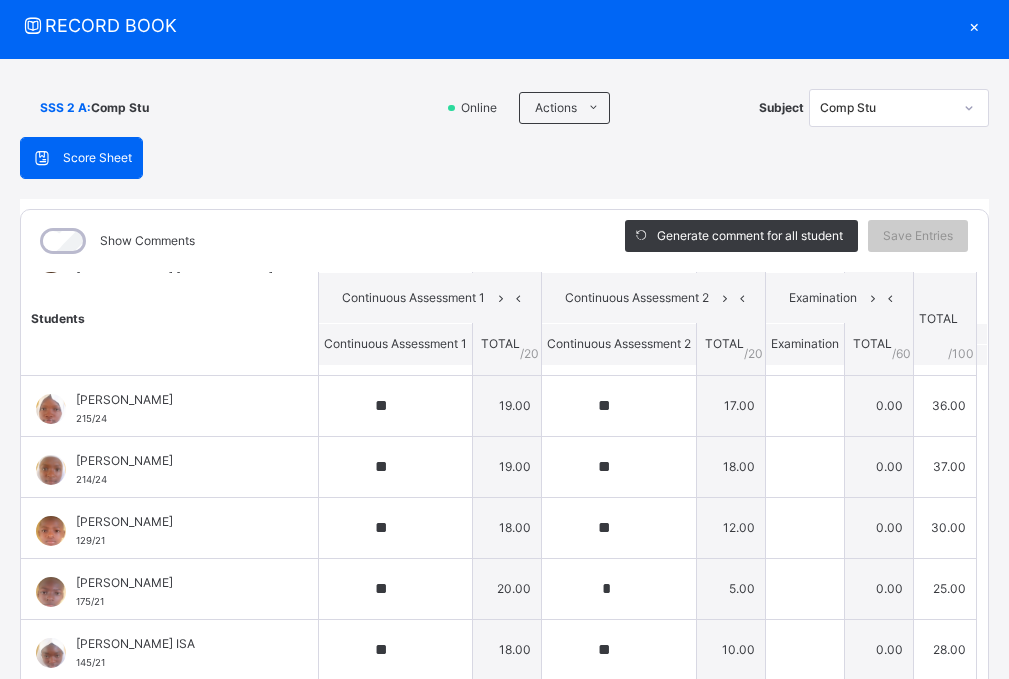 scroll, scrollTop: 100, scrollLeft: 0, axis: vertical 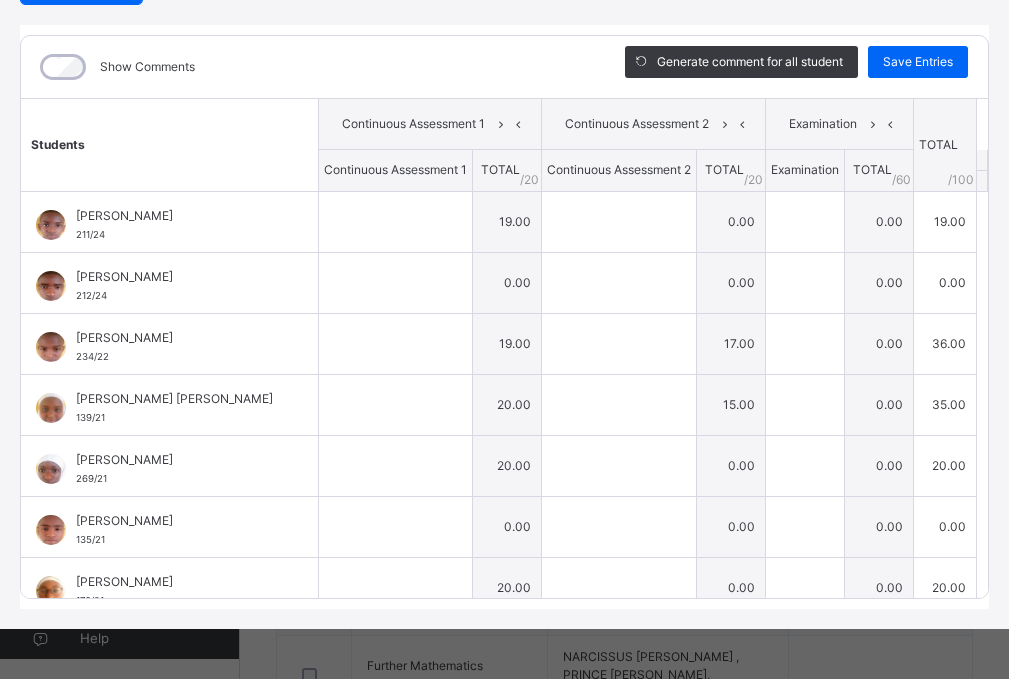 type on "**" 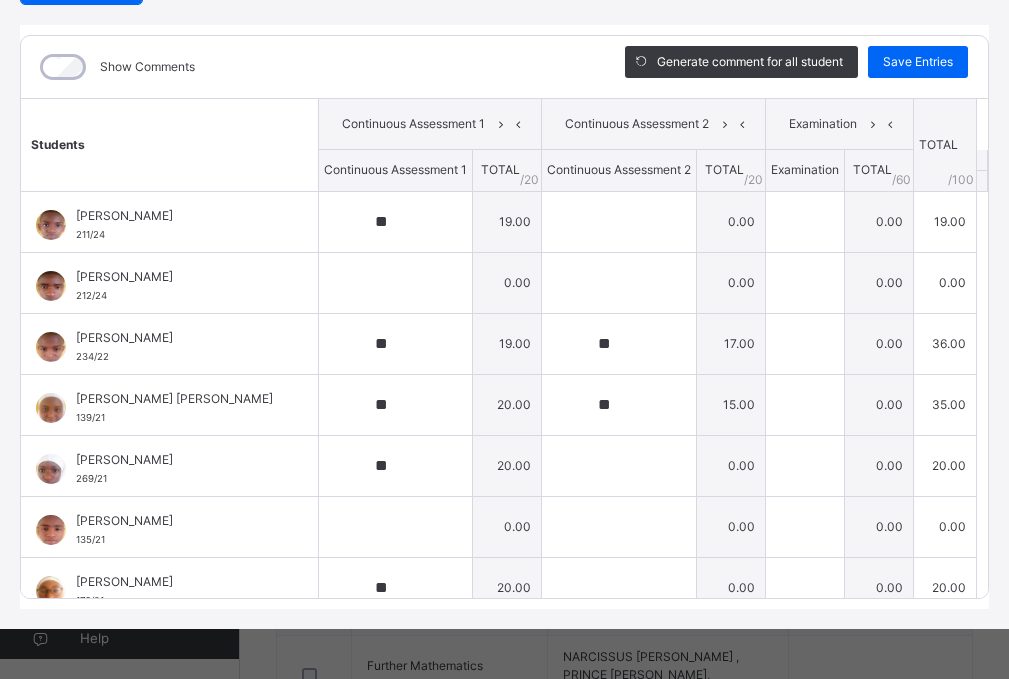type on "**" 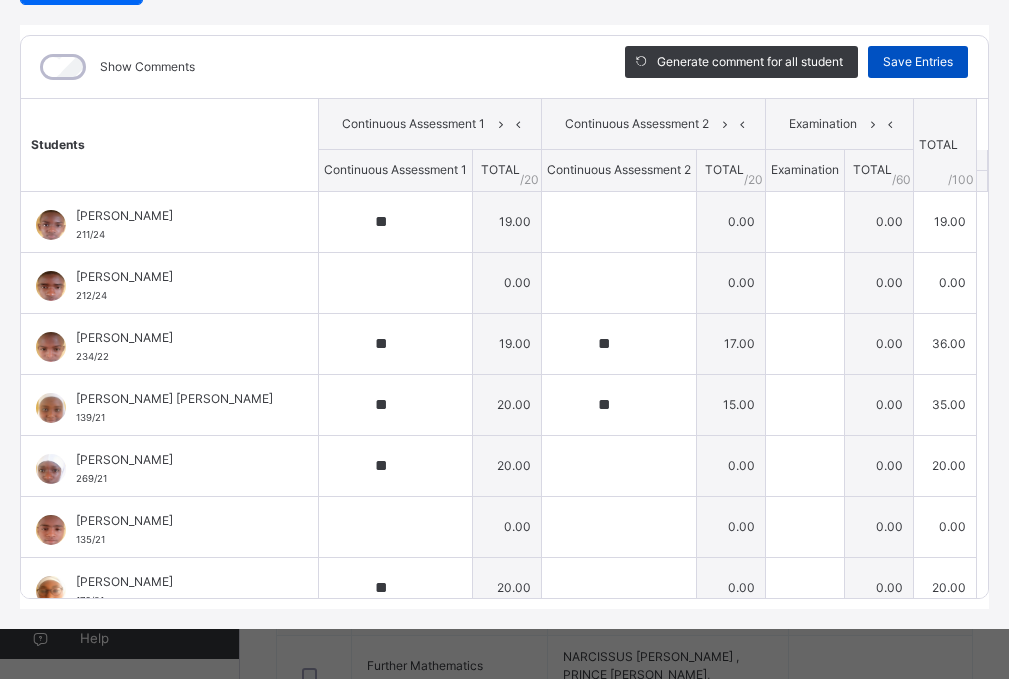 click on "Save Entries" at bounding box center (918, 62) 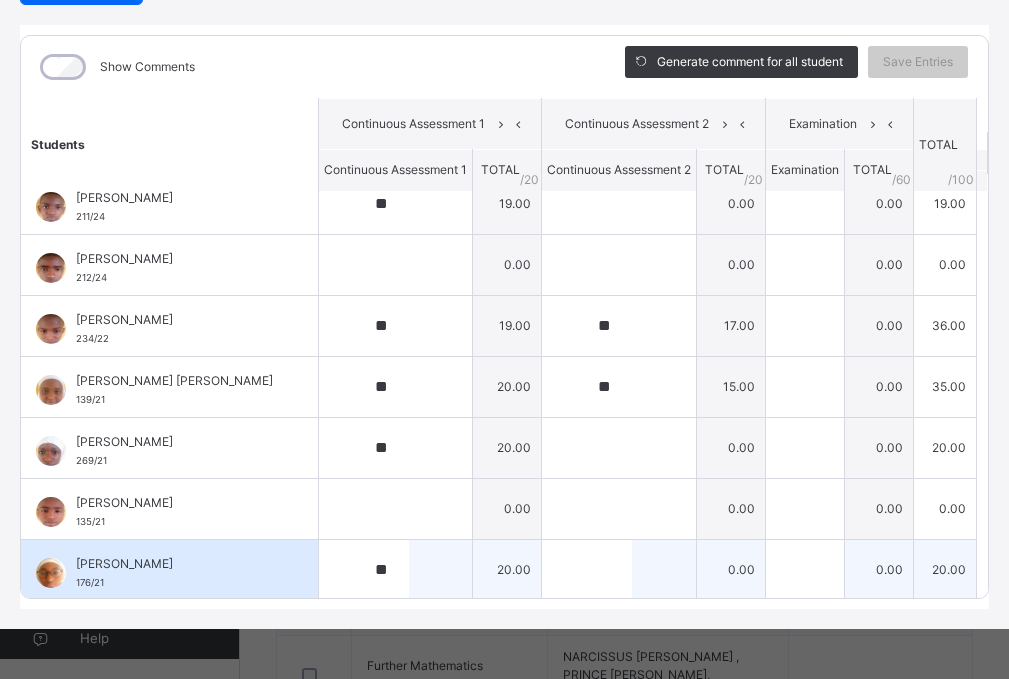 scroll, scrollTop: 0, scrollLeft: 0, axis: both 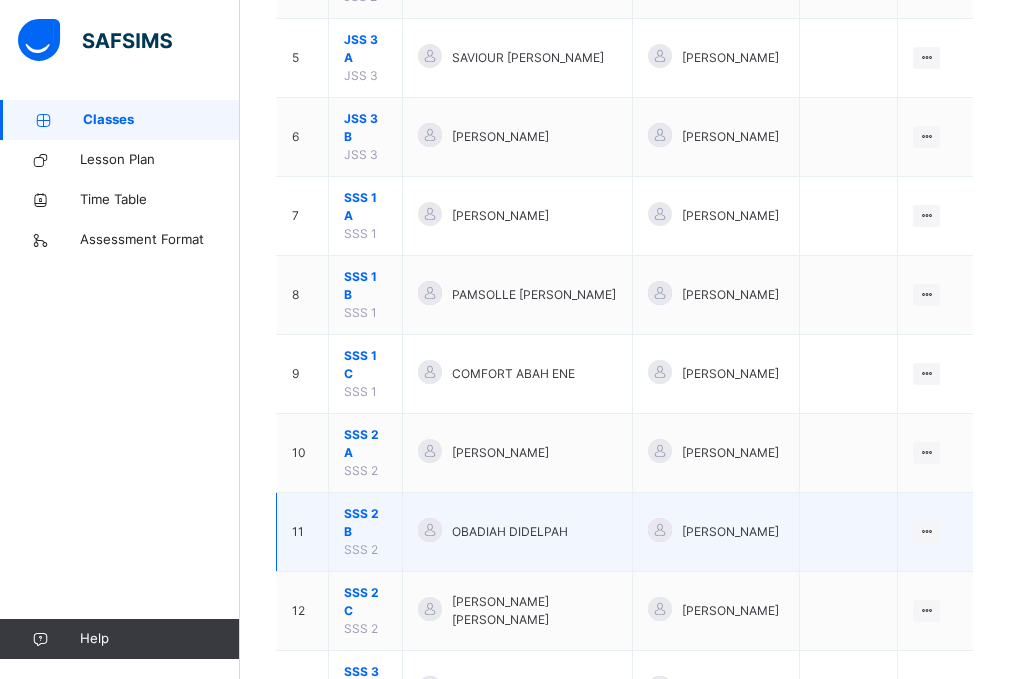 click on "SSS 2   B" at bounding box center (365, 523) 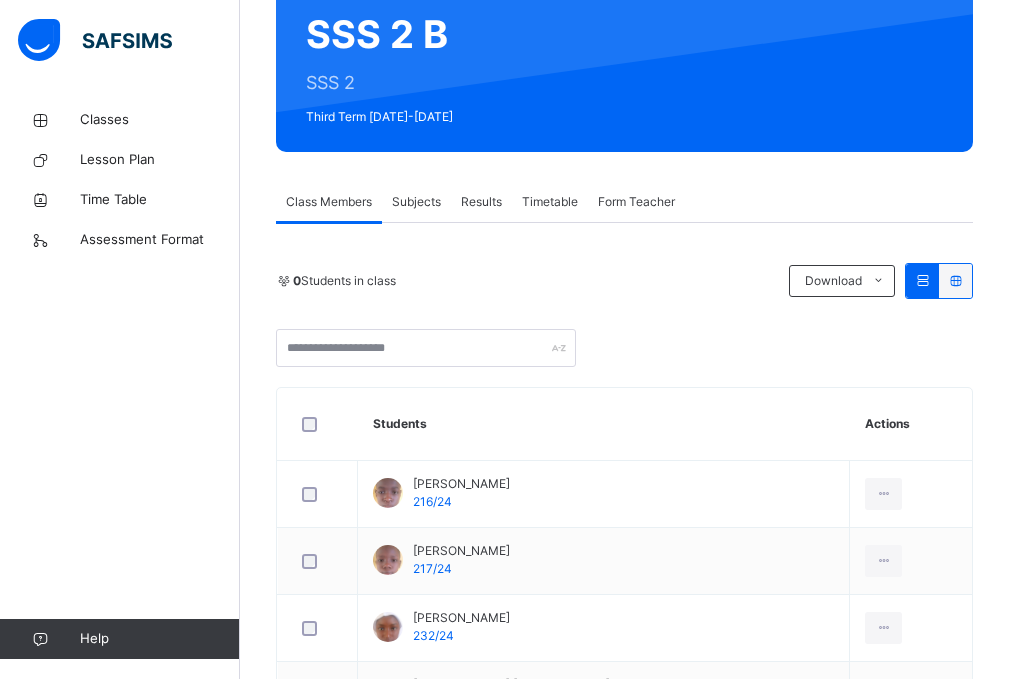 scroll, scrollTop: 200, scrollLeft: 0, axis: vertical 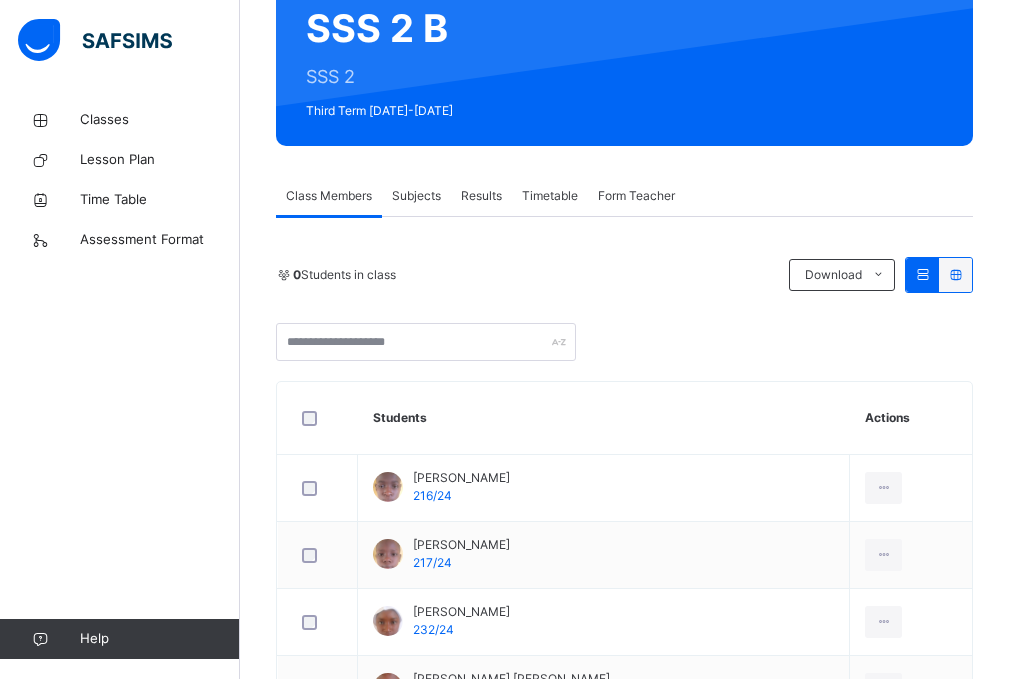 click on "Subjects" at bounding box center (416, 196) 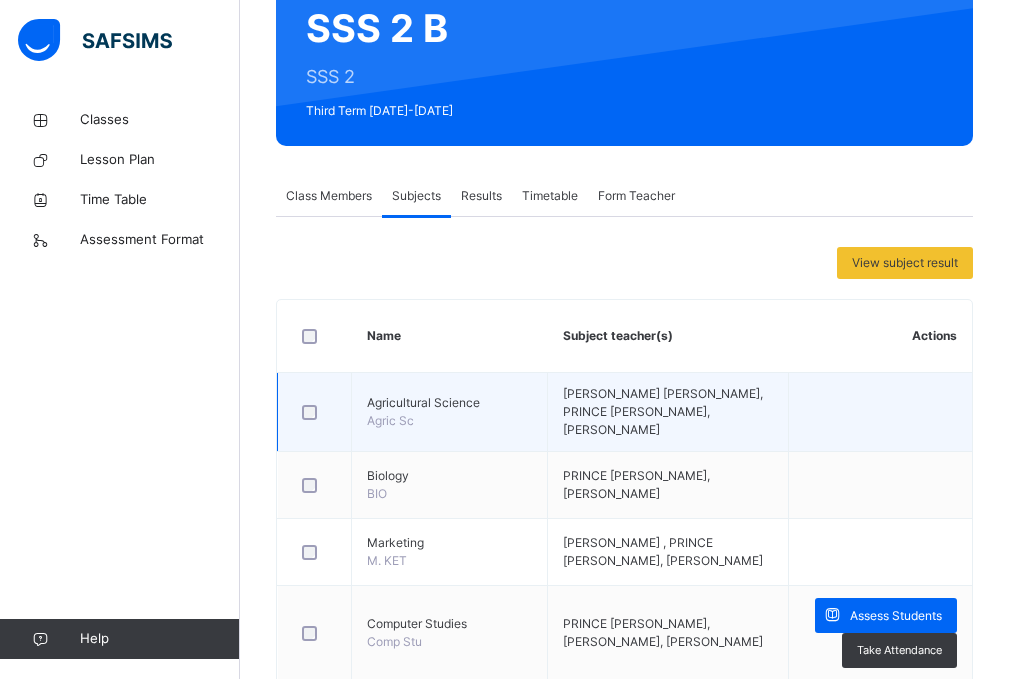 scroll, scrollTop: 400, scrollLeft: 0, axis: vertical 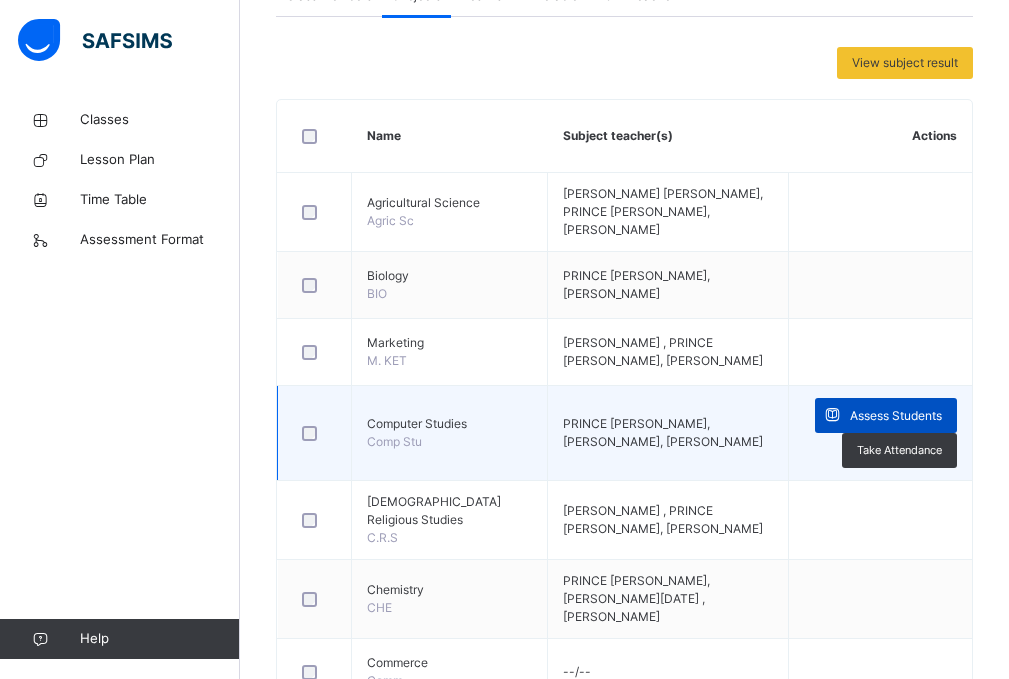 click on "Assess Students" at bounding box center (896, 416) 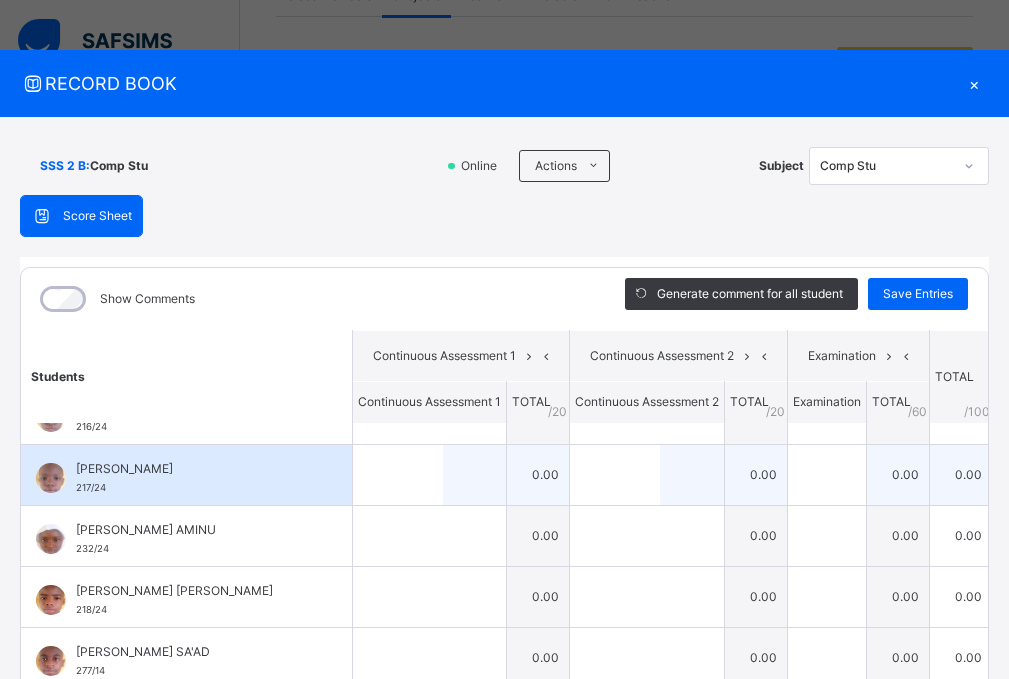 scroll, scrollTop: 0, scrollLeft: 0, axis: both 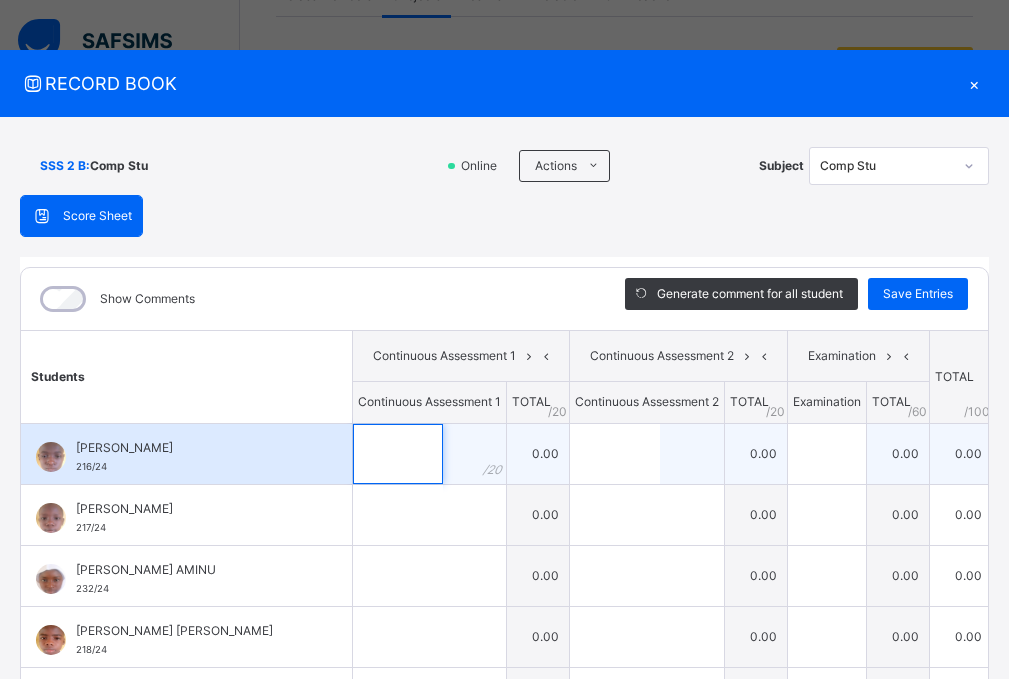 click at bounding box center (398, 454) 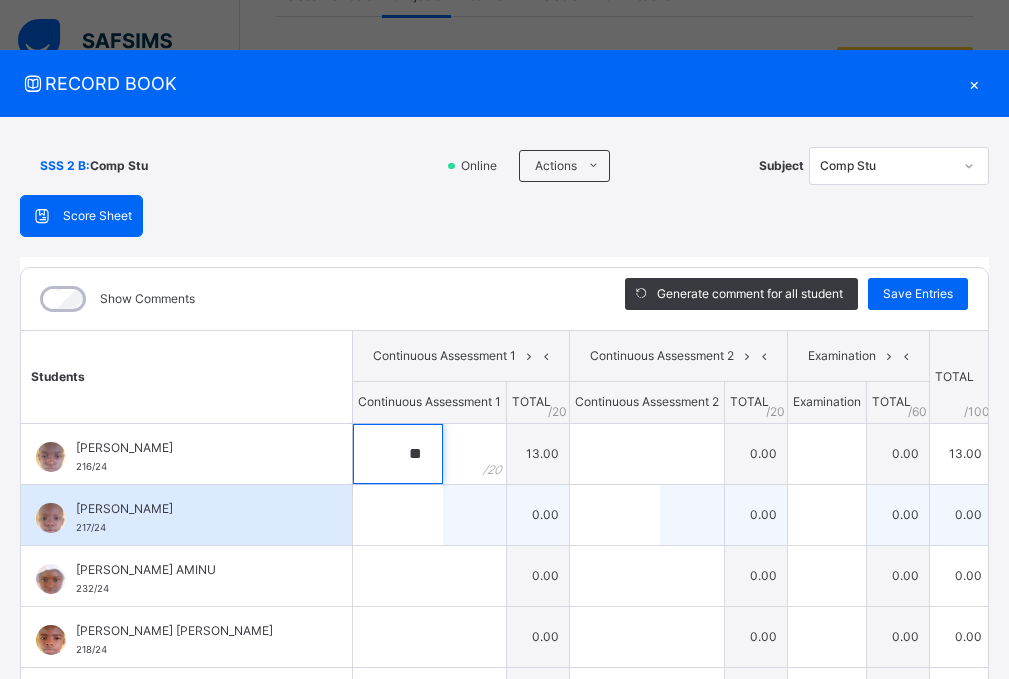 type on "**" 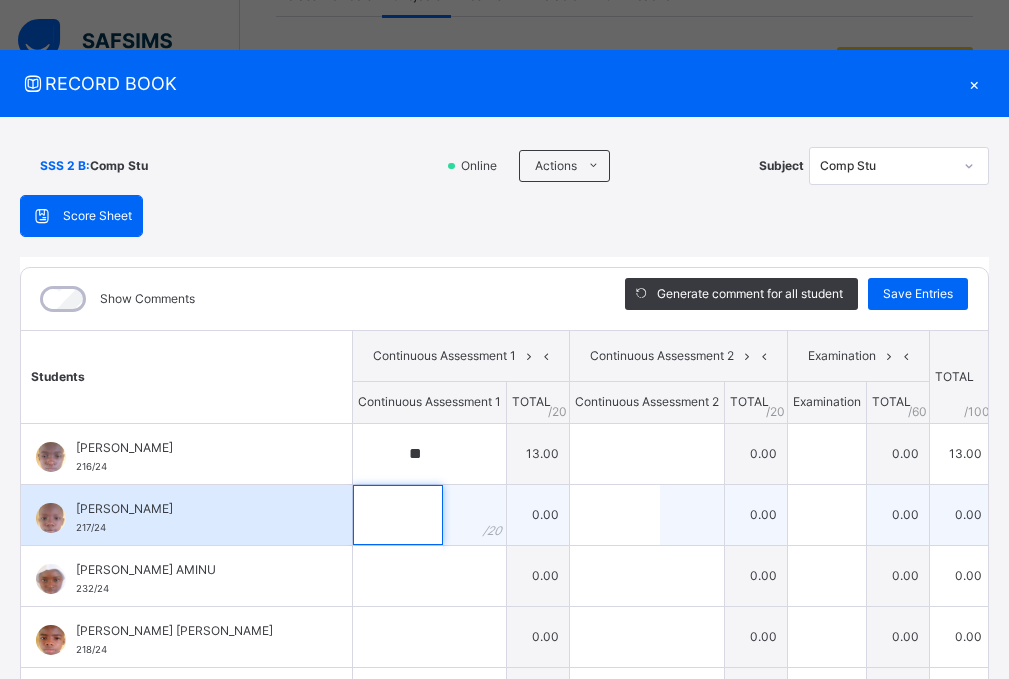 click at bounding box center [398, 515] 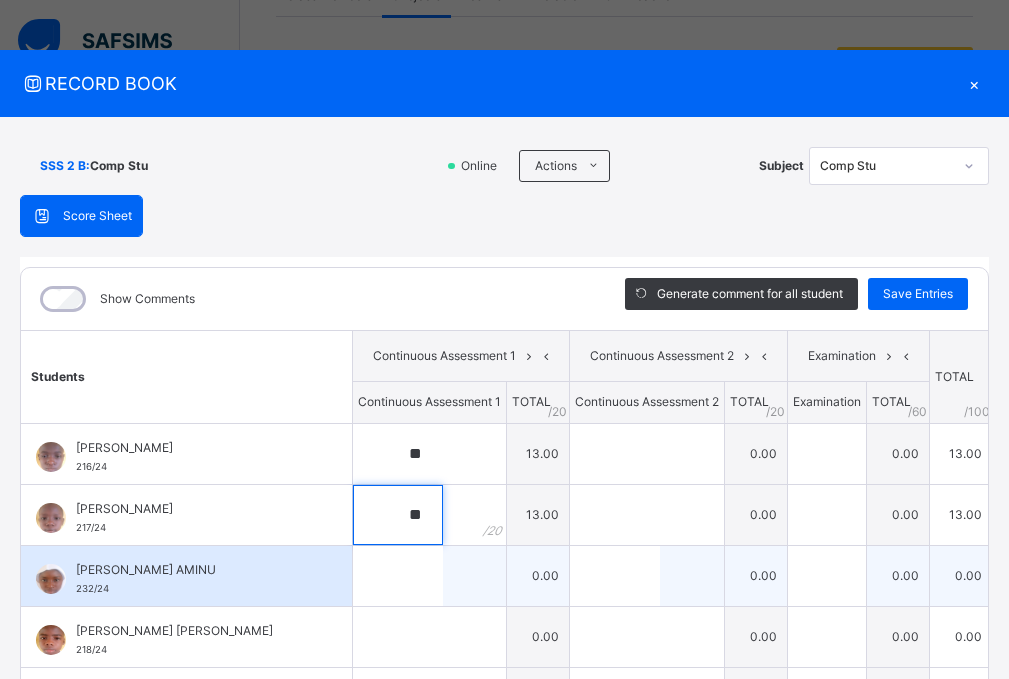 type on "**" 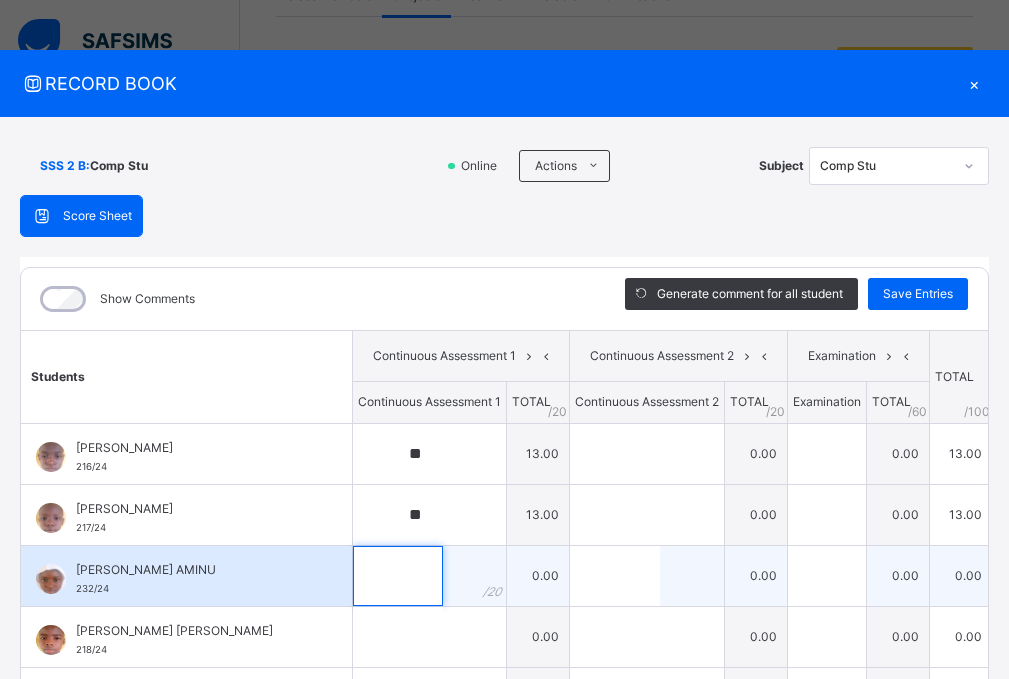 click at bounding box center [398, 576] 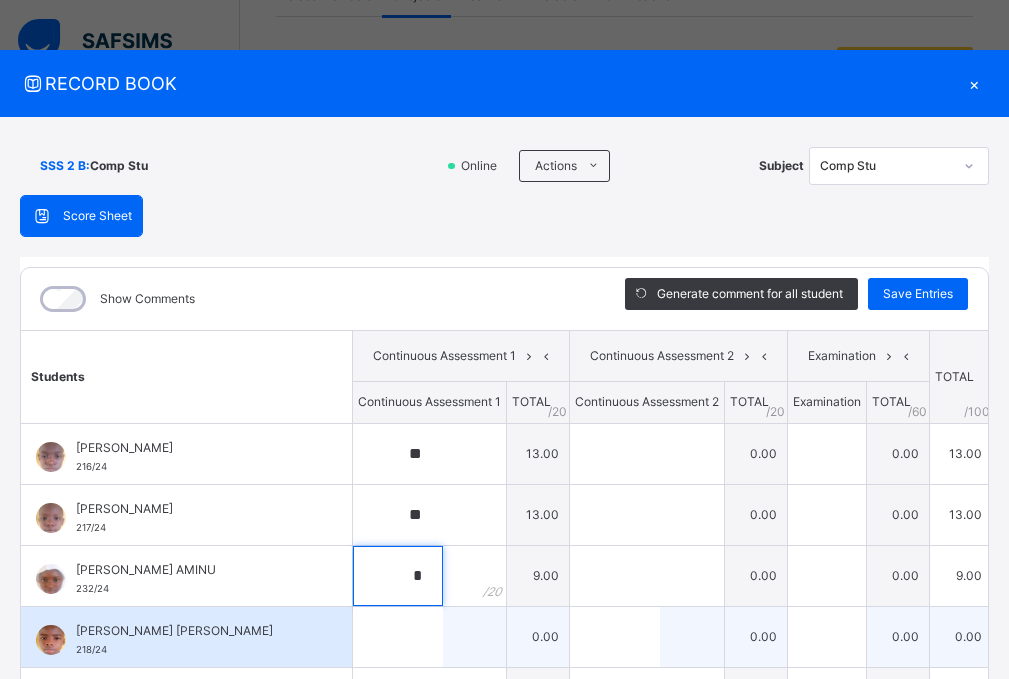 type on "*" 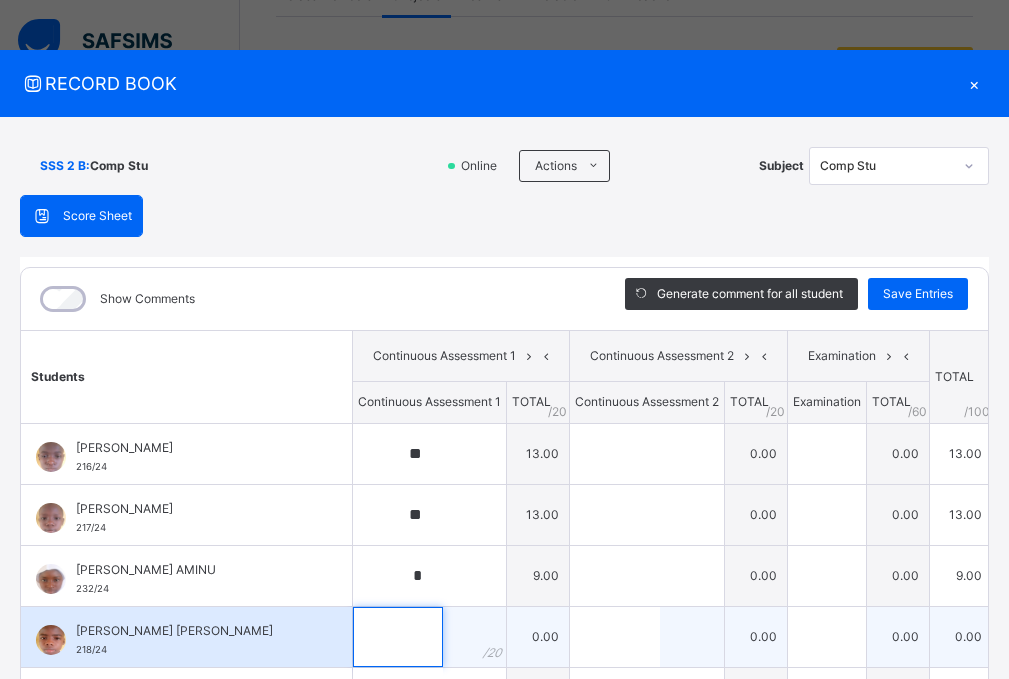 click at bounding box center [398, 637] 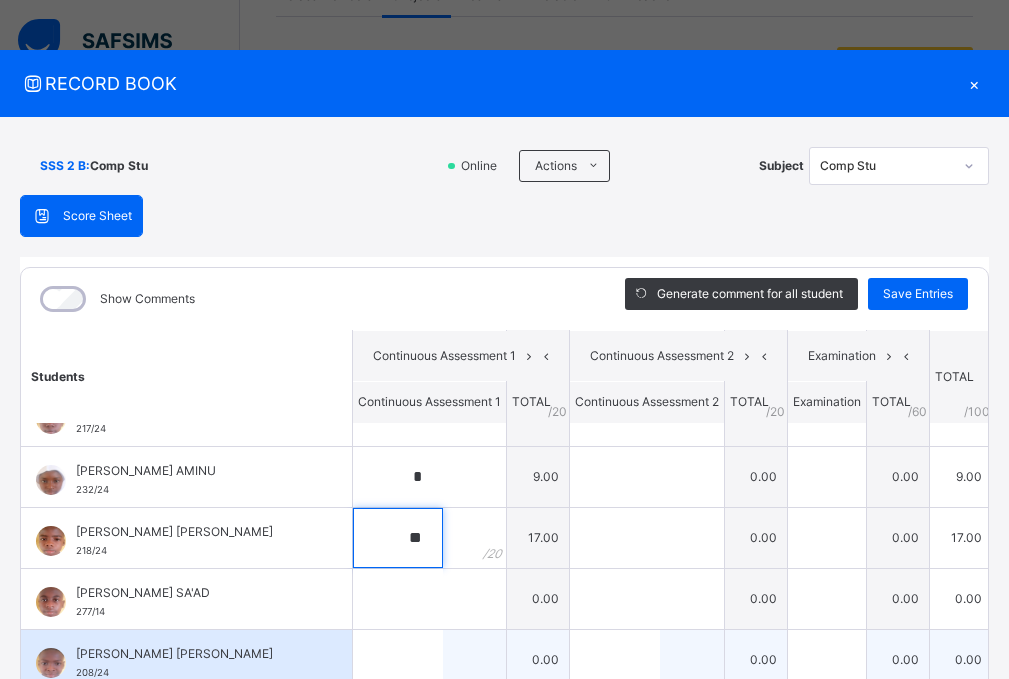 scroll, scrollTop: 100, scrollLeft: 0, axis: vertical 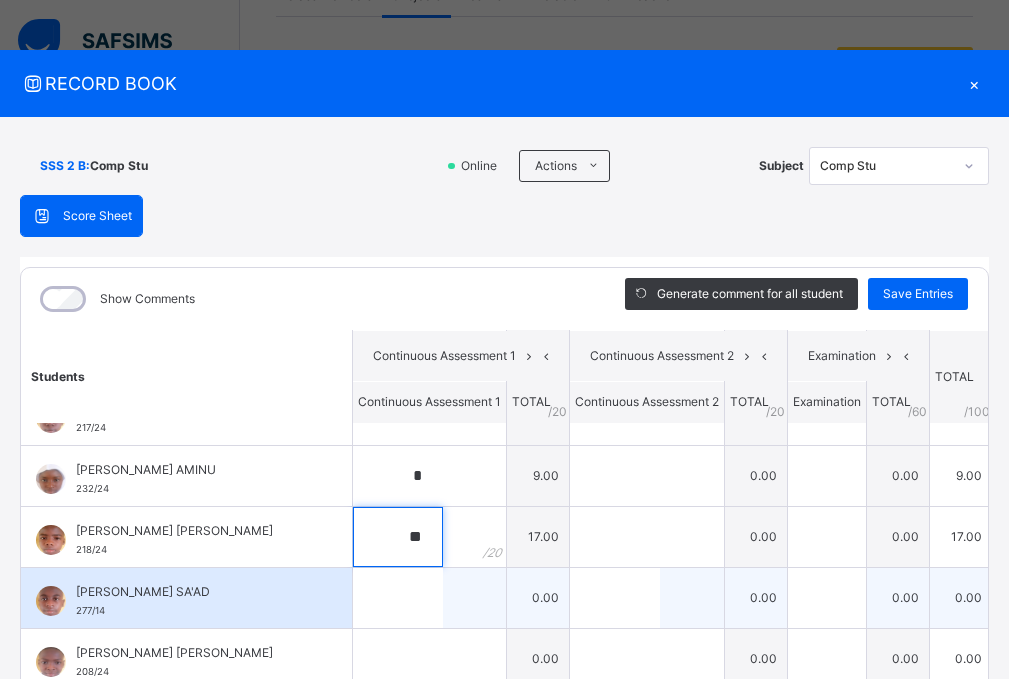 type on "**" 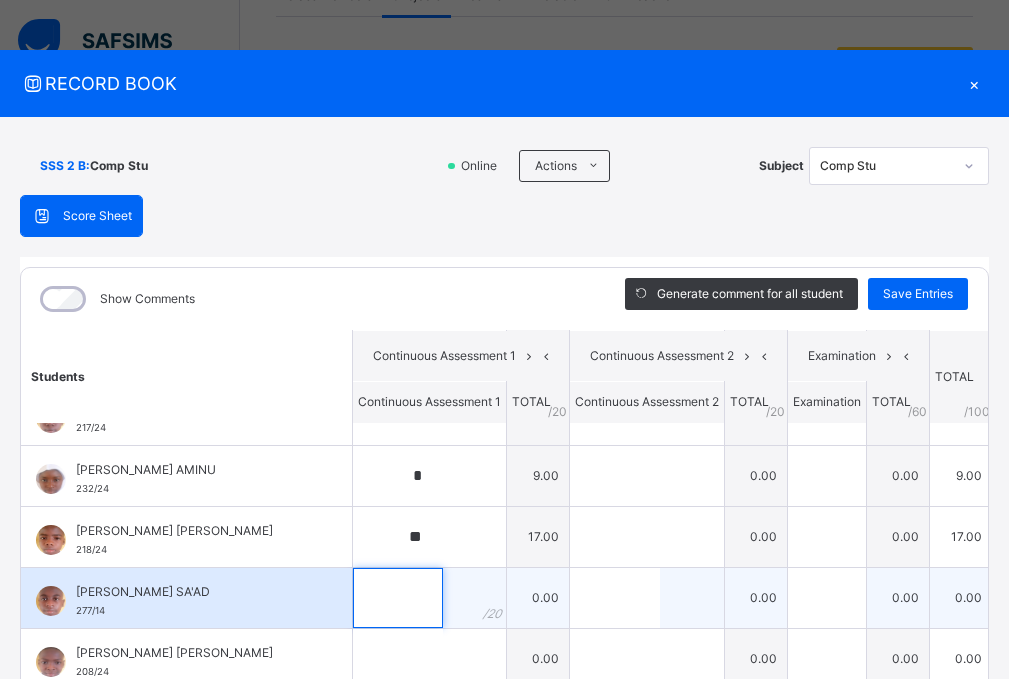 click at bounding box center (398, 598) 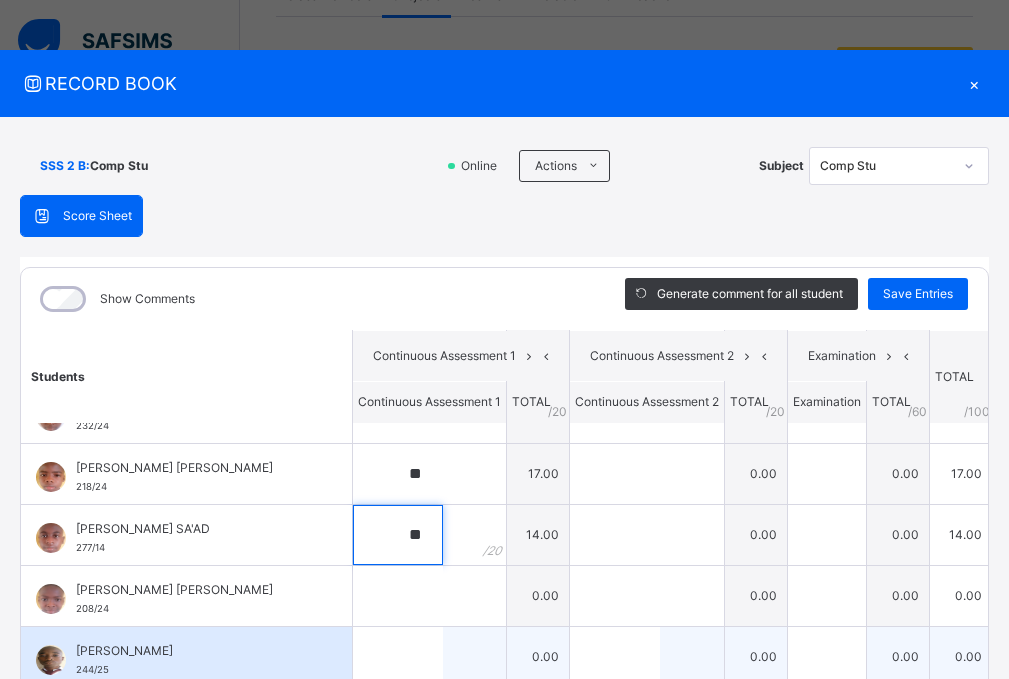 scroll, scrollTop: 200, scrollLeft: 0, axis: vertical 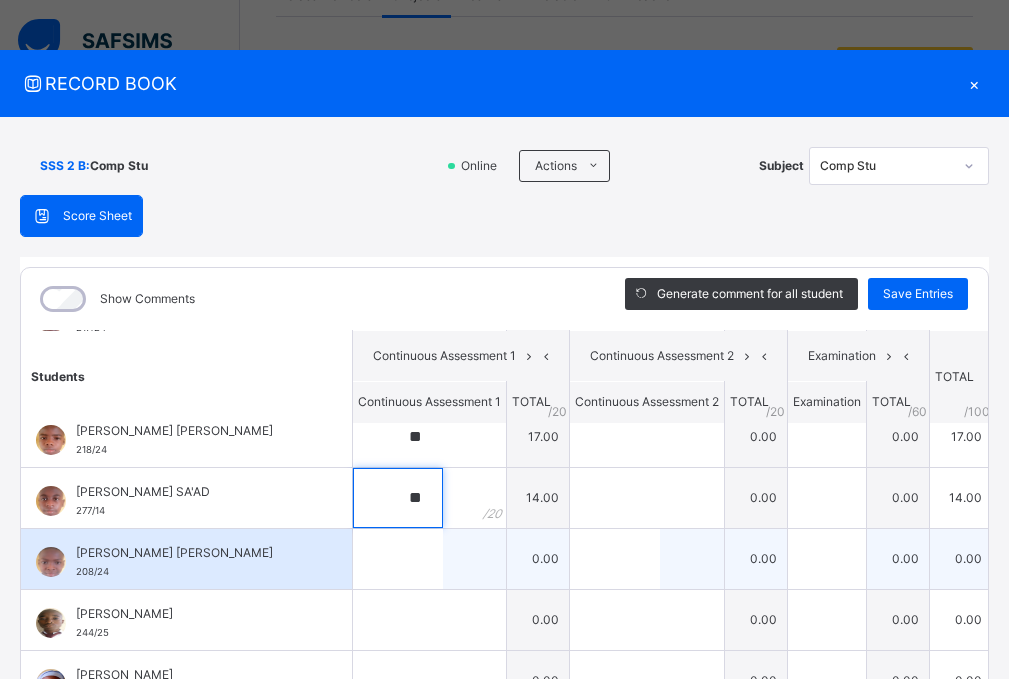 type on "**" 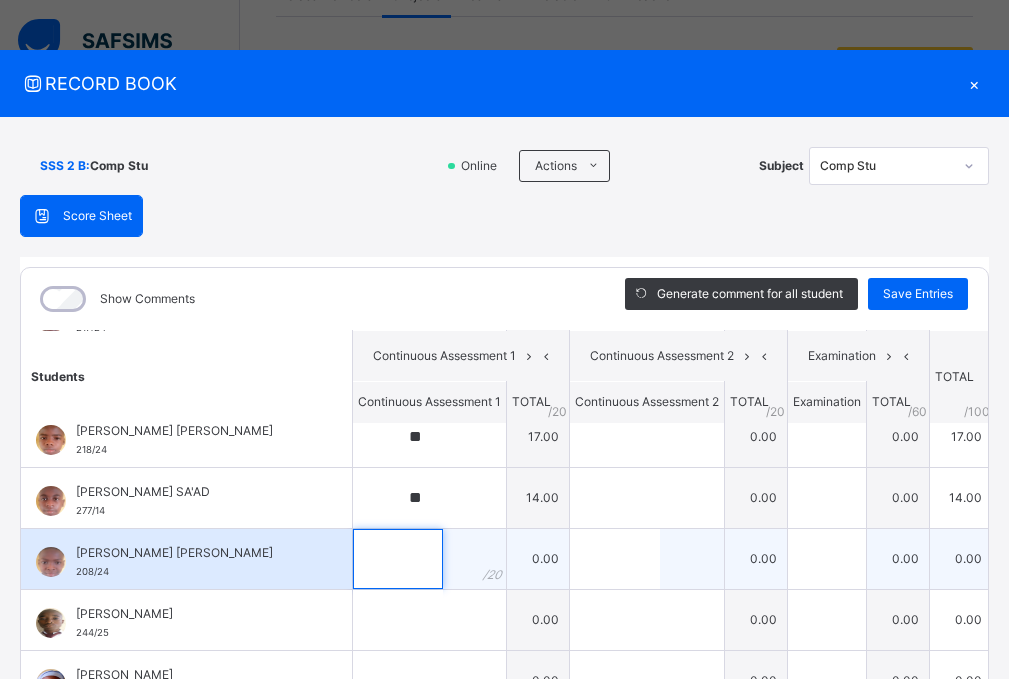 click at bounding box center (398, 559) 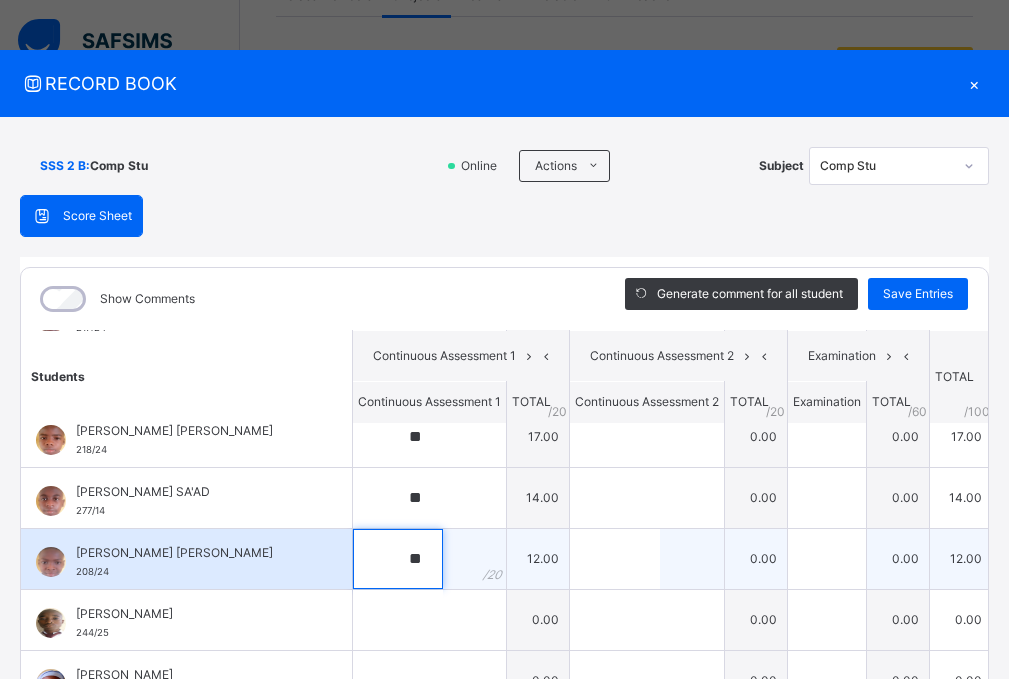 scroll, scrollTop: 300, scrollLeft: 0, axis: vertical 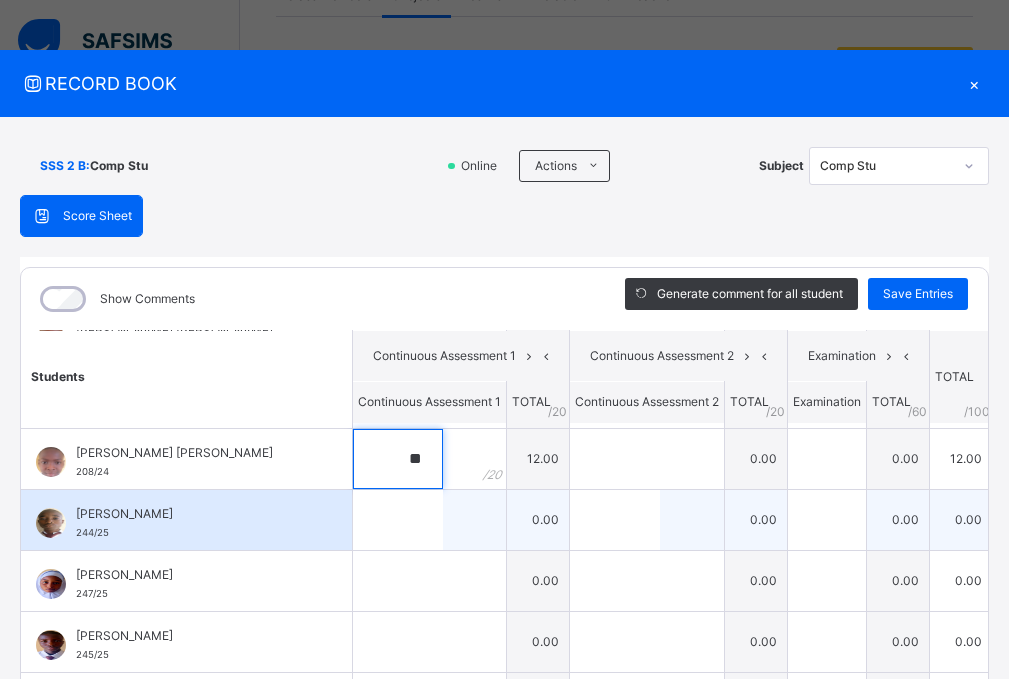 type on "**" 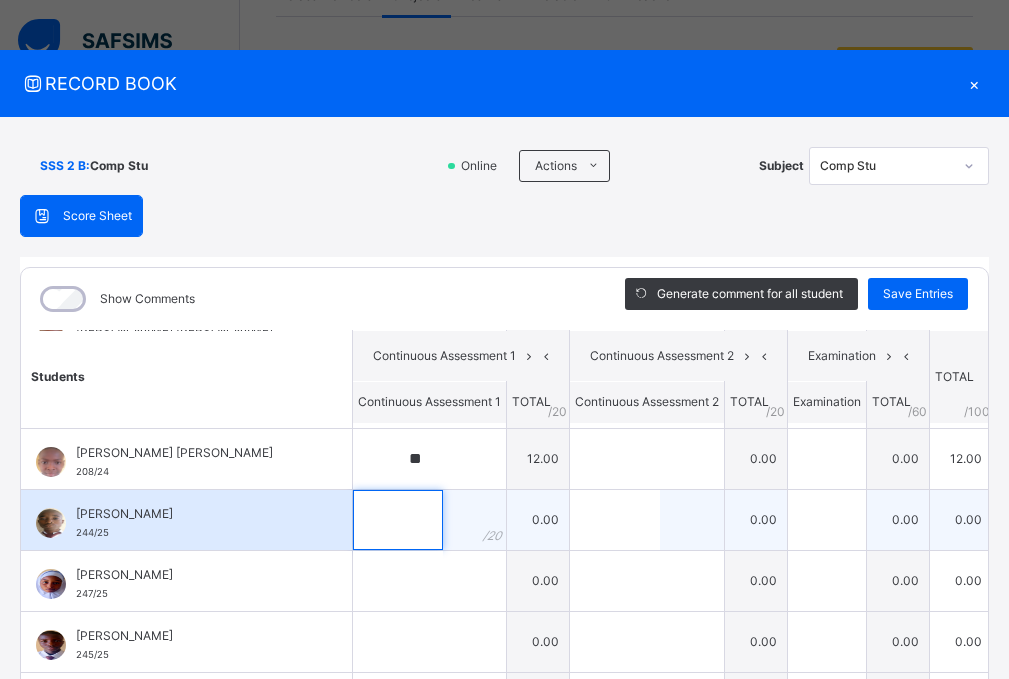 click at bounding box center [398, 520] 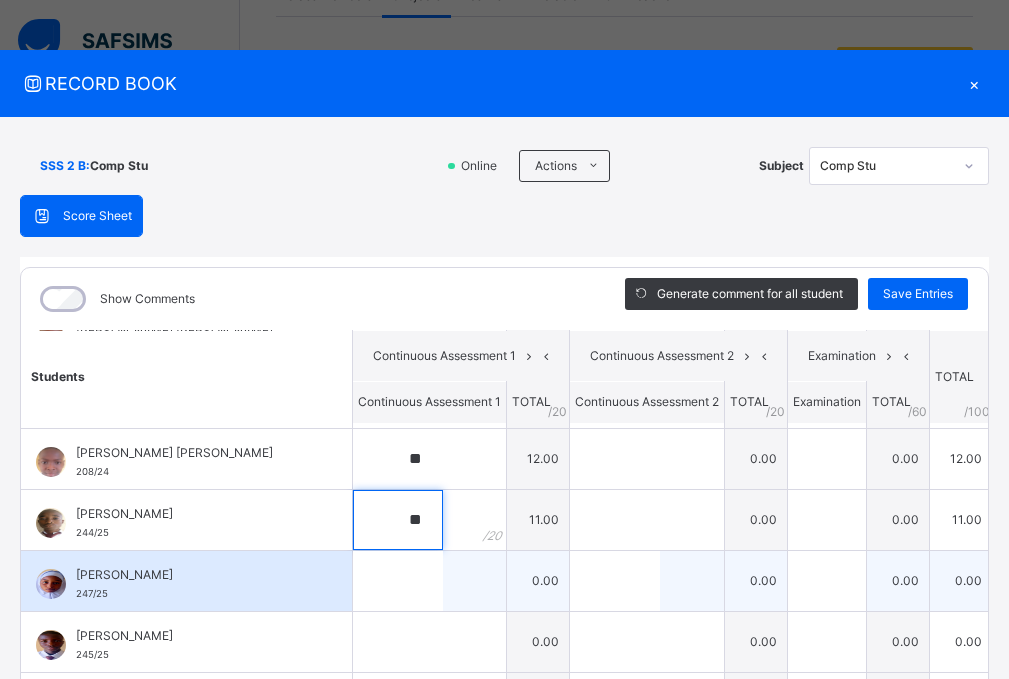 type on "**" 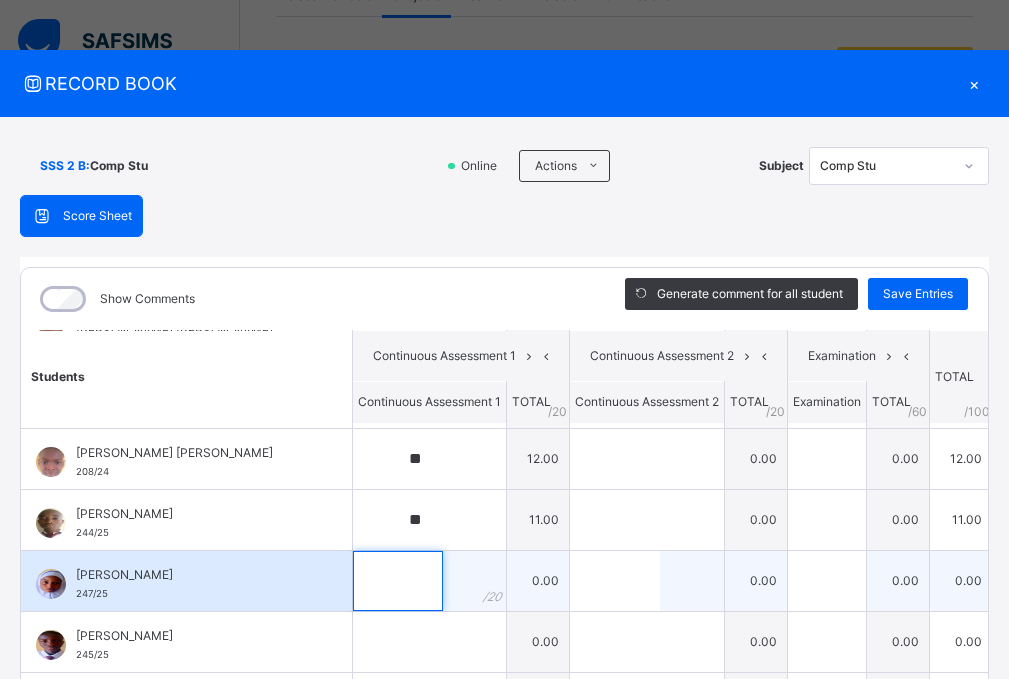 click at bounding box center [398, 581] 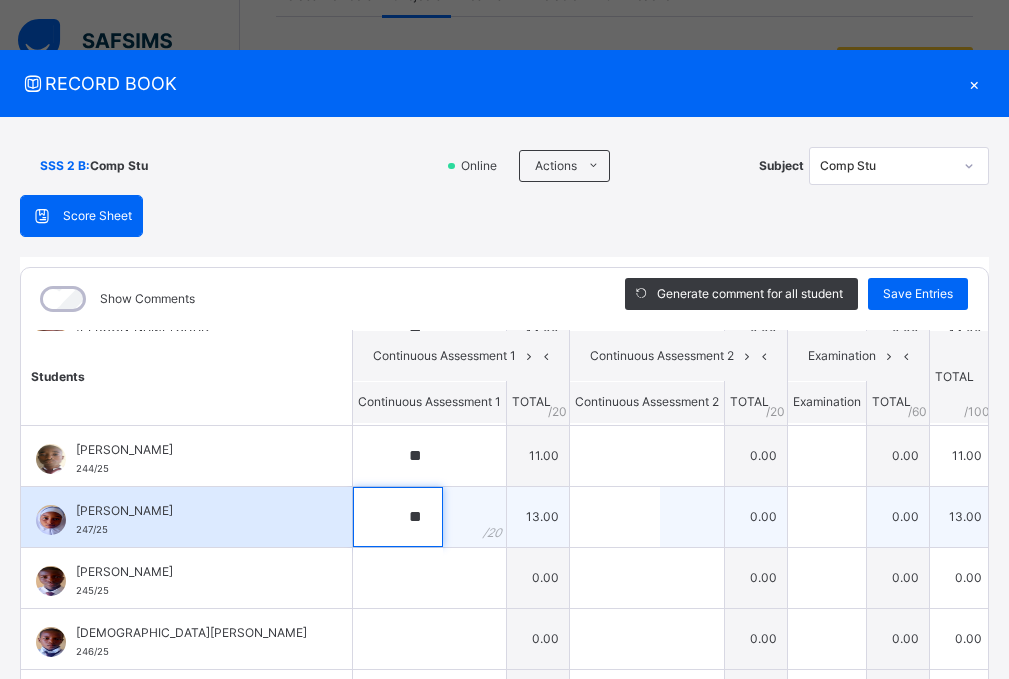 scroll, scrollTop: 400, scrollLeft: 0, axis: vertical 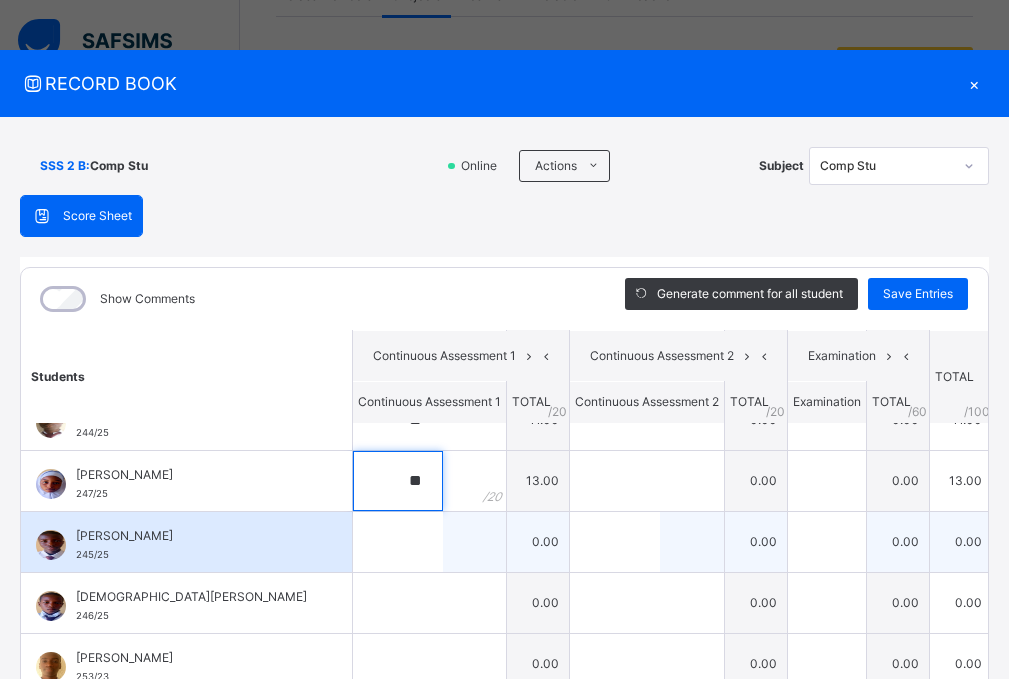 type on "**" 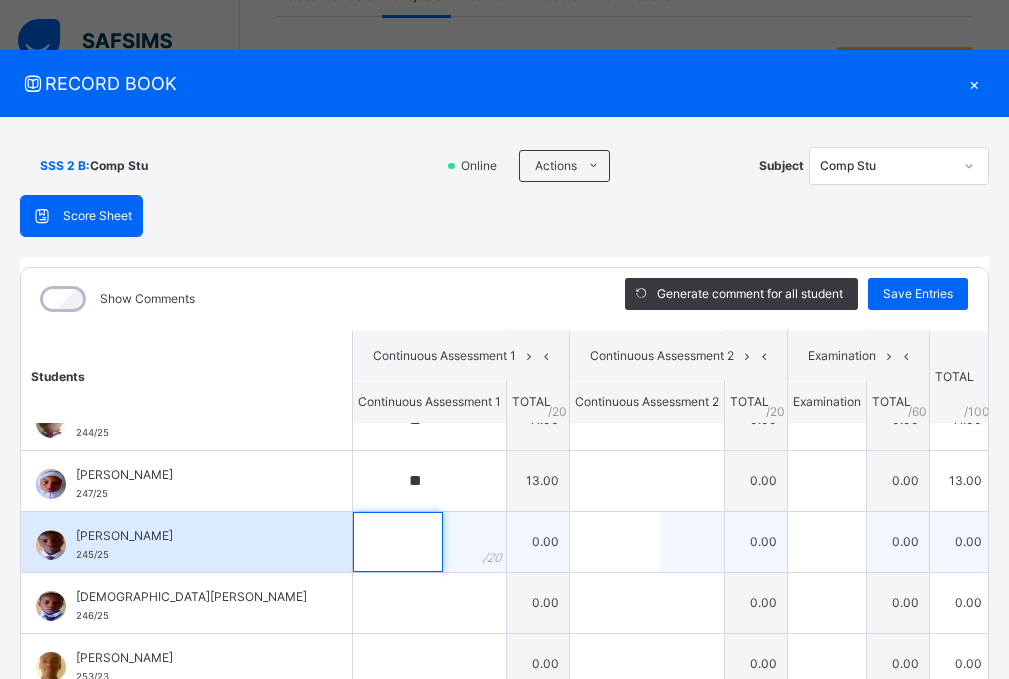 click at bounding box center (398, 542) 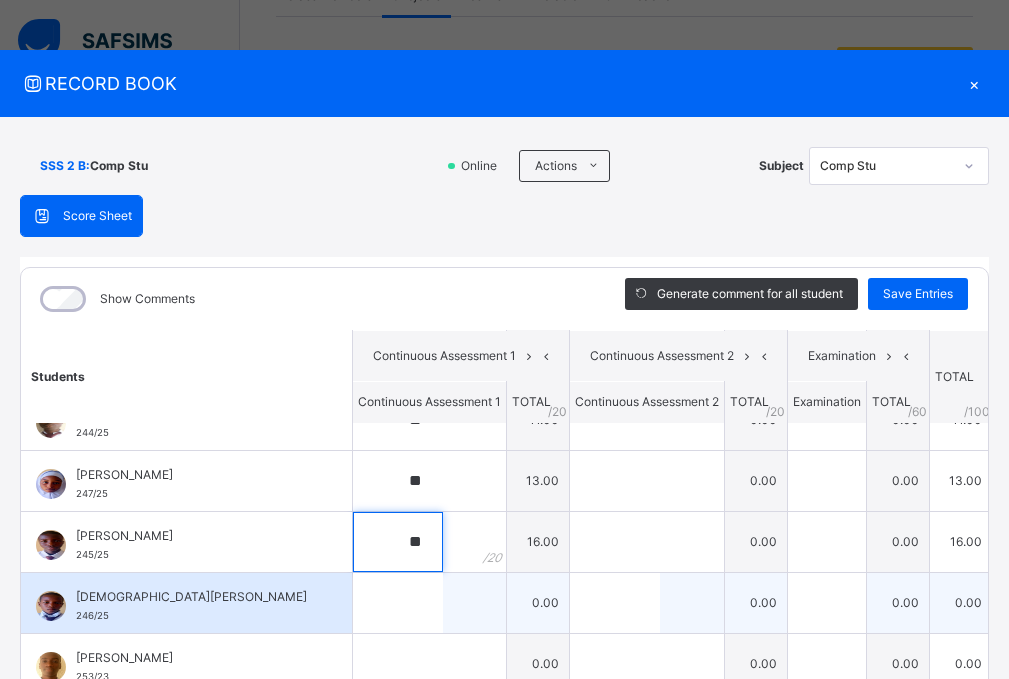 type on "**" 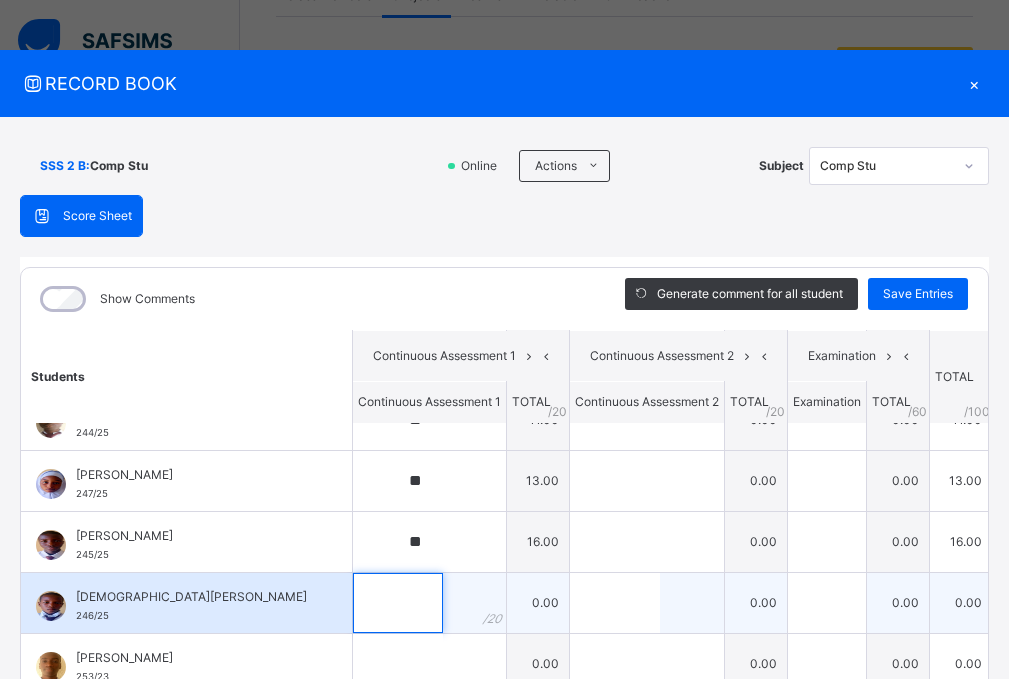 click at bounding box center [398, 603] 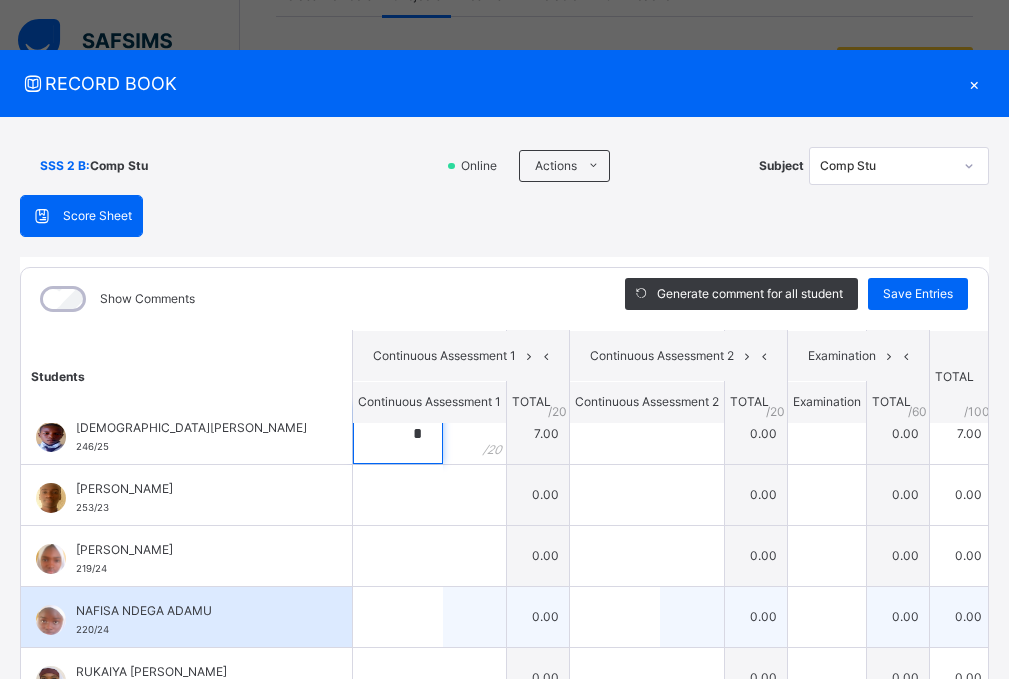 scroll, scrollTop: 570, scrollLeft: 0, axis: vertical 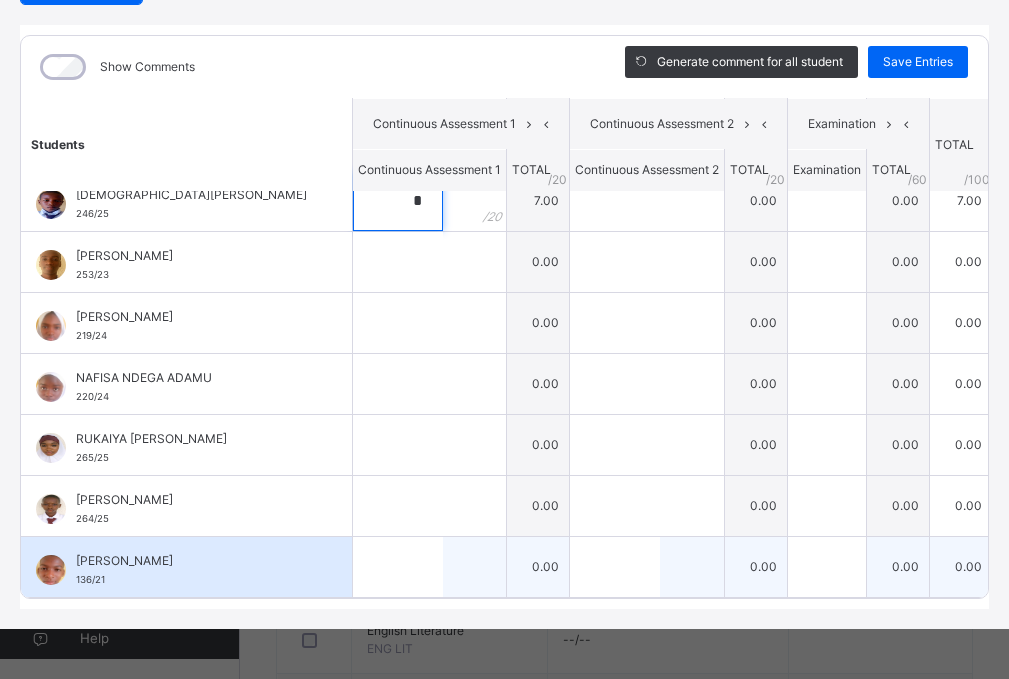 type on "*" 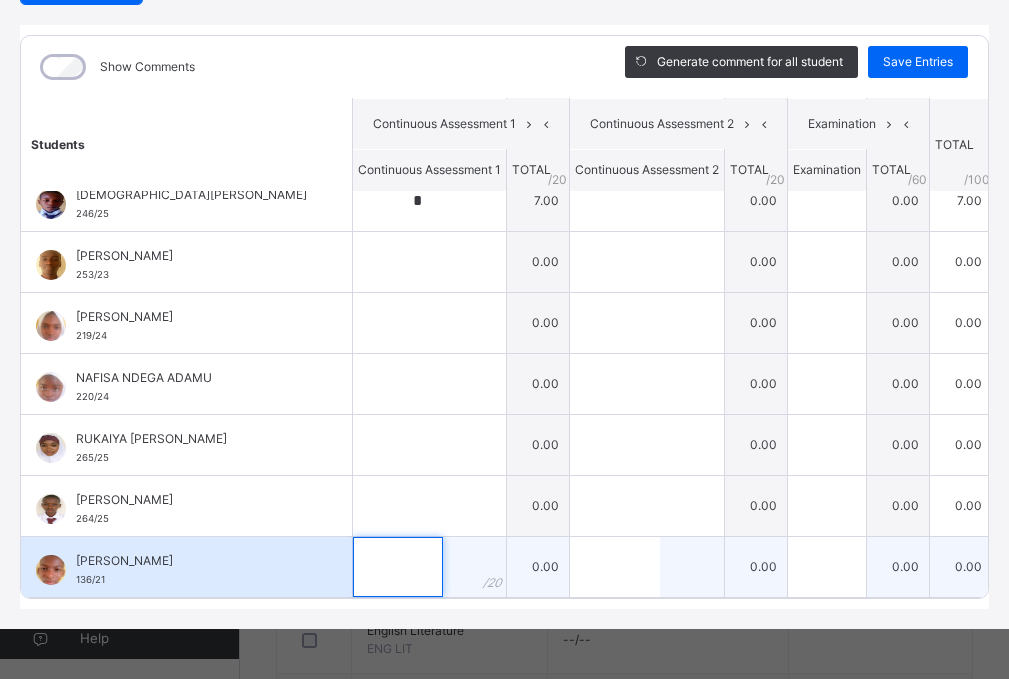 click at bounding box center (398, 567) 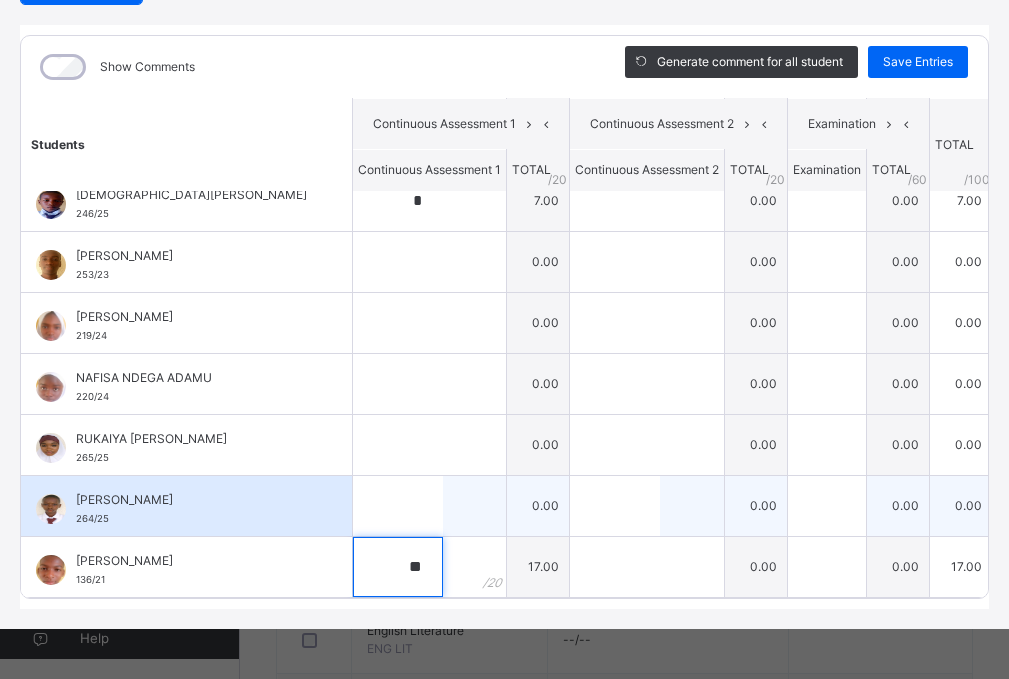 type on "**" 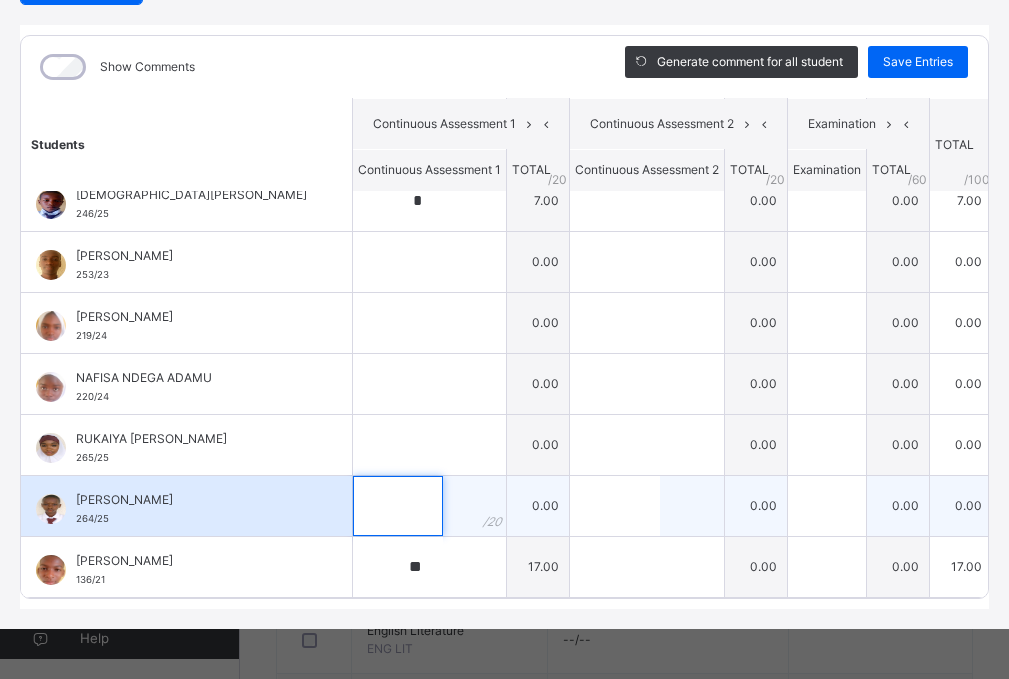 click at bounding box center [398, 506] 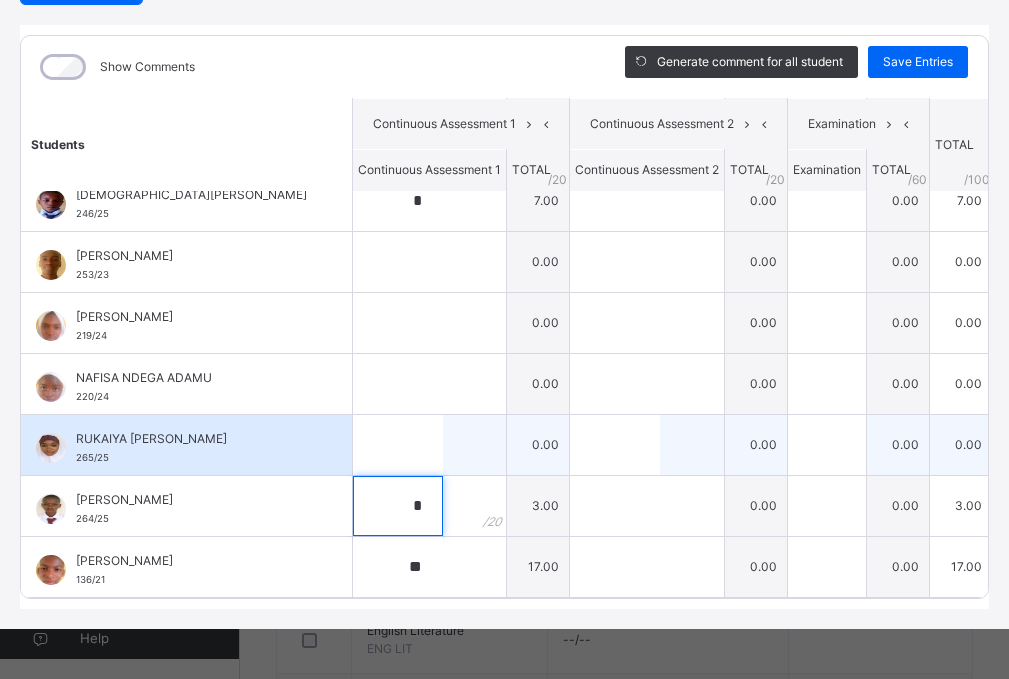 type on "*" 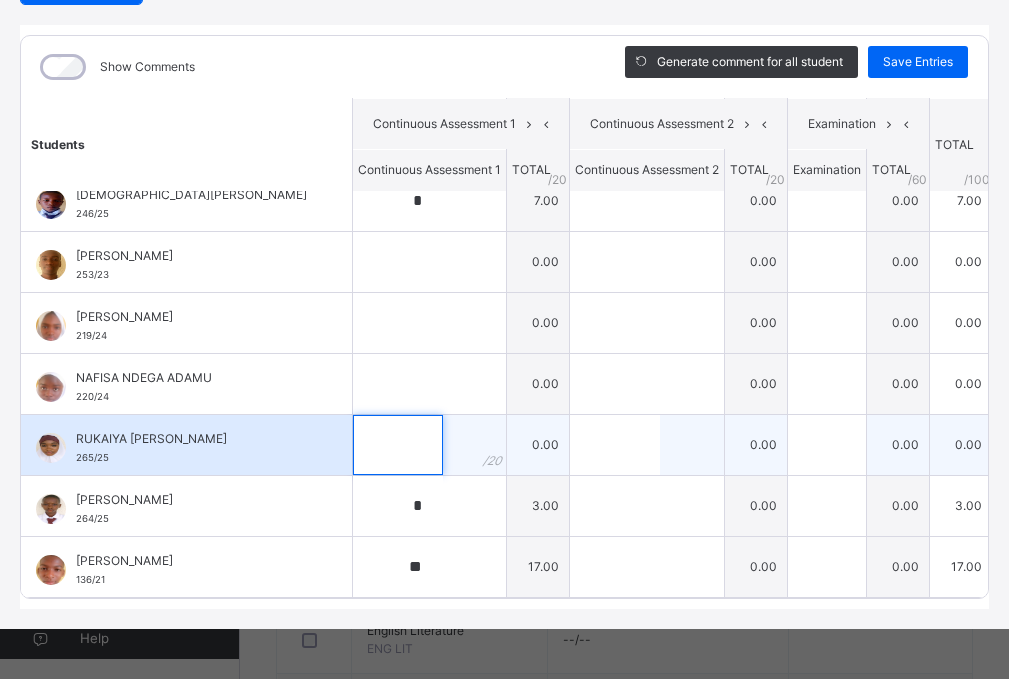click at bounding box center [398, 445] 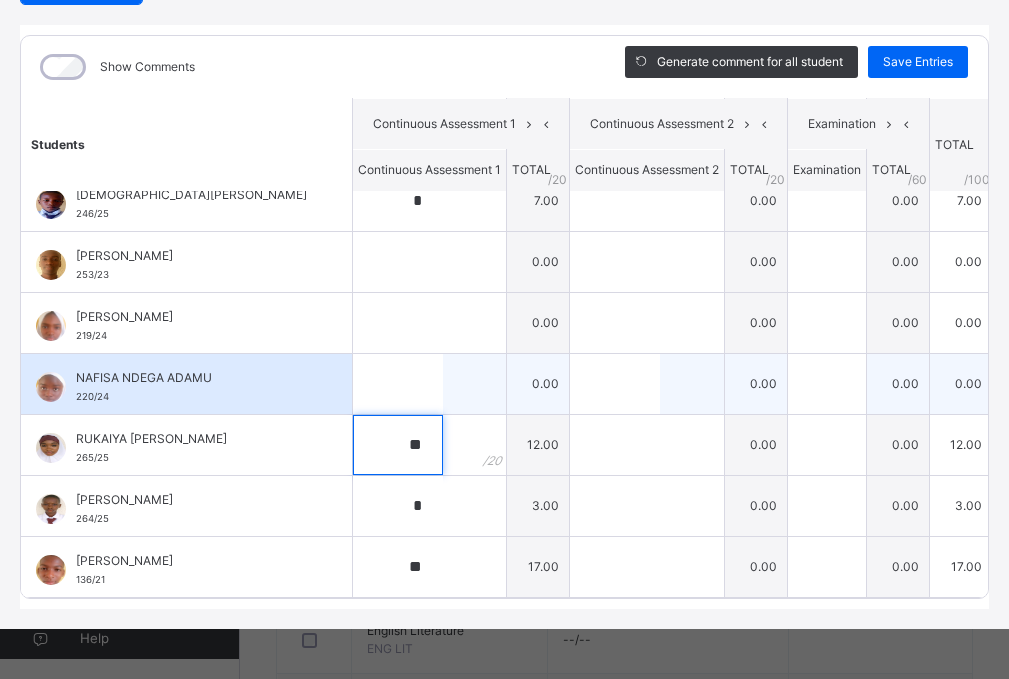 type on "**" 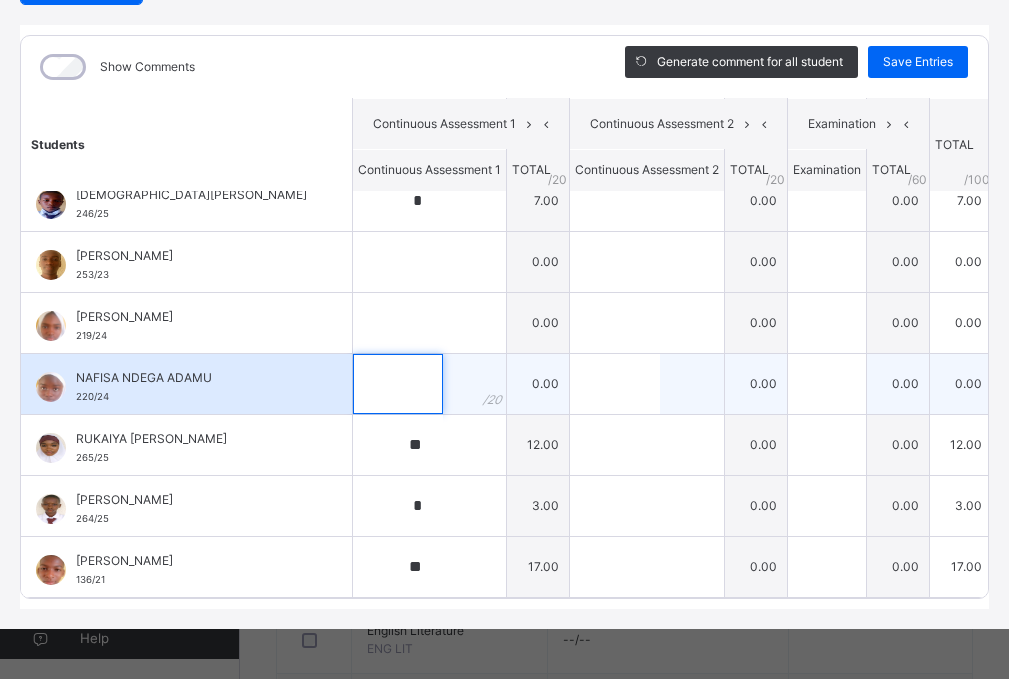 click at bounding box center [398, 384] 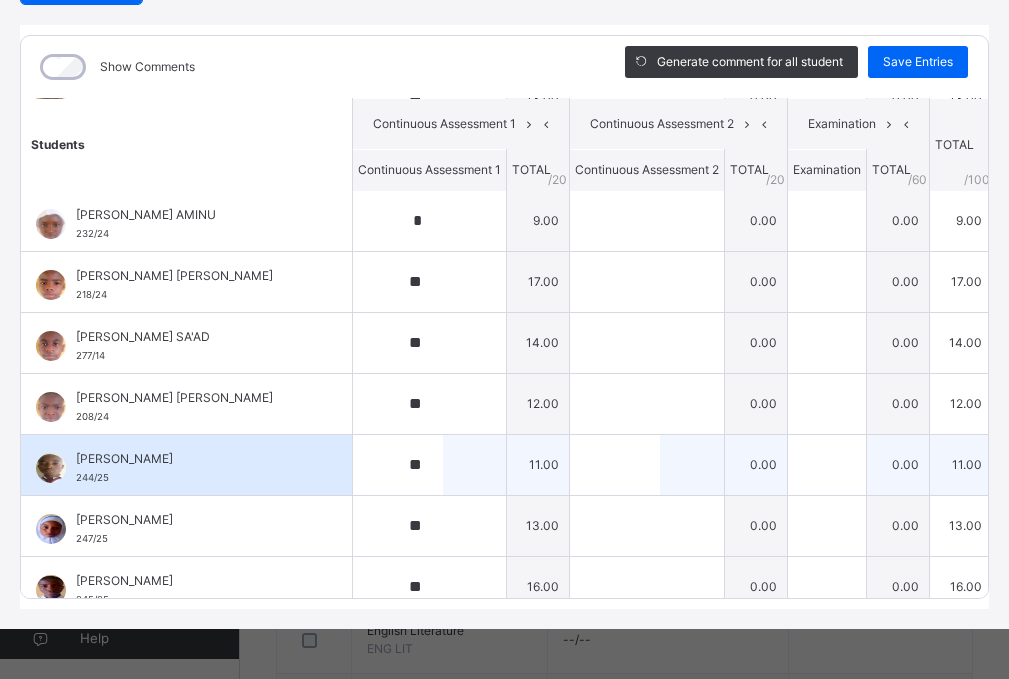 scroll, scrollTop: 0, scrollLeft: 0, axis: both 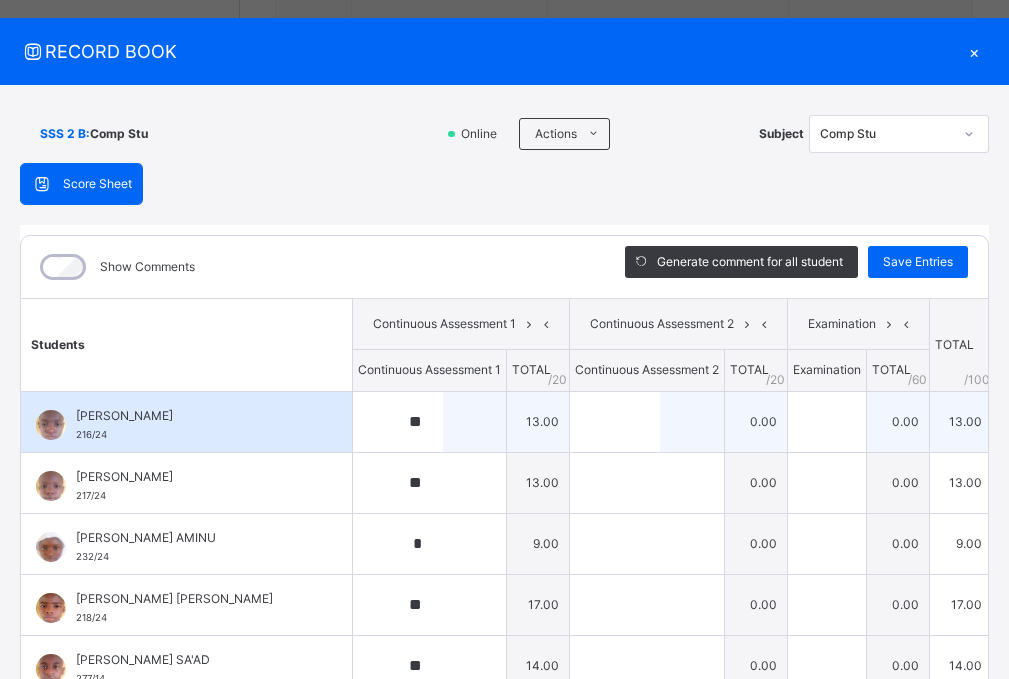 type on "**" 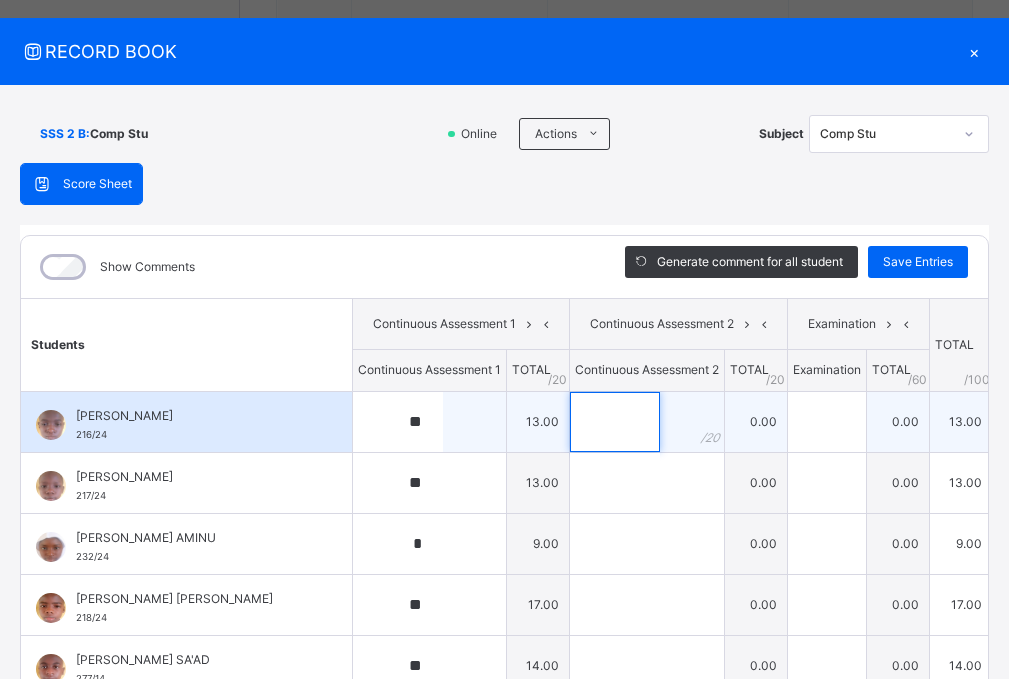 click at bounding box center (615, 422) 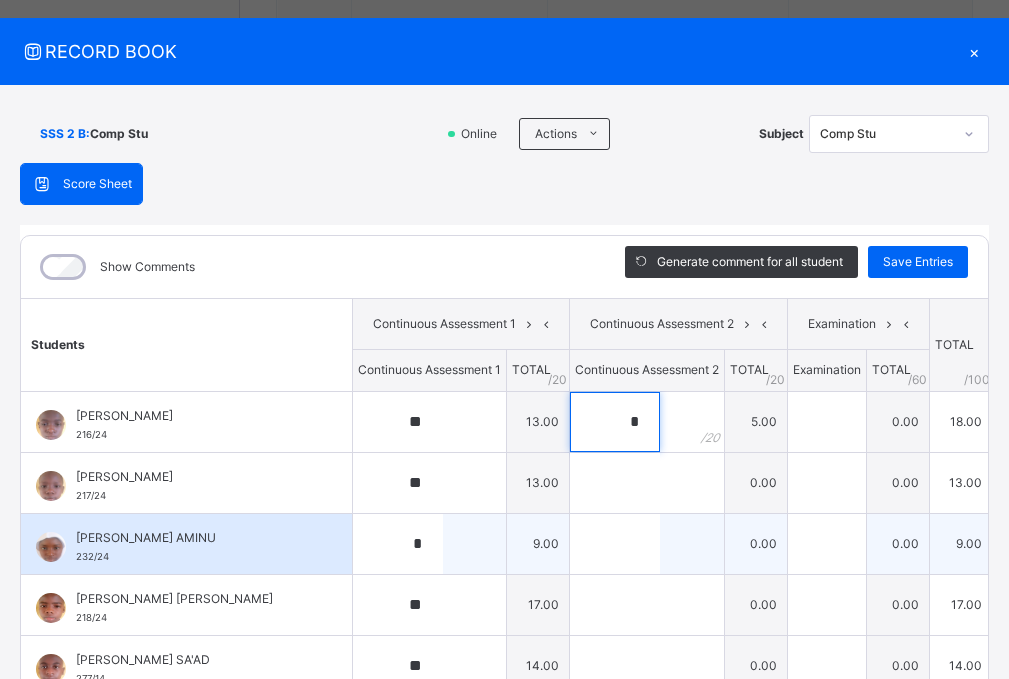 type on "*" 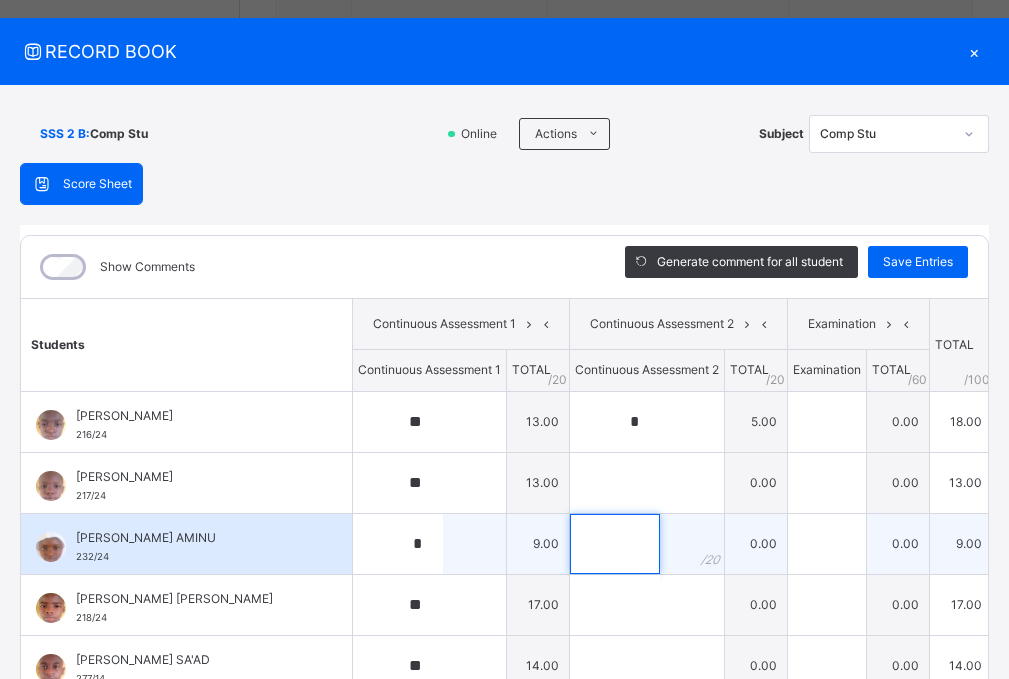 click at bounding box center (615, 544) 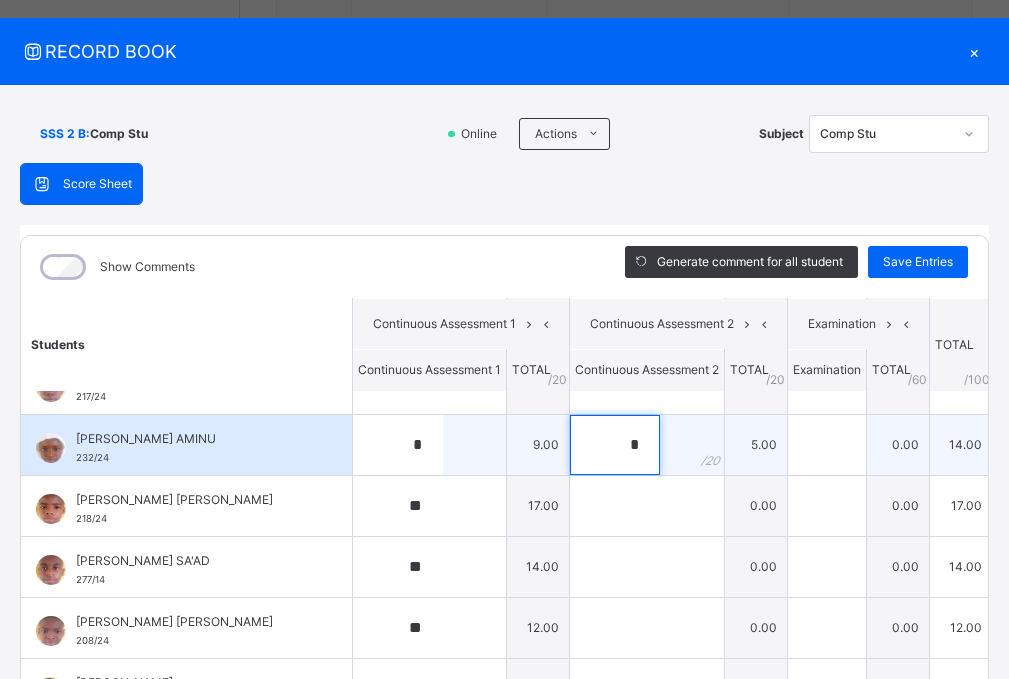 scroll, scrollTop: 100, scrollLeft: 0, axis: vertical 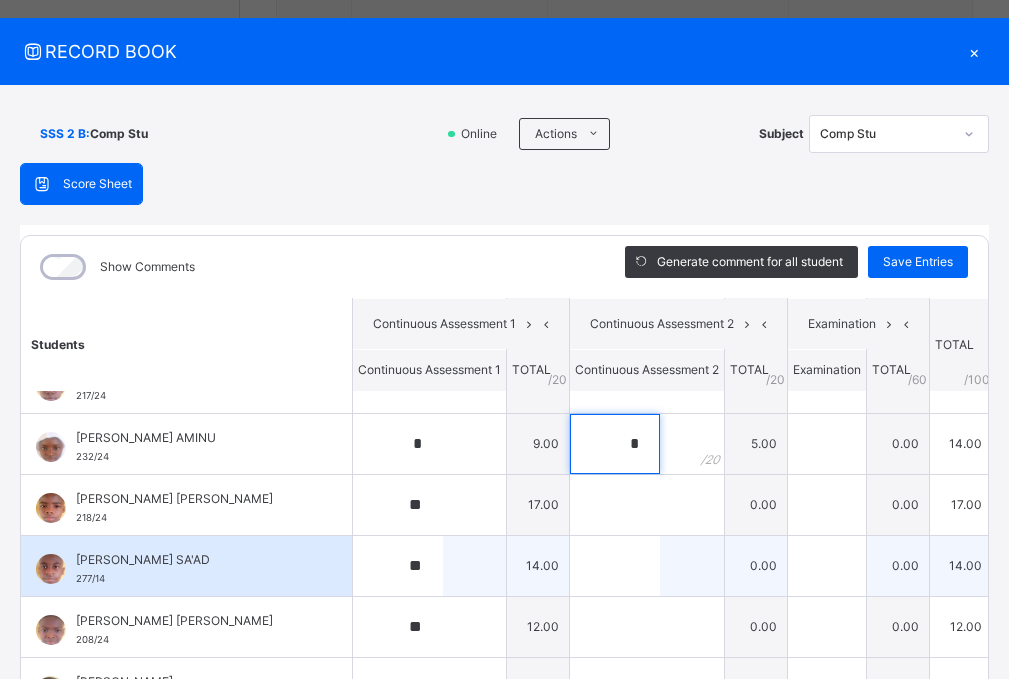 type on "*" 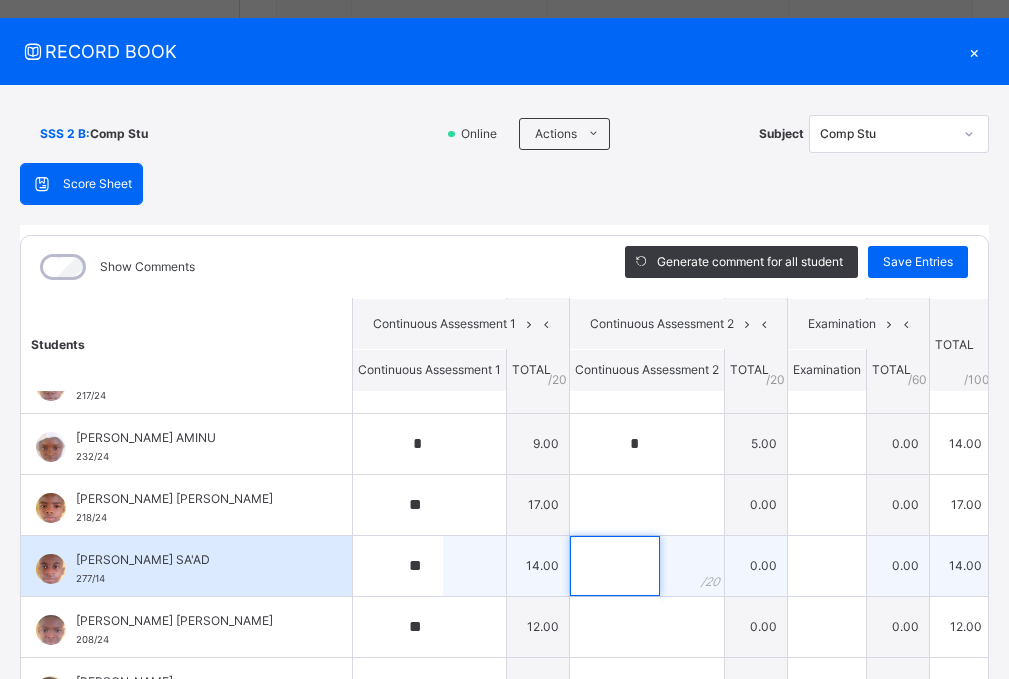 click at bounding box center [615, 566] 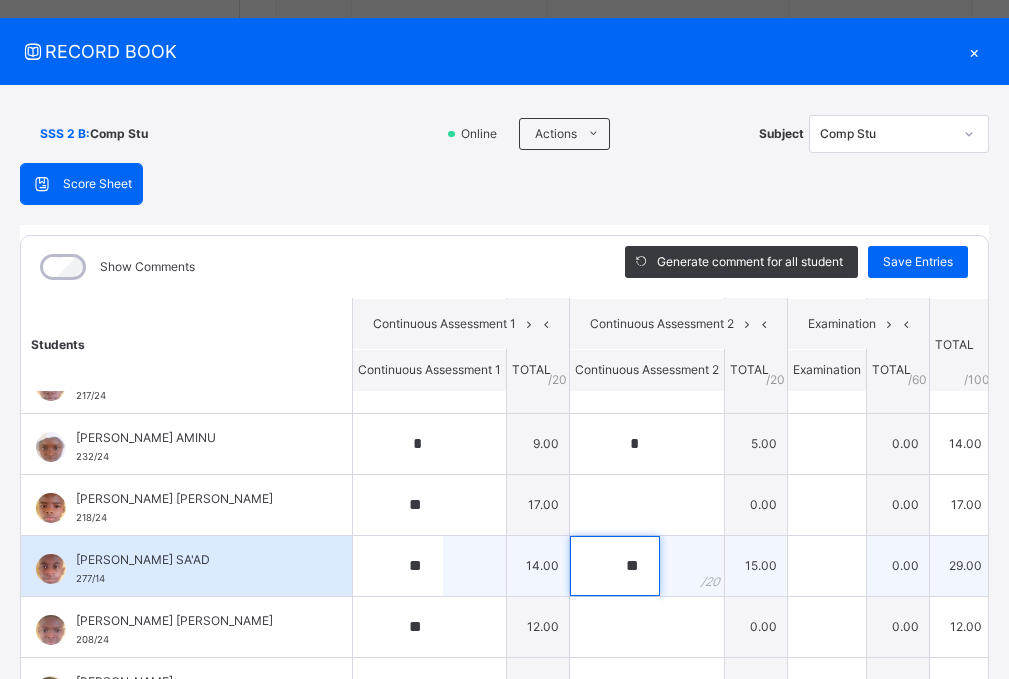 type on "*" 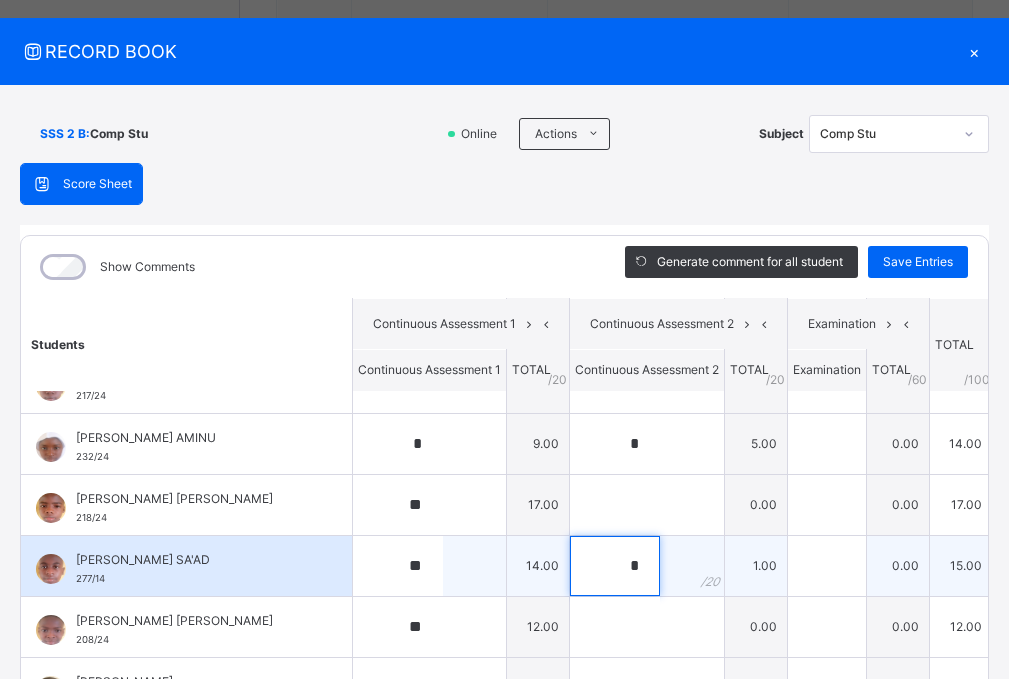 type 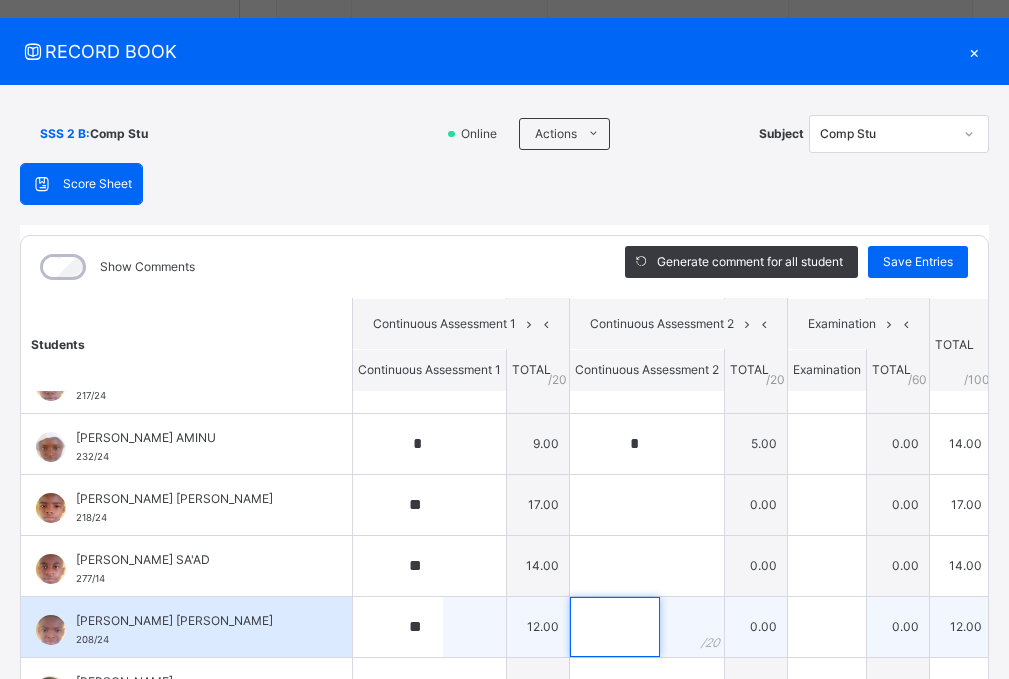 click at bounding box center (615, 627) 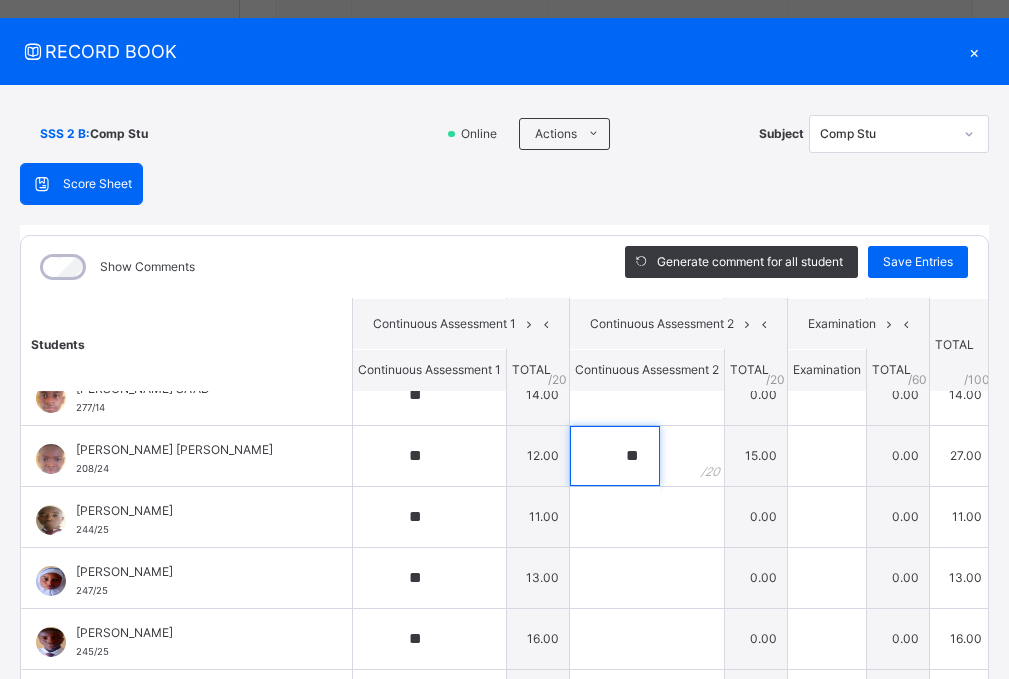 scroll, scrollTop: 300, scrollLeft: 0, axis: vertical 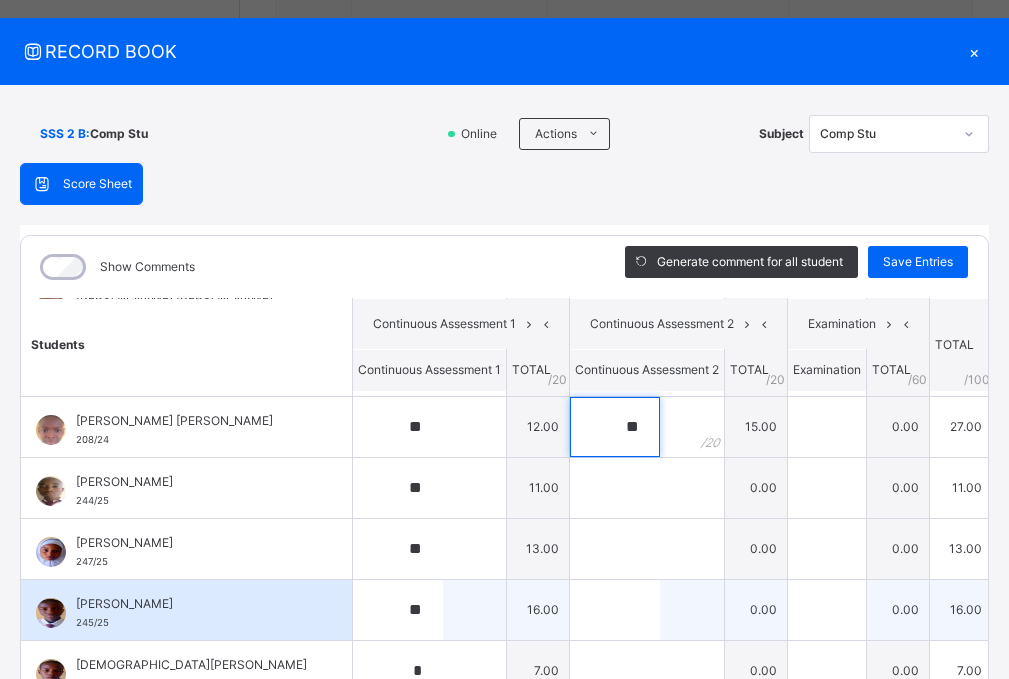 type on "**" 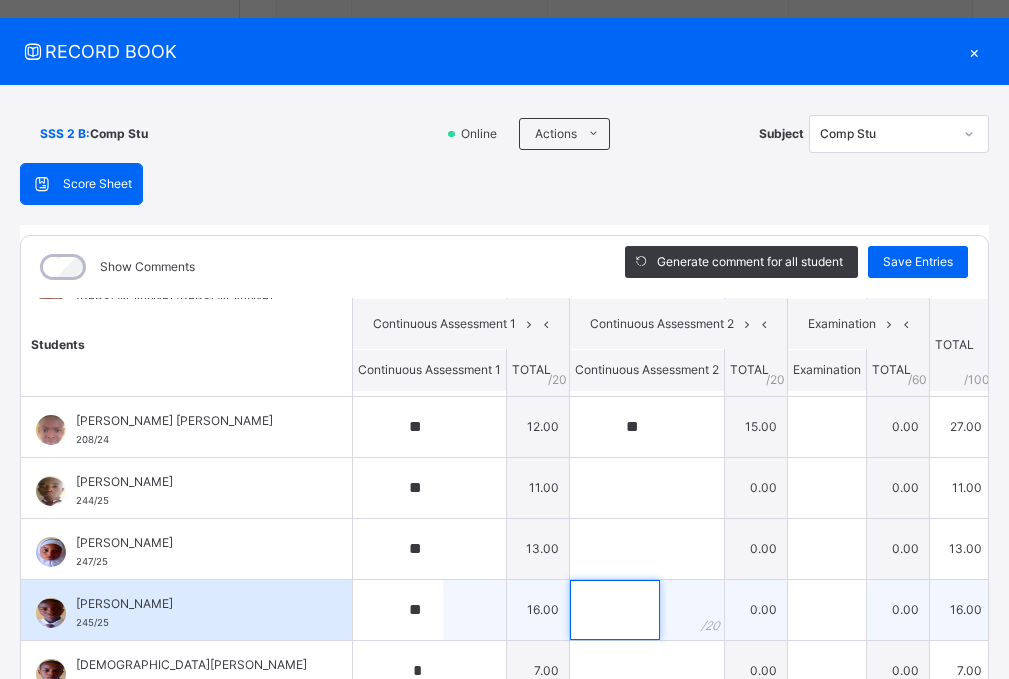 click at bounding box center [615, 610] 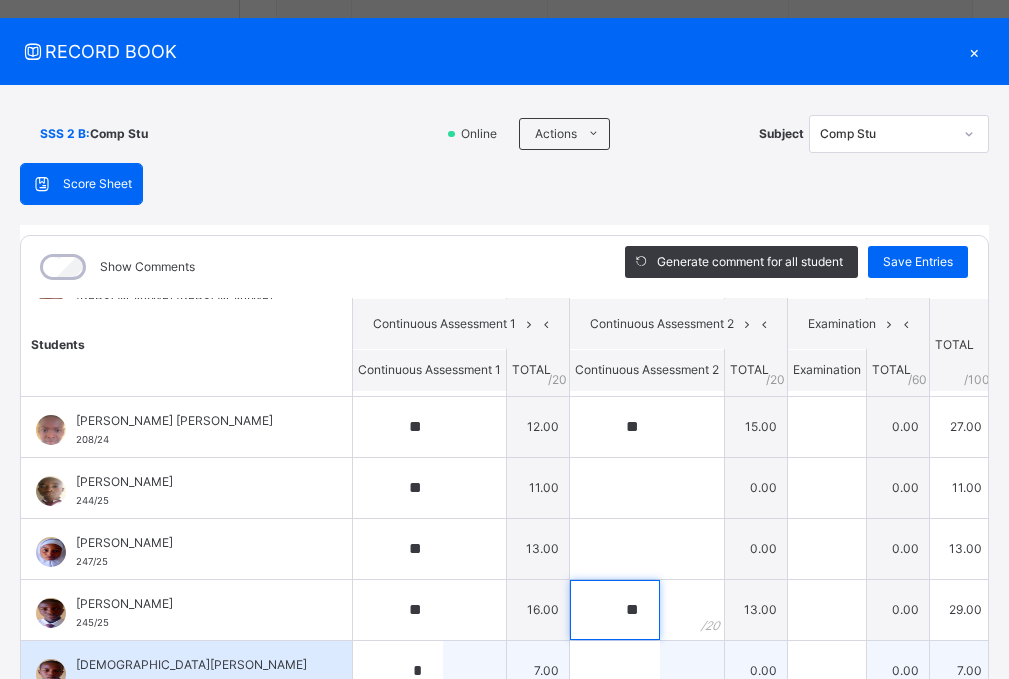 type on "**" 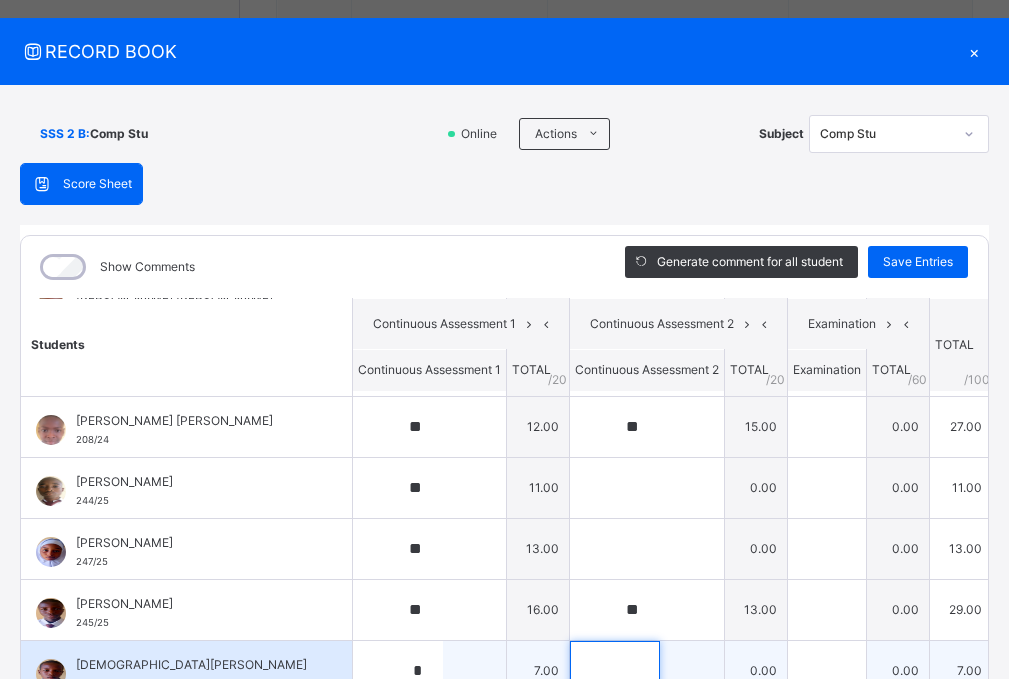 click at bounding box center [615, 671] 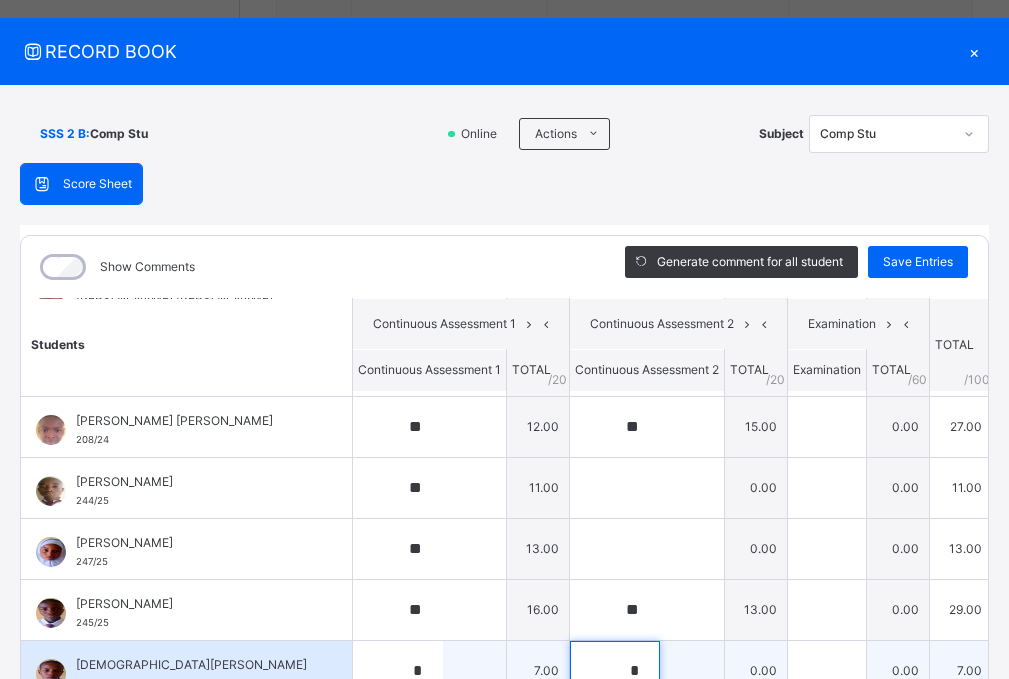 scroll, scrollTop: 34, scrollLeft: 0, axis: vertical 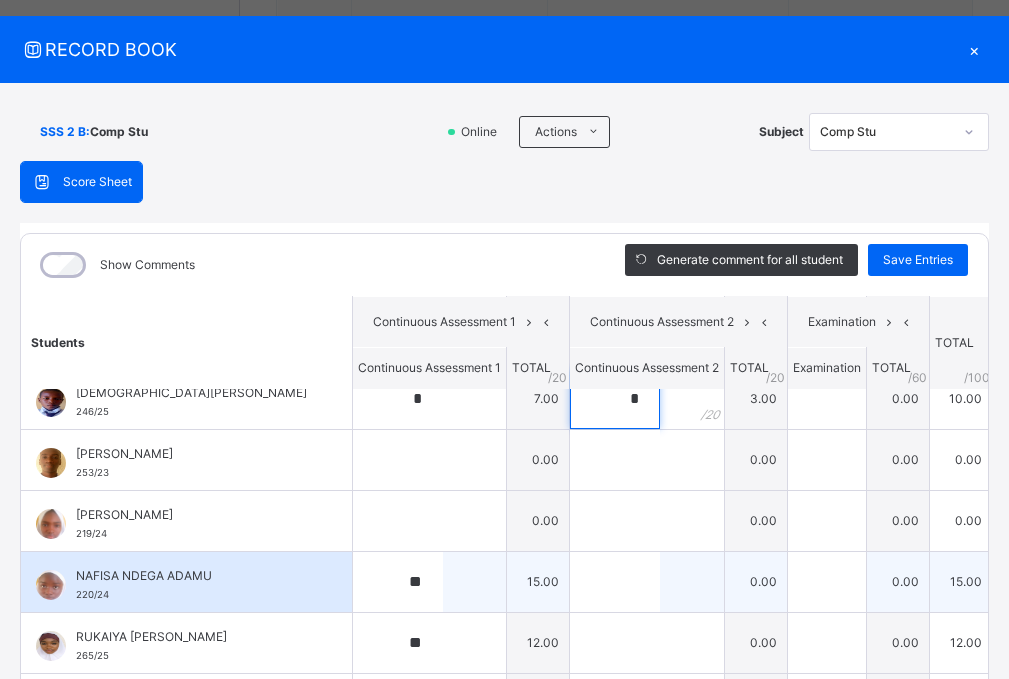 type on "*" 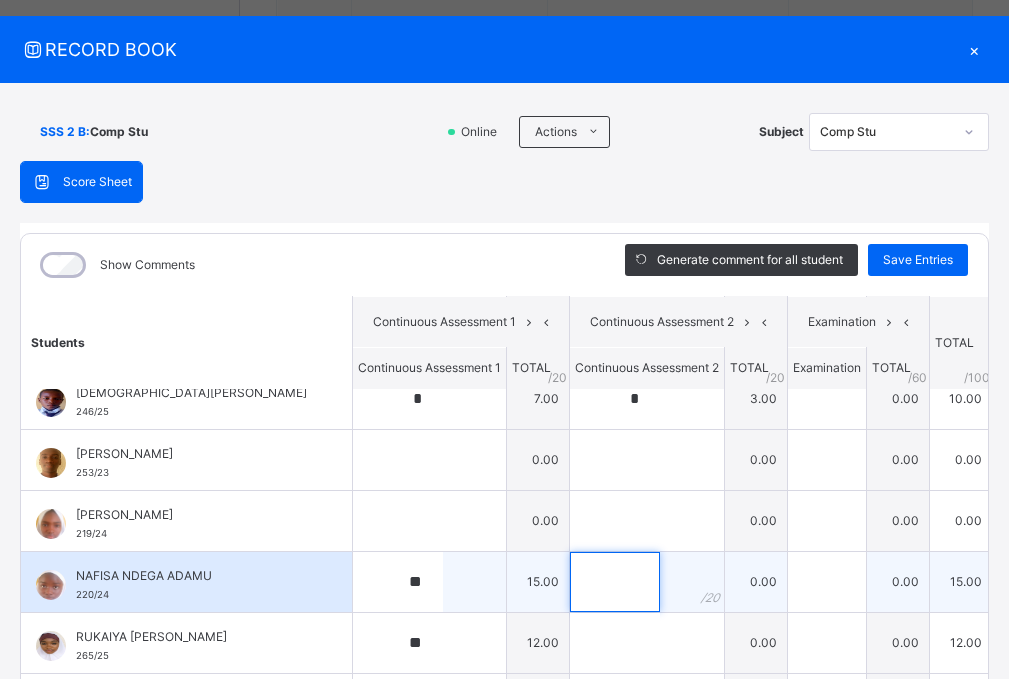 click at bounding box center (615, 582) 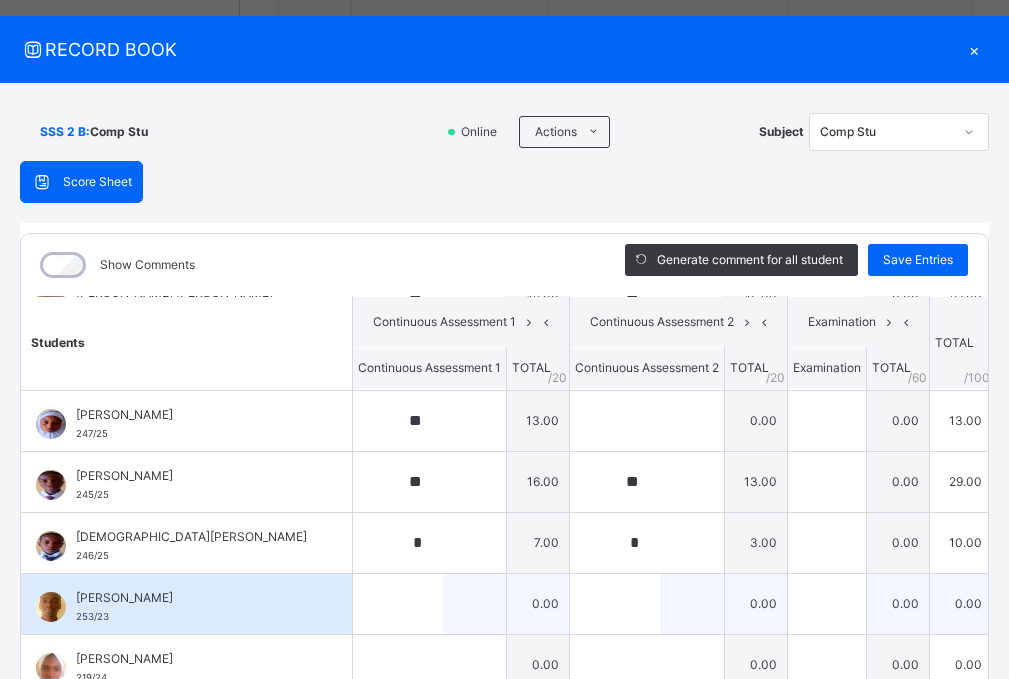 scroll, scrollTop: 570, scrollLeft: 0, axis: vertical 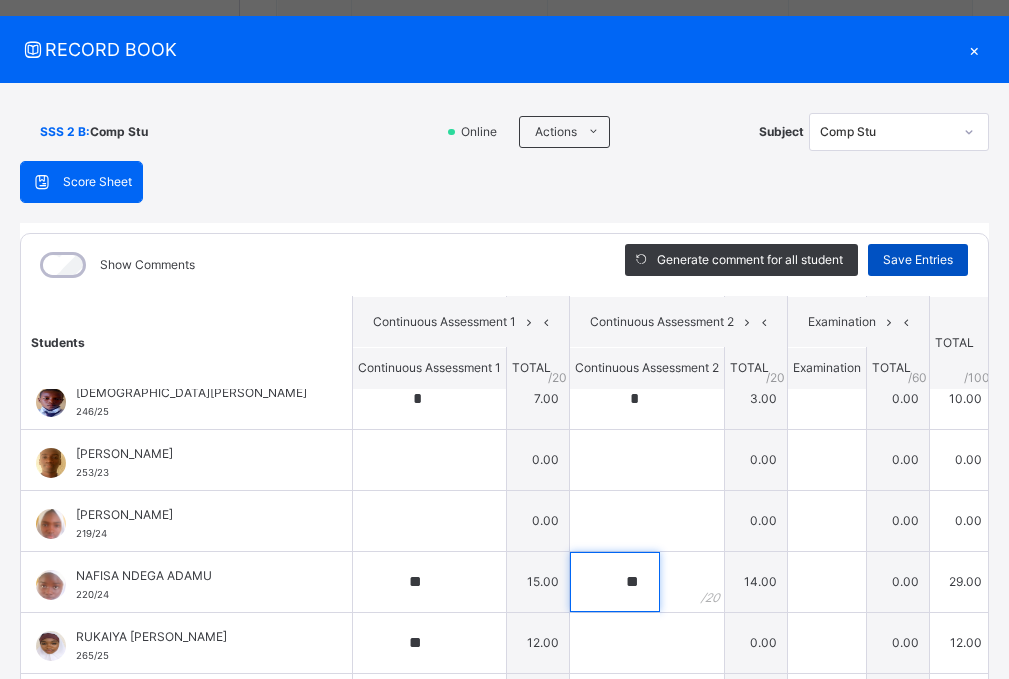 type on "**" 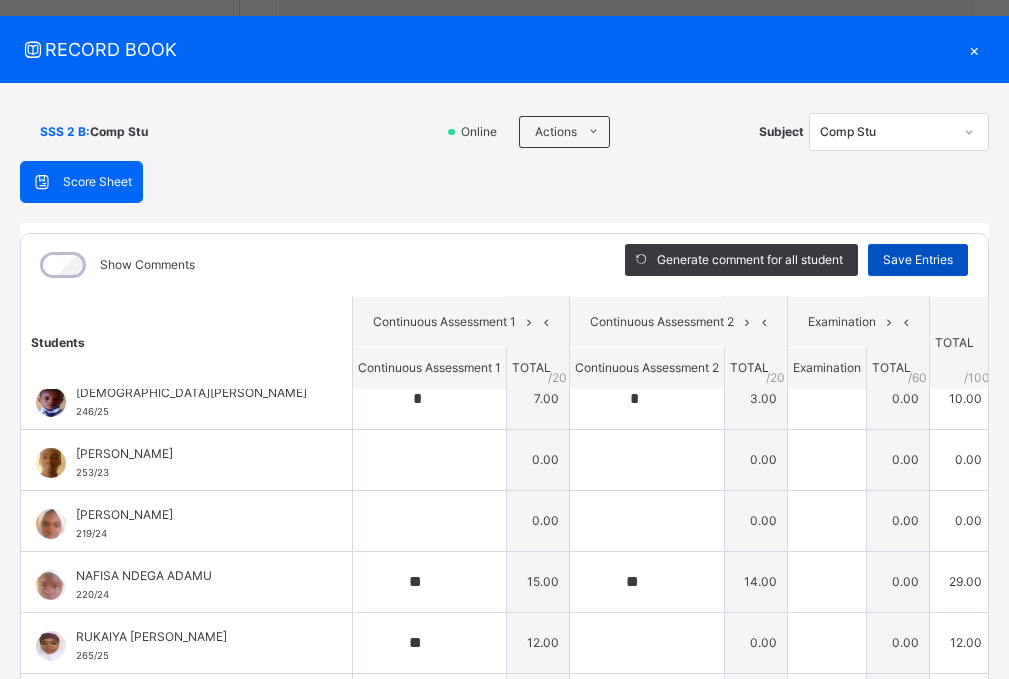 click on "Save Entries" at bounding box center (918, 260) 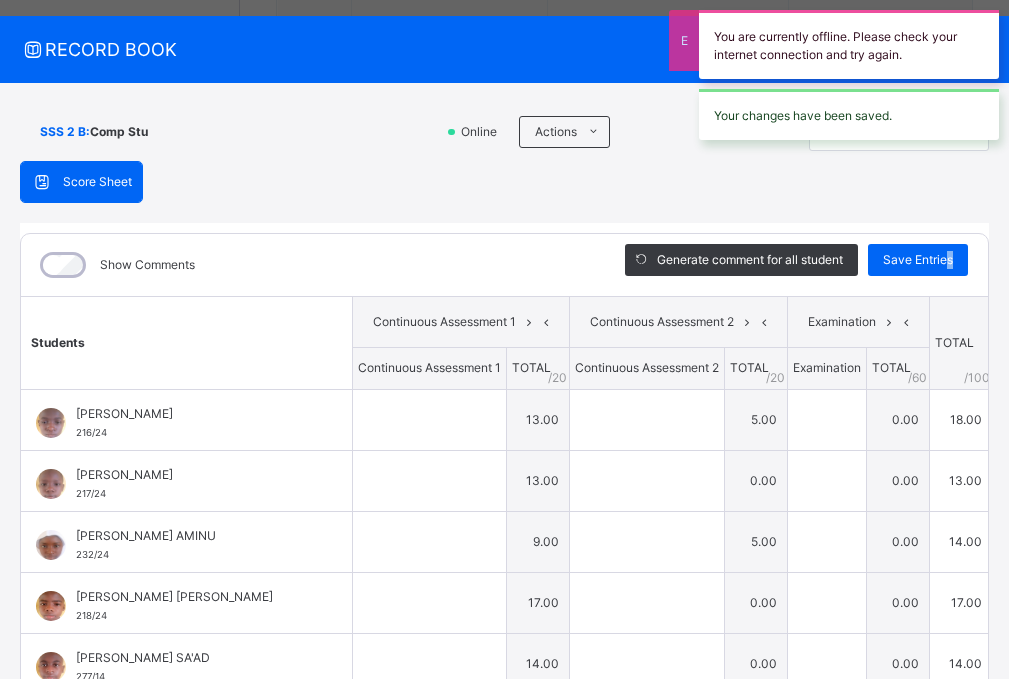type on "**" 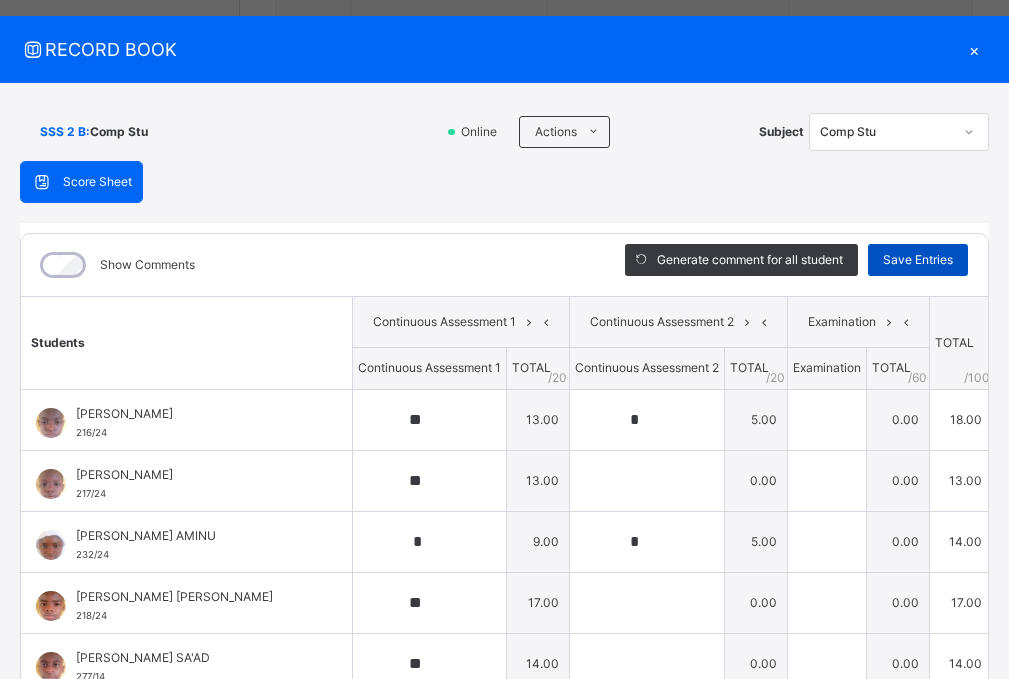click on "Save Entries" at bounding box center (918, 260) 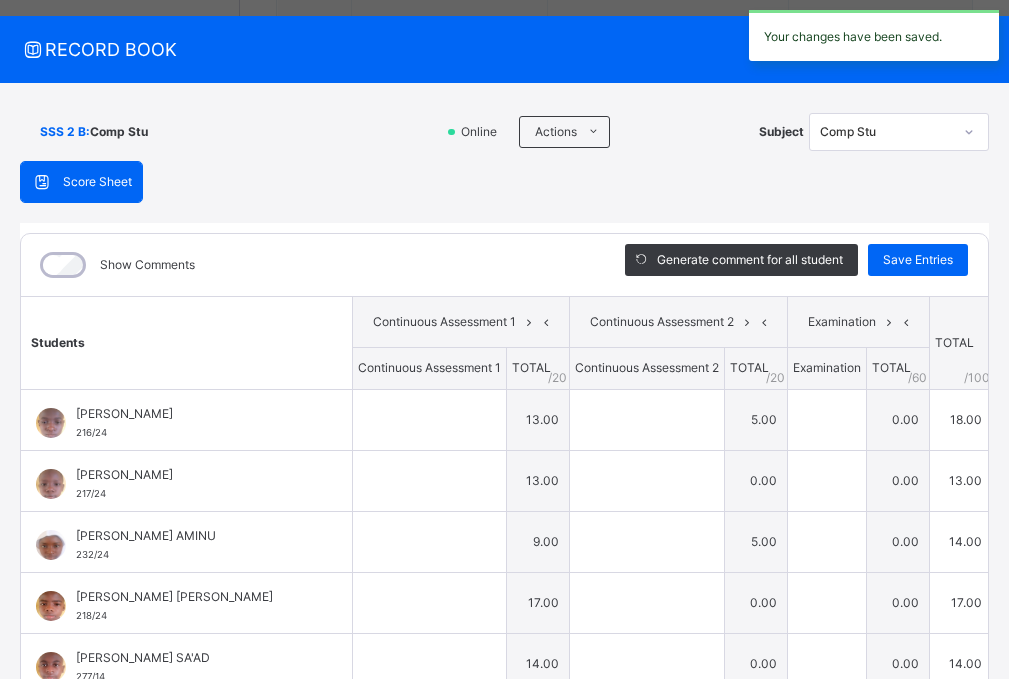 type on "**" 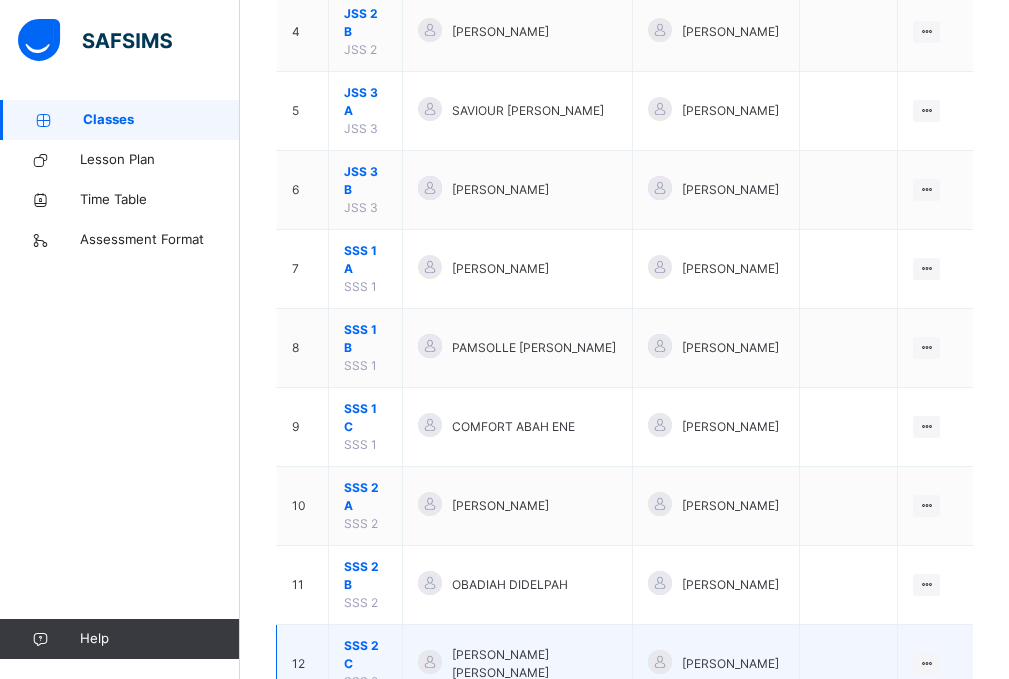 scroll, scrollTop: 553, scrollLeft: 0, axis: vertical 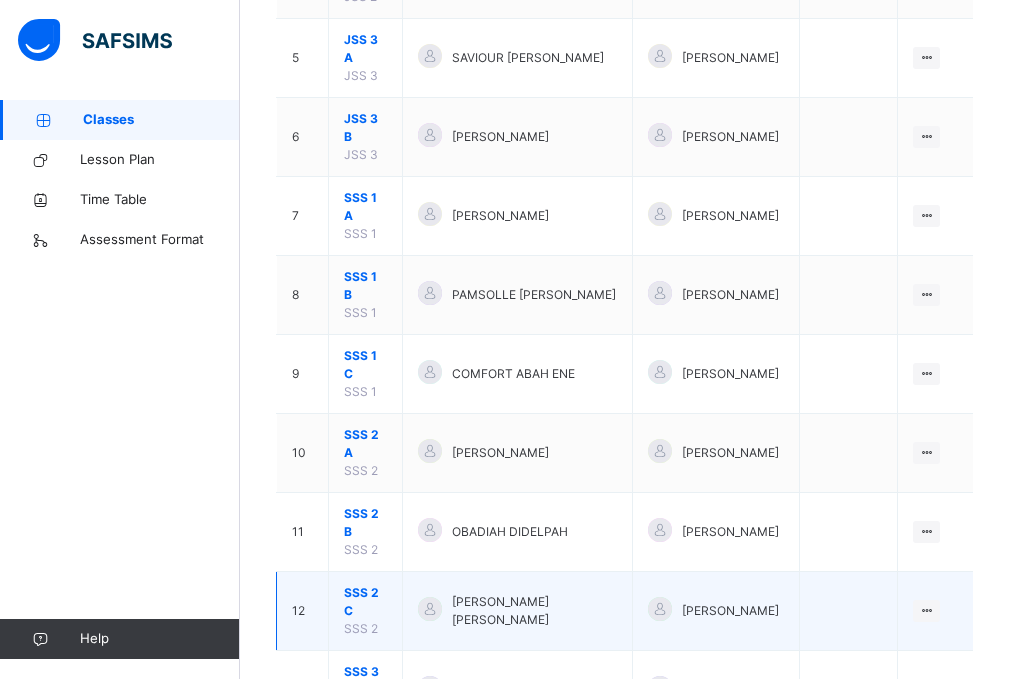 click on "SSS 2   C" at bounding box center [365, 602] 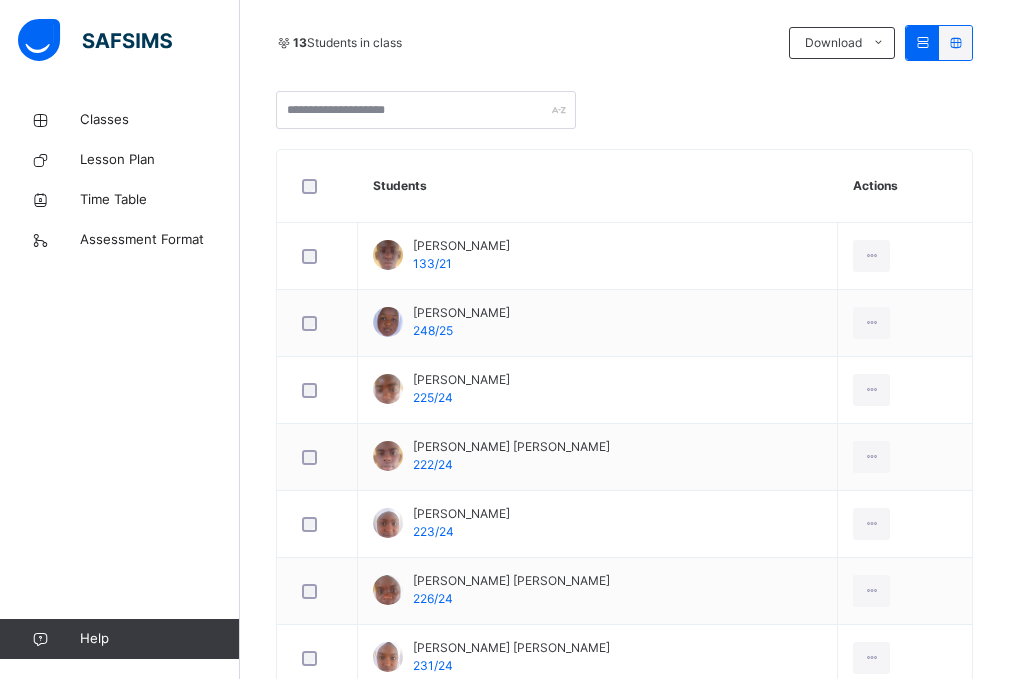 scroll, scrollTop: 157, scrollLeft: 0, axis: vertical 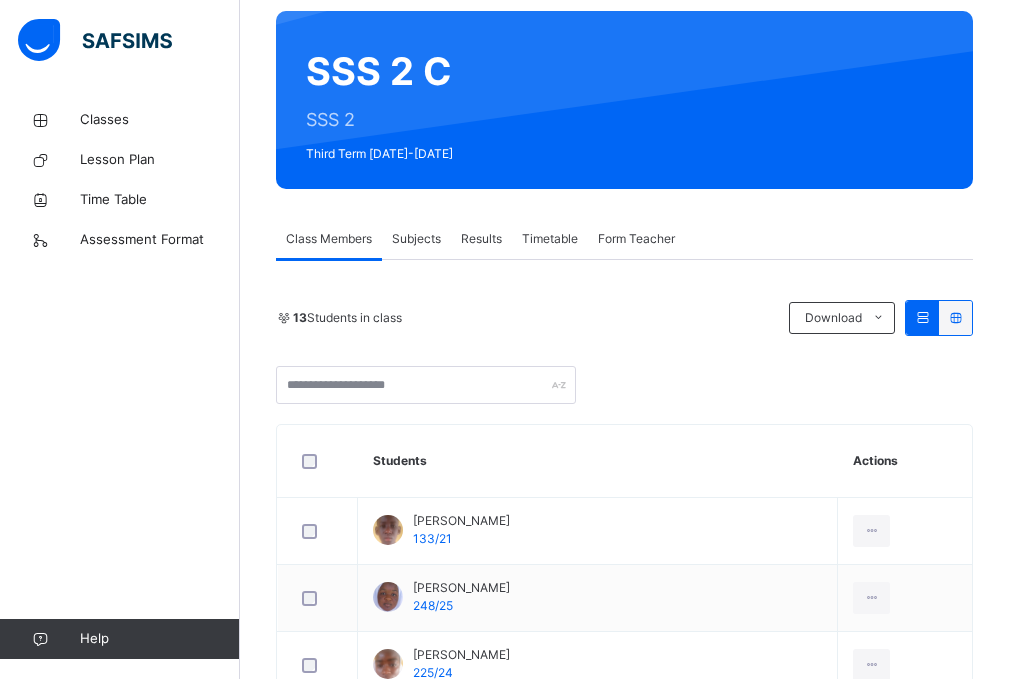 click on "Subjects" at bounding box center [416, 239] 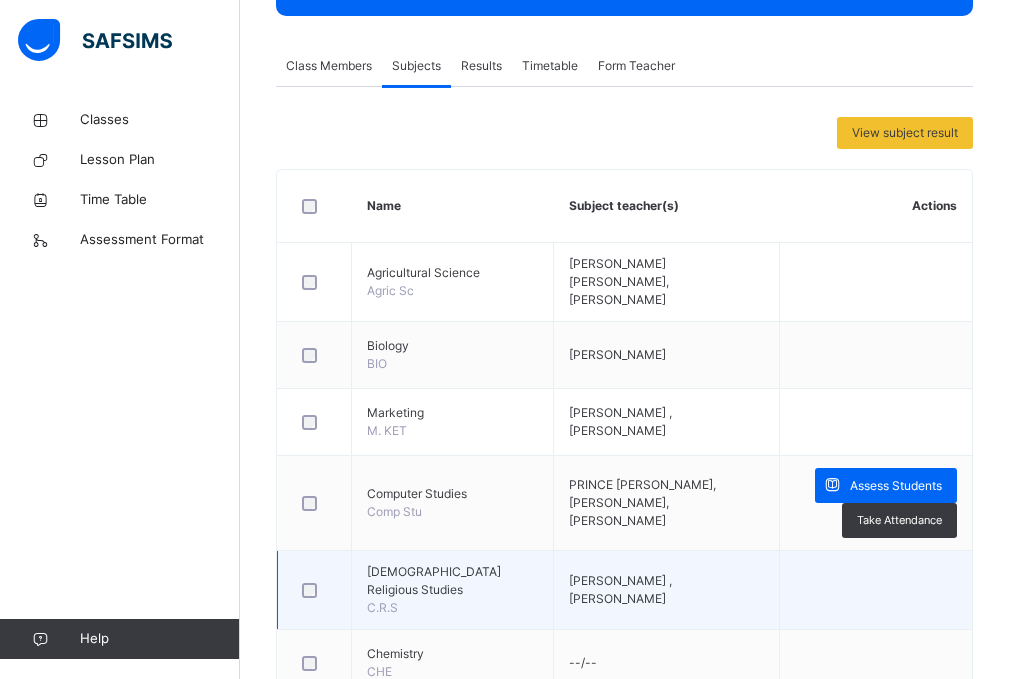 scroll, scrollTop: 357, scrollLeft: 0, axis: vertical 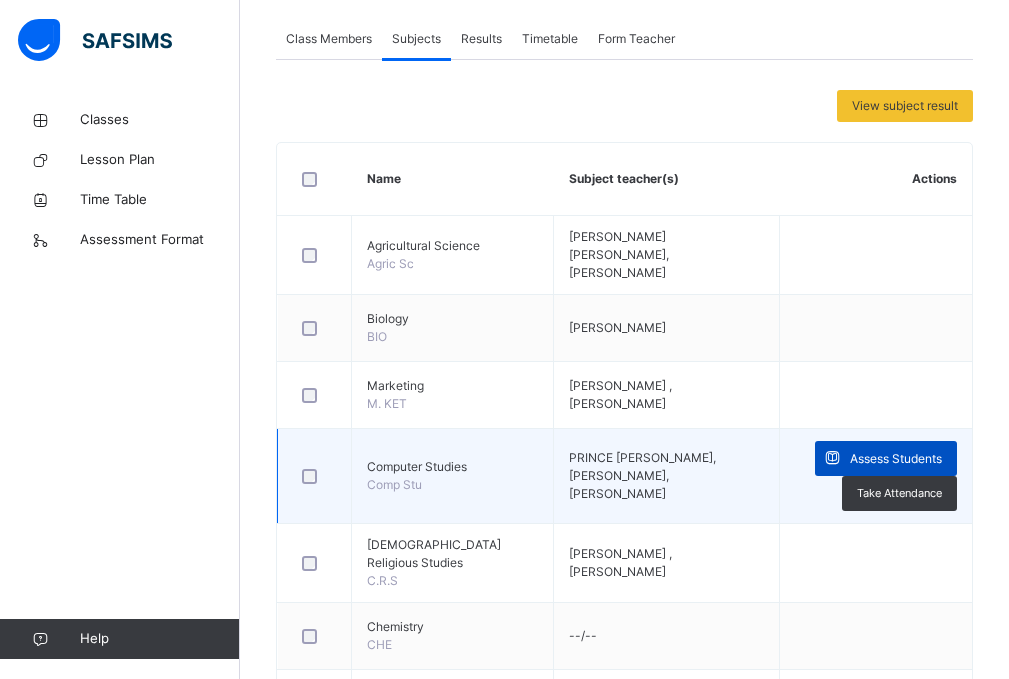 click on "Assess Students" at bounding box center (896, 459) 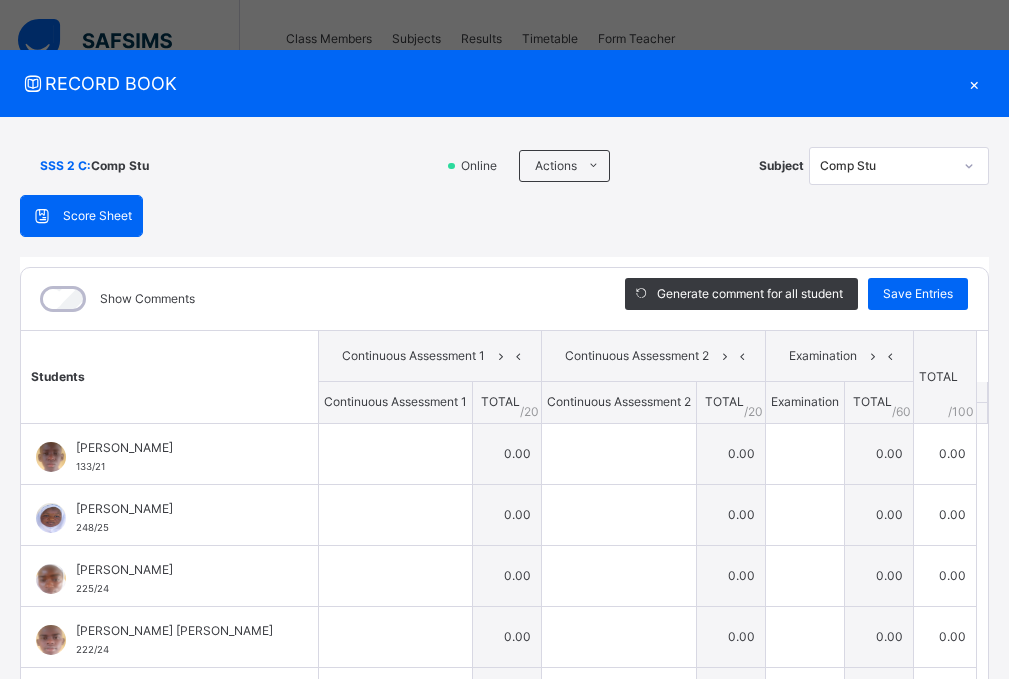 scroll, scrollTop: 247, scrollLeft: 0, axis: vertical 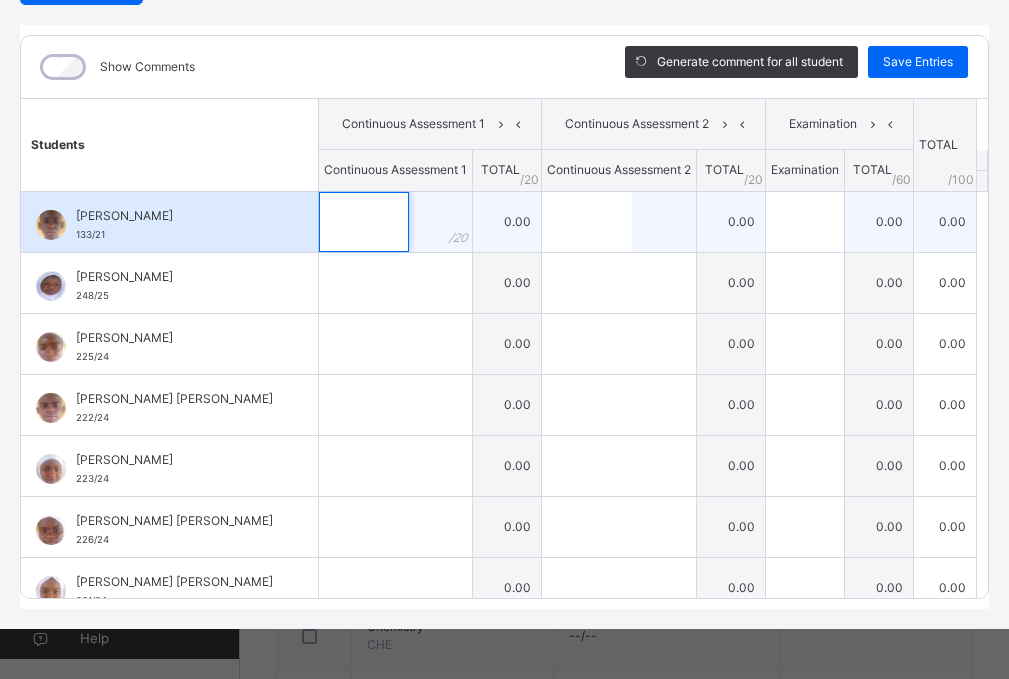 click at bounding box center (364, 222) 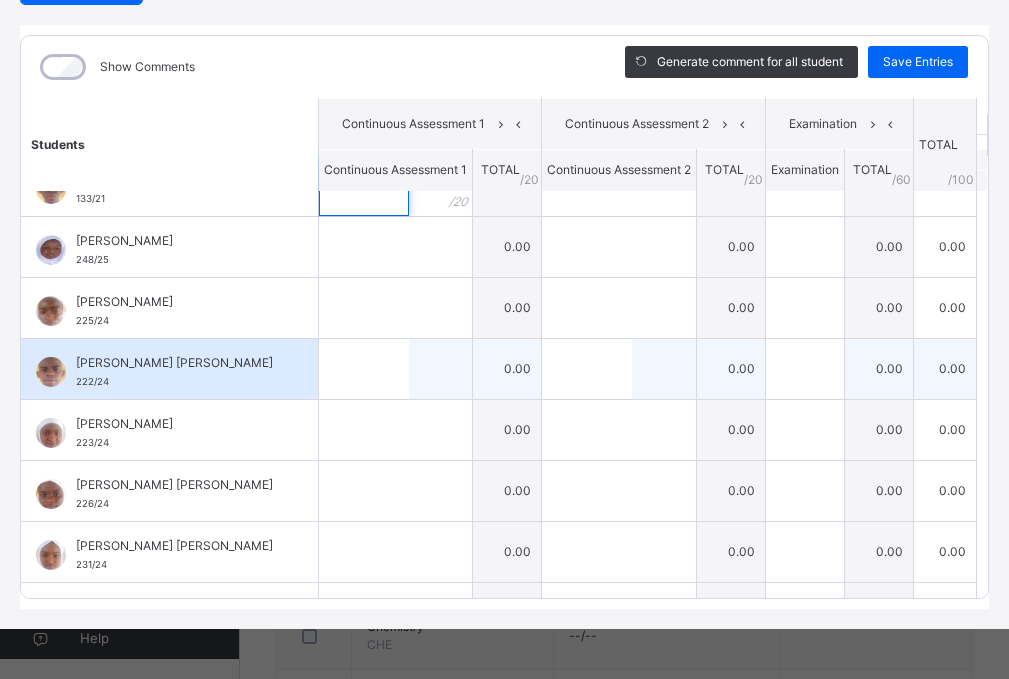 scroll, scrollTop: 0, scrollLeft: 0, axis: both 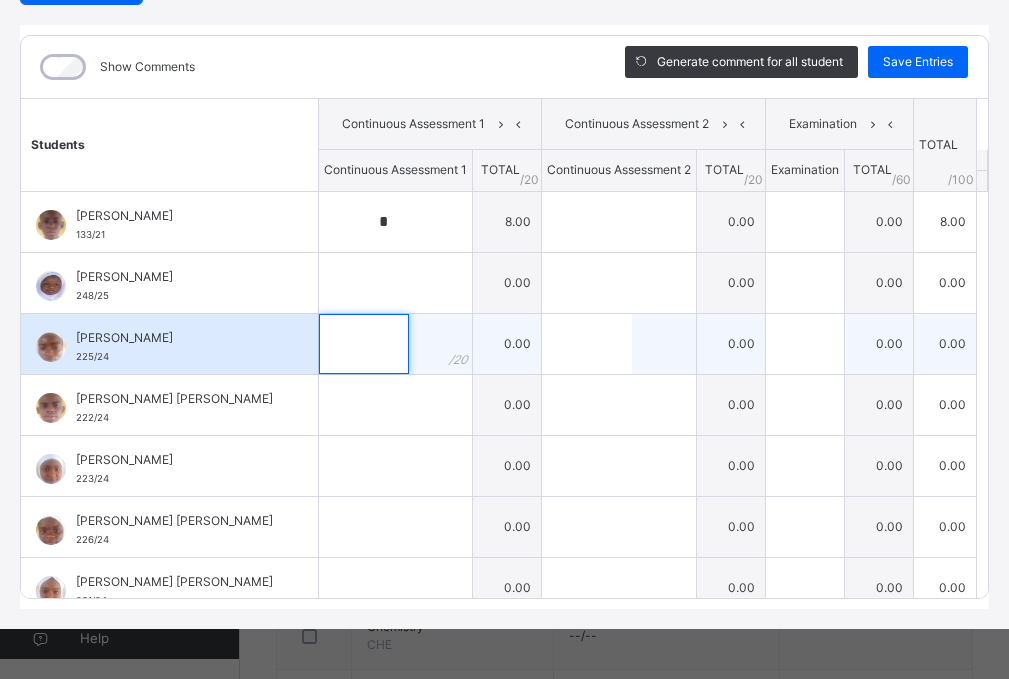 click at bounding box center (364, 344) 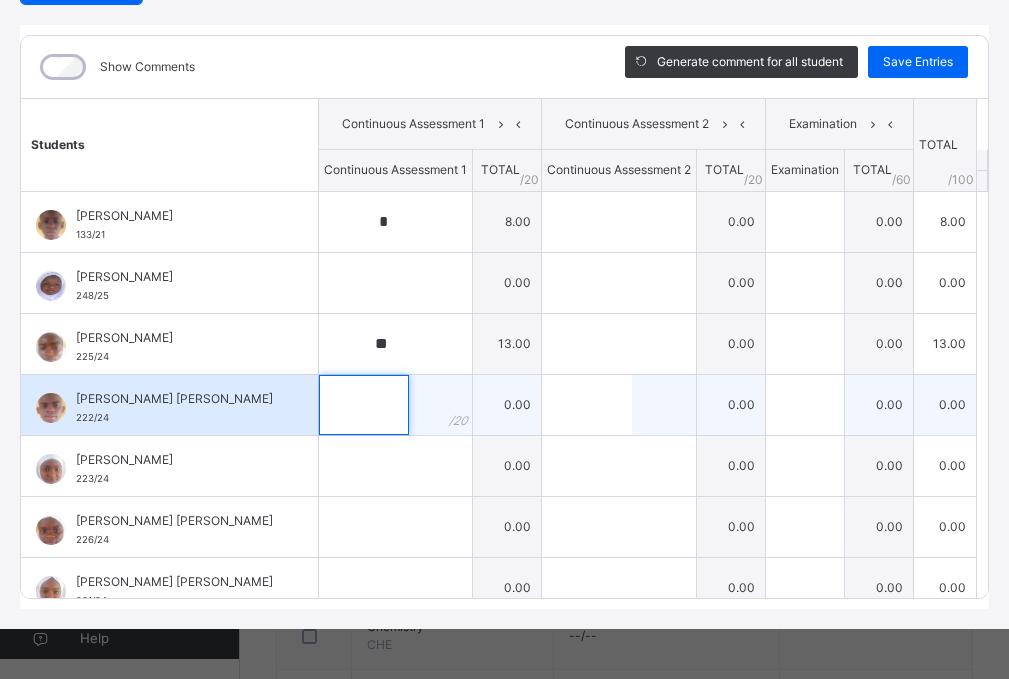 click at bounding box center [364, 405] 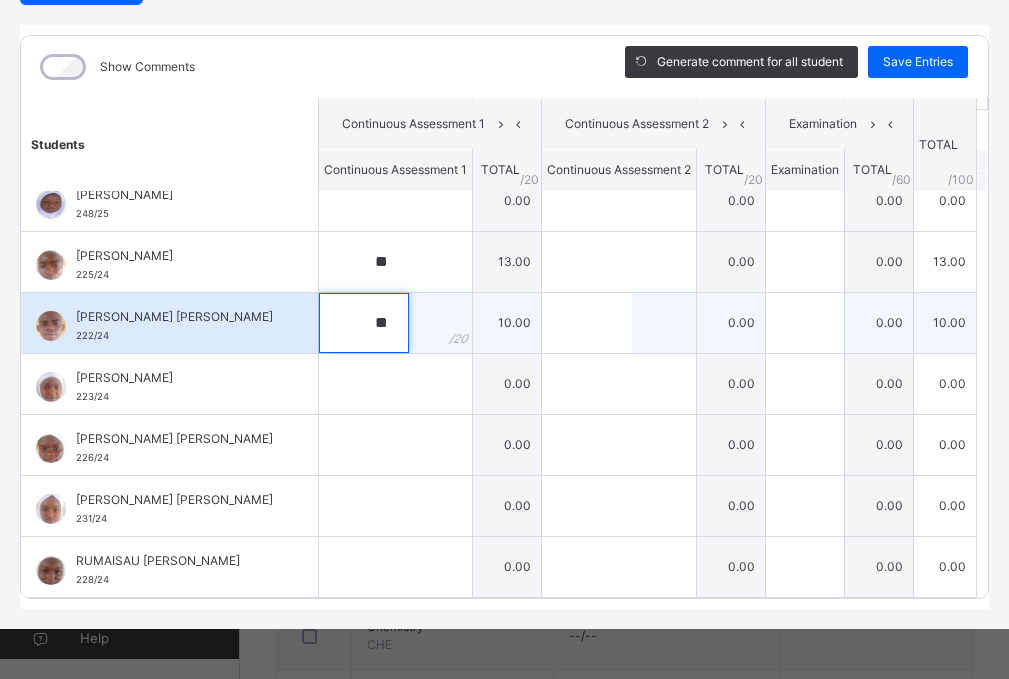 scroll, scrollTop: 200, scrollLeft: 0, axis: vertical 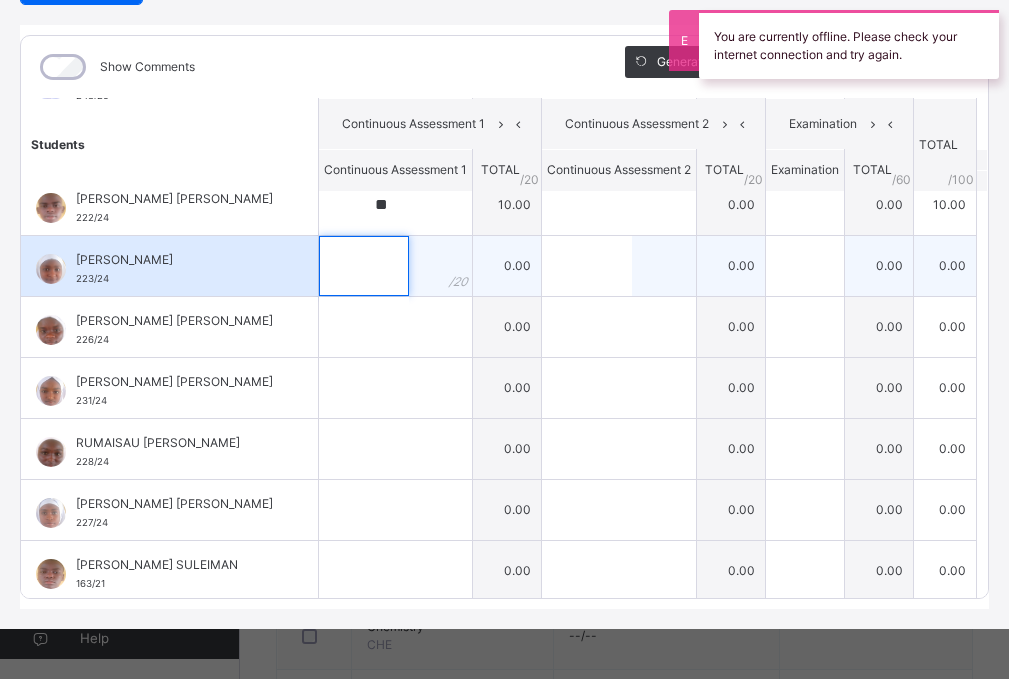 click at bounding box center (364, 266) 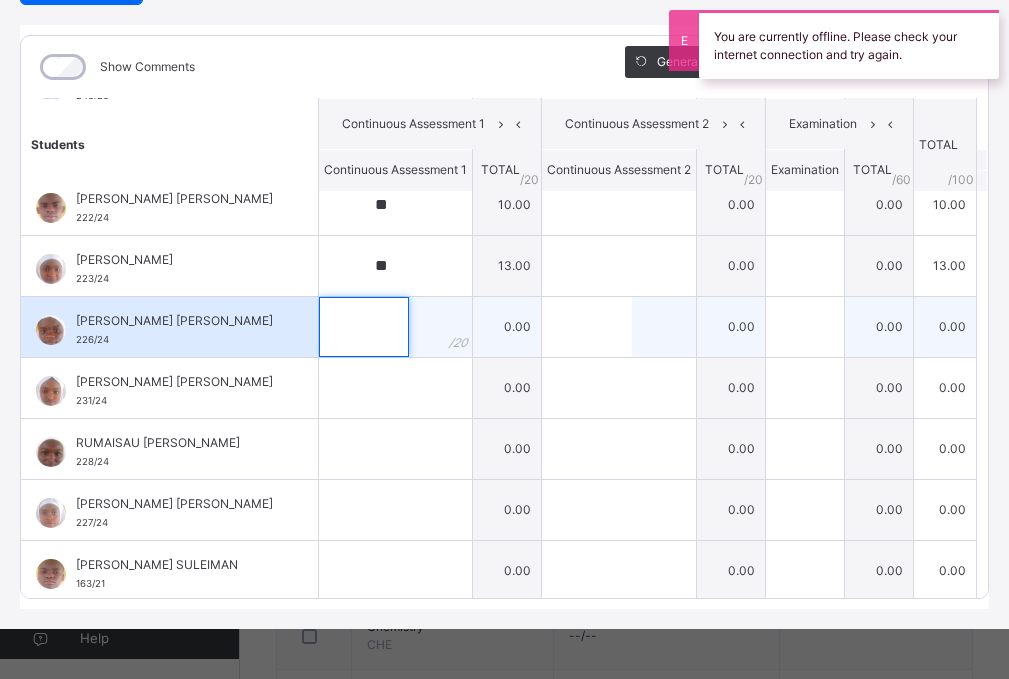 click at bounding box center [364, 327] 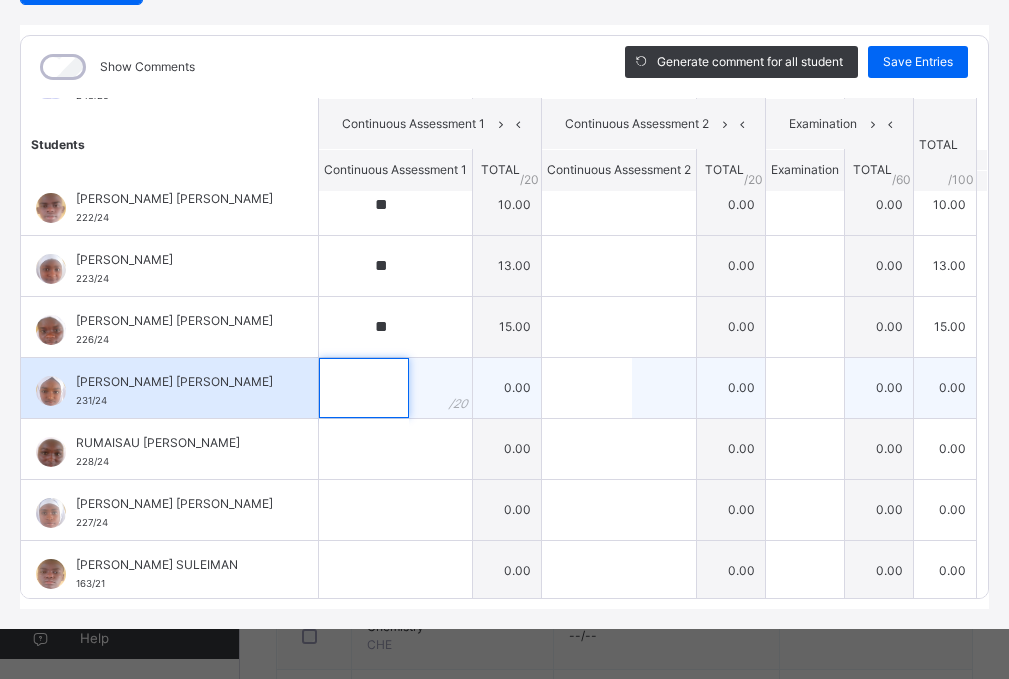 click at bounding box center [364, 388] 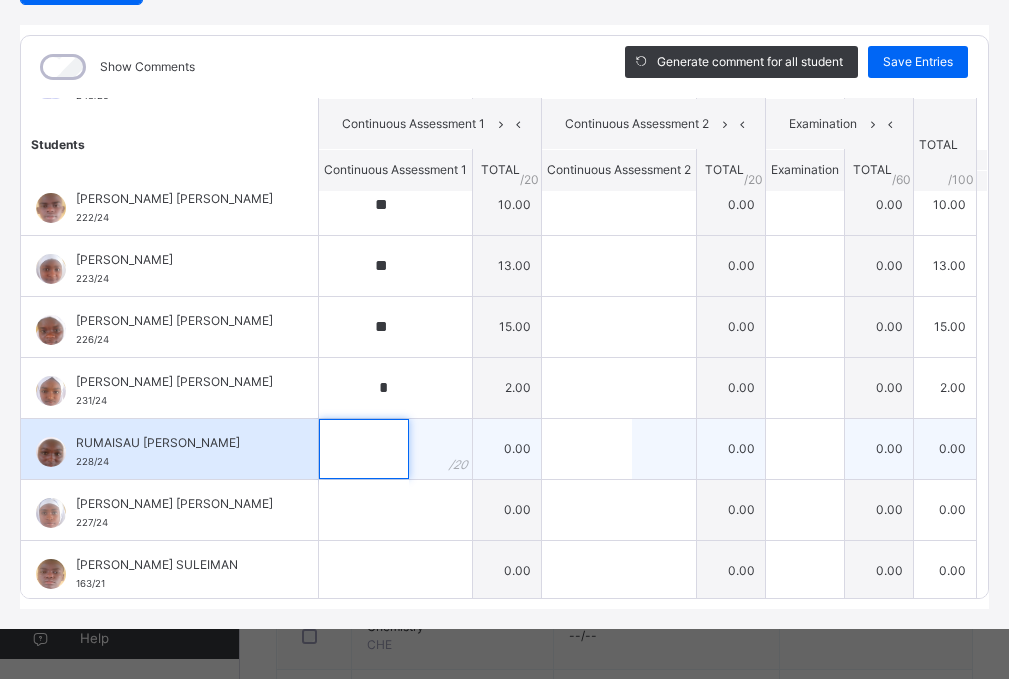click at bounding box center (364, 449) 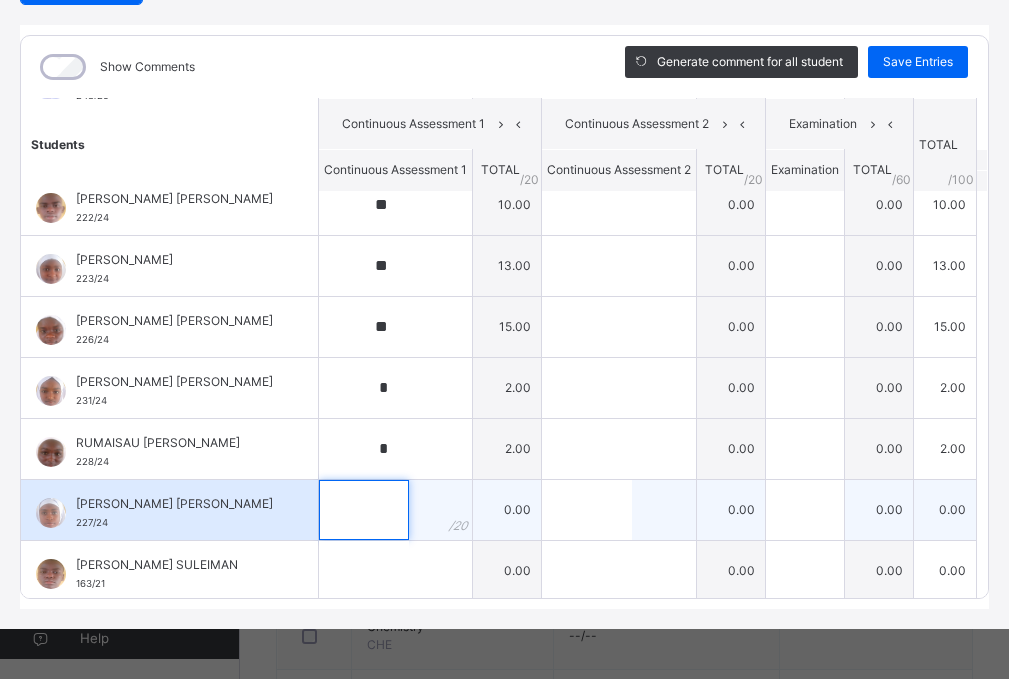 click at bounding box center (364, 510) 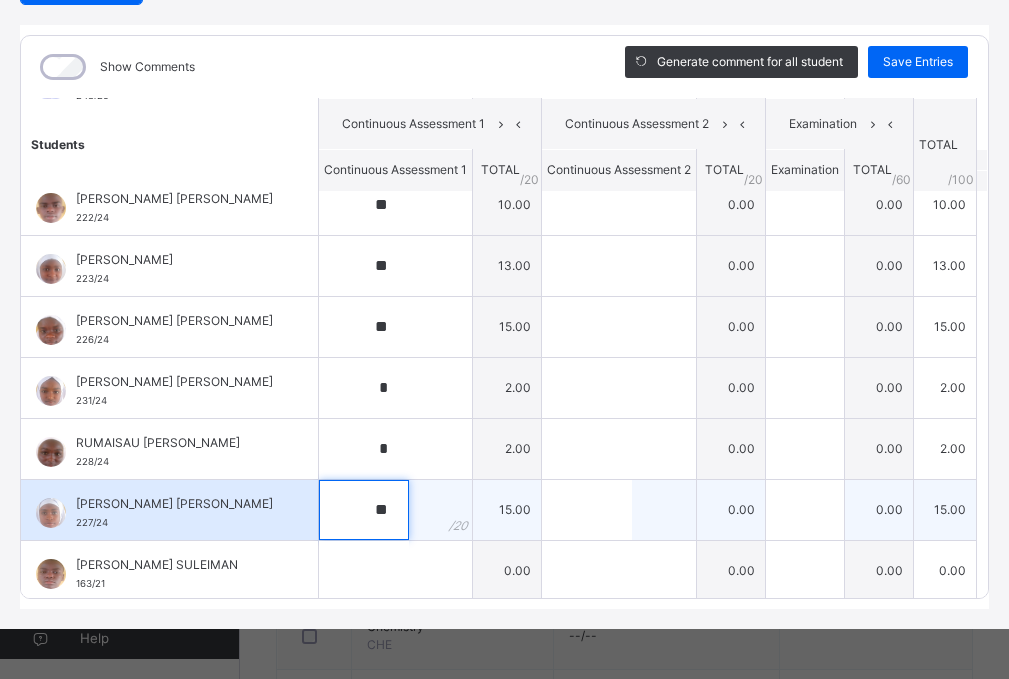 scroll, scrollTop: 300, scrollLeft: 0, axis: vertical 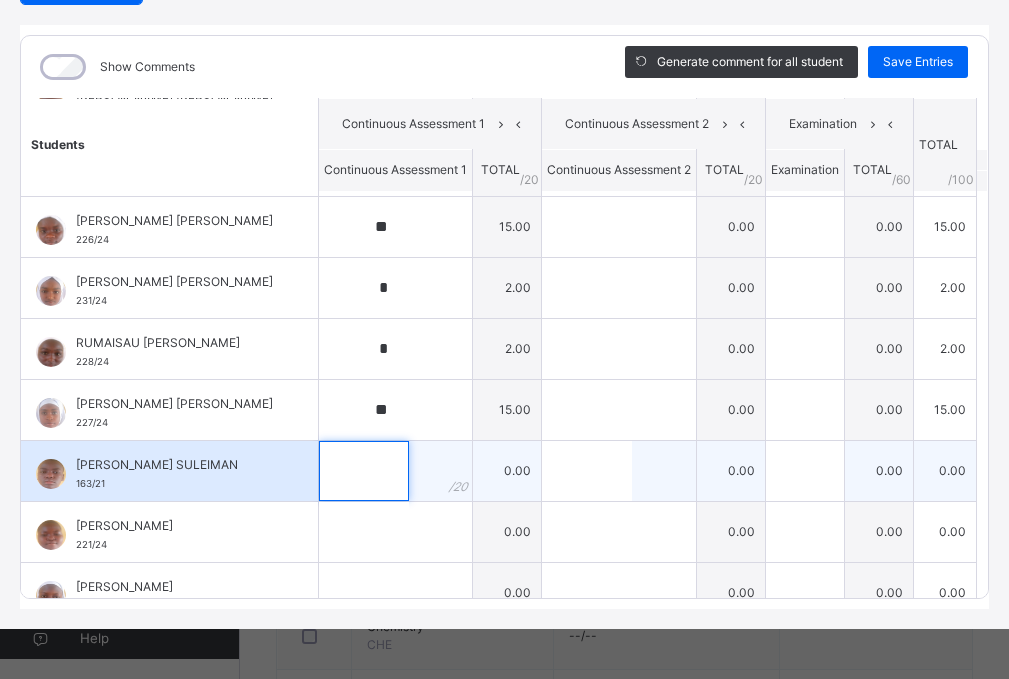 click at bounding box center (364, 471) 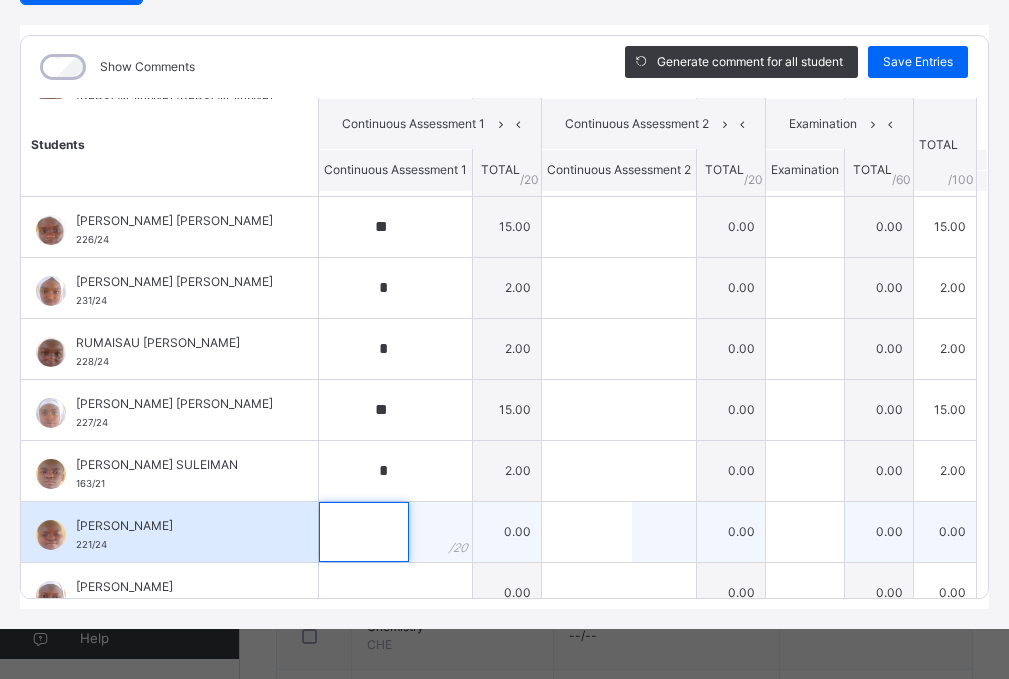 click at bounding box center [364, 532] 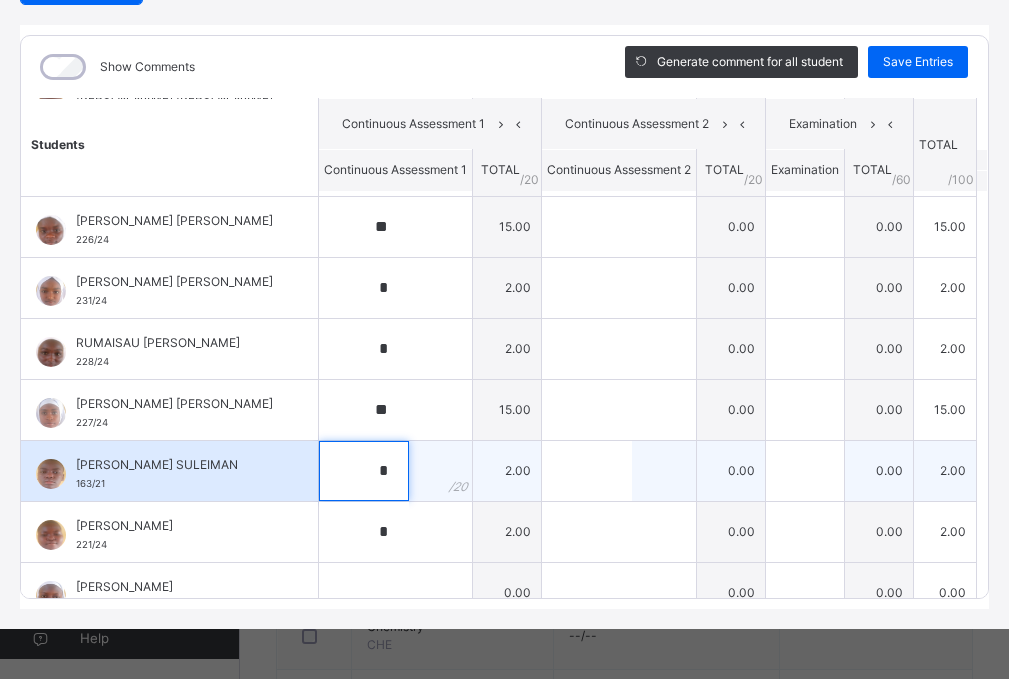 click on "*" at bounding box center [364, 471] 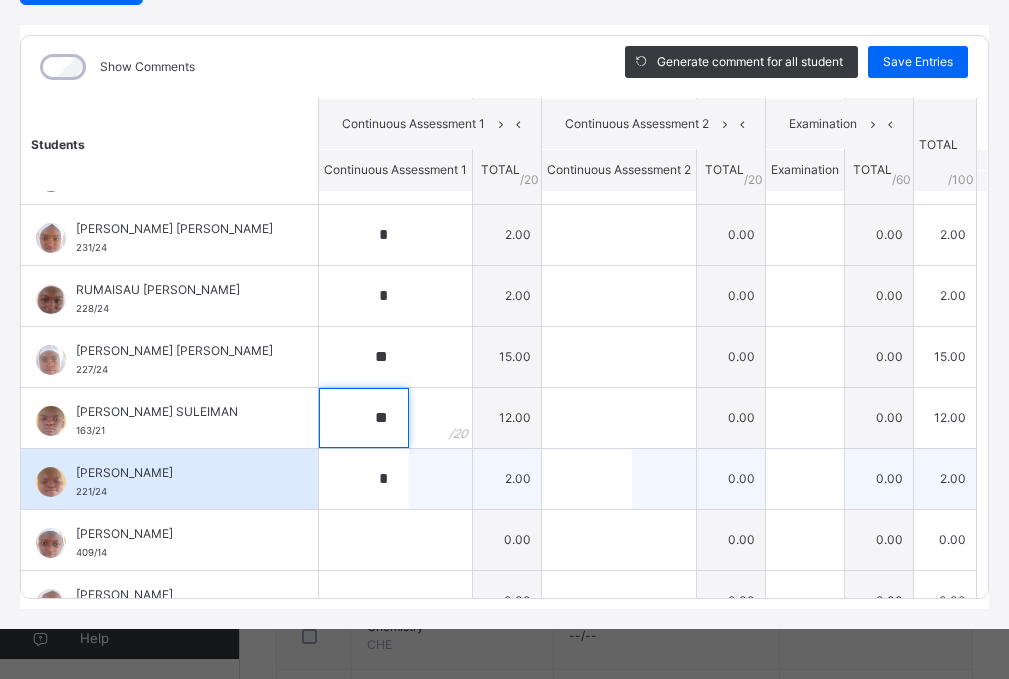 scroll, scrollTop: 387, scrollLeft: 0, axis: vertical 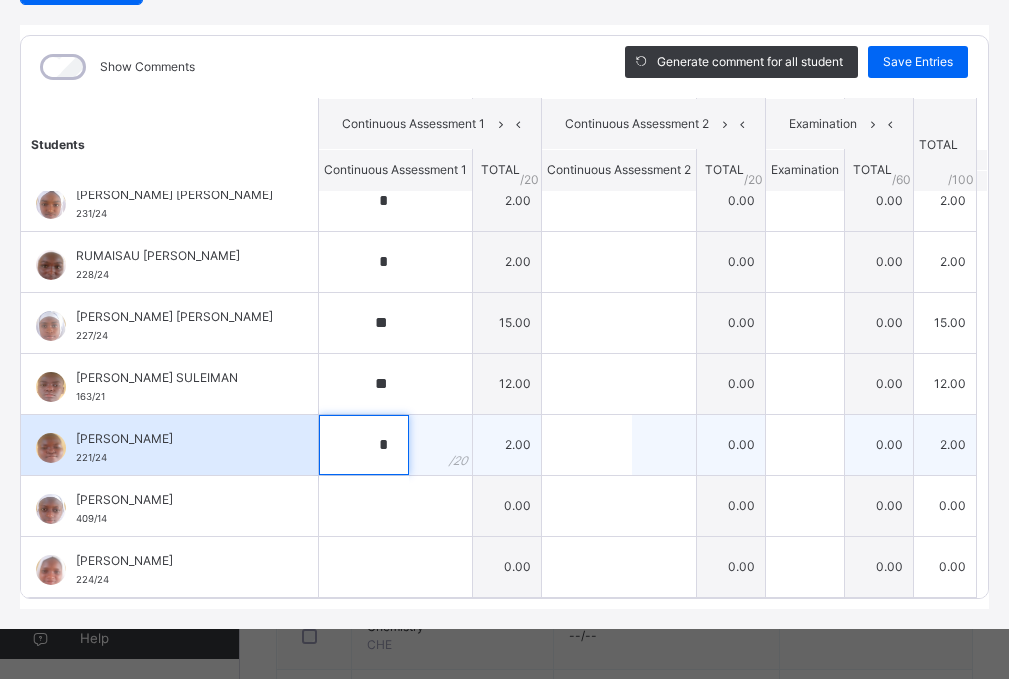 click on "*" at bounding box center (364, 445) 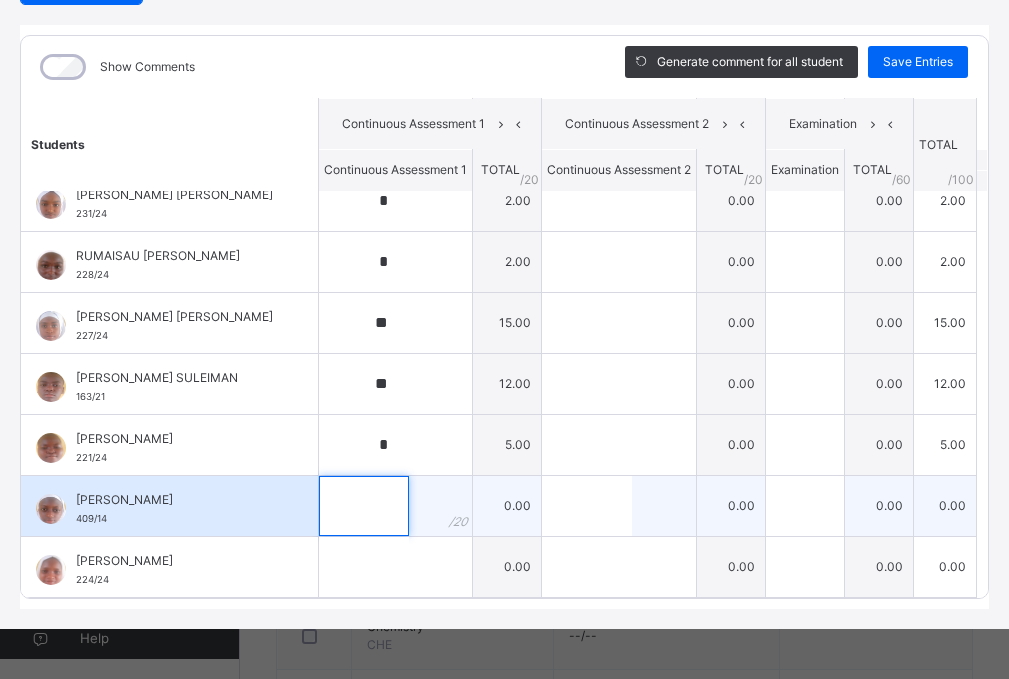click at bounding box center (364, 506) 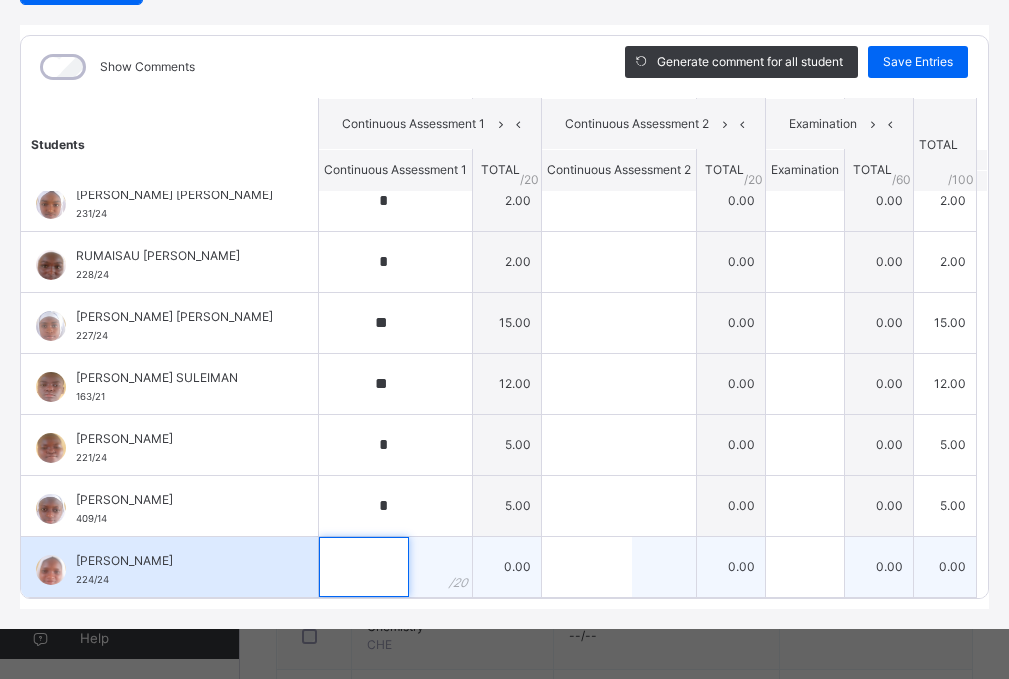 click at bounding box center [364, 567] 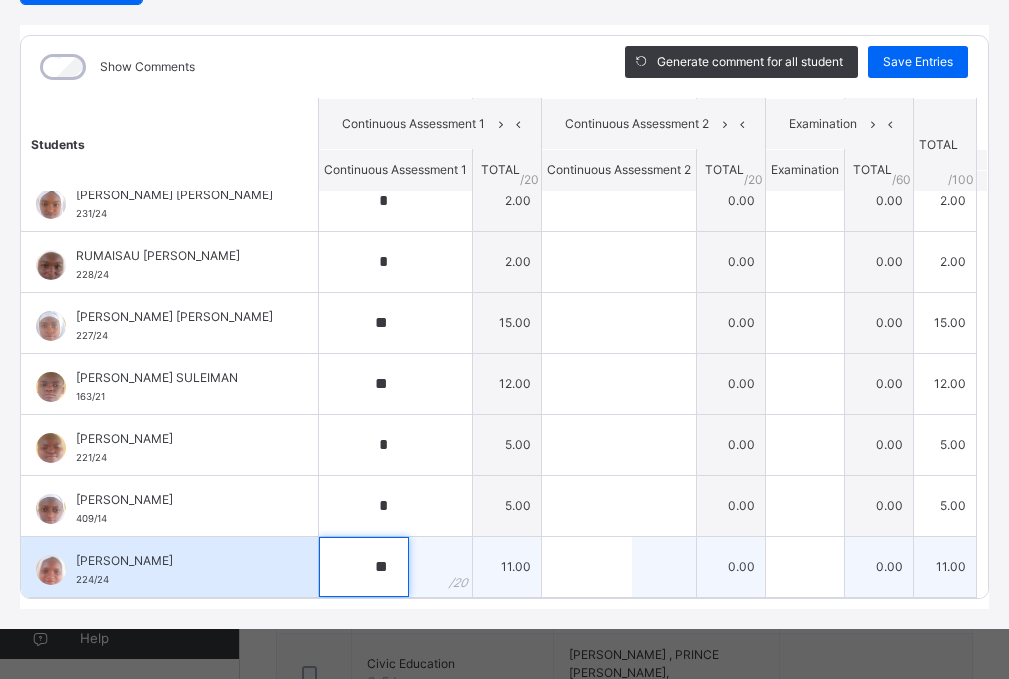 scroll, scrollTop: 457, scrollLeft: 0, axis: vertical 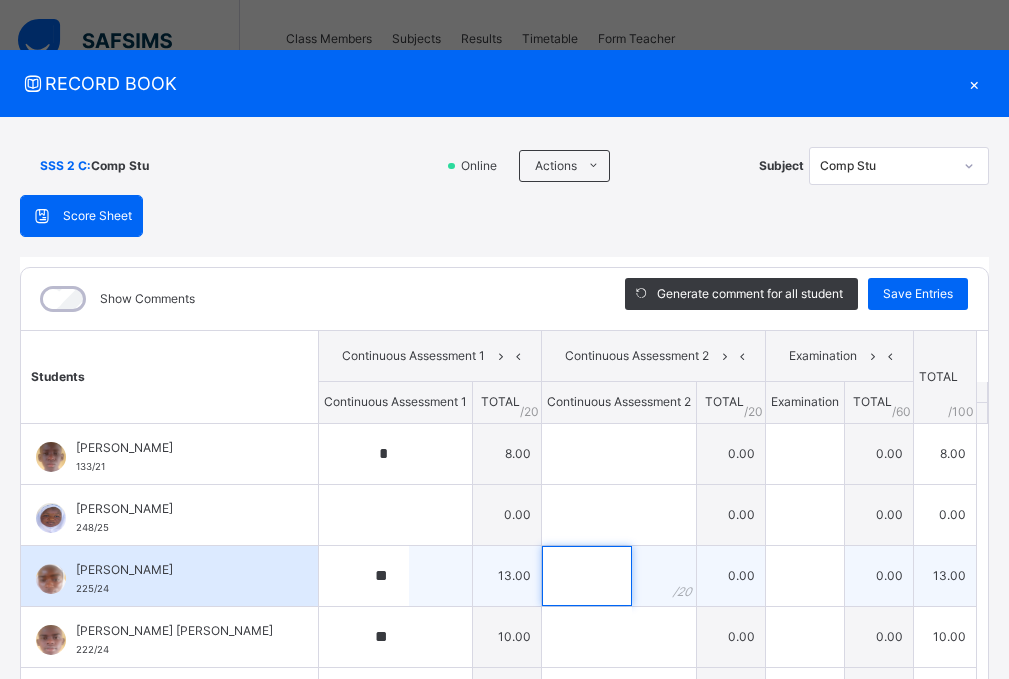 click at bounding box center [587, 576] 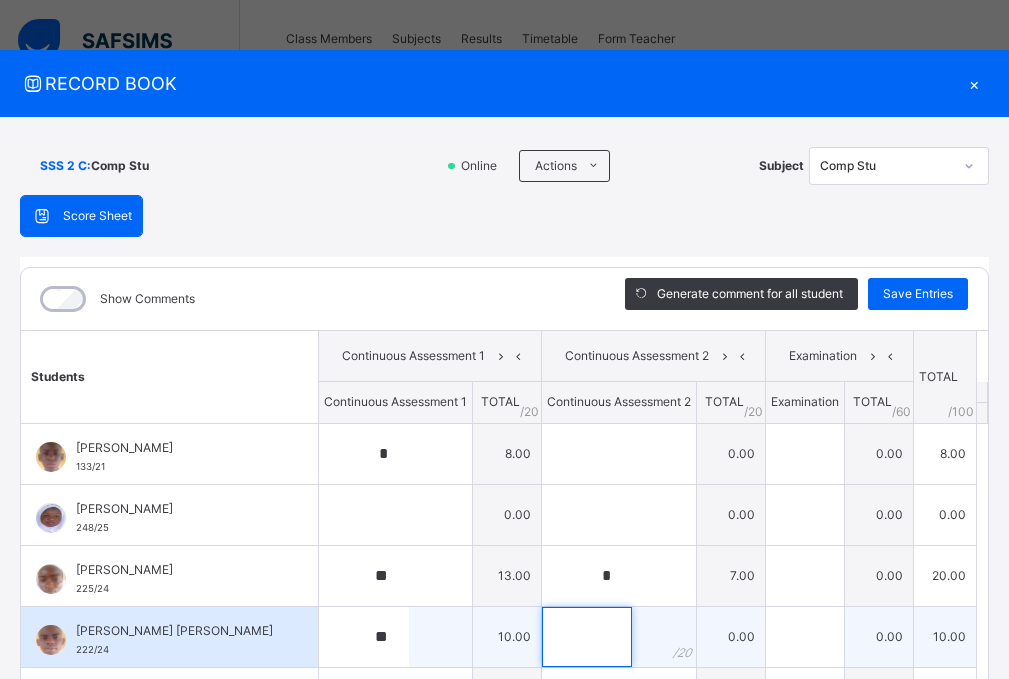 click at bounding box center (587, 637) 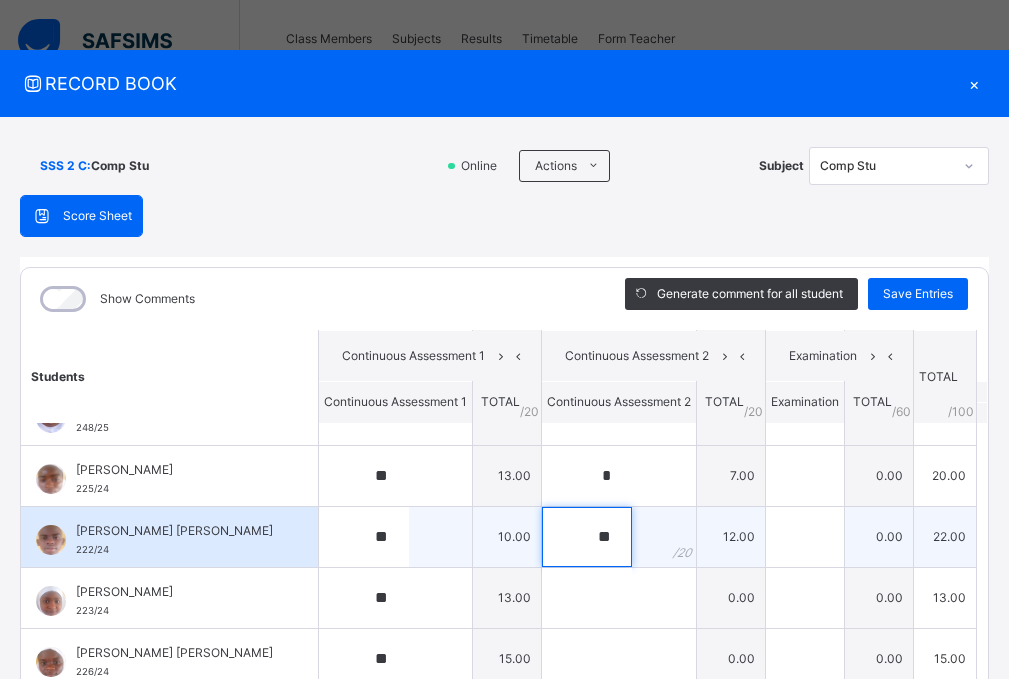 scroll, scrollTop: 200, scrollLeft: 0, axis: vertical 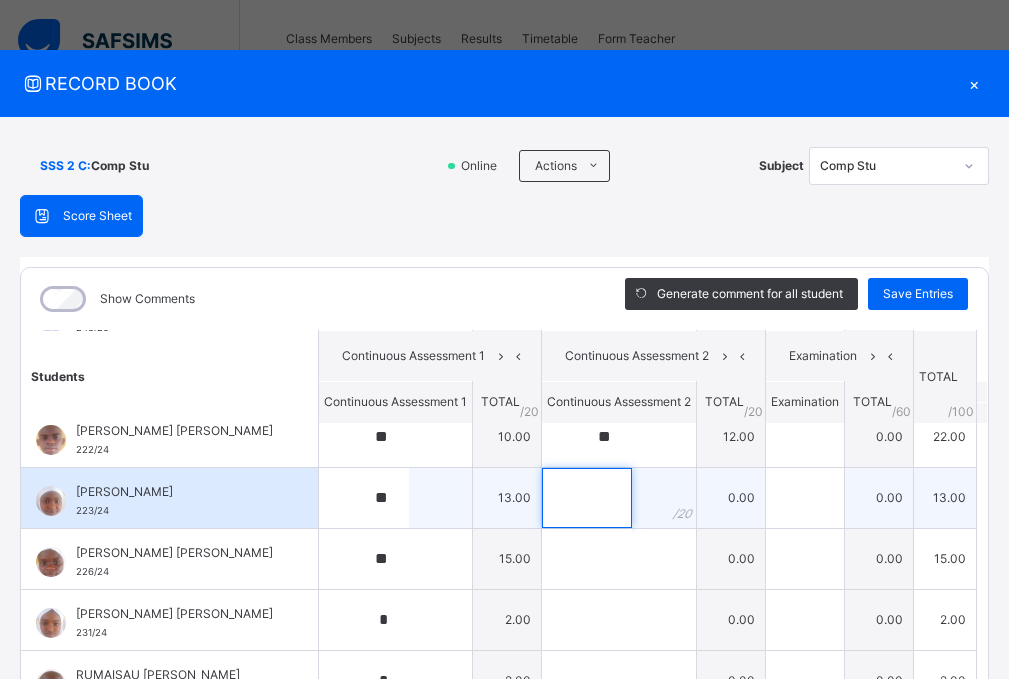 click at bounding box center (587, 498) 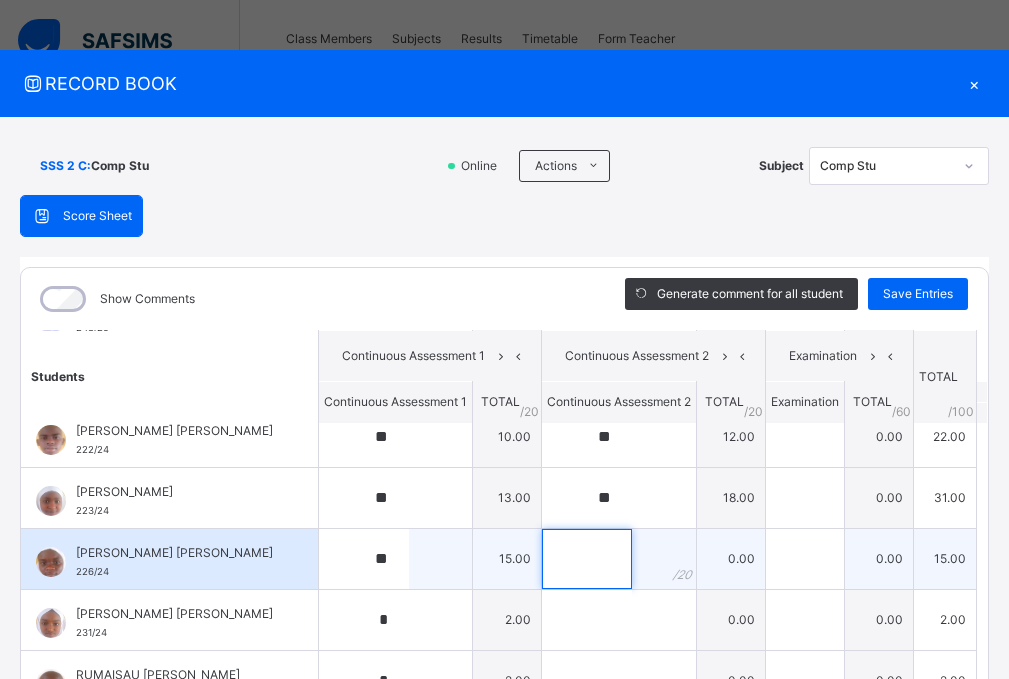 click at bounding box center [587, 559] 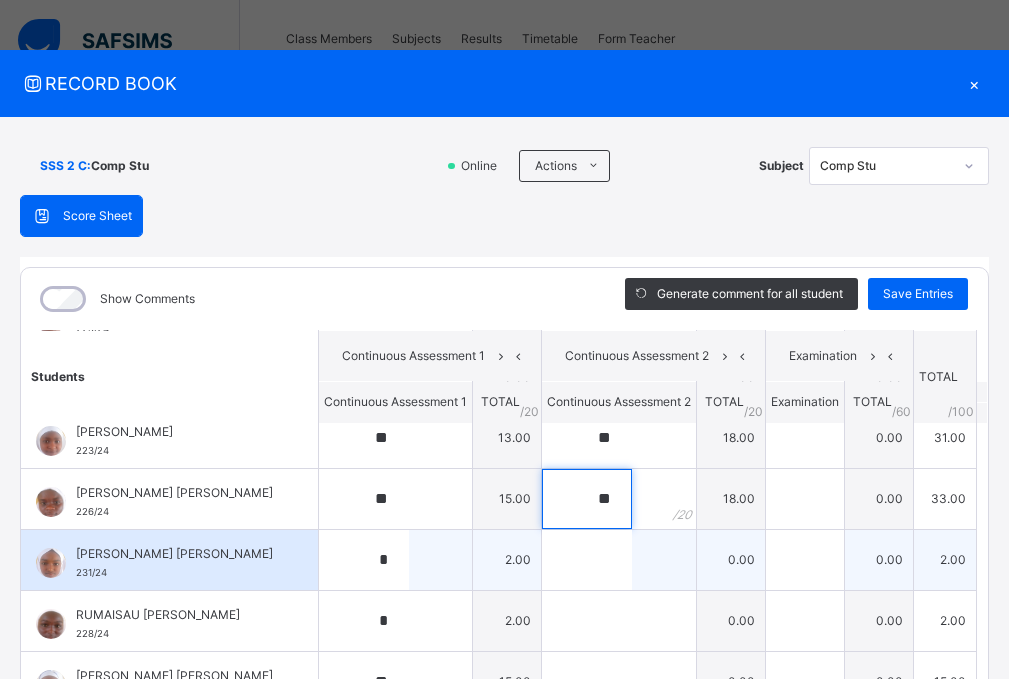 scroll, scrollTop: 300, scrollLeft: 0, axis: vertical 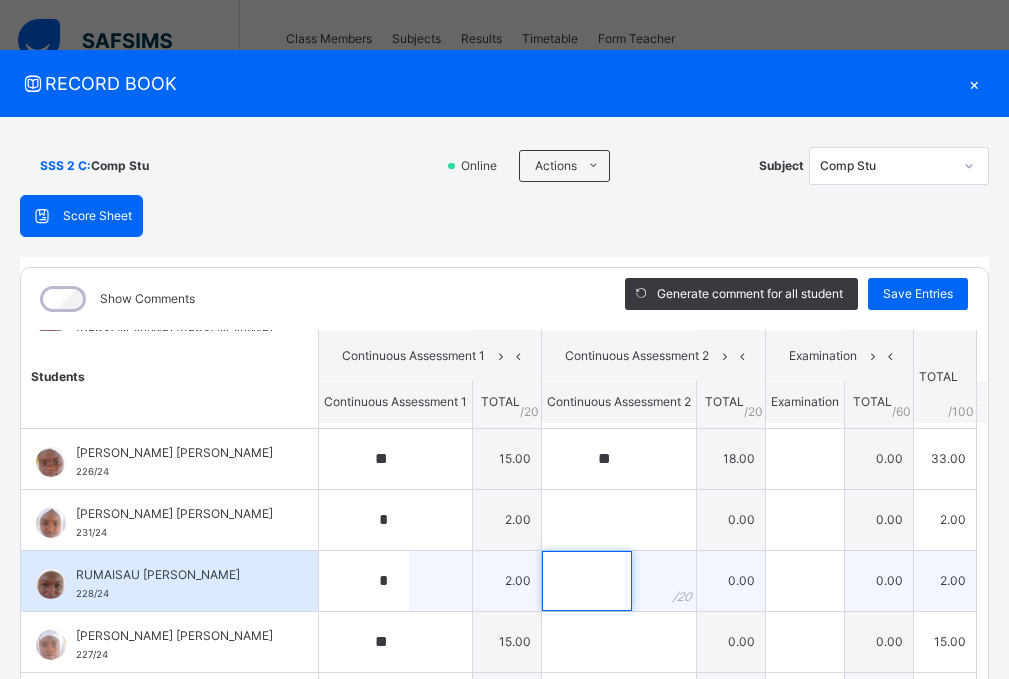 click at bounding box center [587, 581] 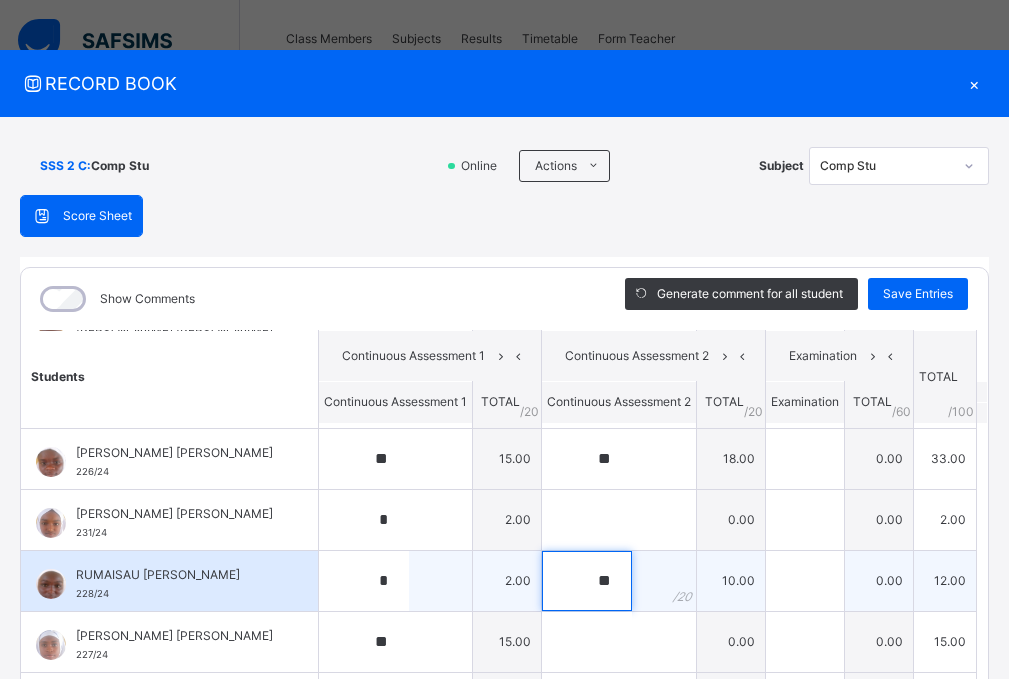 scroll, scrollTop: 387, scrollLeft: 0, axis: vertical 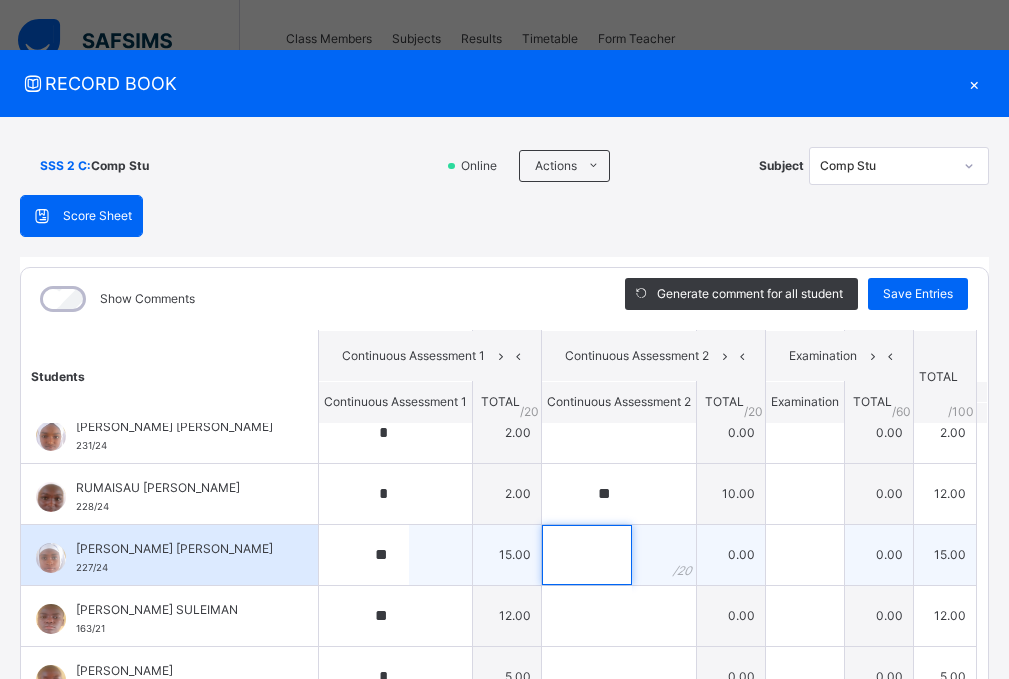 click at bounding box center (587, 555) 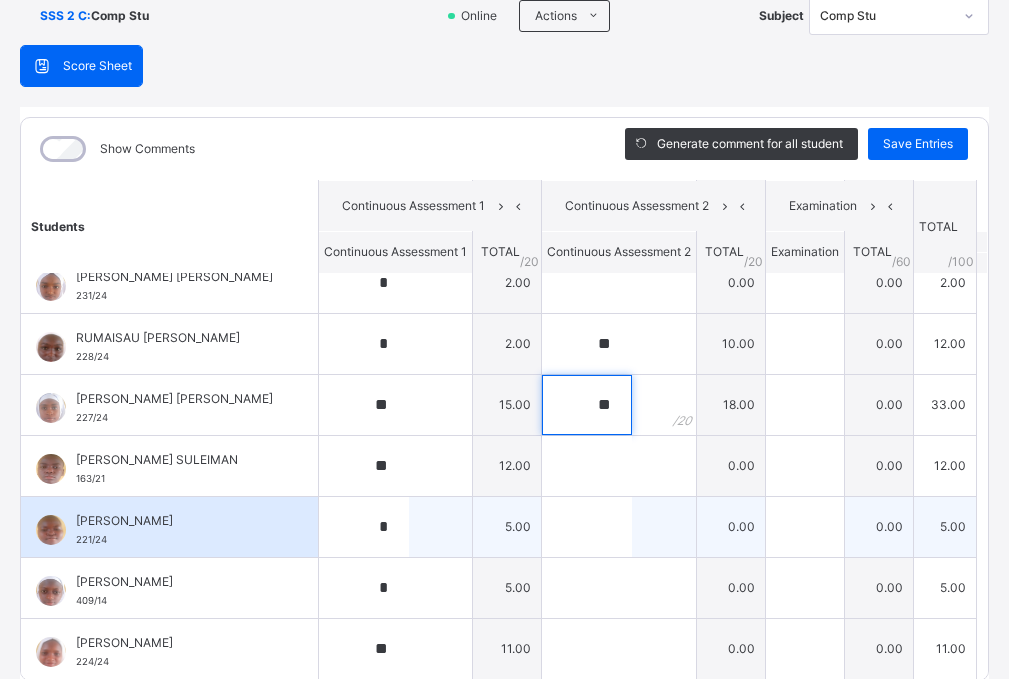 scroll, scrollTop: 200, scrollLeft: 0, axis: vertical 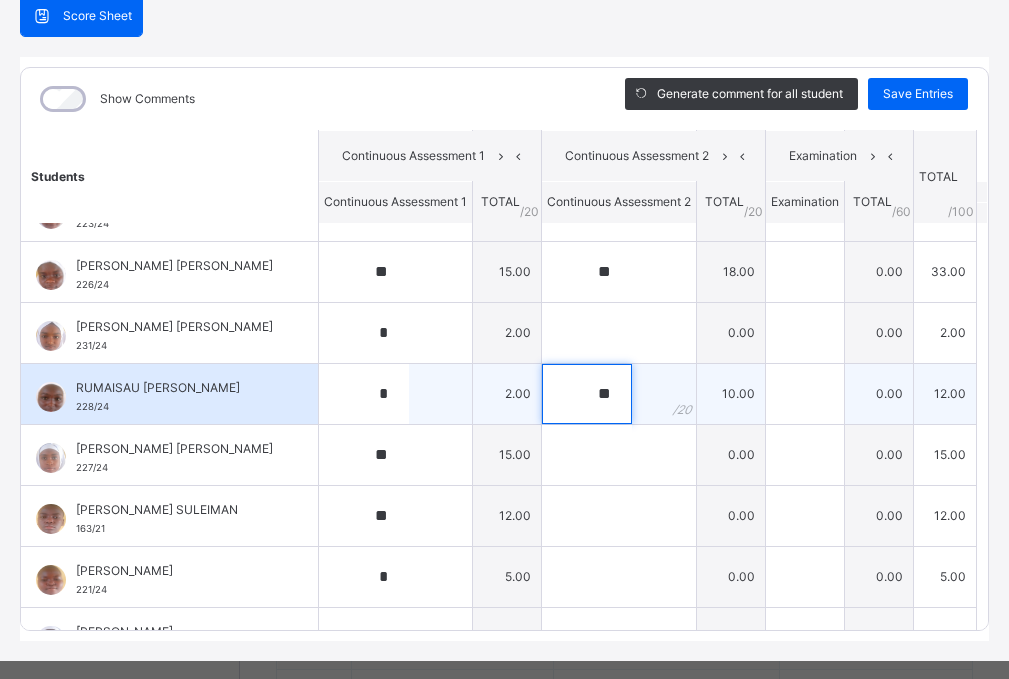 click on "**" at bounding box center (587, 394) 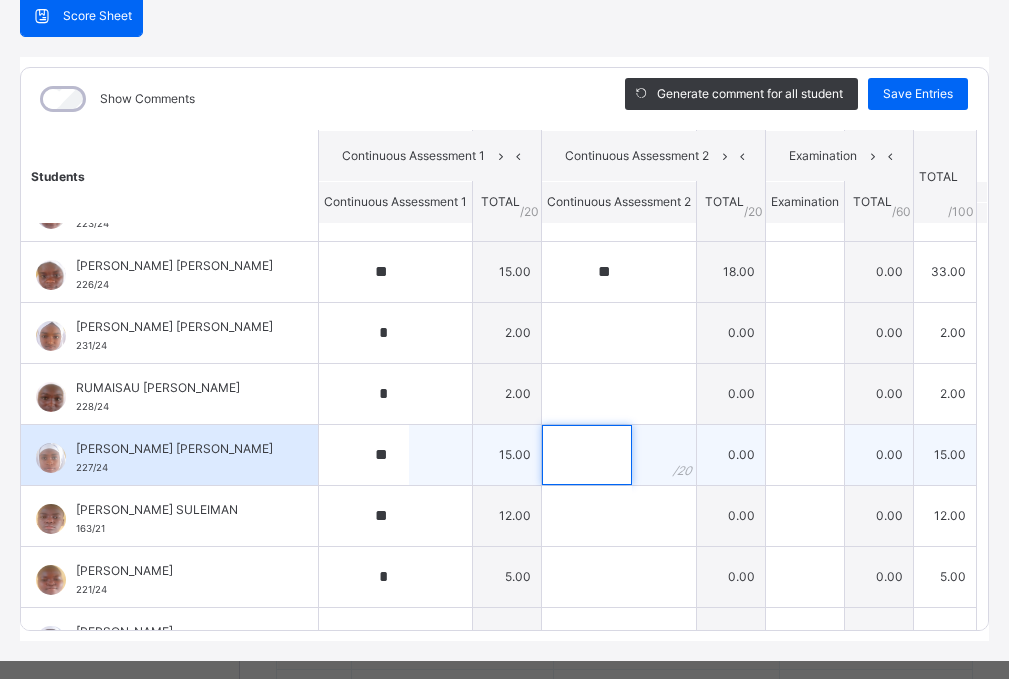 click at bounding box center (587, 455) 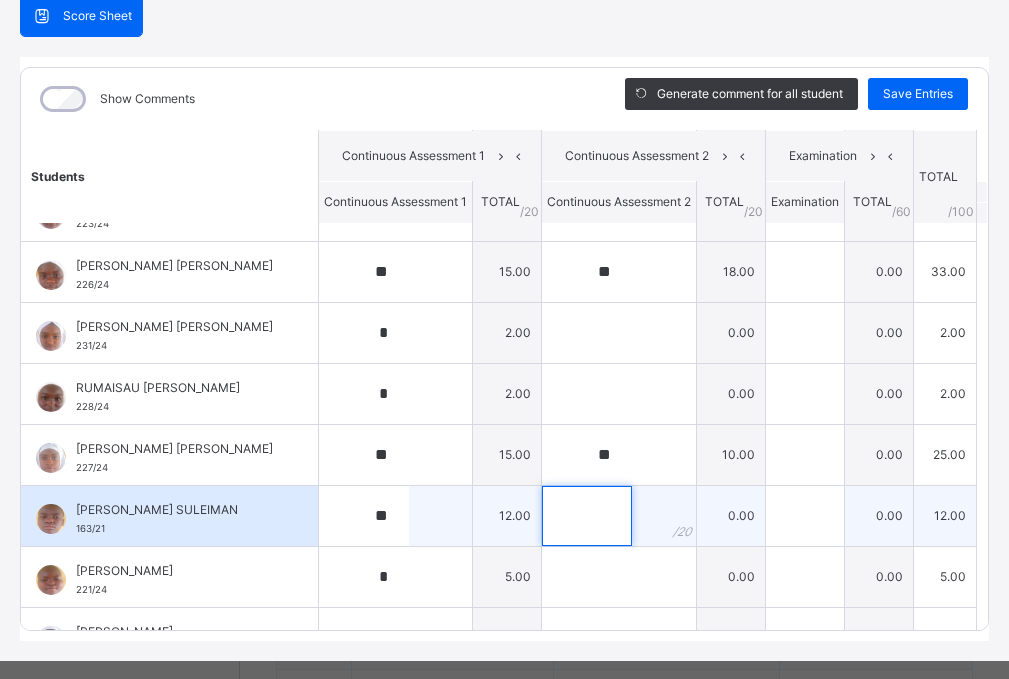 click at bounding box center (587, 516) 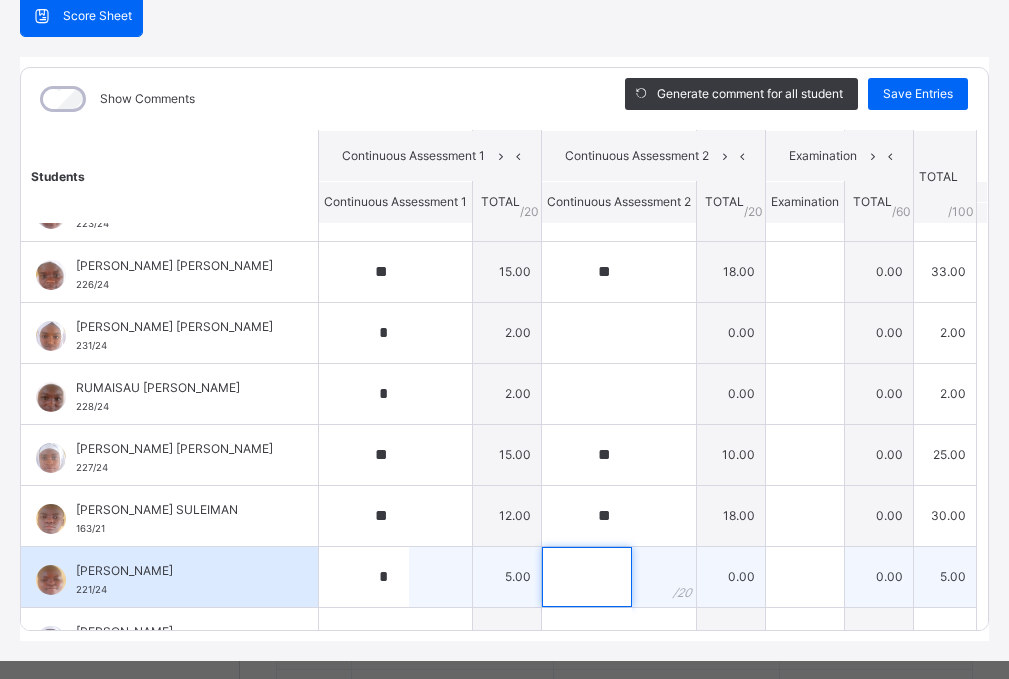 click at bounding box center [587, 577] 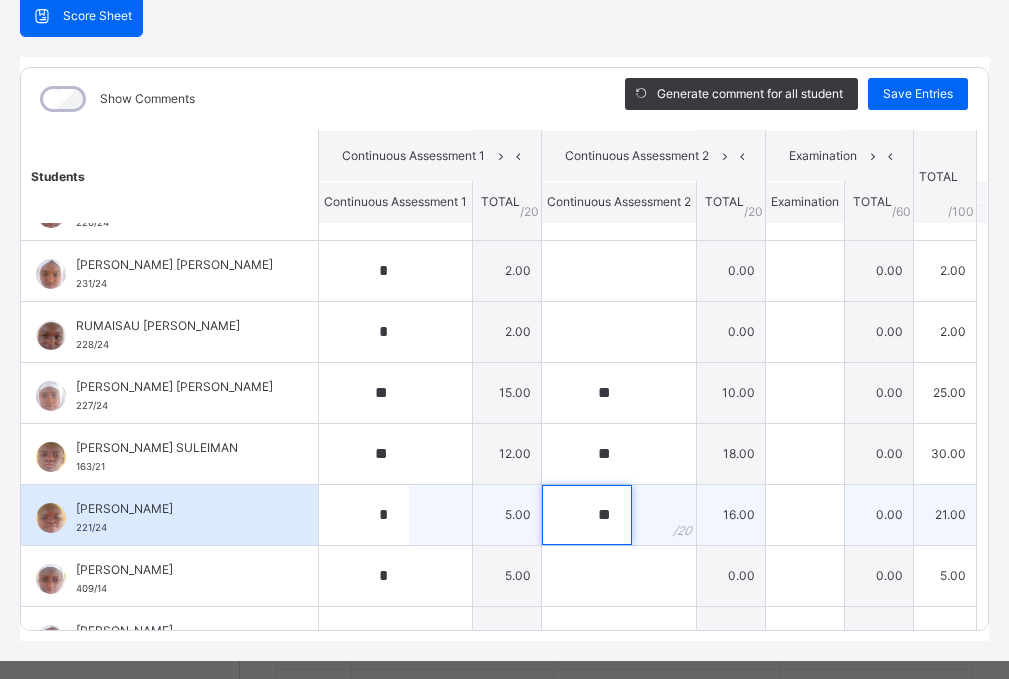 scroll, scrollTop: 387, scrollLeft: 0, axis: vertical 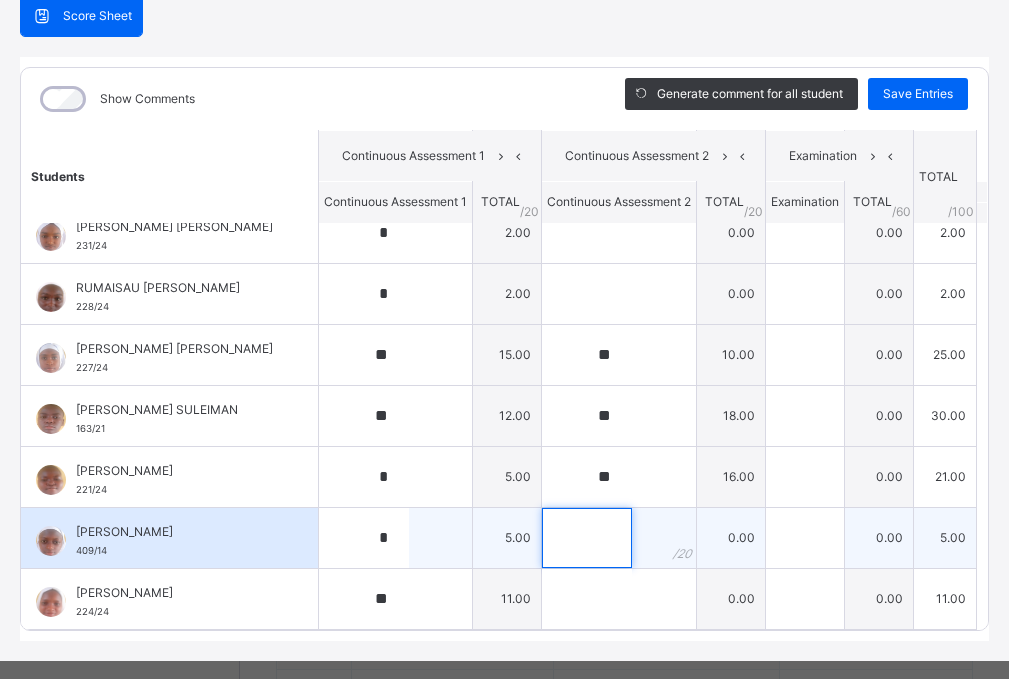 click at bounding box center [587, 538] 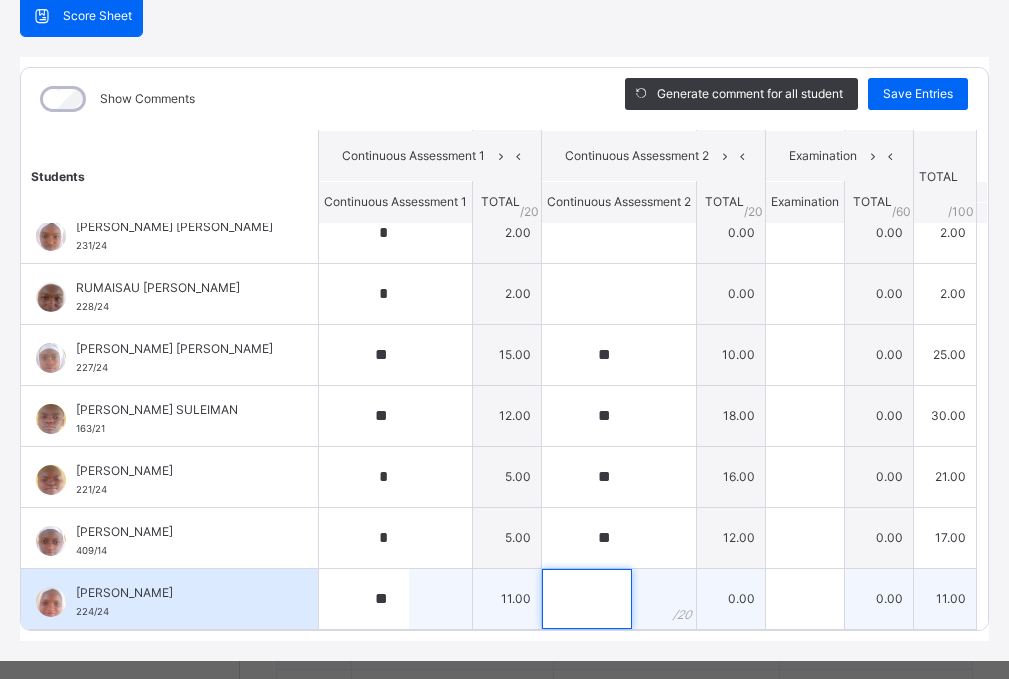 click at bounding box center (587, 599) 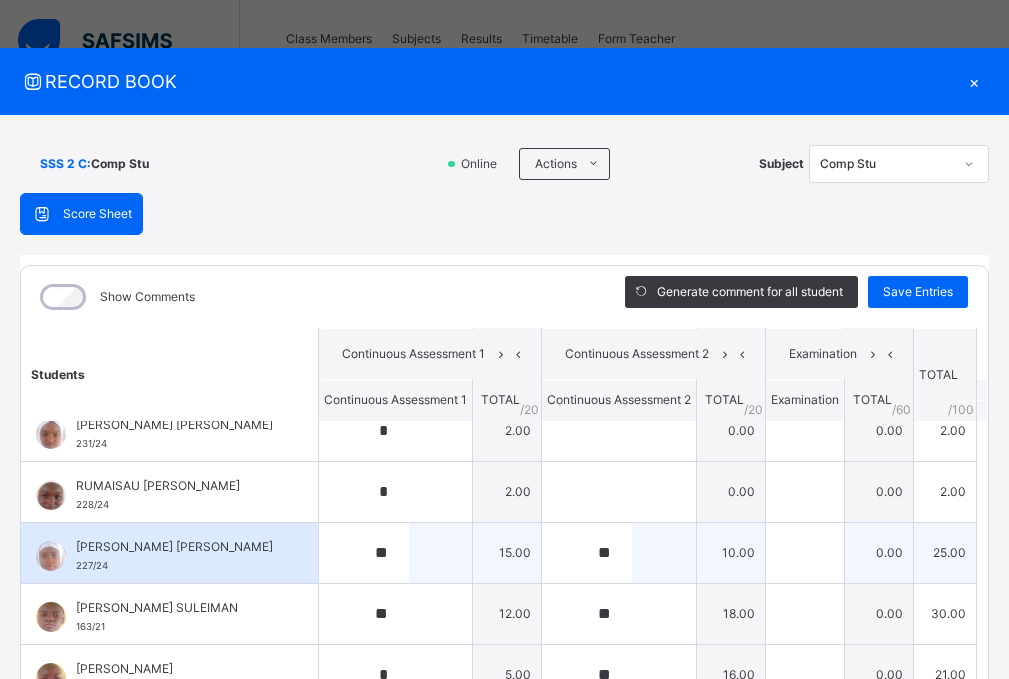 scroll, scrollTop: 0, scrollLeft: 0, axis: both 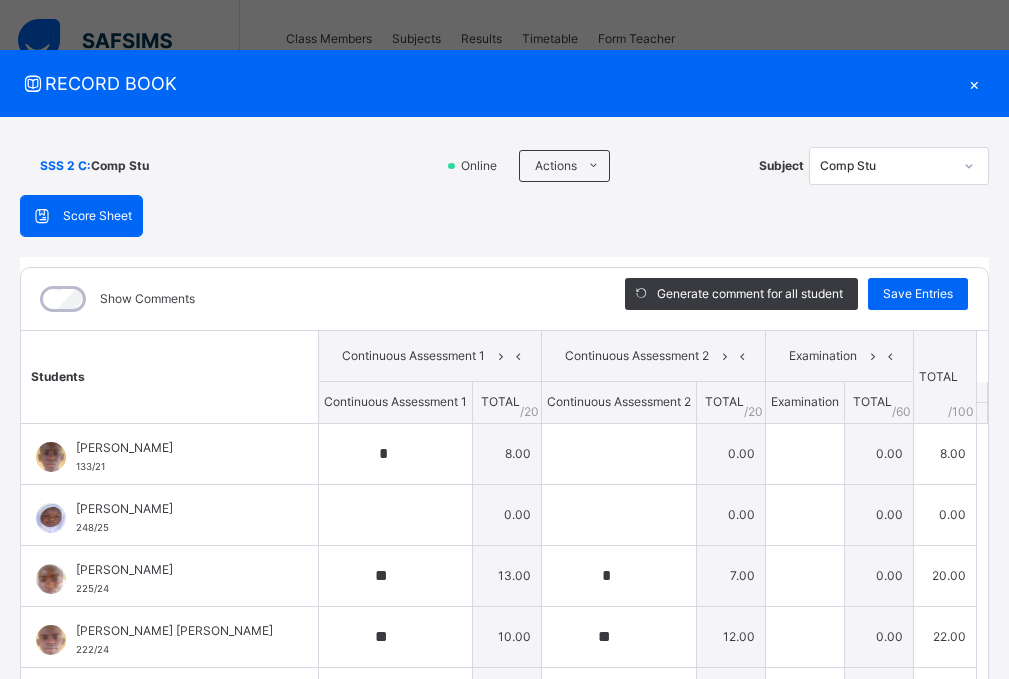drag, startPoint x: 919, startPoint y: 294, endPoint x: 923, endPoint y: 316, distance: 22.36068 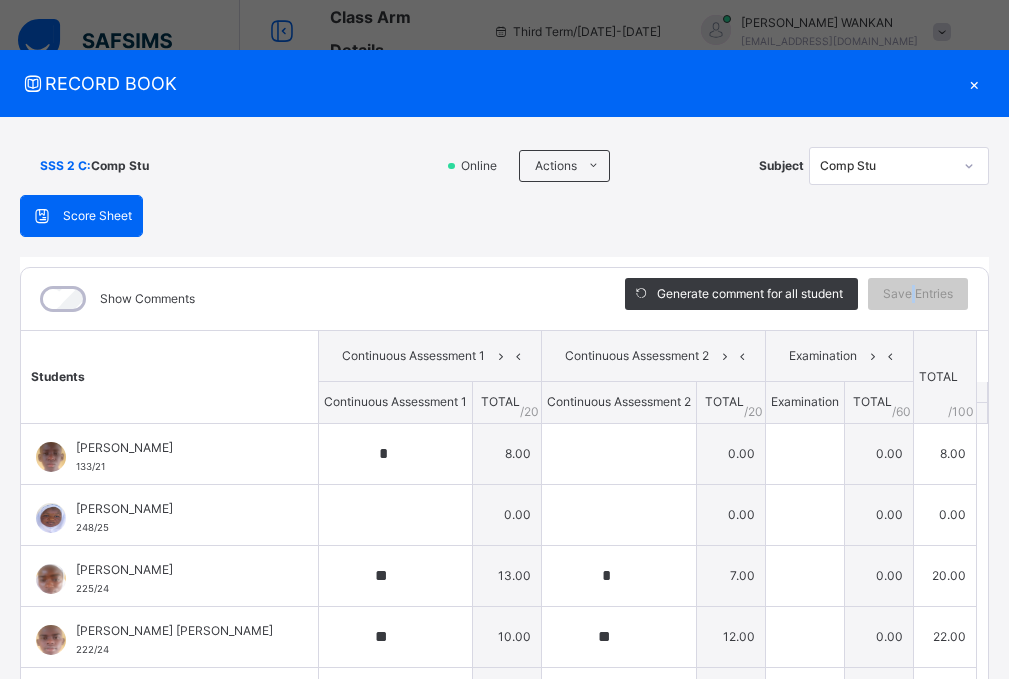 scroll, scrollTop: 0, scrollLeft: 0, axis: both 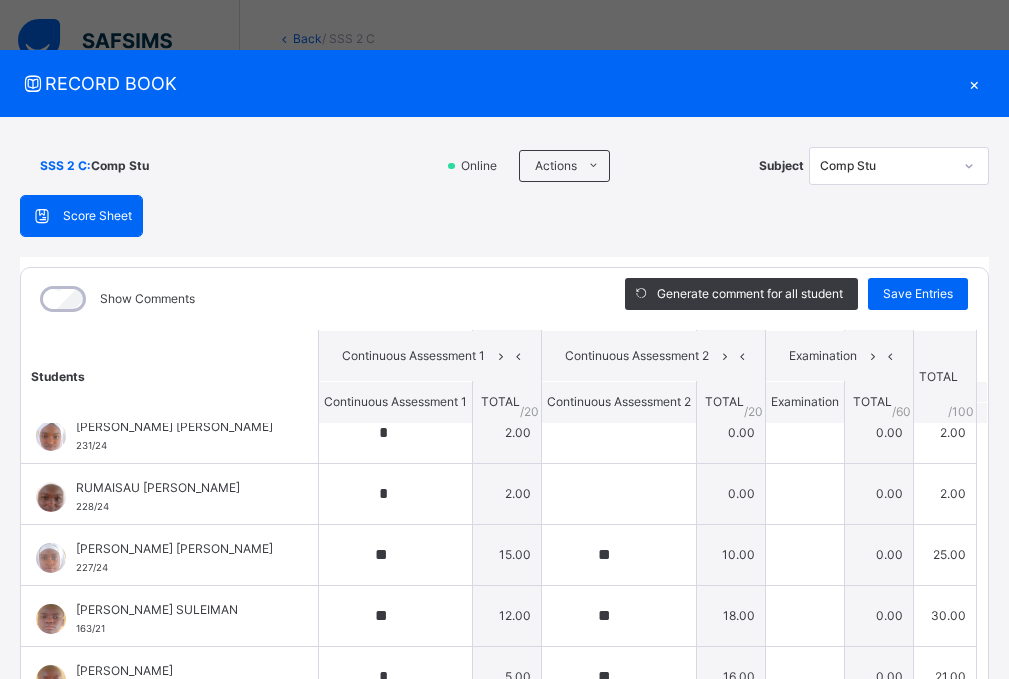 click at bounding box center [32, 83] 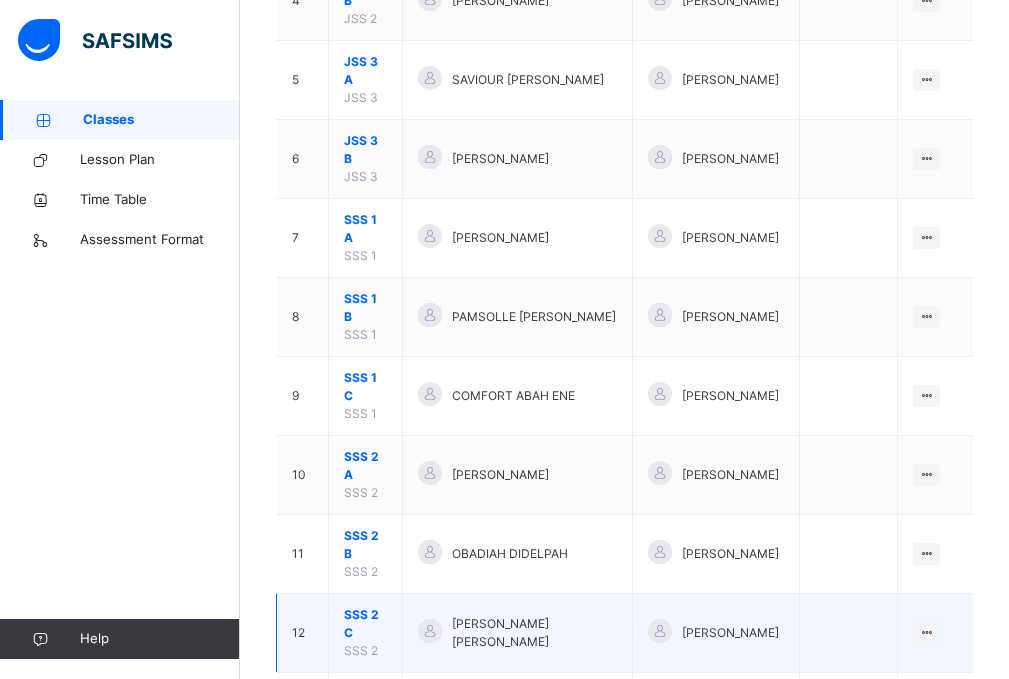 scroll, scrollTop: 553, scrollLeft: 0, axis: vertical 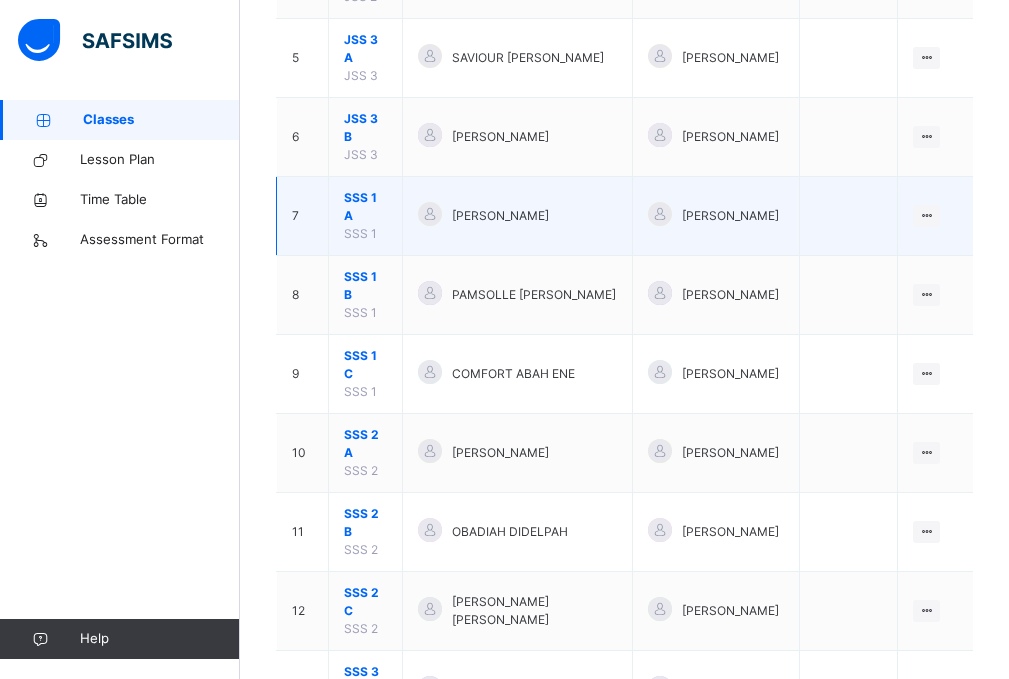 click on "SSS 1   A" at bounding box center [365, 207] 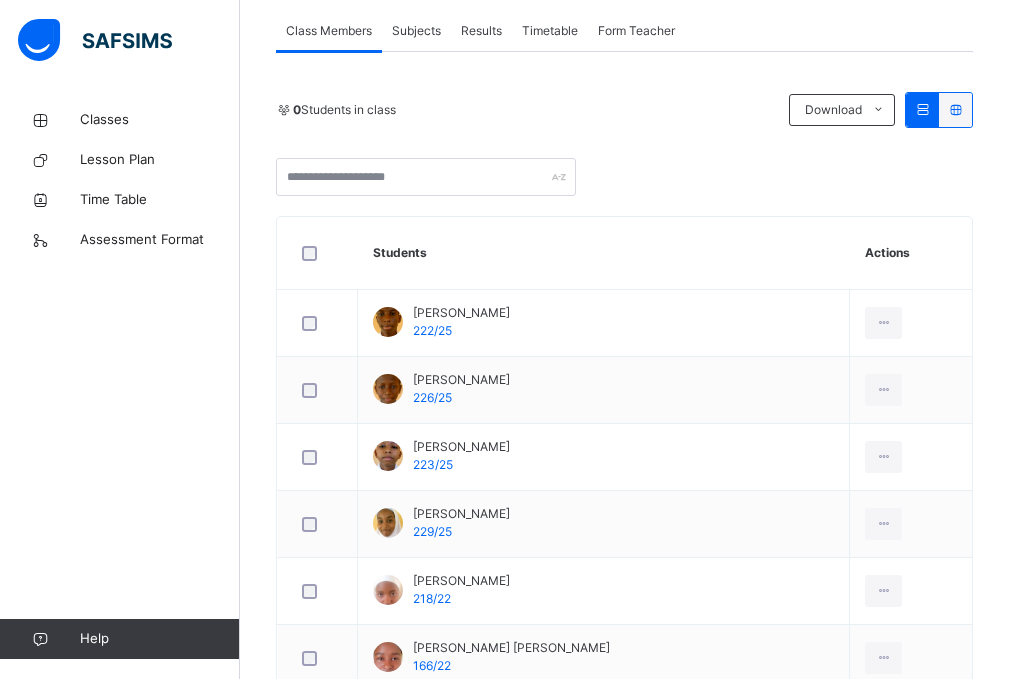 scroll, scrollTop: 300, scrollLeft: 0, axis: vertical 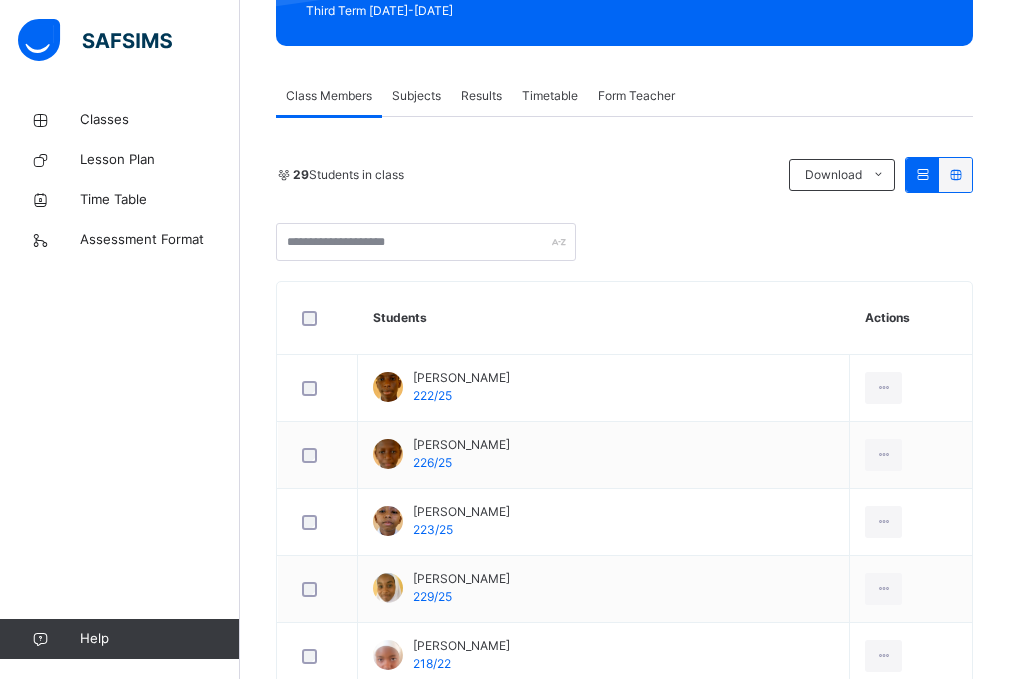 click on "Subjects" at bounding box center [416, 96] 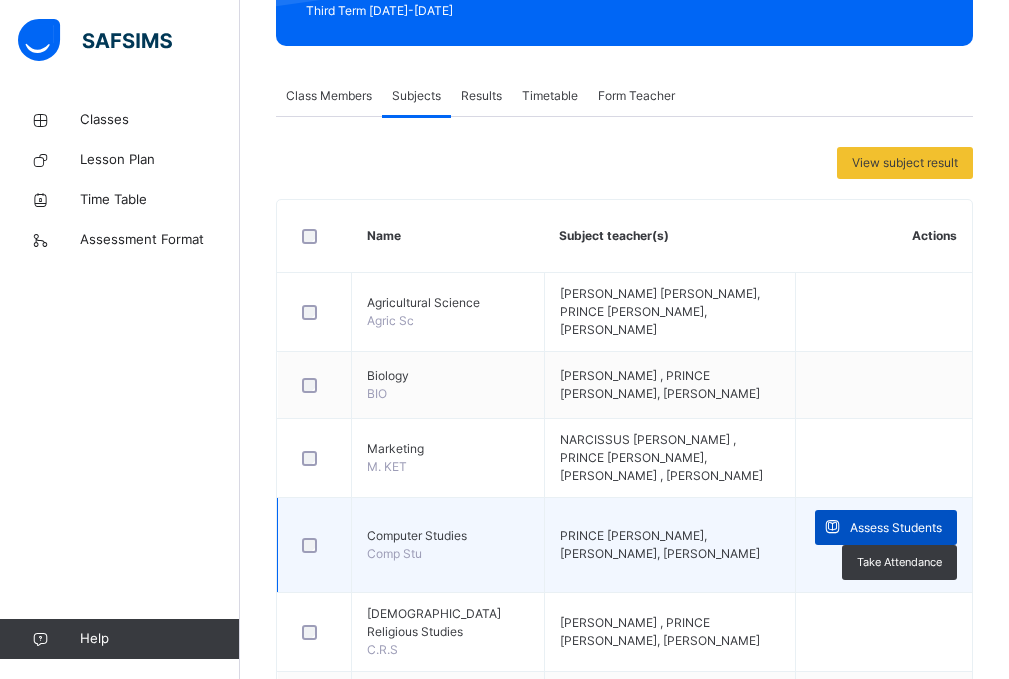 click at bounding box center [832, 527] 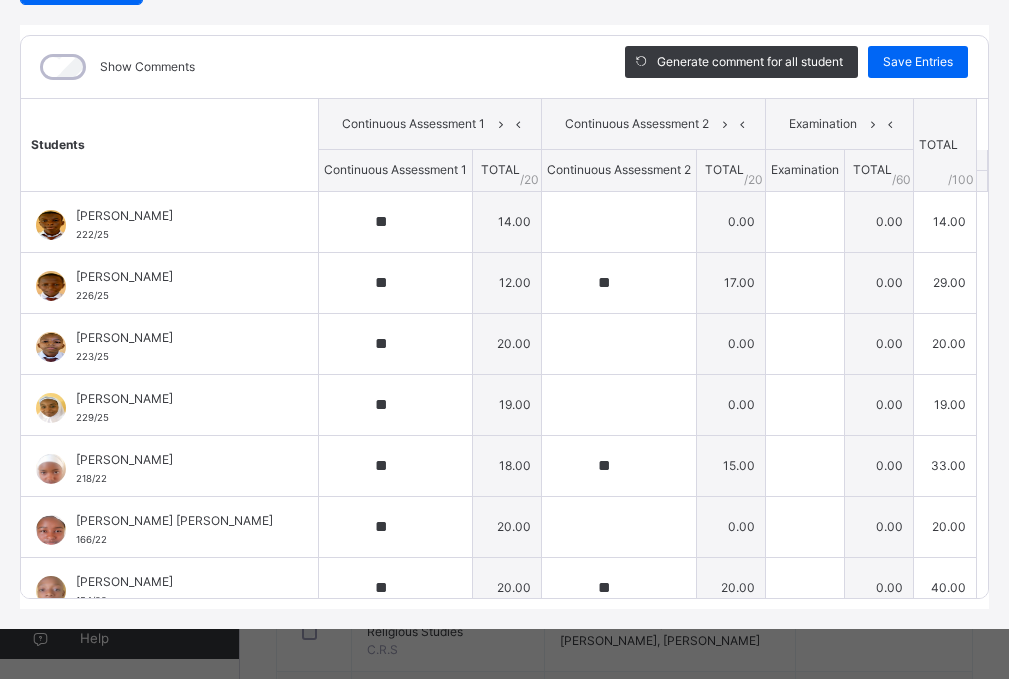 scroll, scrollTop: 0, scrollLeft: 0, axis: both 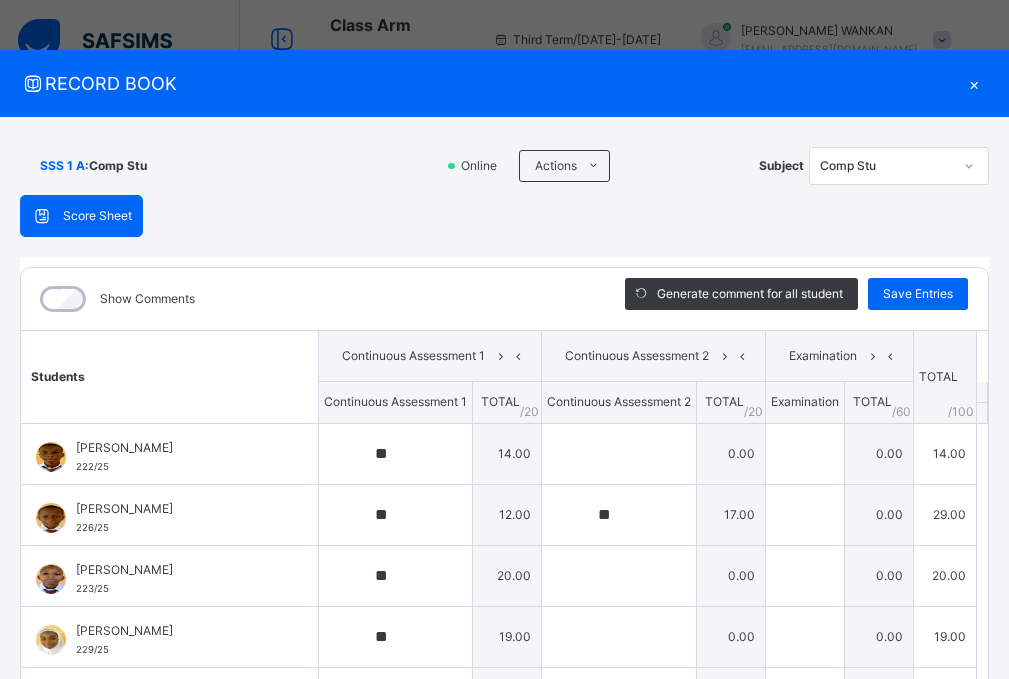 click on "×" at bounding box center [974, 83] 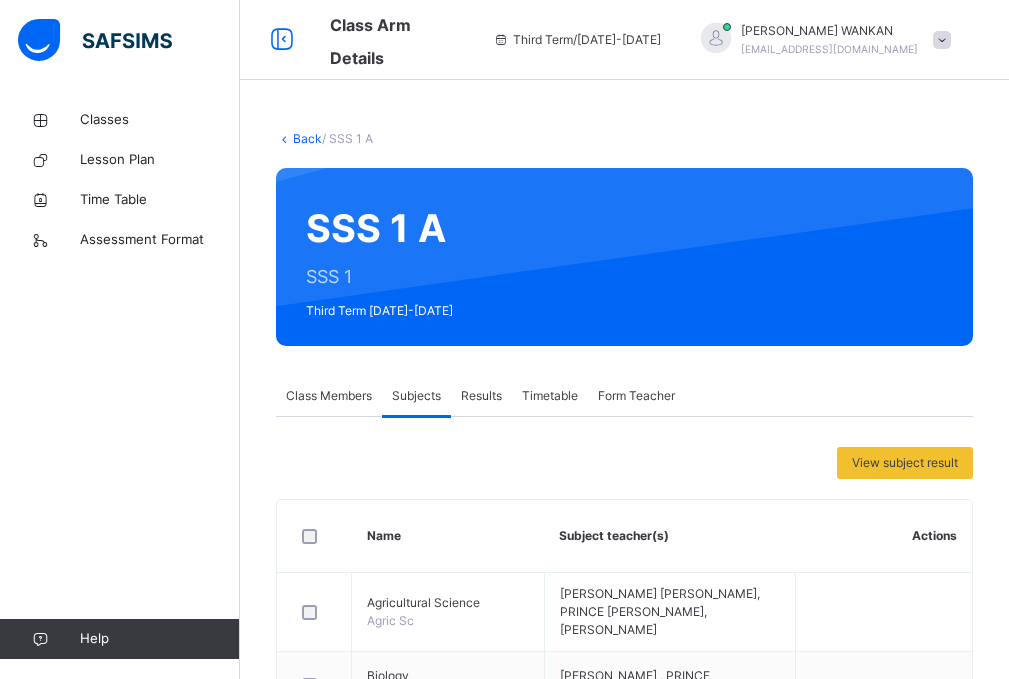 click at bounding box center [942, 40] 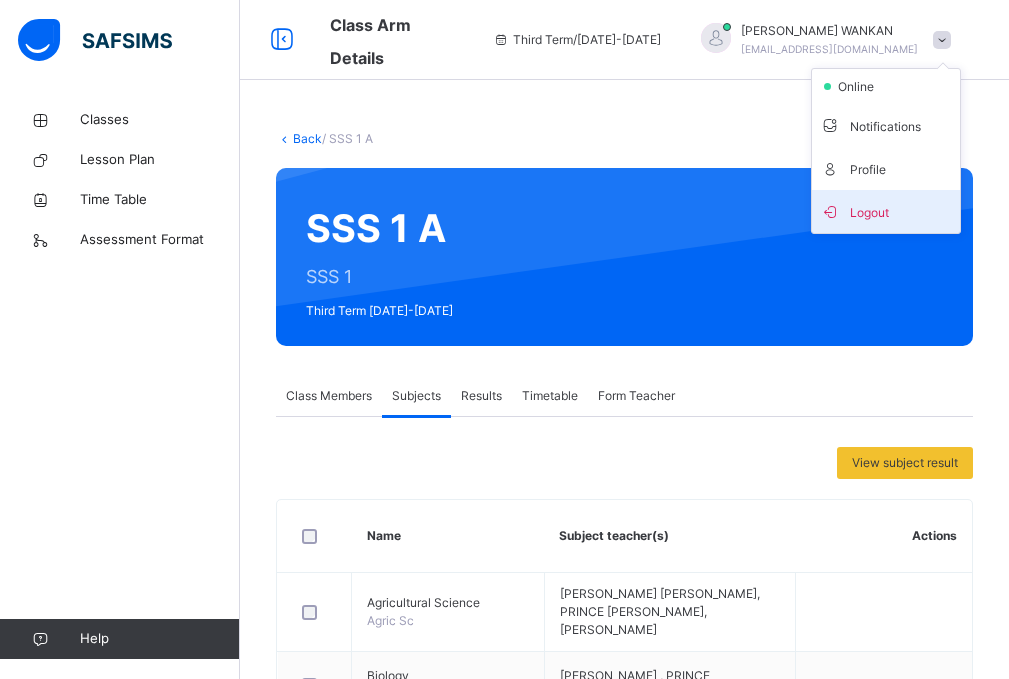 click on "Logout" at bounding box center [886, 211] 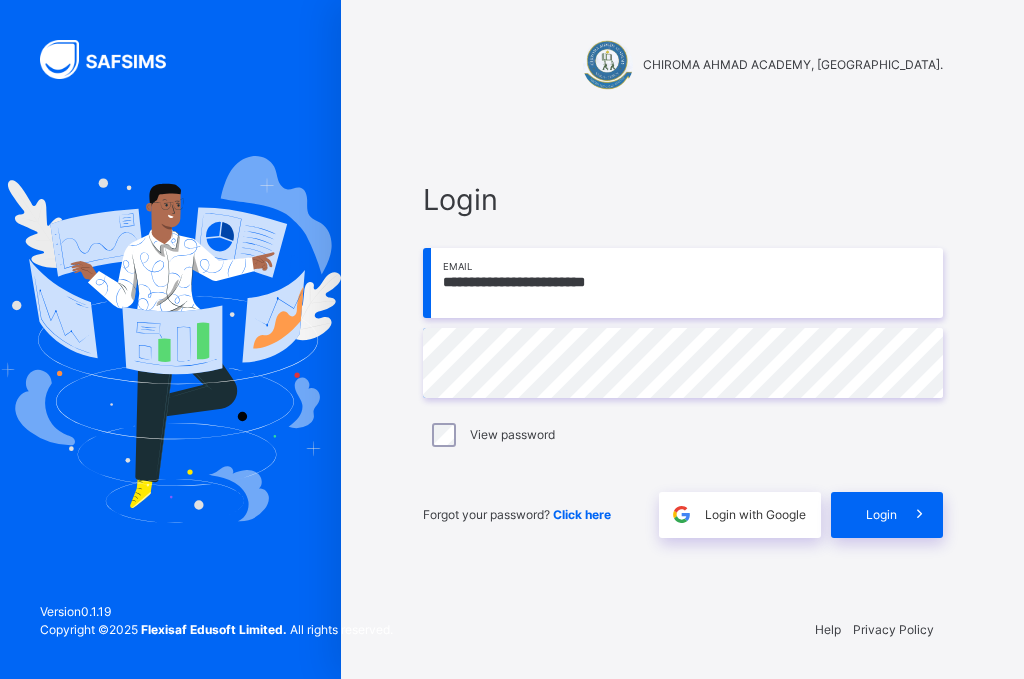 drag, startPoint x: 716, startPoint y: 298, endPoint x: 635, endPoint y: 288, distance: 81.61495 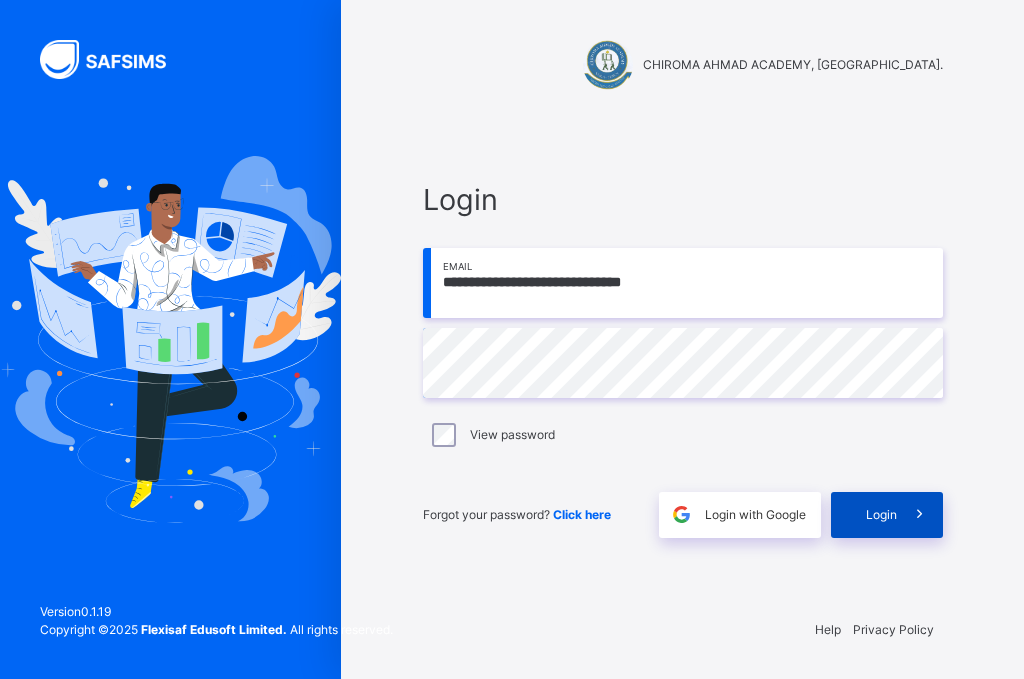 click on "Login" at bounding box center [881, 515] 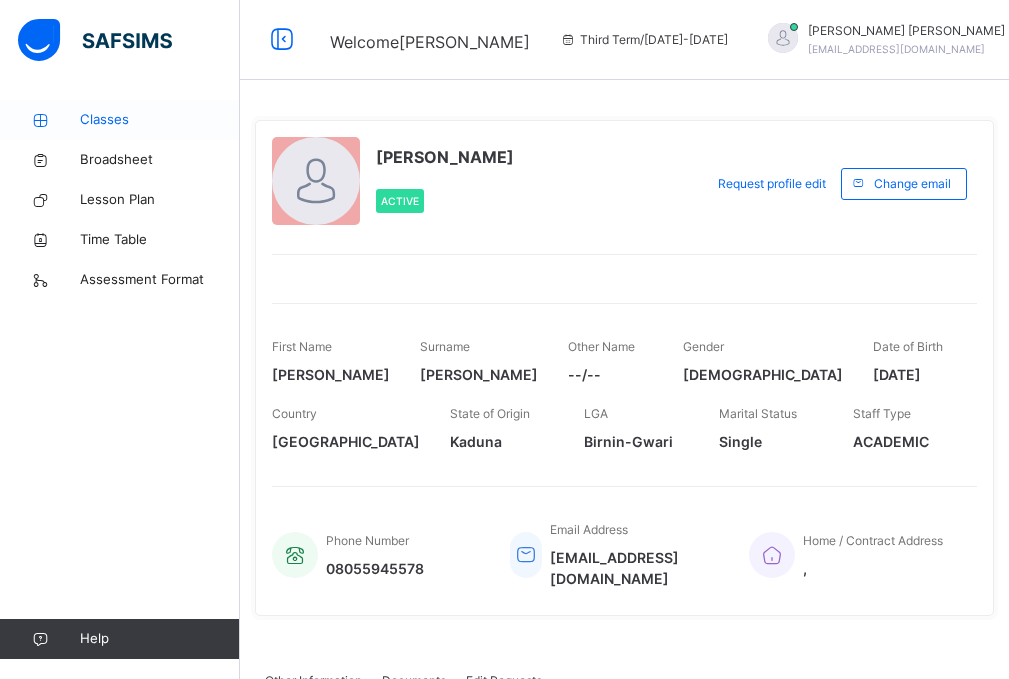 click on "Classes" at bounding box center [160, 120] 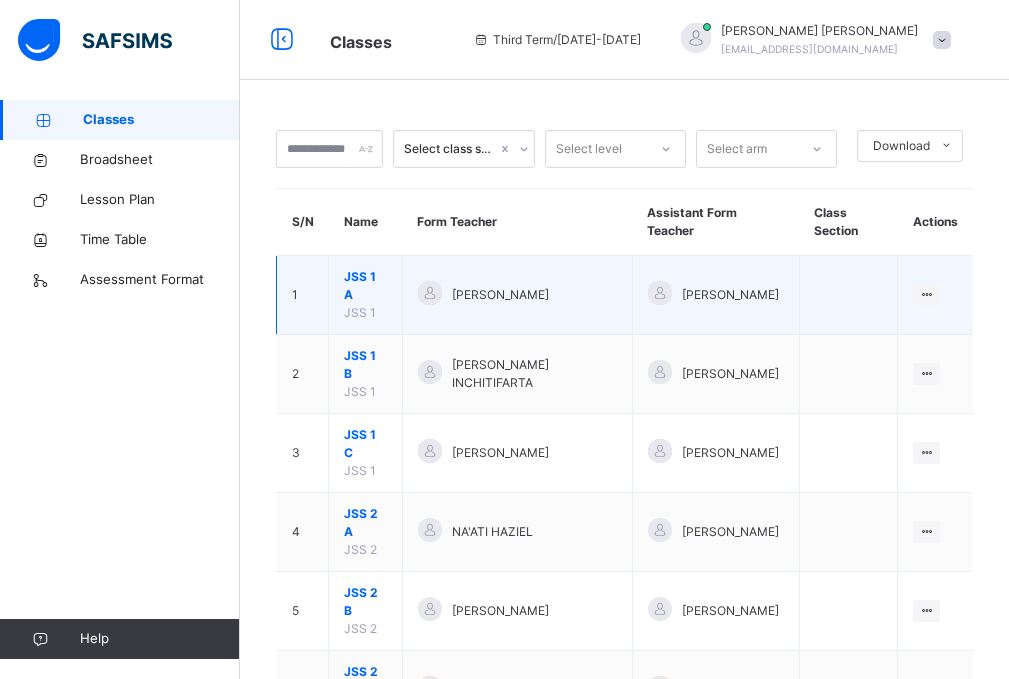 click on "JSS 1   A" at bounding box center (365, 286) 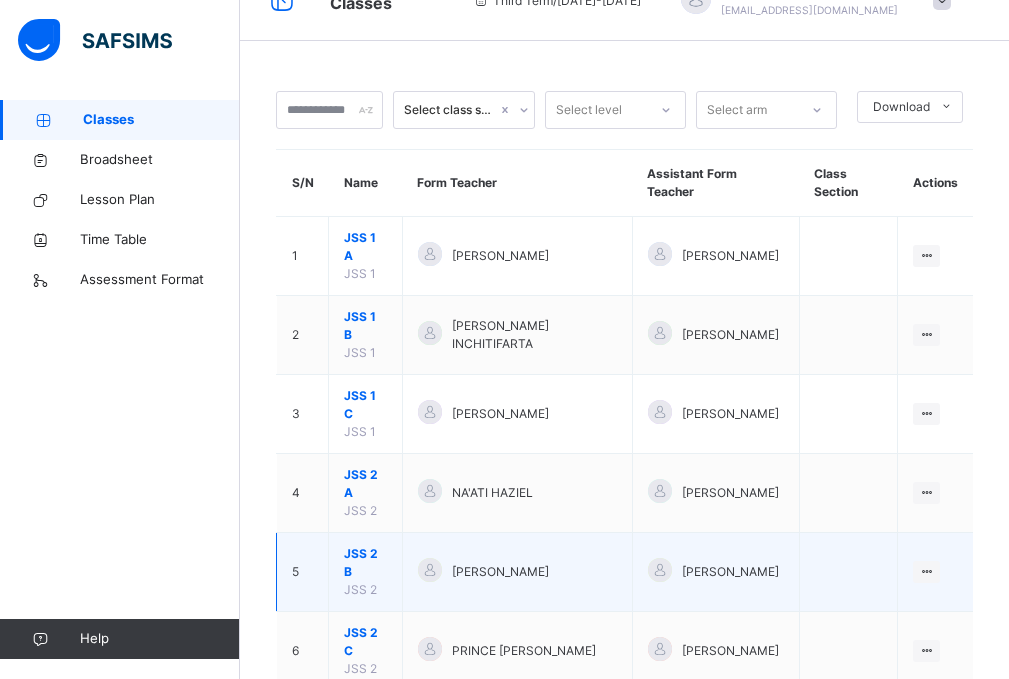 scroll, scrollTop: 0, scrollLeft: 0, axis: both 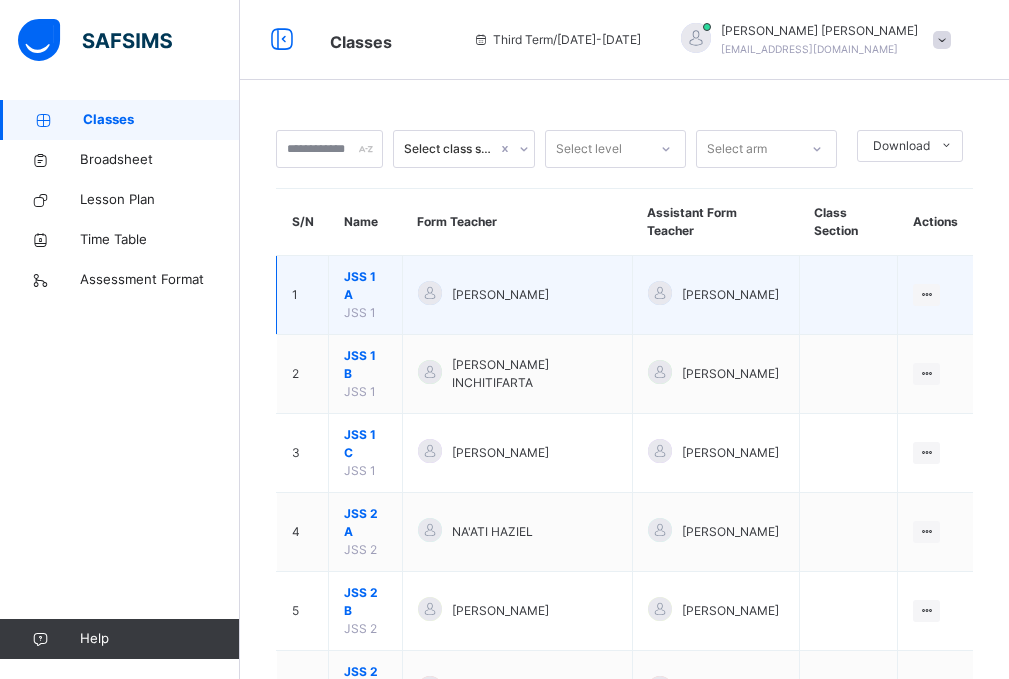 click on "JSS 1   A" at bounding box center [365, 286] 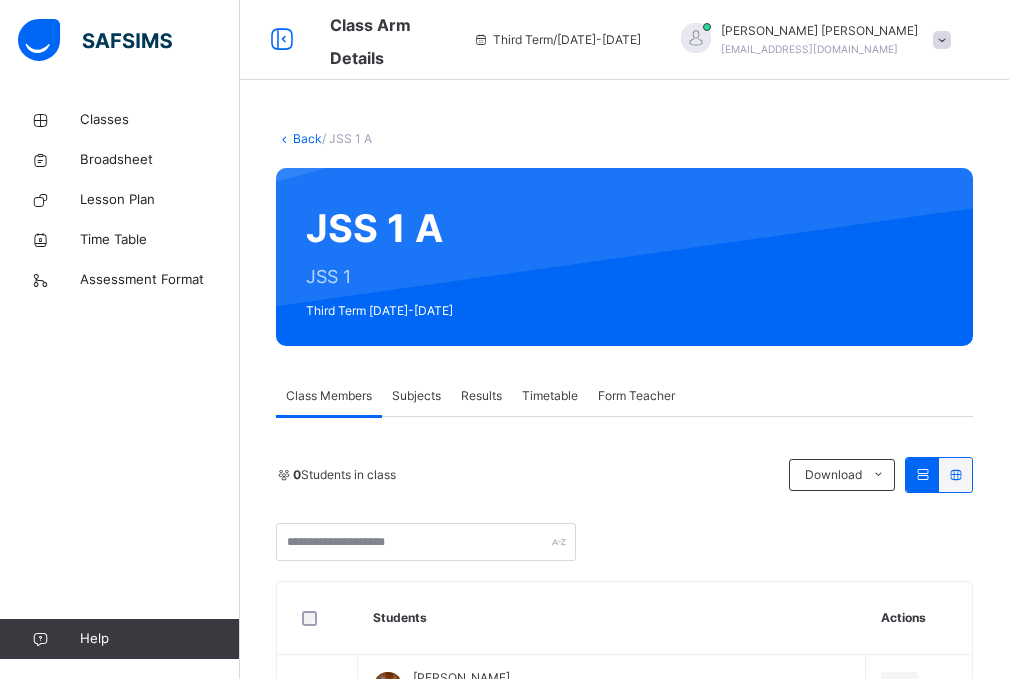 click on "Subjects" at bounding box center (416, 396) 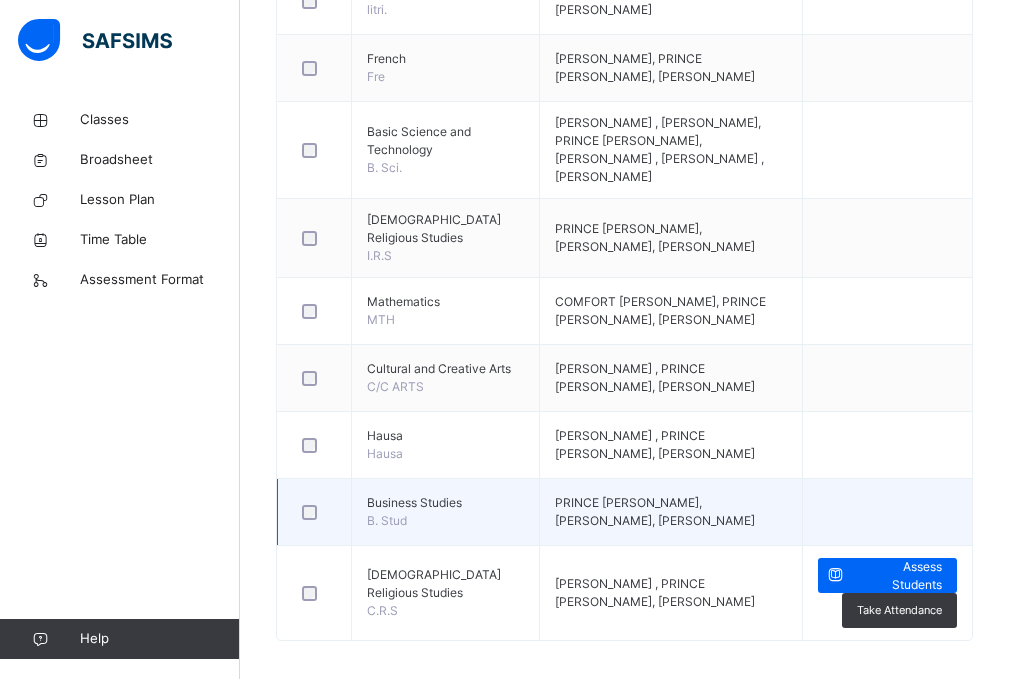 scroll, scrollTop: 903, scrollLeft: 0, axis: vertical 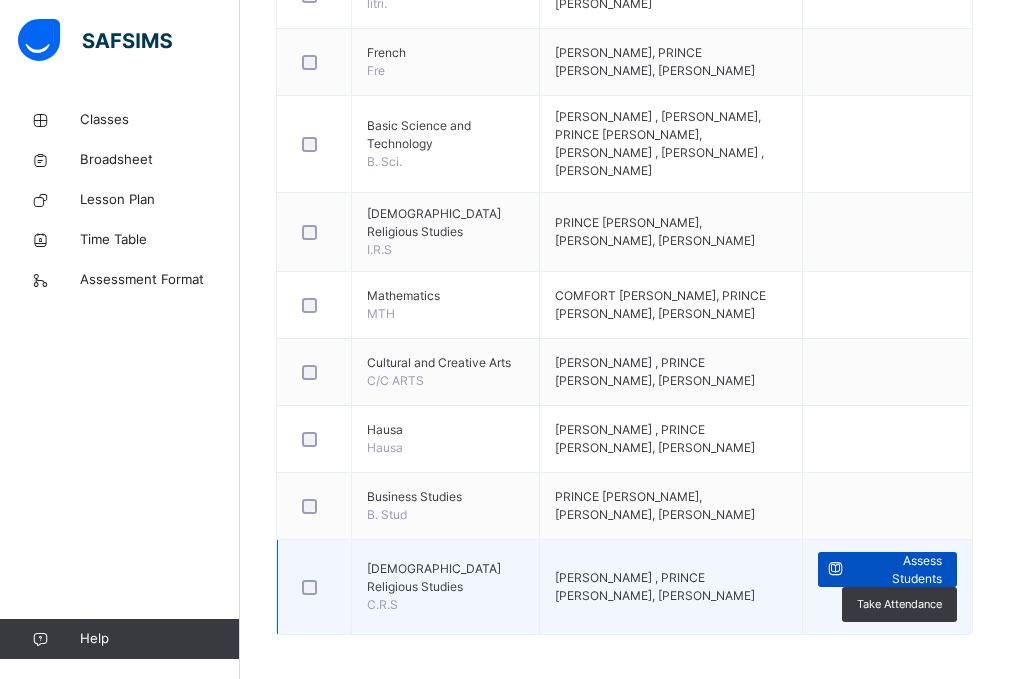 click on "Assess Students" at bounding box center [897, 570] 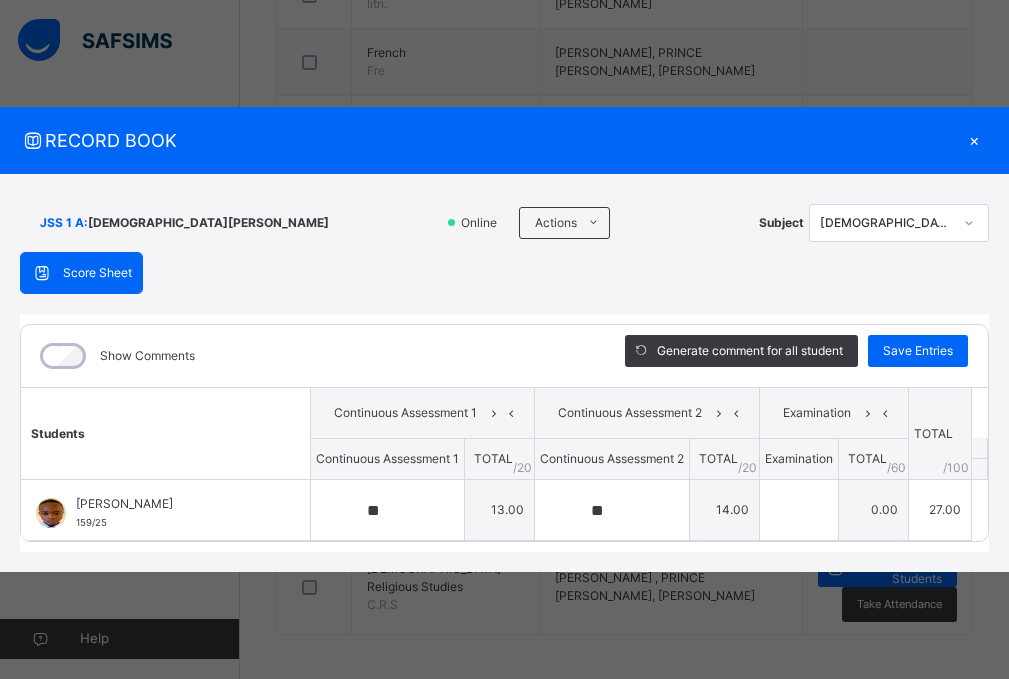 scroll, scrollTop: 0, scrollLeft: 0, axis: both 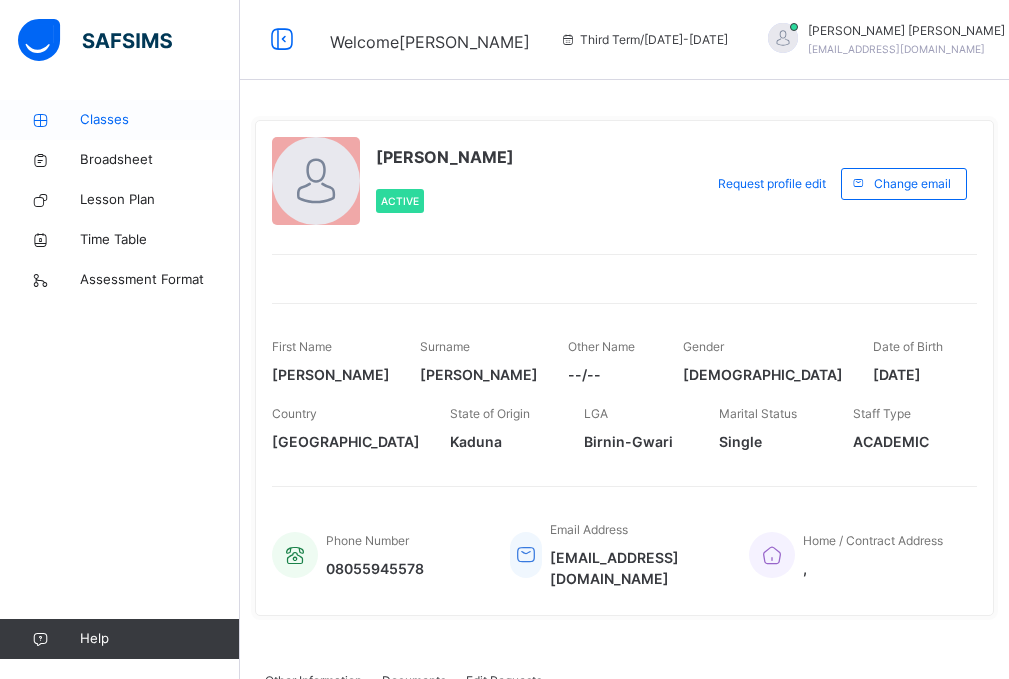 click on "Classes" at bounding box center [160, 120] 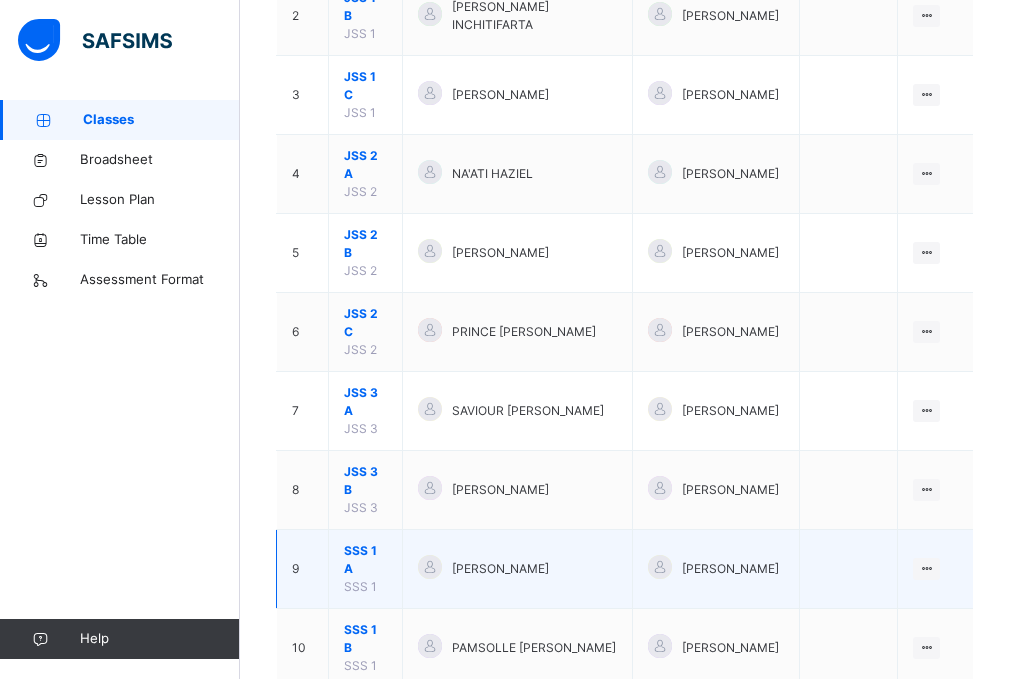 scroll, scrollTop: 400, scrollLeft: 0, axis: vertical 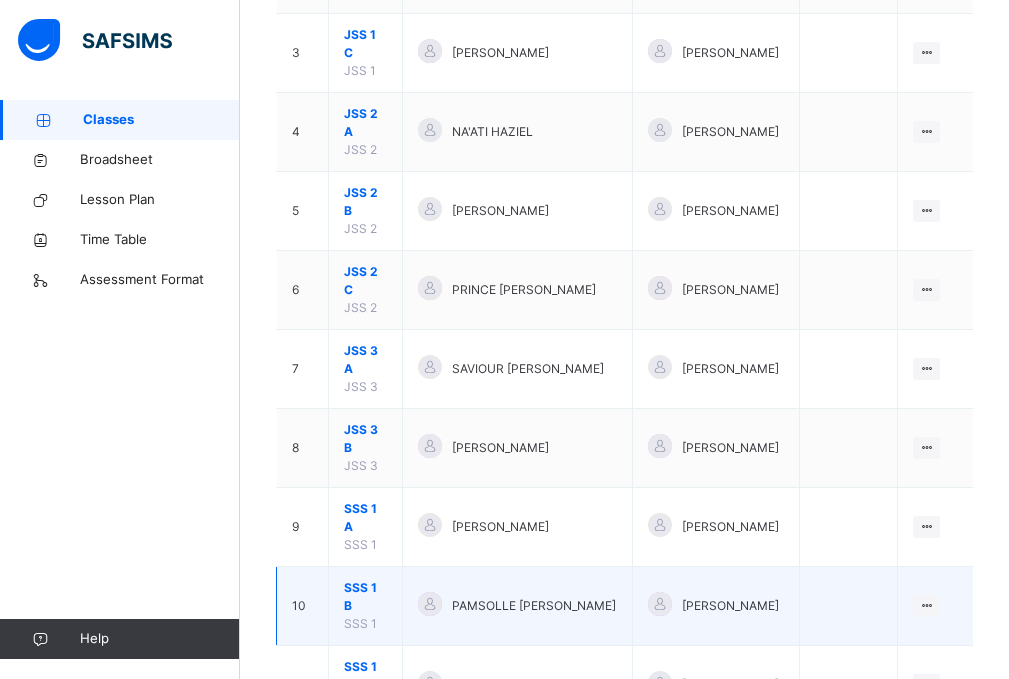 click on "SSS 1   B" at bounding box center [365, 597] 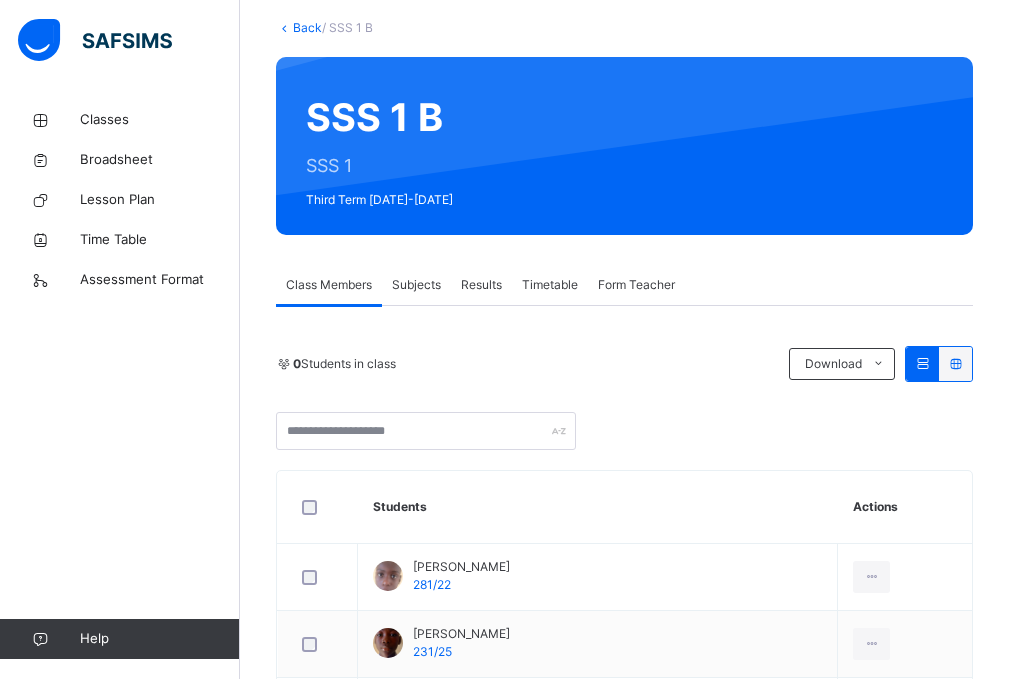 scroll, scrollTop: 100, scrollLeft: 0, axis: vertical 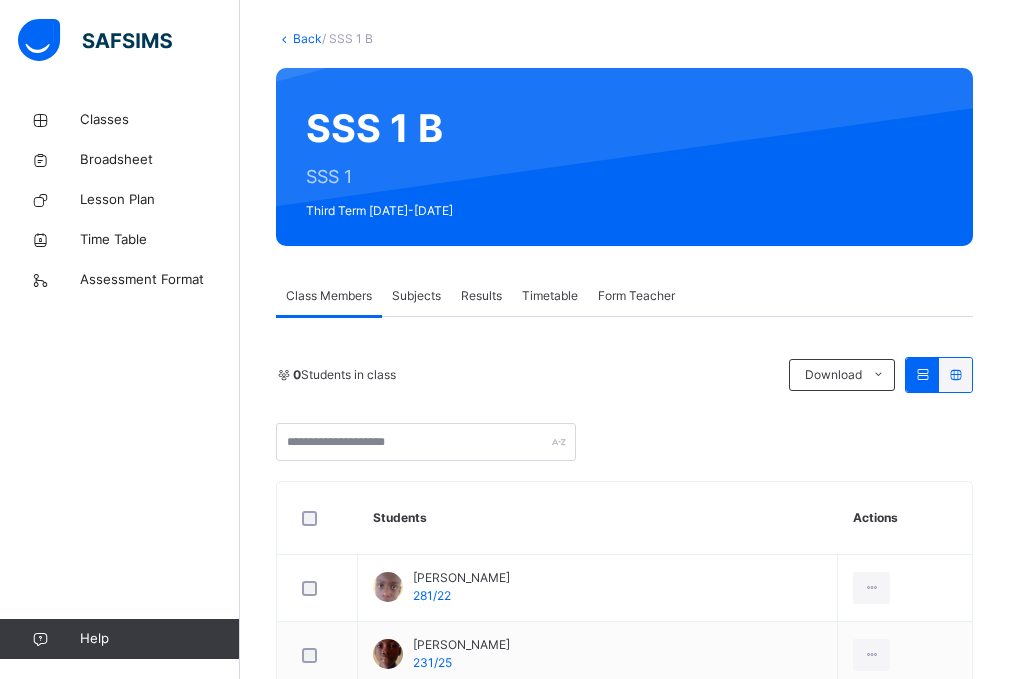 click on "Subjects" at bounding box center (416, 296) 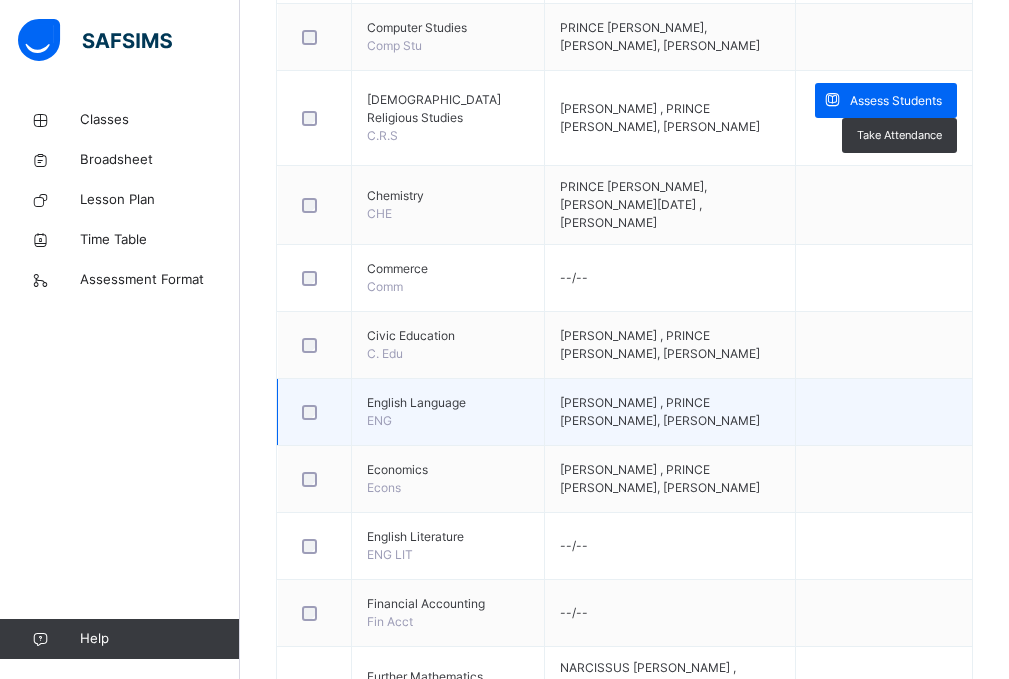 scroll, scrollTop: 800, scrollLeft: 0, axis: vertical 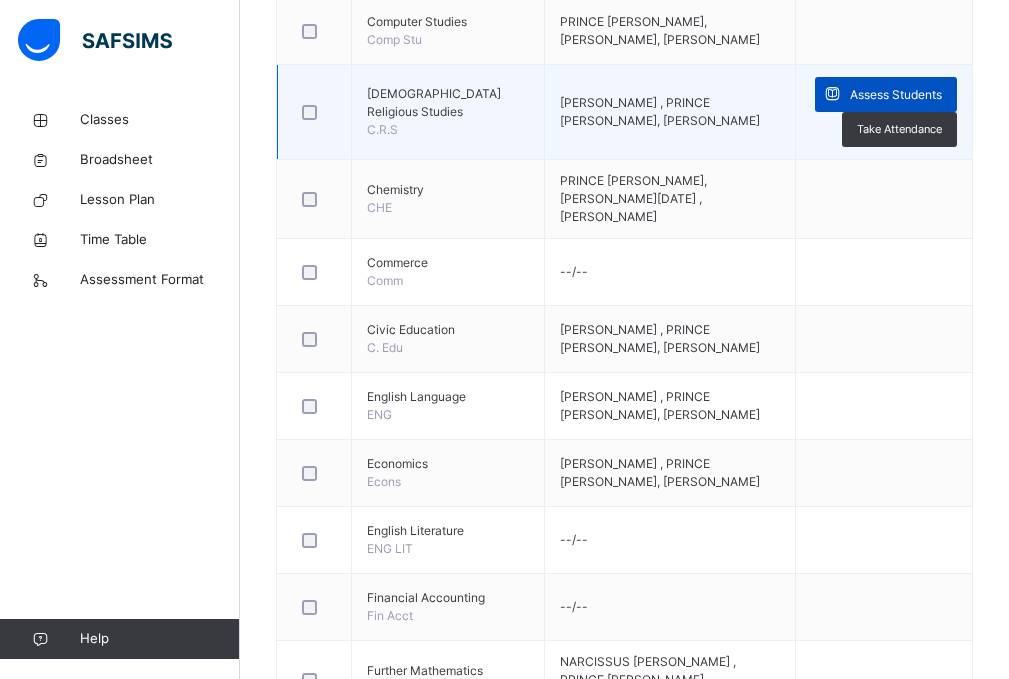 click at bounding box center (832, 94) 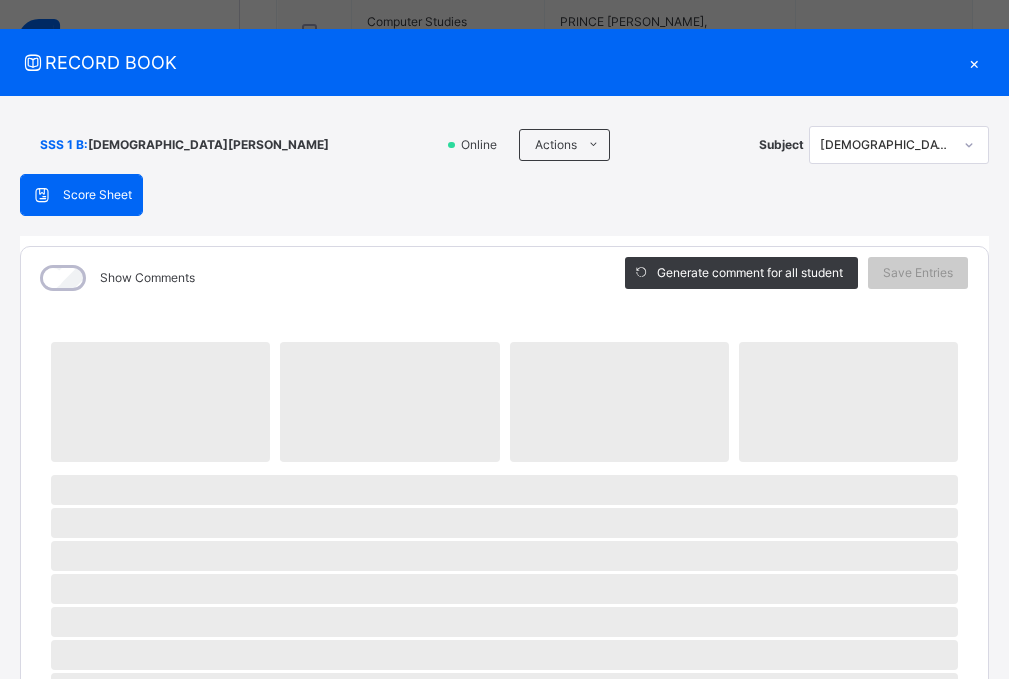scroll, scrollTop: 0, scrollLeft: 0, axis: both 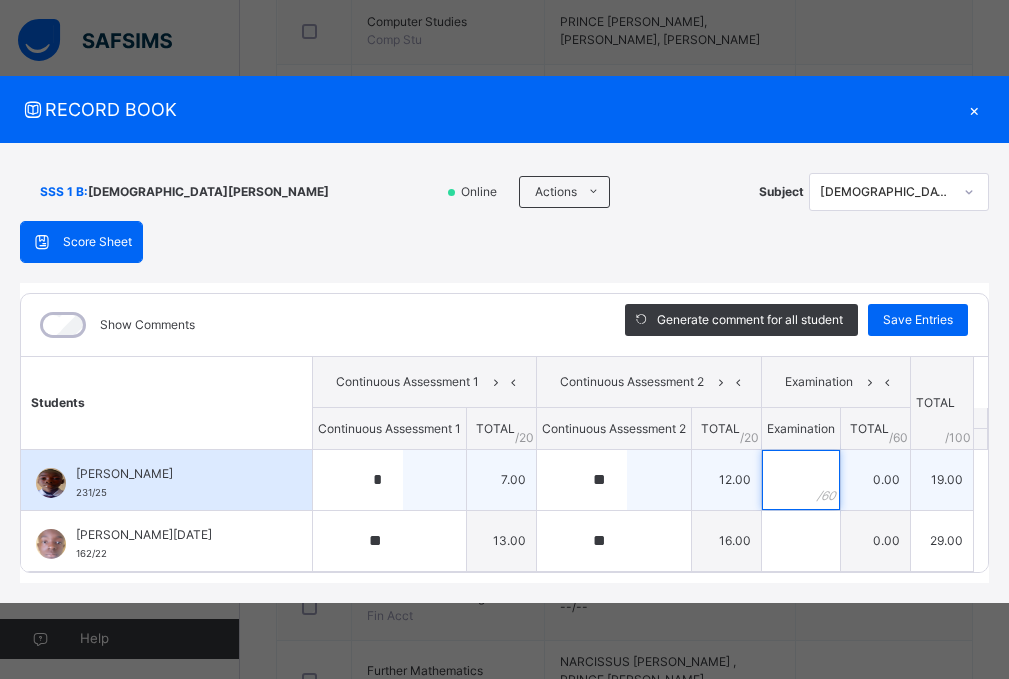 click at bounding box center (801, 480) 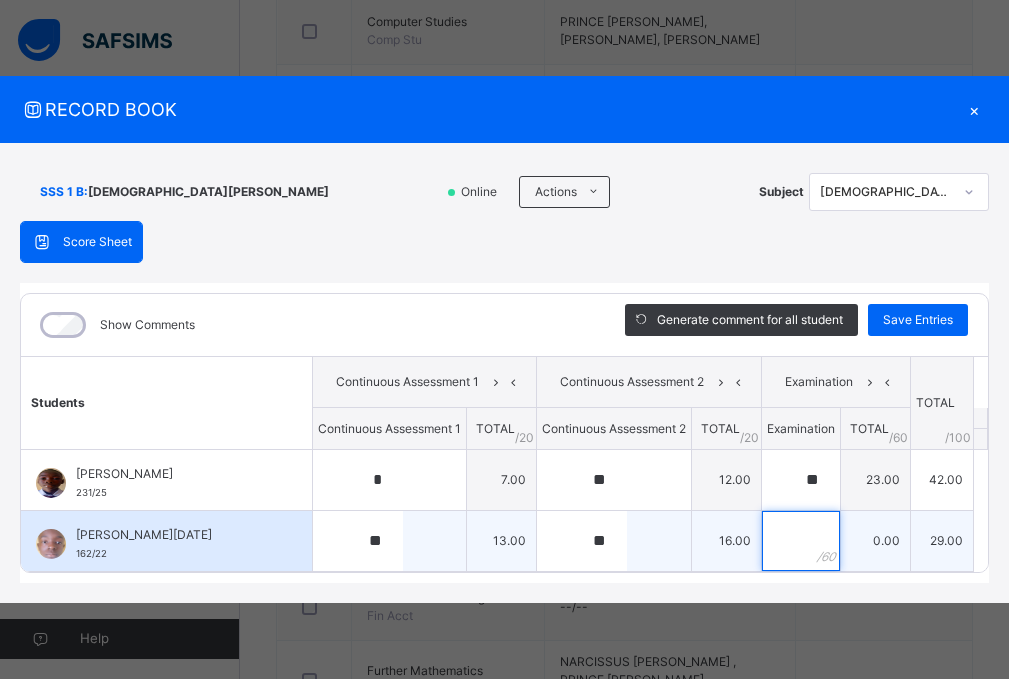 click at bounding box center [801, 541] 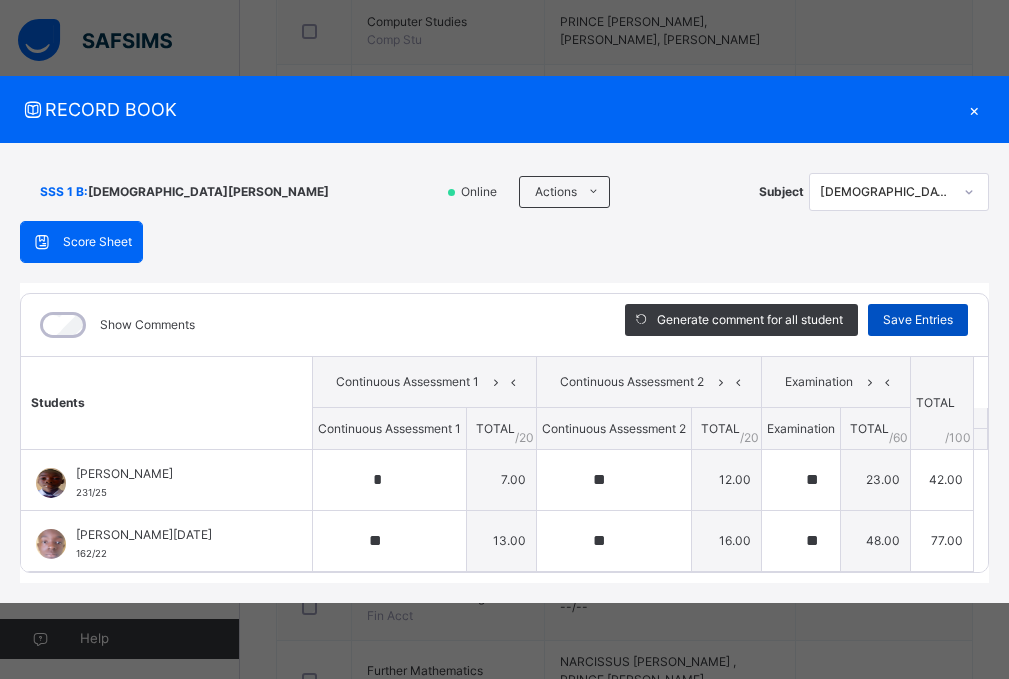 click on "Save Entries" at bounding box center [918, 320] 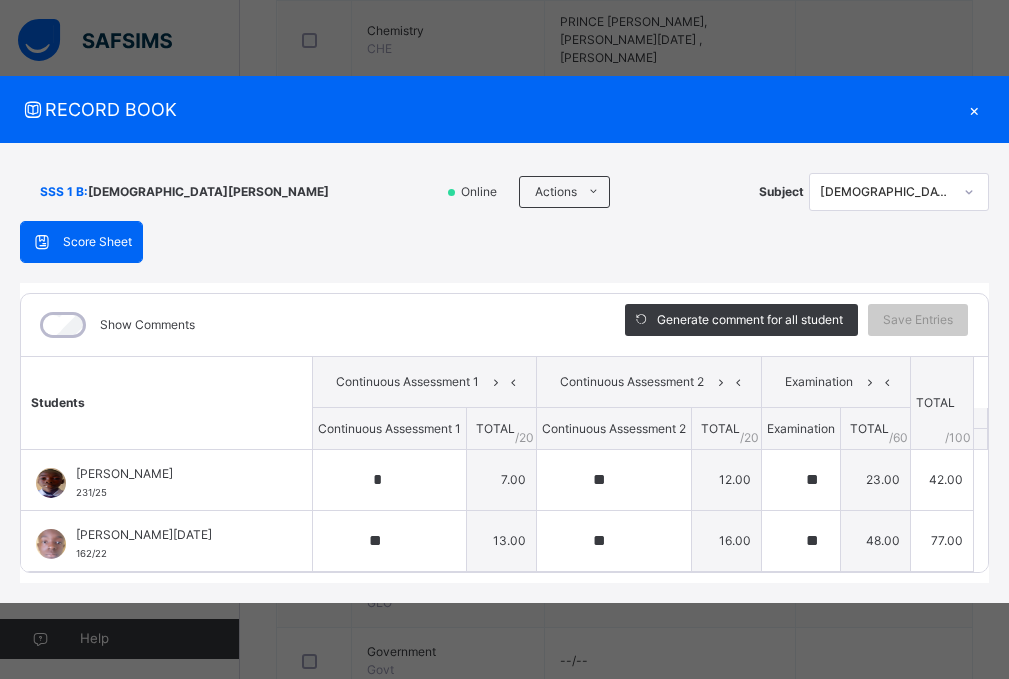 scroll, scrollTop: 800, scrollLeft: 0, axis: vertical 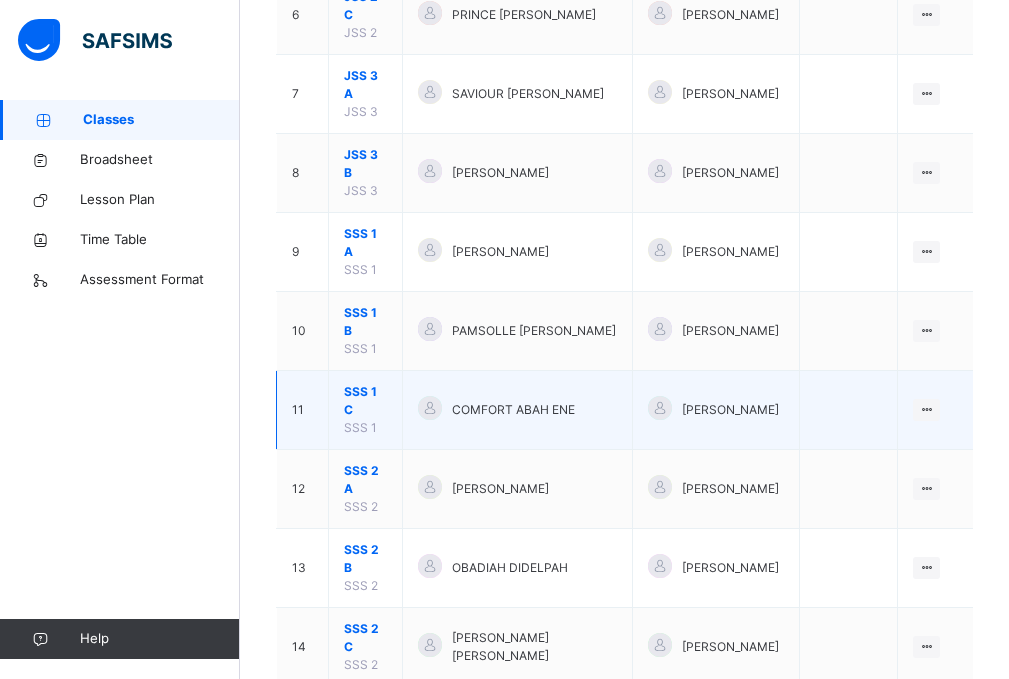 click on "SSS 1   C" at bounding box center (365, 401) 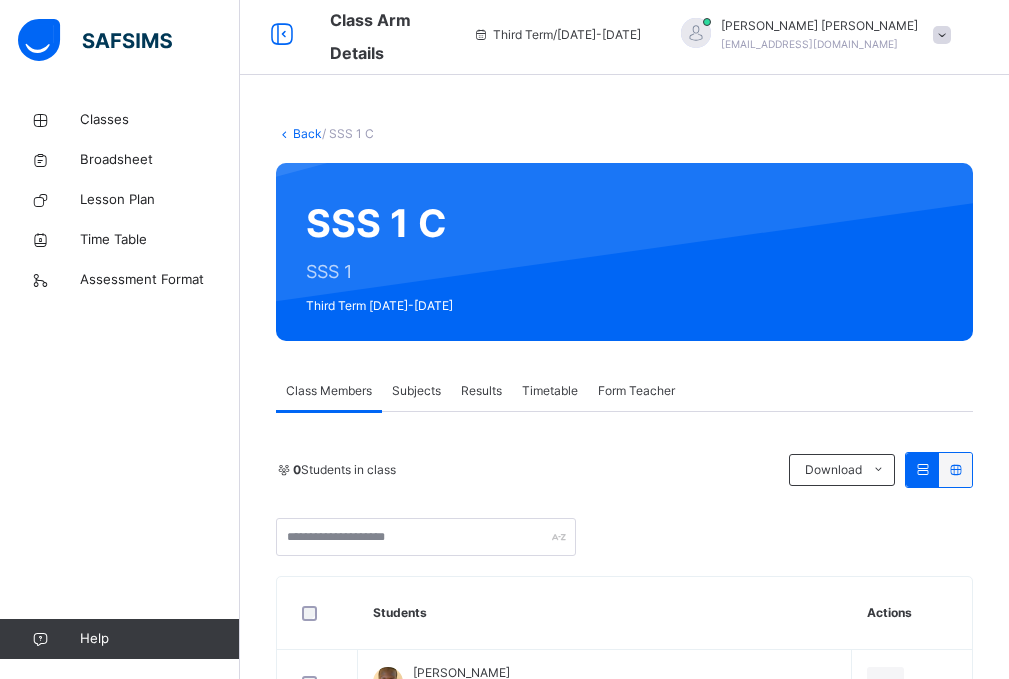 scroll, scrollTop: 0, scrollLeft: 0, axis: both 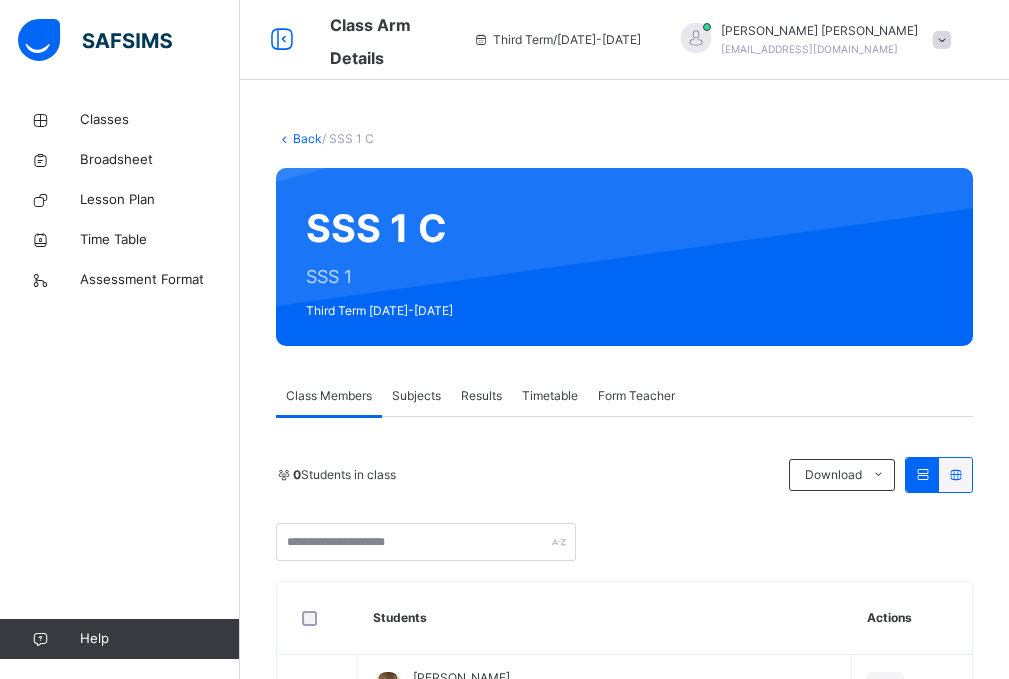 click on "Subjects" at bounding box center (416, 396) 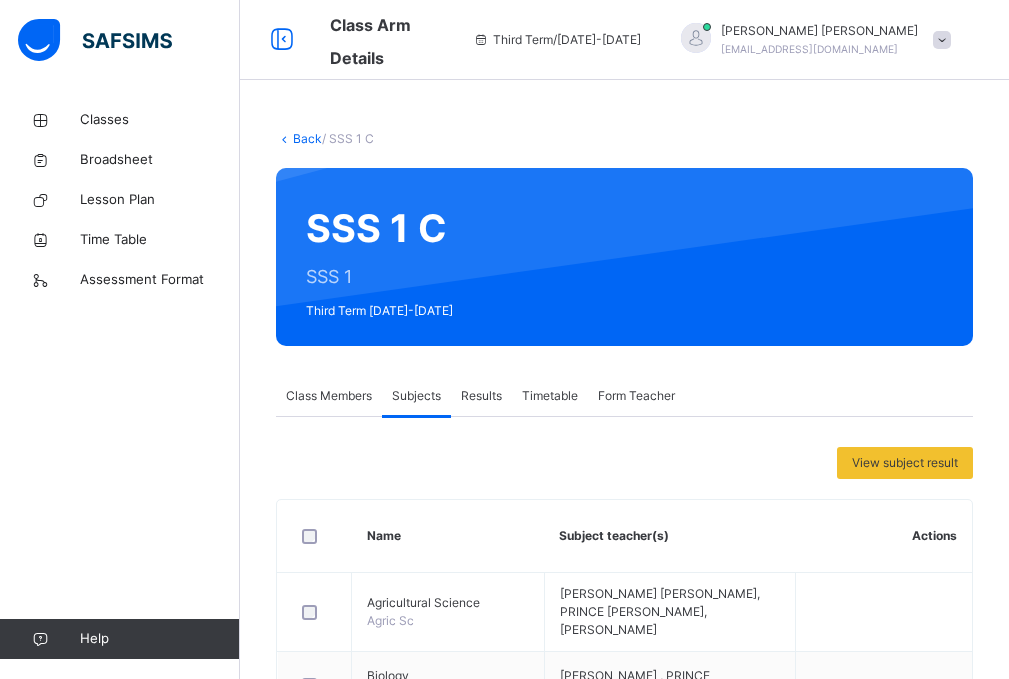 scroll, scrollTop: 600, scrollLeft: 0, axis: vertical 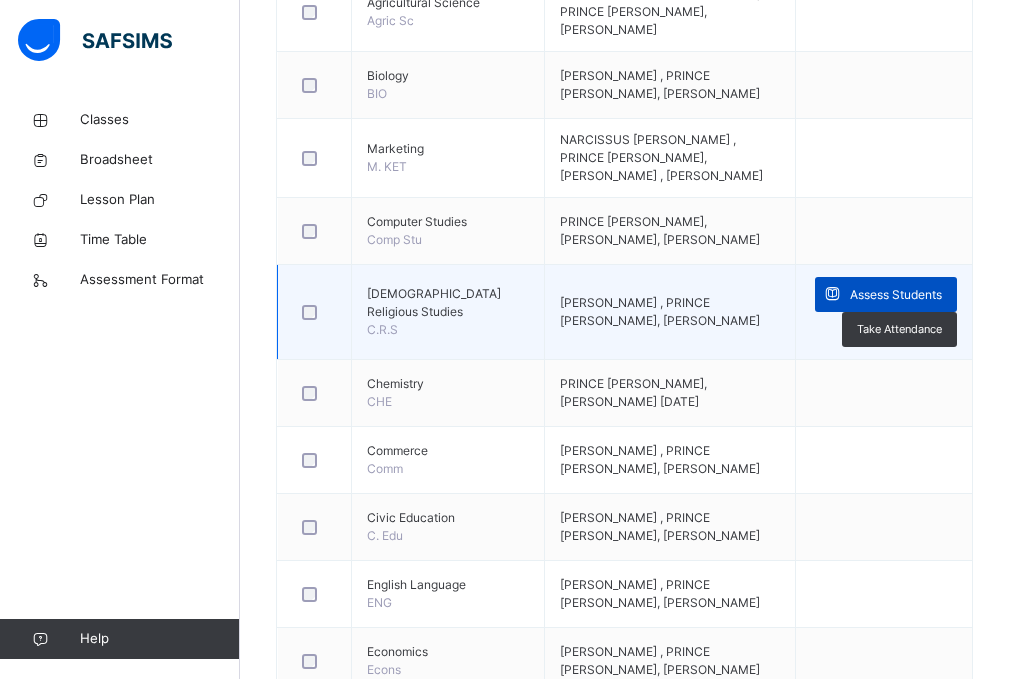 click on "Assess Students" at bounding box center (896, 295) 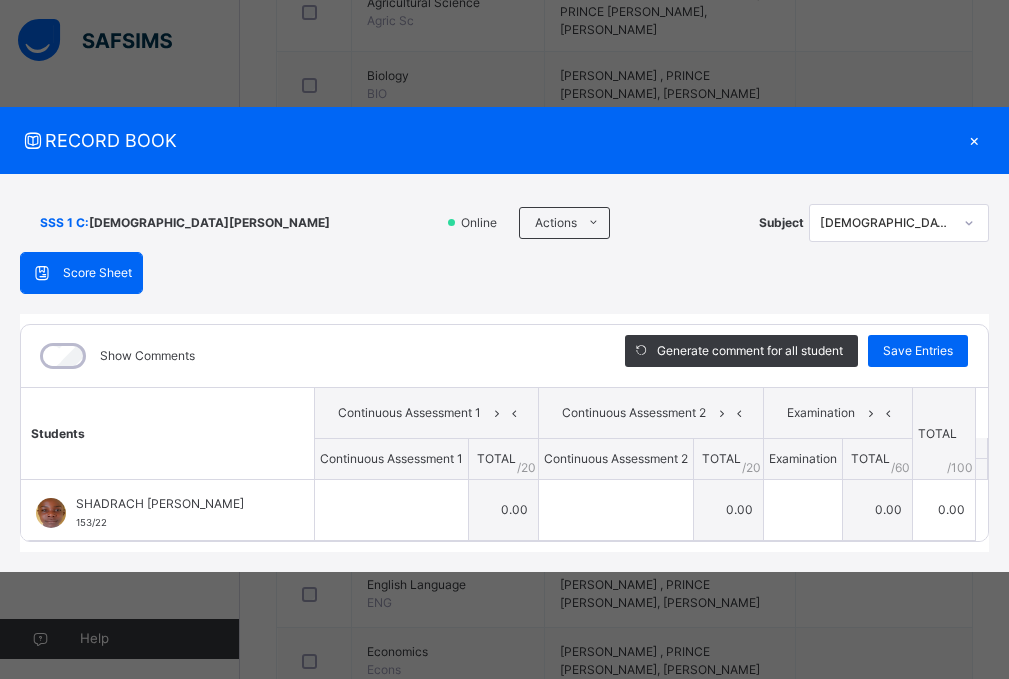 scroll, scrollTop: 0, scrollLeft: 0, axis: both 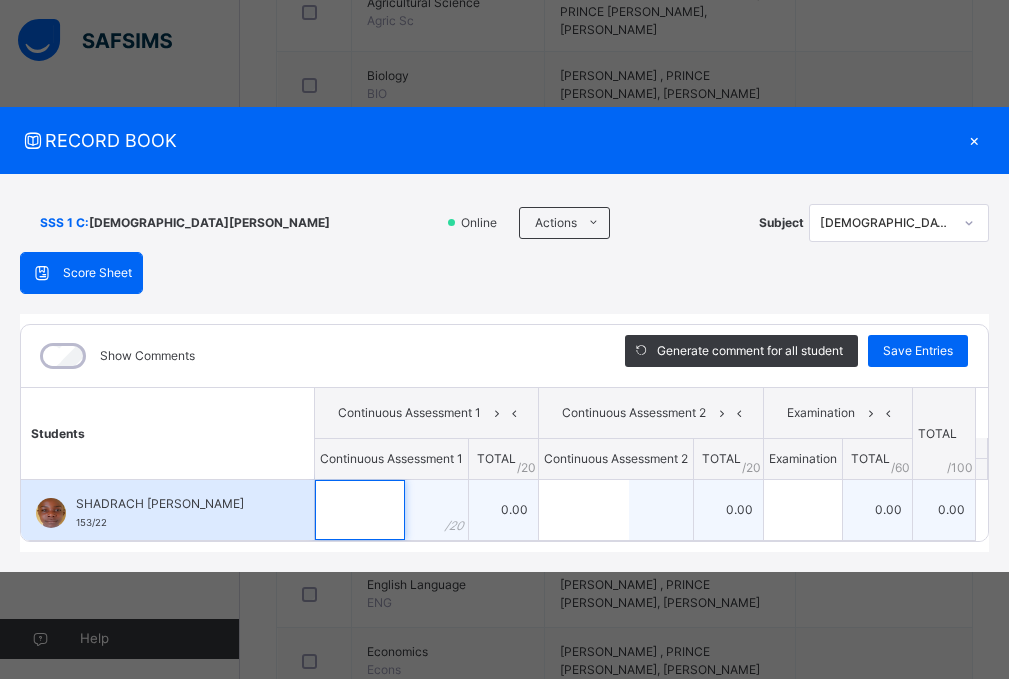 click at bounding box center [360, 510] 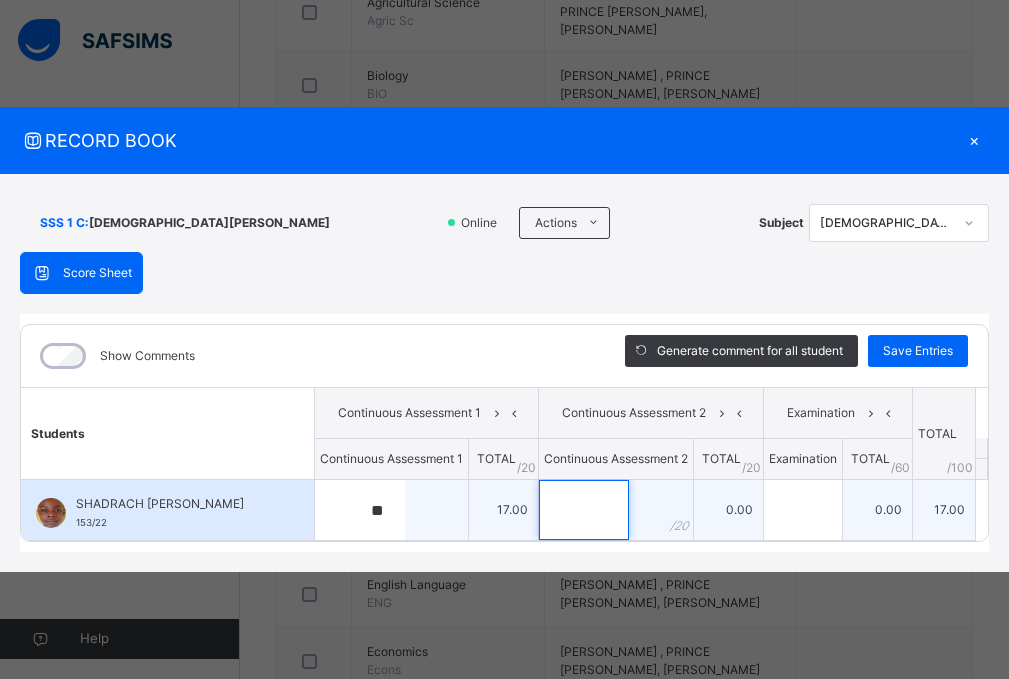 click at bounding box center [584, 510] 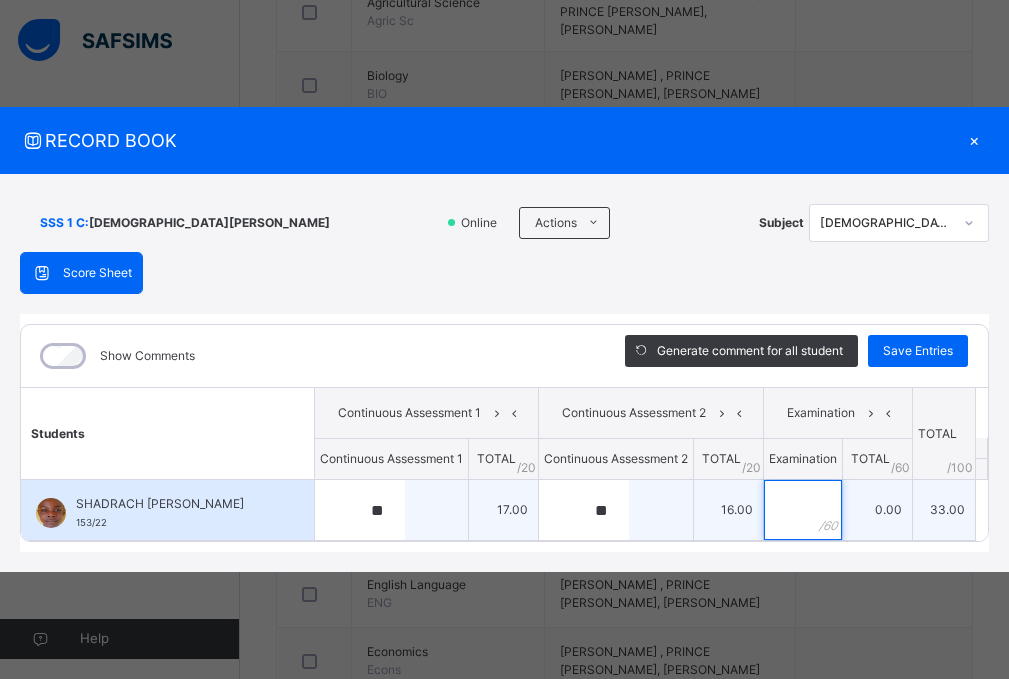 click at bounding box center [803, 510] 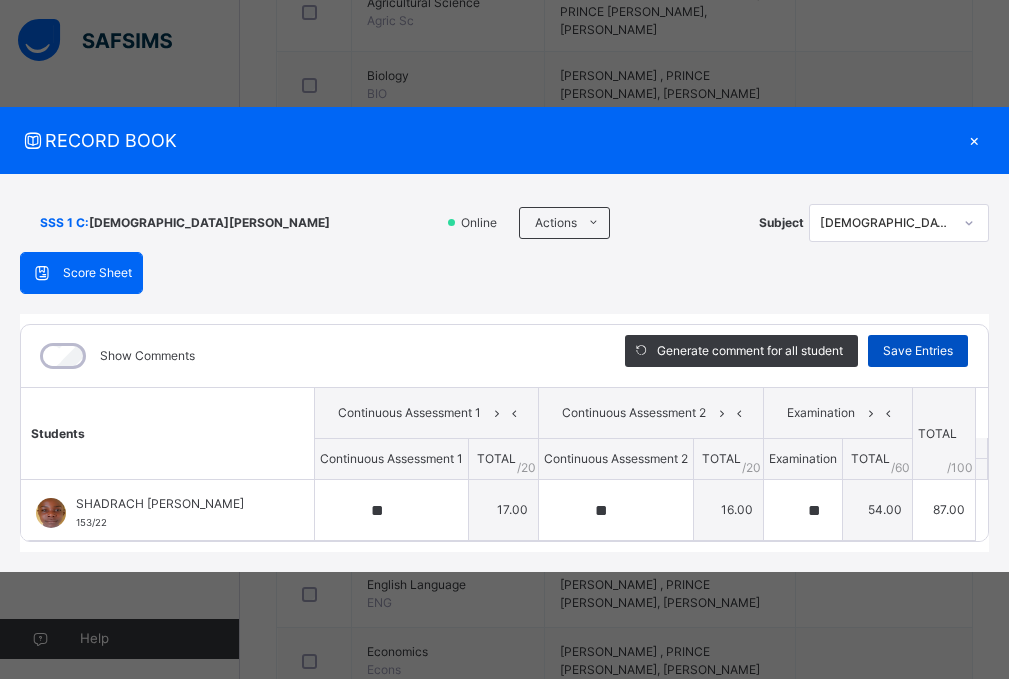 click on "Save Entries" at bounding box center (918, 351) 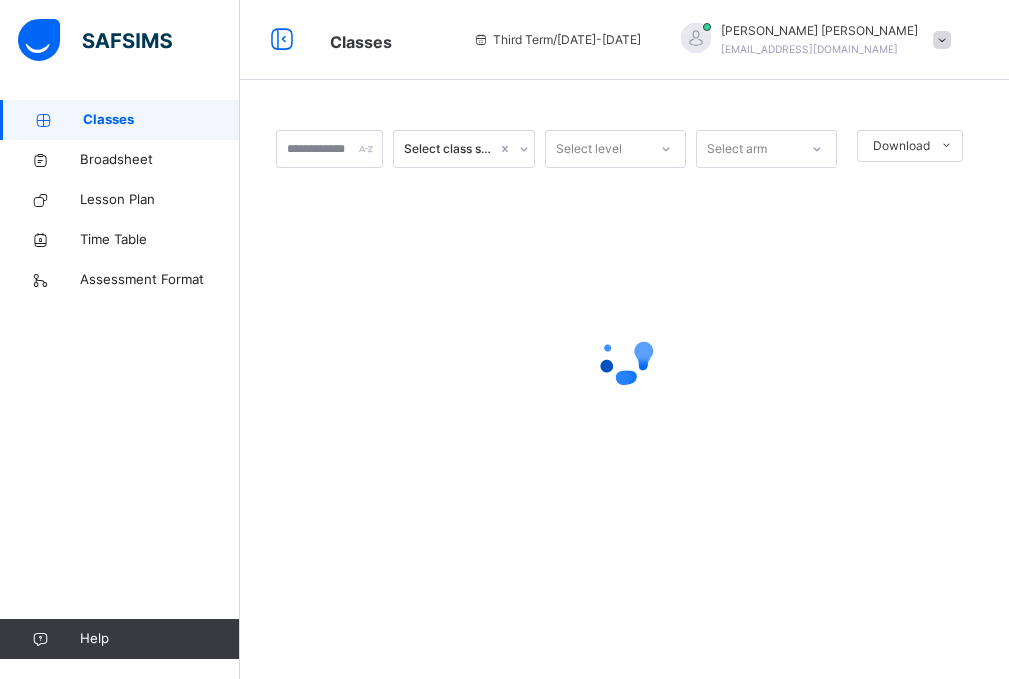 scroll, scrollTop: 0, scrollLeft: 0, axis: both 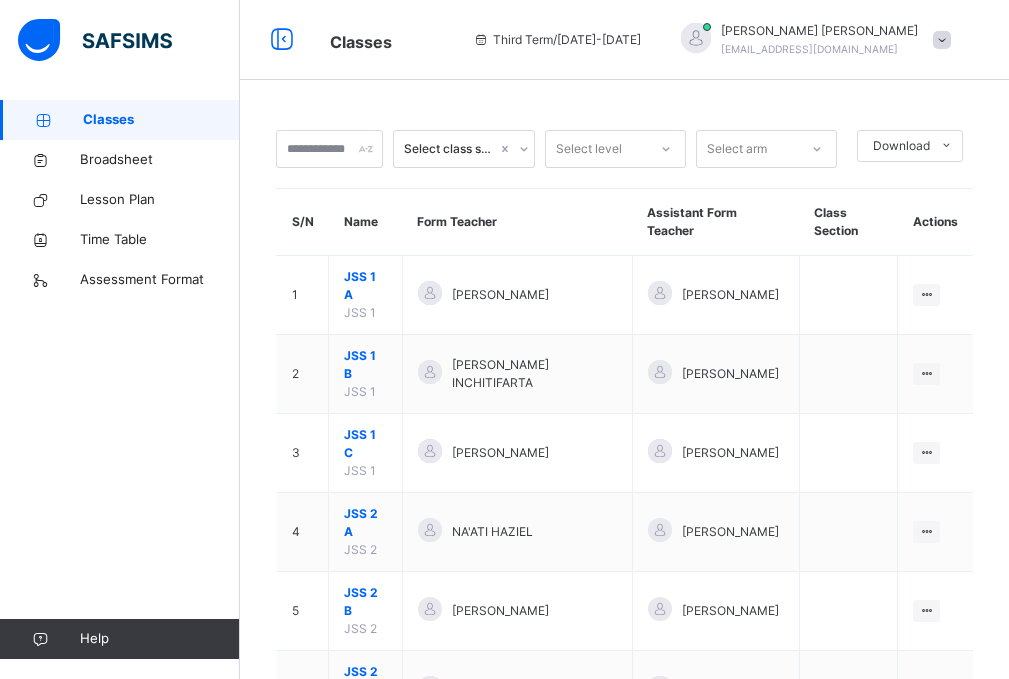 click at bounding box center [942, 40] 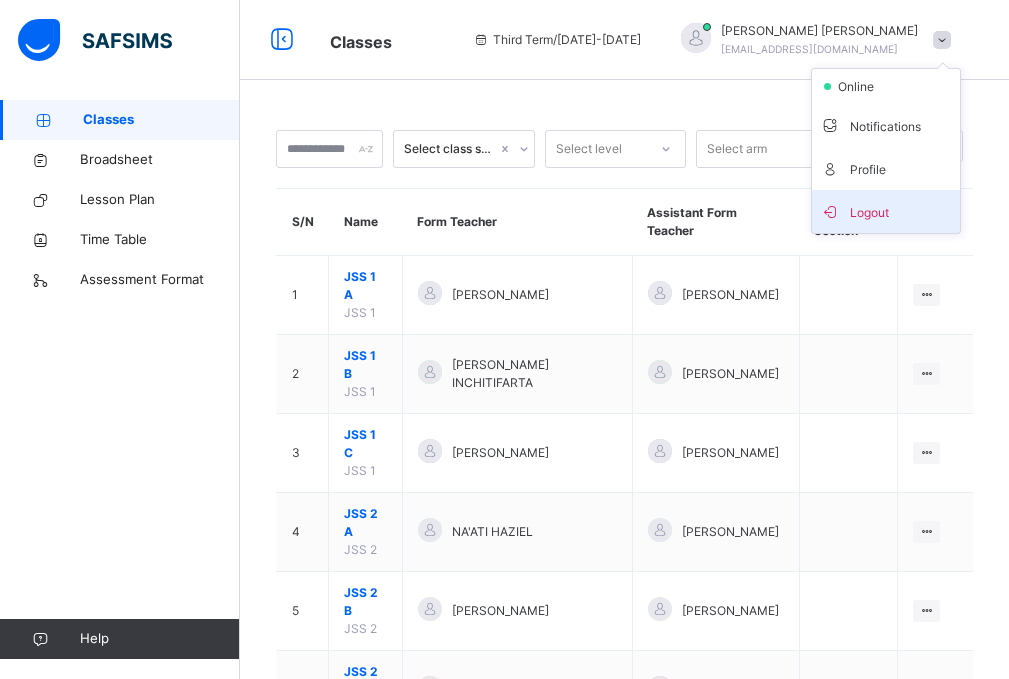 click on "Logout" at bounding box center (886, 211) 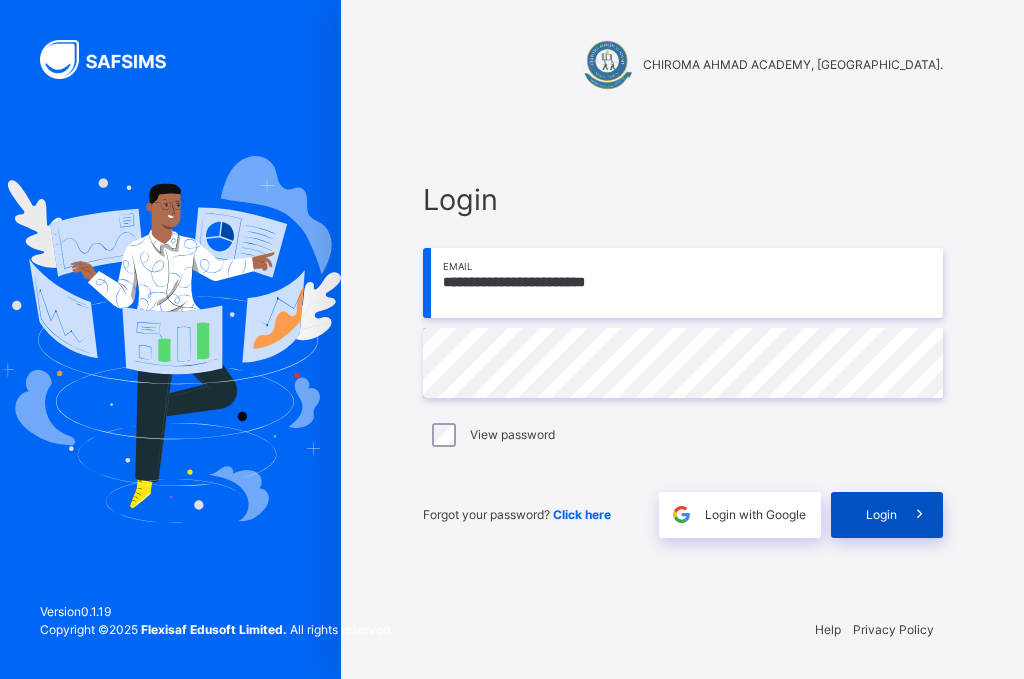 click at bounding box center [919, 514] 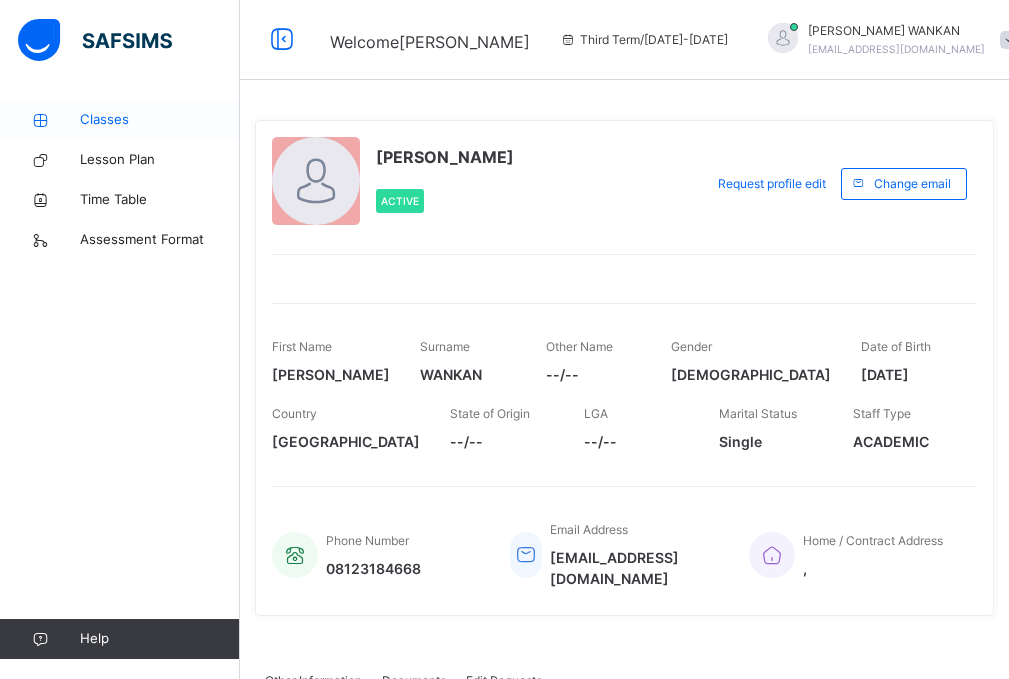 click on "Classes" at bounding box center (160, 120) 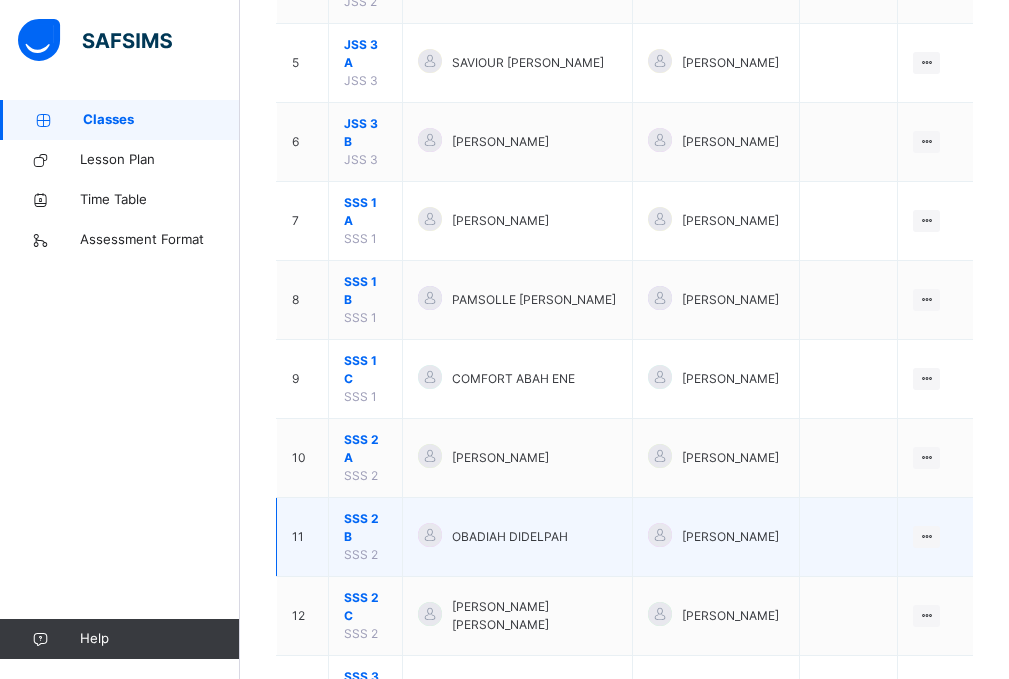 scroll, scrollTop: 553, scrollLeft: 0, axis: vertical 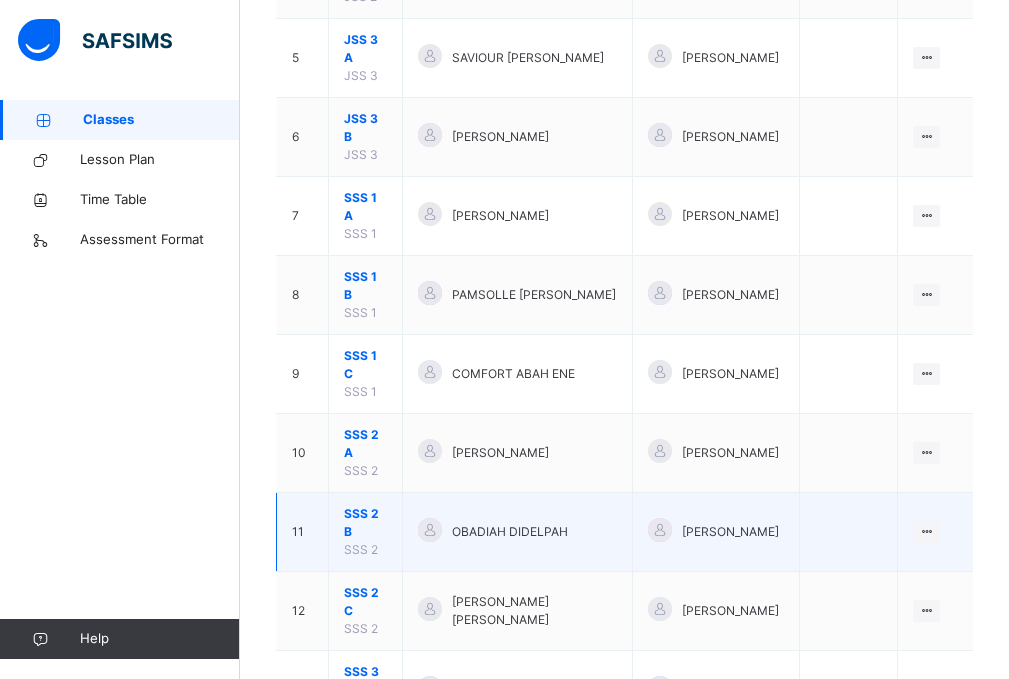 click on "SSS 2   B" at bounding box center [365, 523] 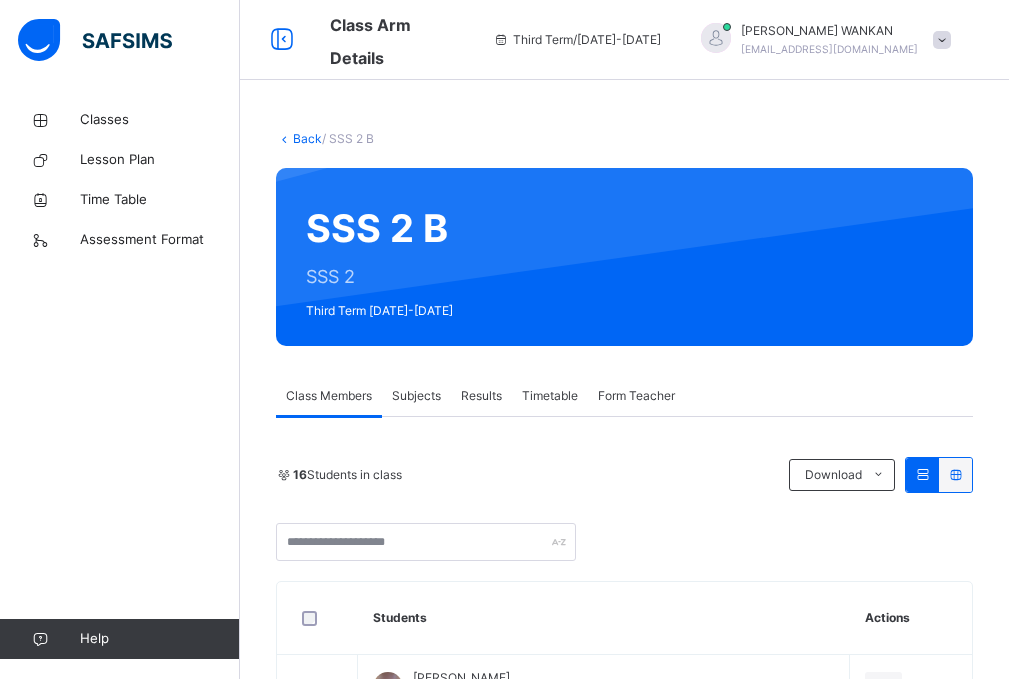 click on "Subjects" at bounding box center [416, 396] 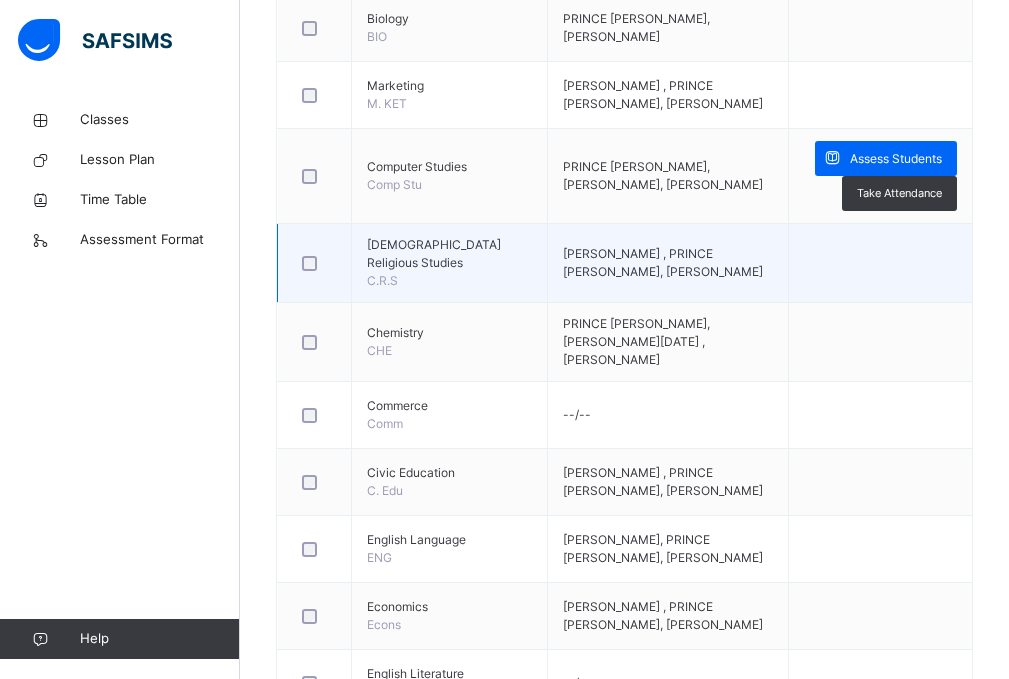 scroll, scrollTop: 600, scrollLeft: 0, axis: vertical 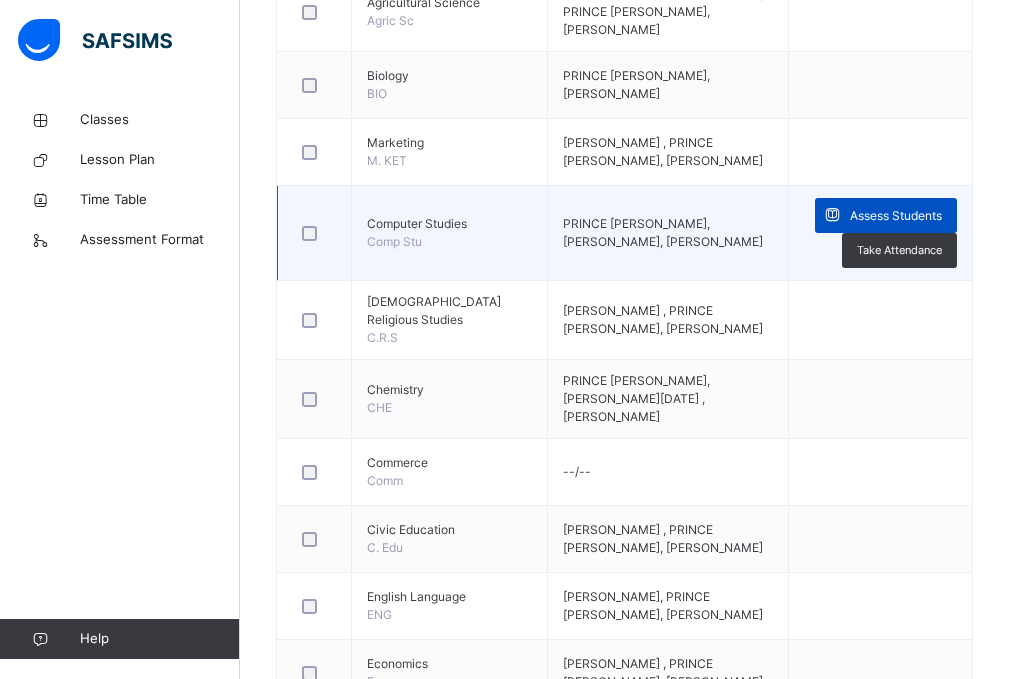 click on "Assess Students" at bounding box center (896, 216) 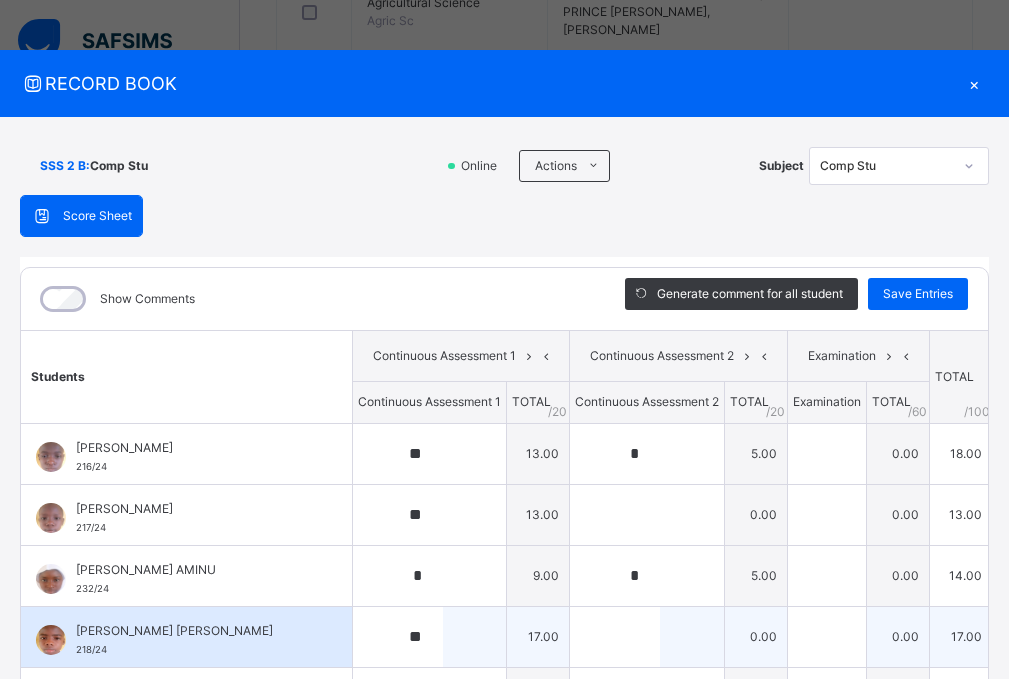 scroll, scrollTop: 232, scrollLeft: 0, axis: vertical 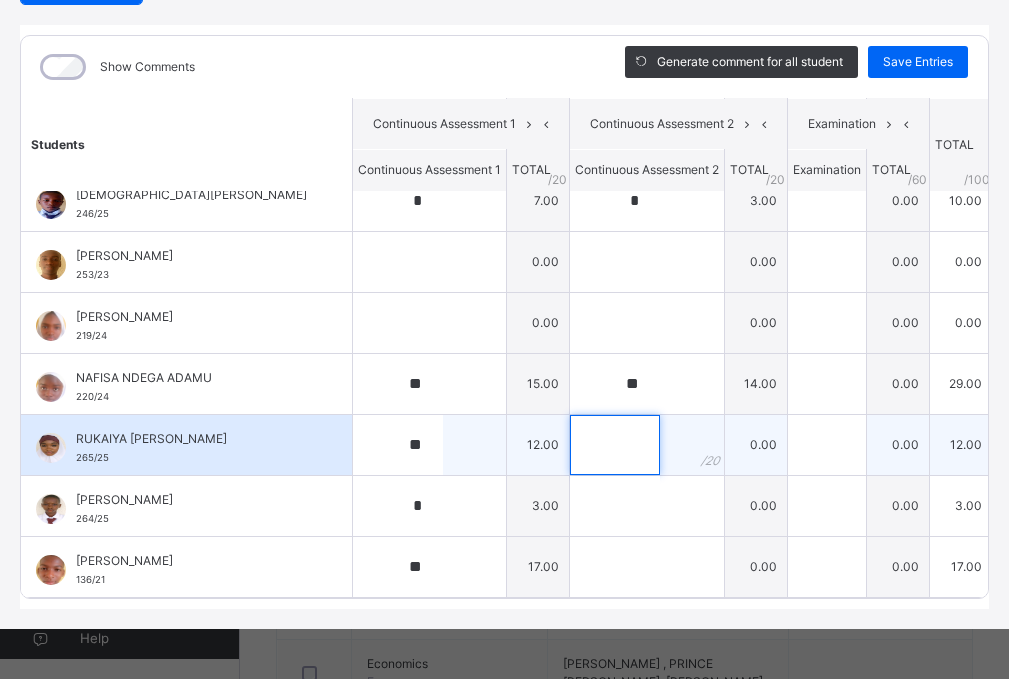 click at bounding box center (615, 445) 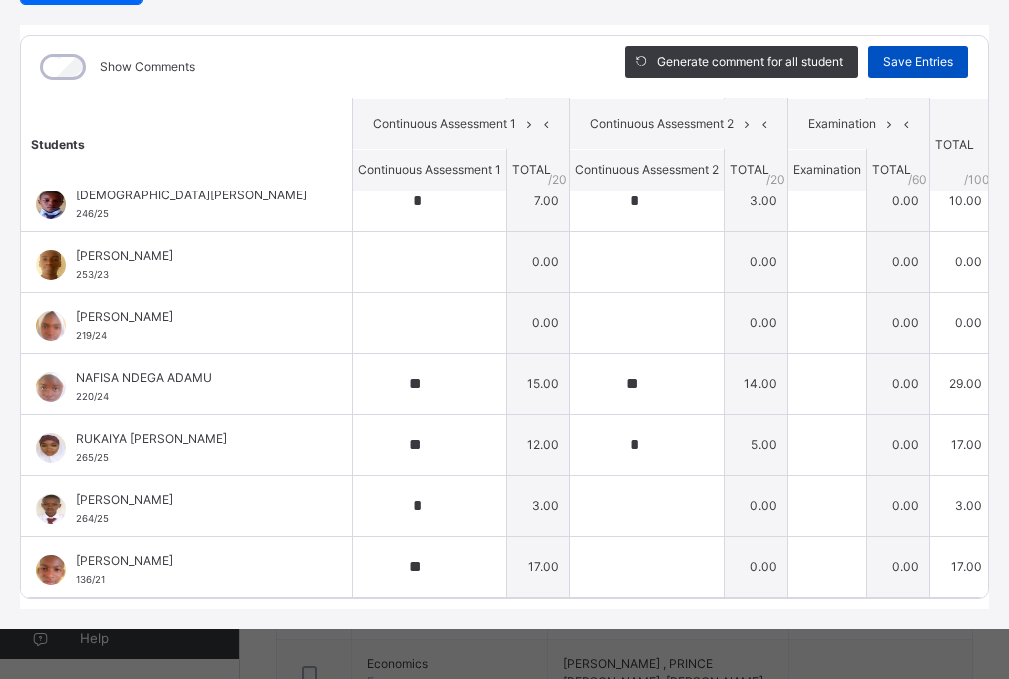 click on "Save Entries" at bounding box center [918, 62] 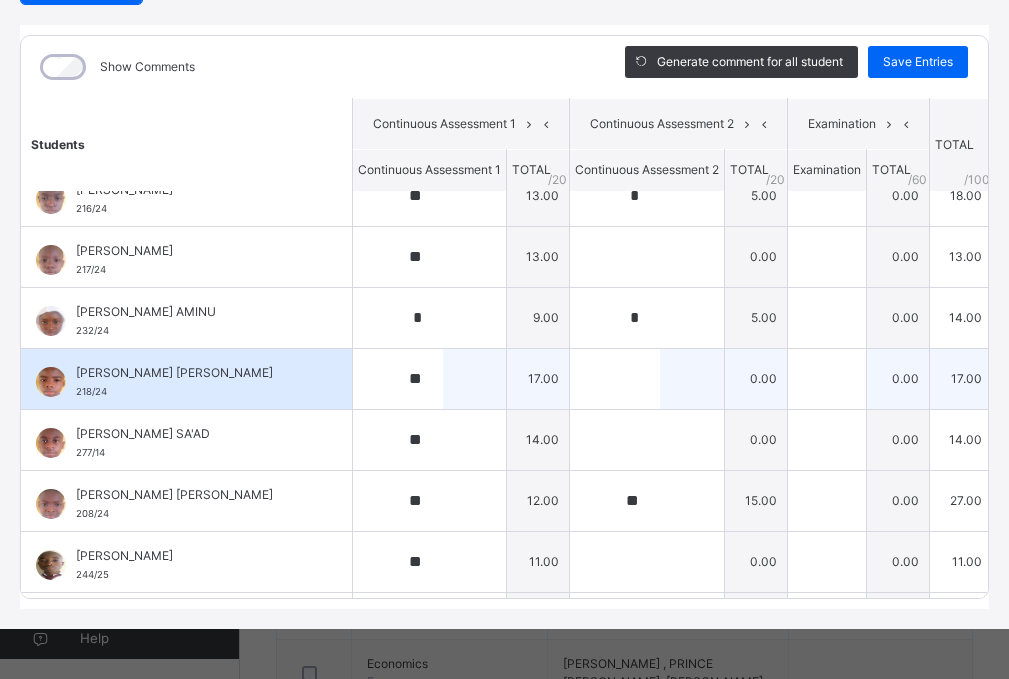 scroll, scrollTop: 0, scrollLeft: 0, axis: both 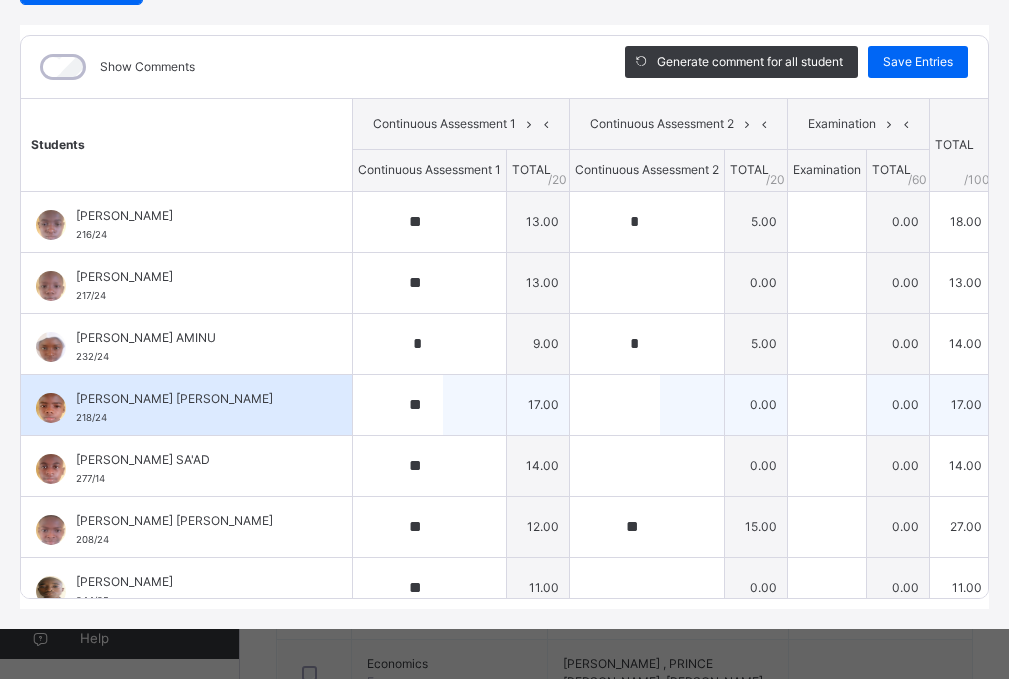 click on "[PERSON_NAME] [PERSON_NAME] 218/24" at bounding box center [186, 405] 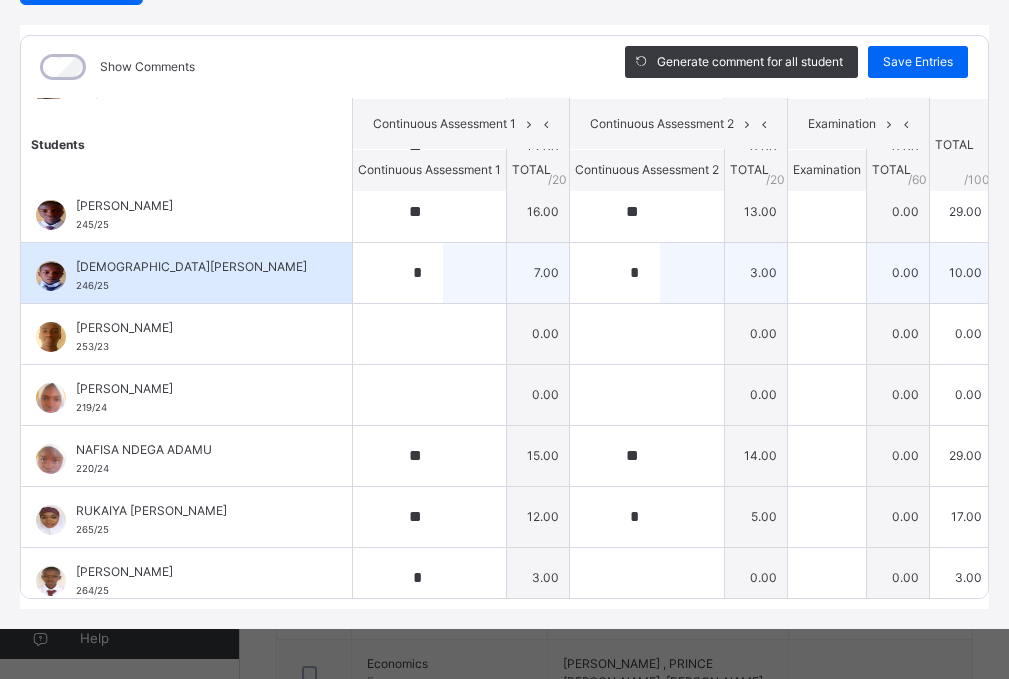 scroll, scrollTop: 570, scrollLeft: 0, axis: vertical 